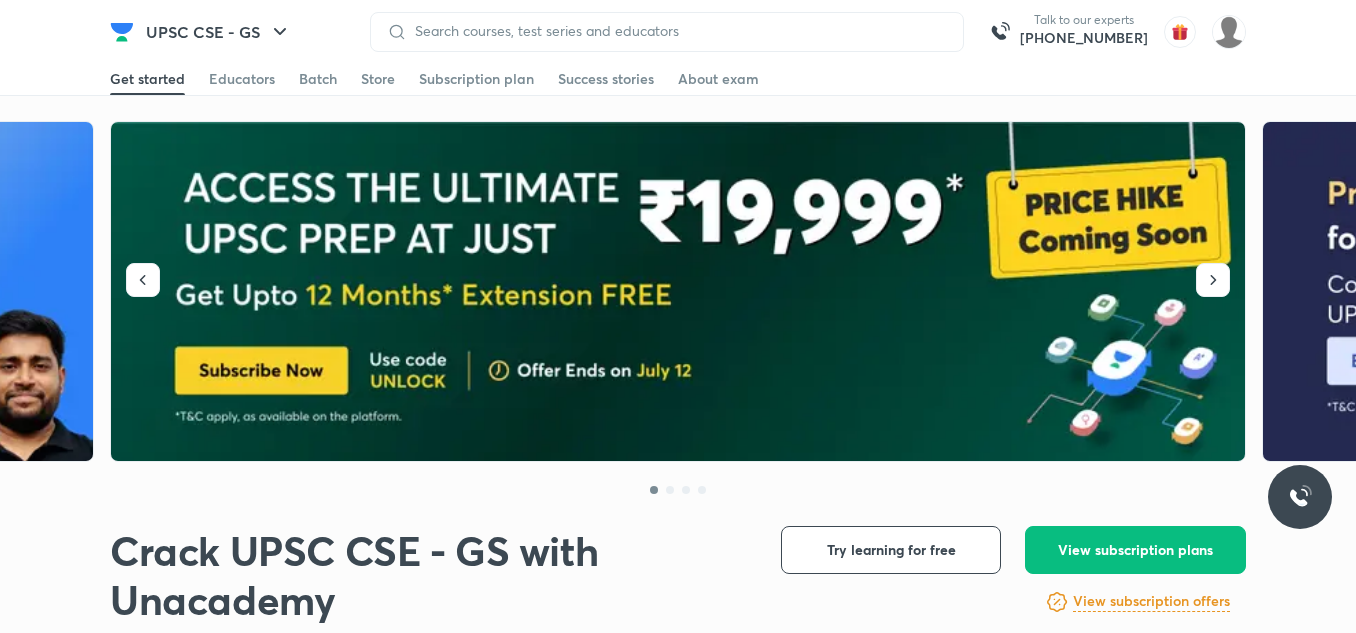 scroll, scrollTop: 0, scrollLeft: 0, axis: both 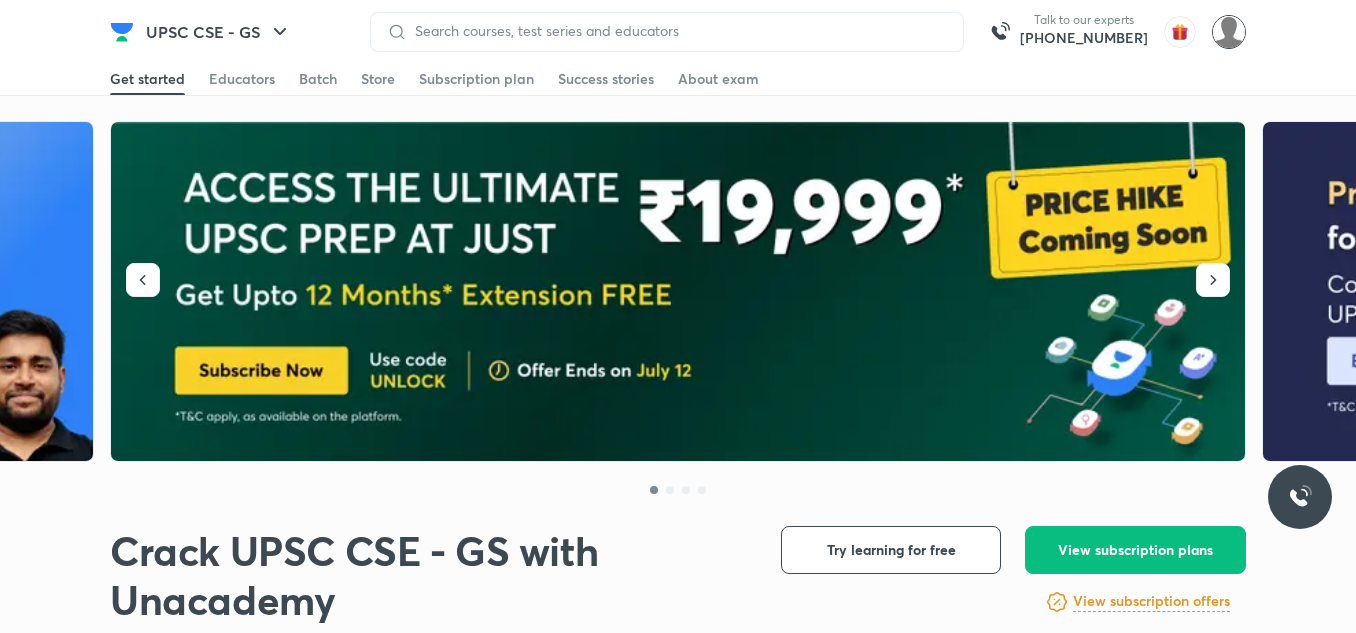 click at bounding box center [1229, 32] 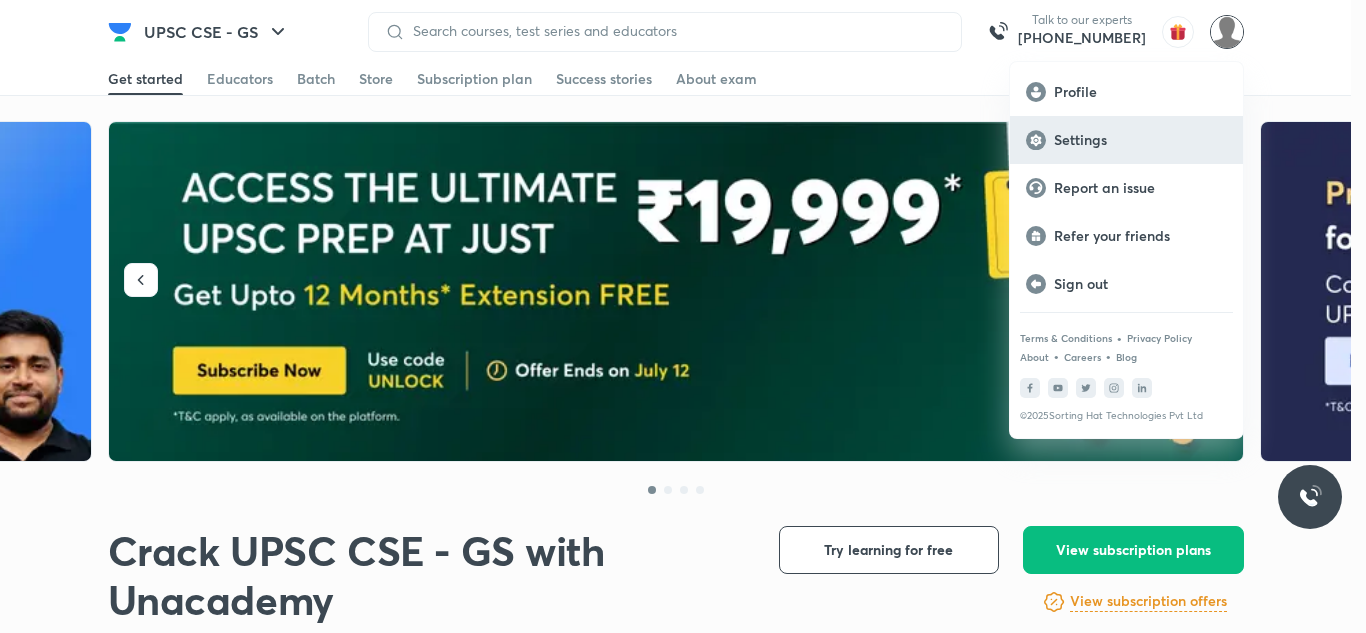 click on "Settings" at bounding box center [1140, 140] 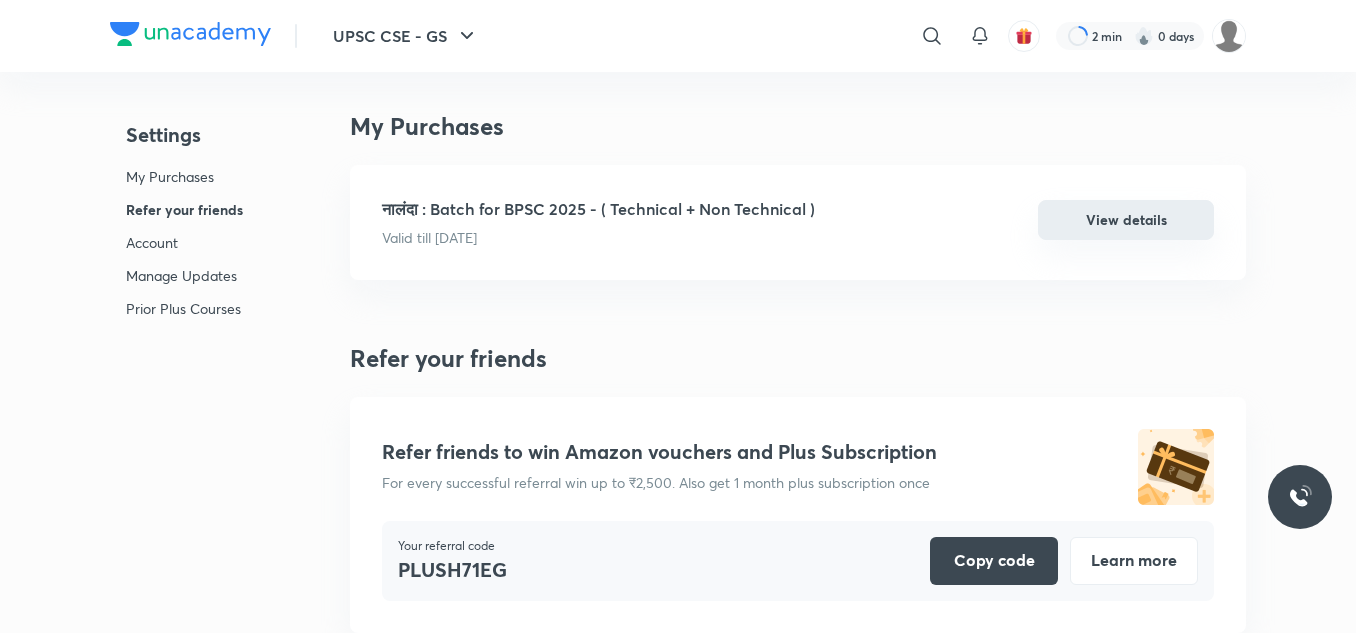 click on "View details" at bounding box center (1126, 220) 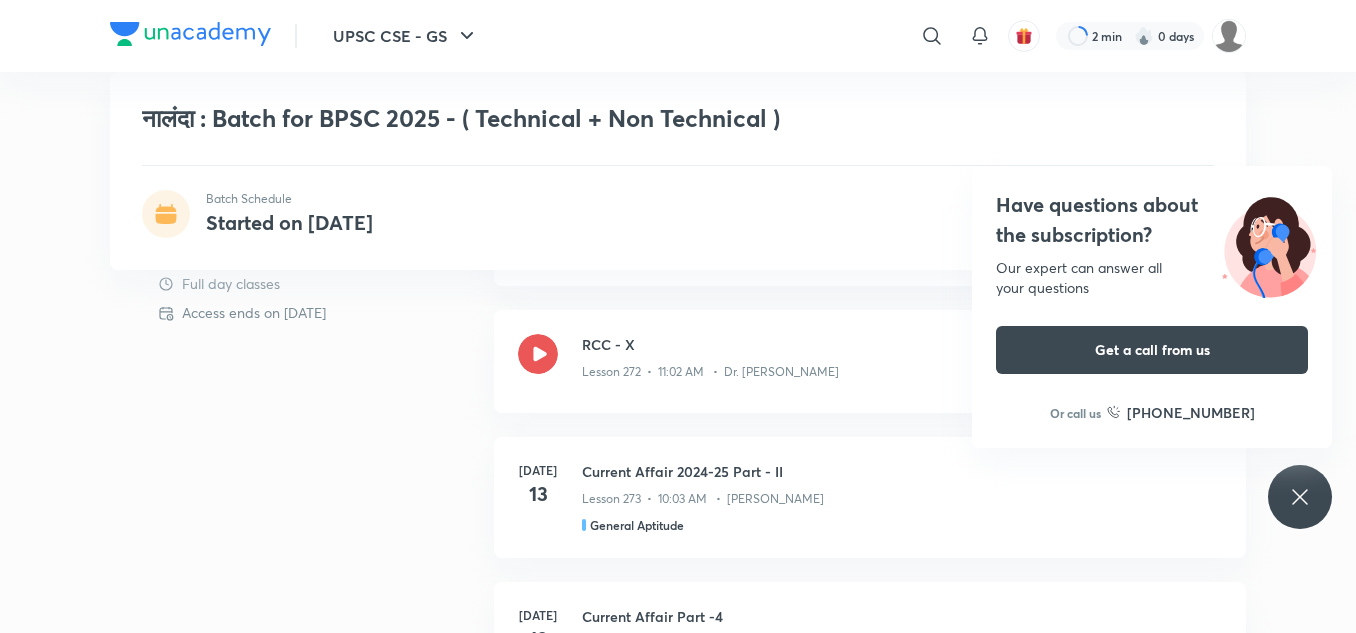 scroll, scrollTop: 891, scrollLeft: 0, axis: vertical 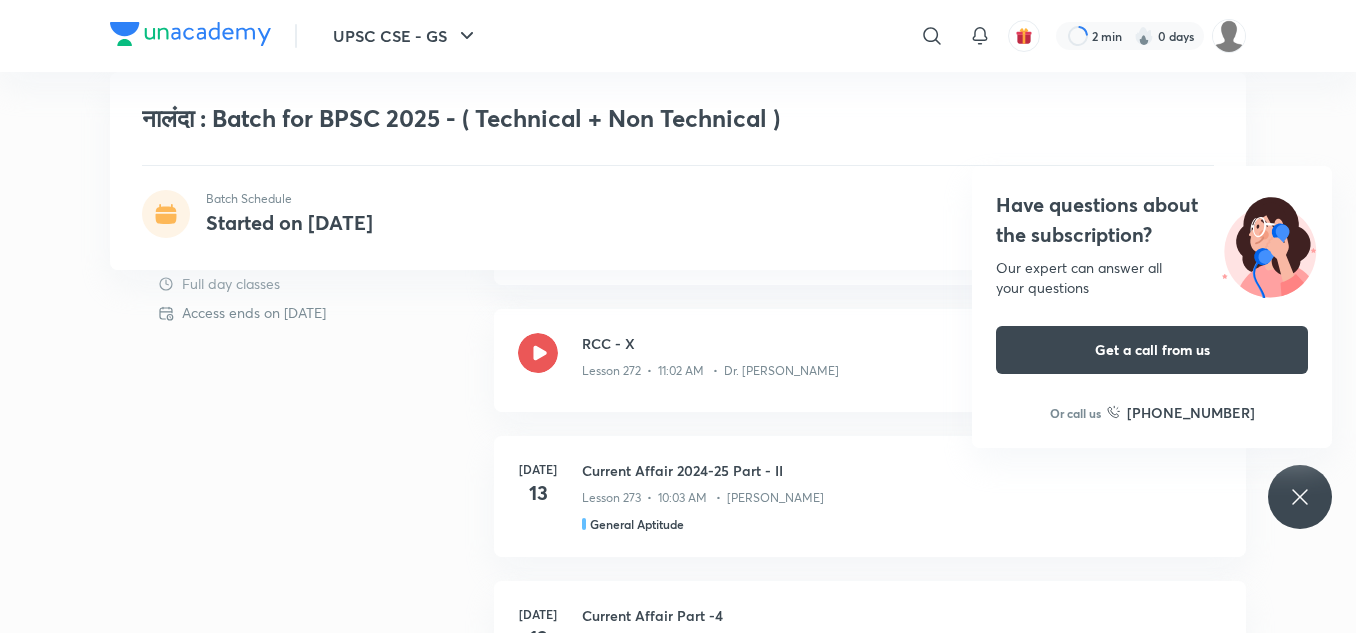click on "Have questions about the subscription? Our expert can answer all your questions Get a call from us Or call us [PHONE_NUMBER]" at bounding box center [1152, 307] 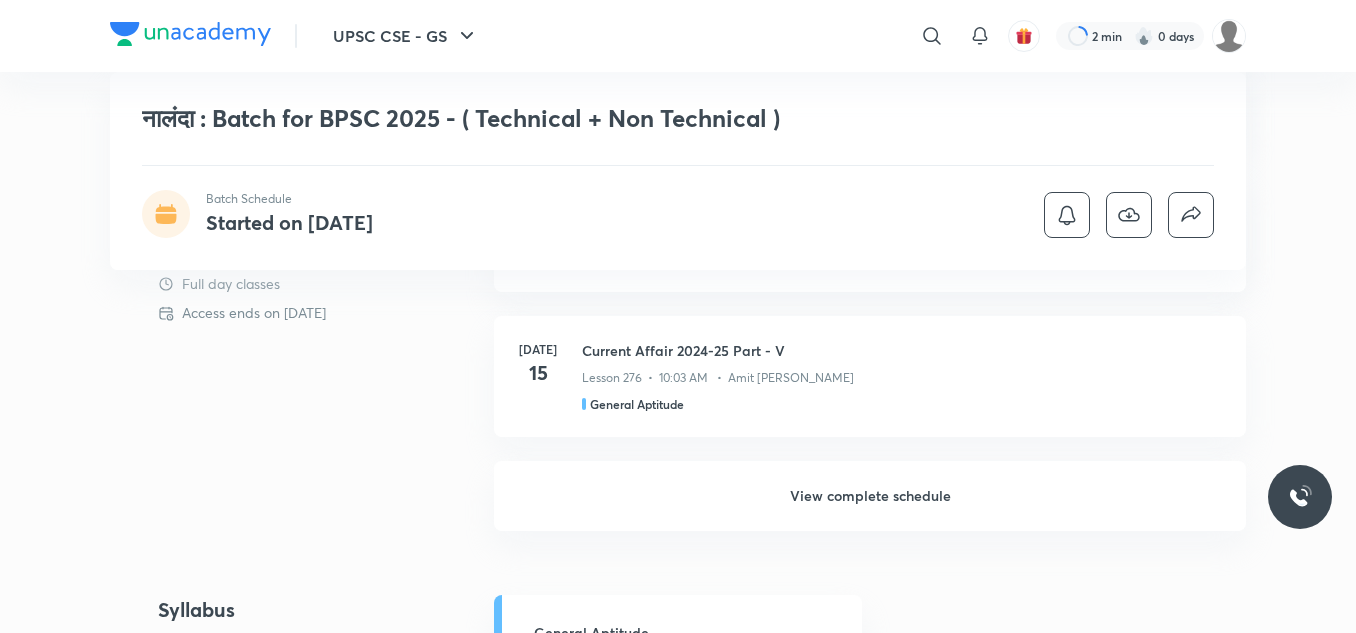 scroll, scrollTop: 1458, scrollLeft: 0, axis: vertical 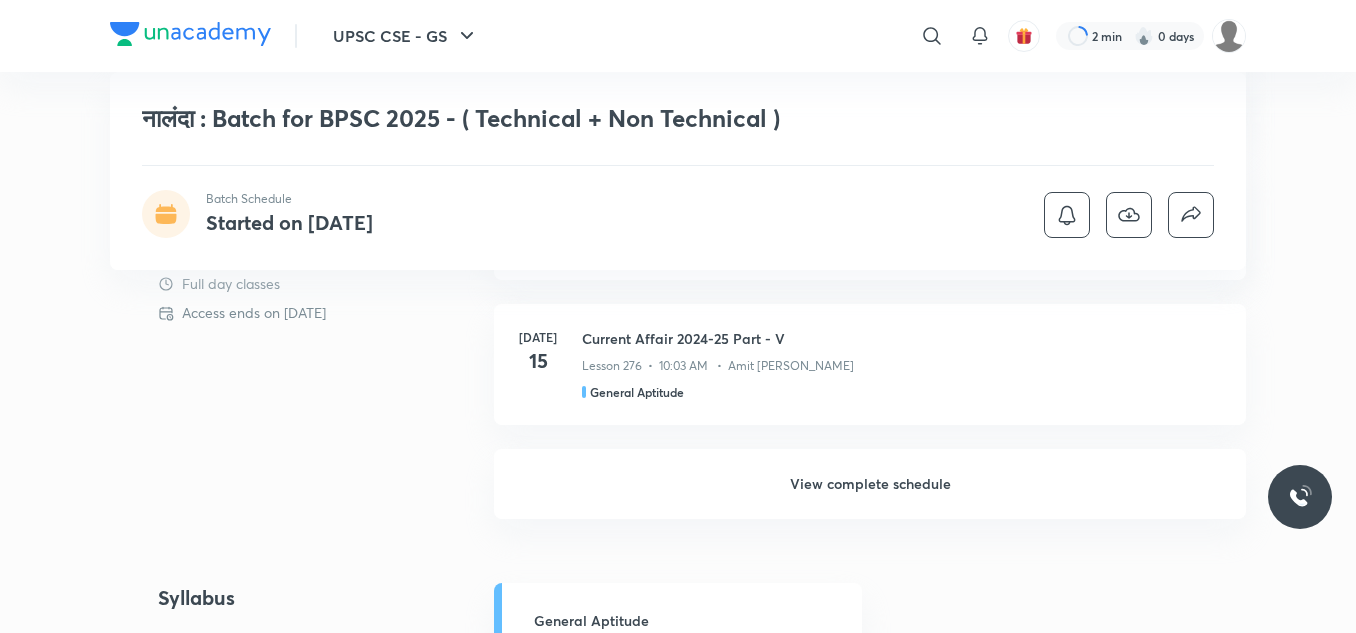 click on "View complete schedule" at bounding box center (870, 484) 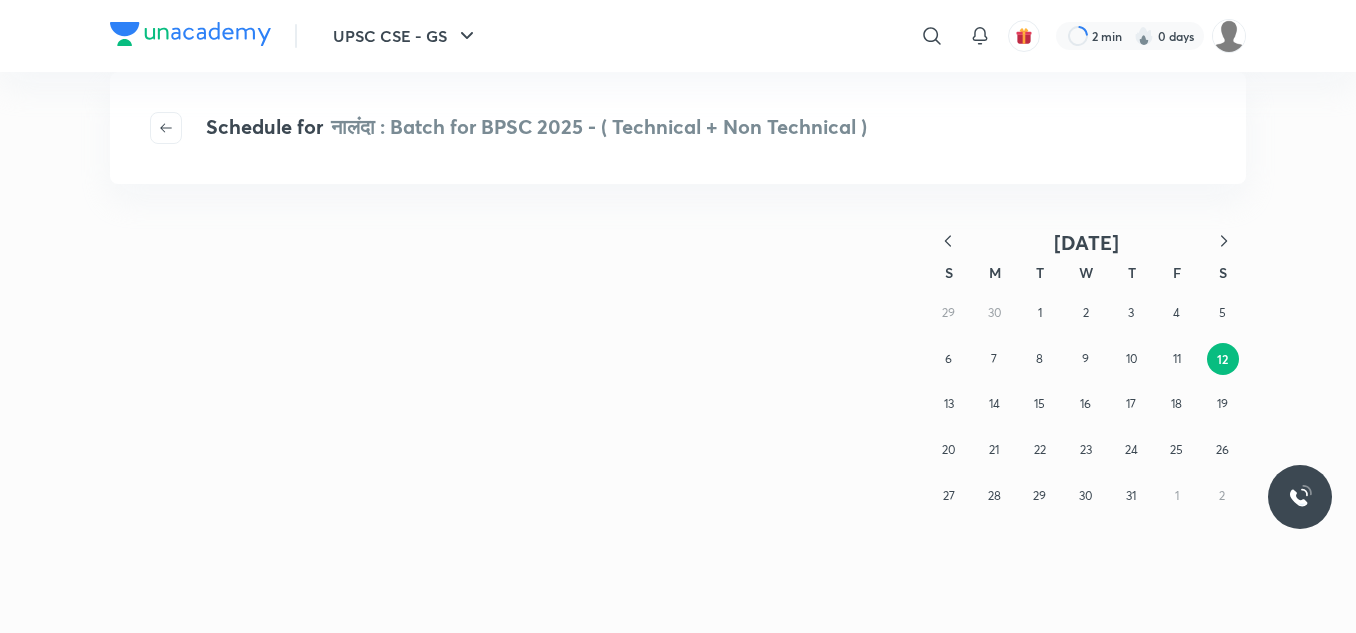 scroll, scrollTop: 0, scrollLeft: 0, axis: both 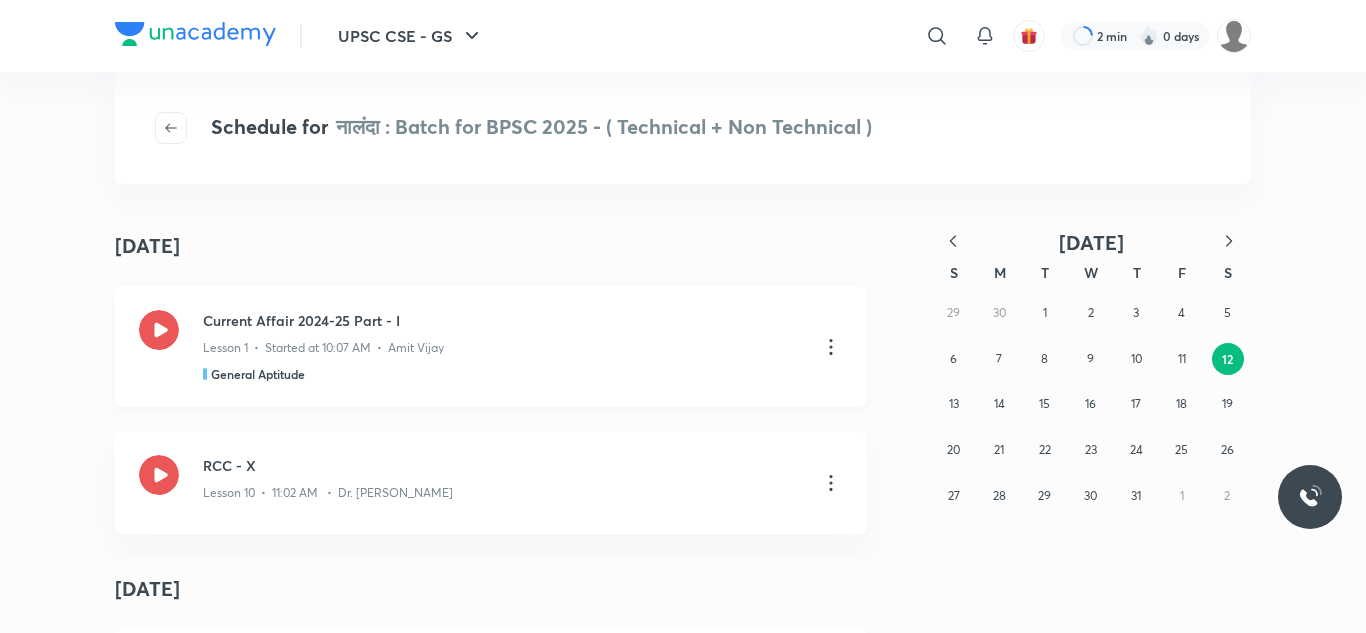 click on "Lesson 1  •  Started at 10:07 AM  •  Amit Vijay" at bounding box center (503, 344) 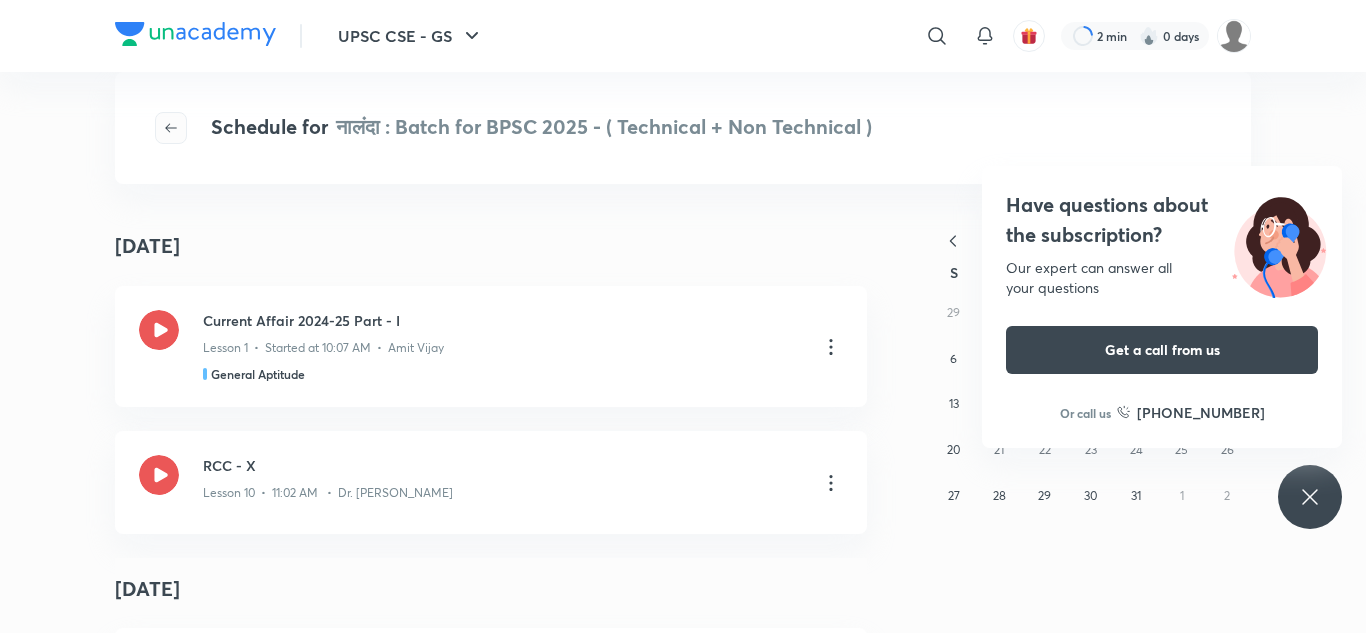 click 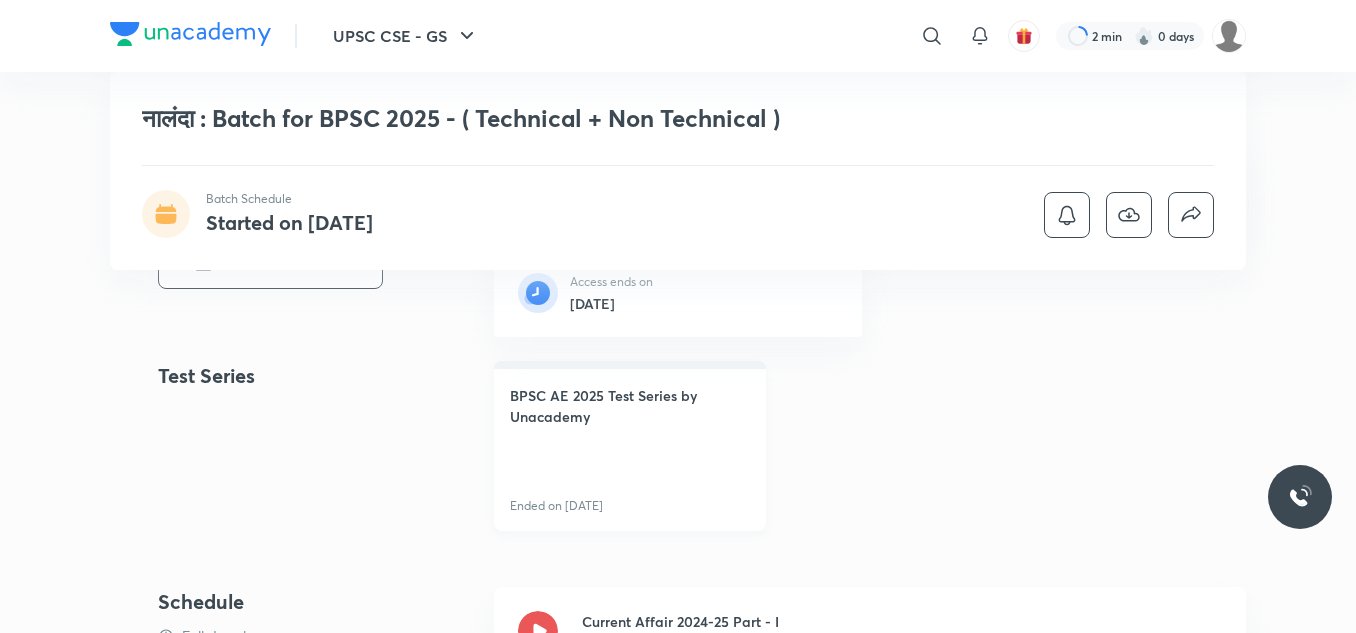 scroll, scrollTop: 600, scrollLeft: 0, axis: vertical 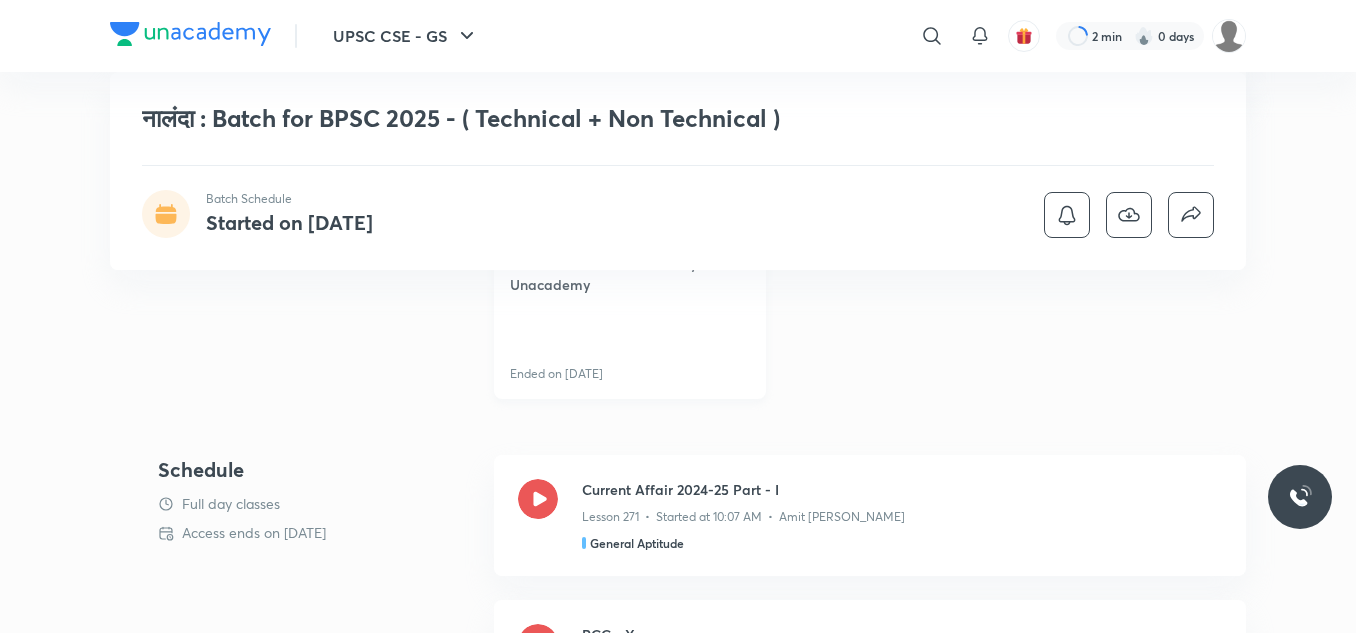 click on "BPSC AE 2025 Test Series by Unacademy Ended on [DATE]" at bounding box center [630, 314] 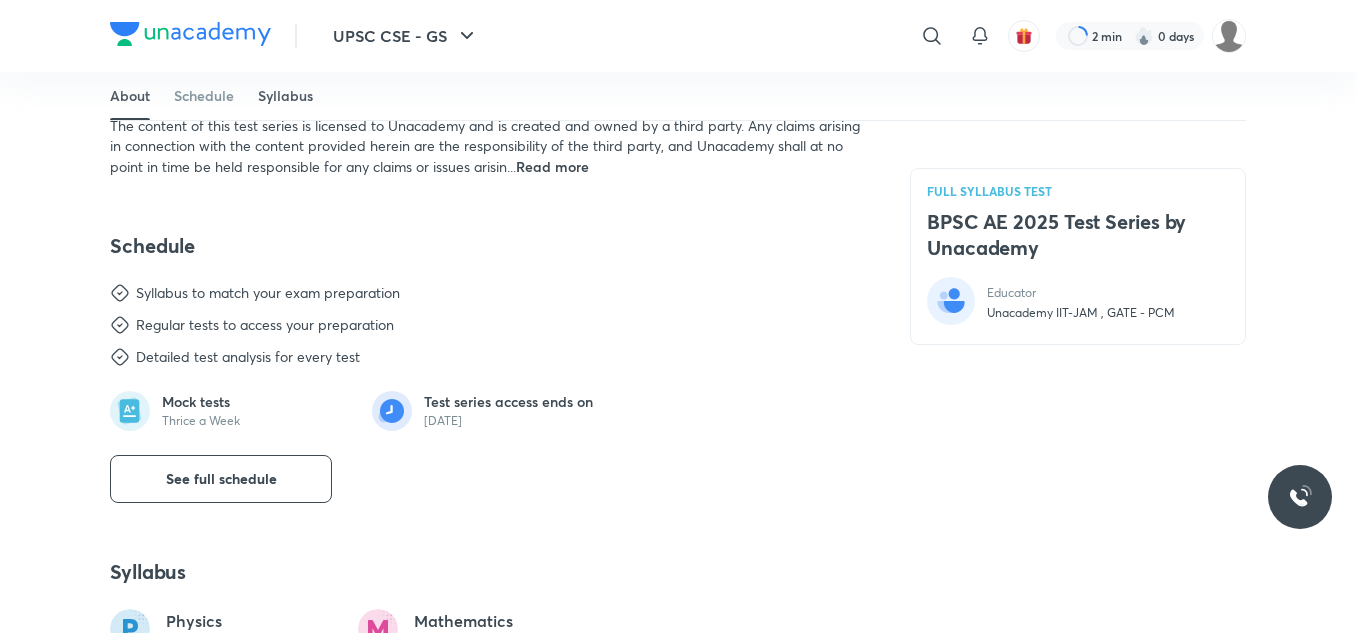 scroll, scrollTop: 700, scrollLeft: 0, axis: vertical 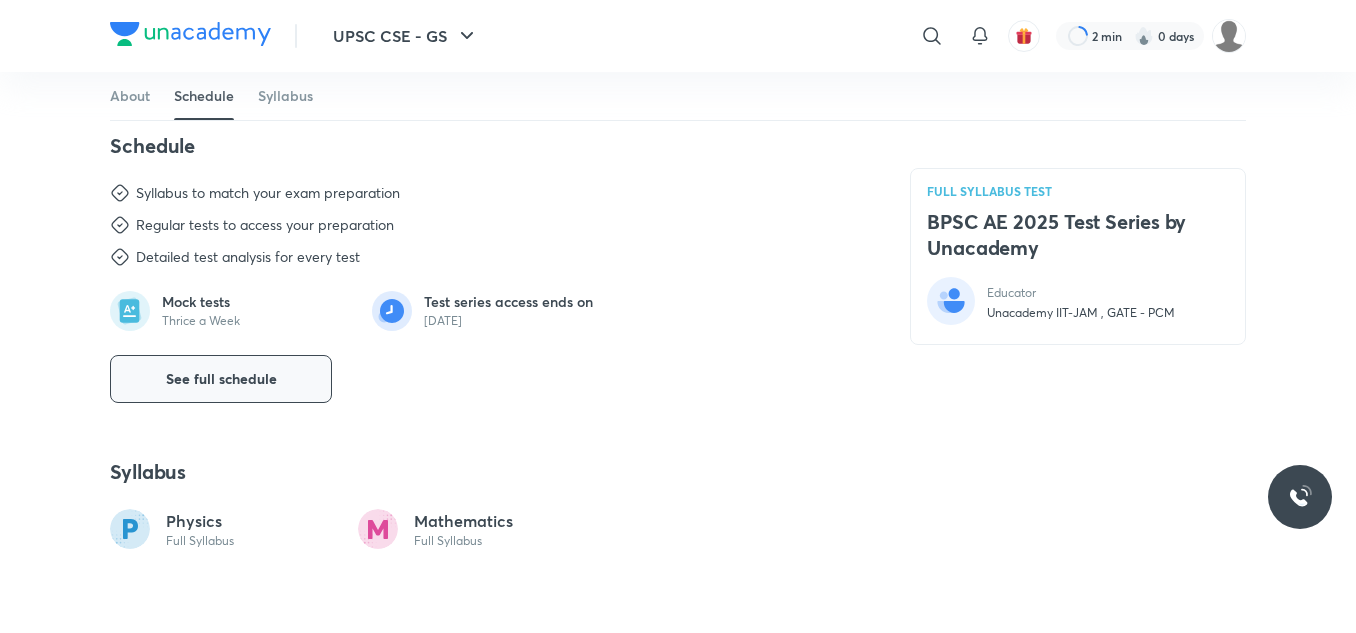 click on "See full schedule" at bounding box center [221, 379] 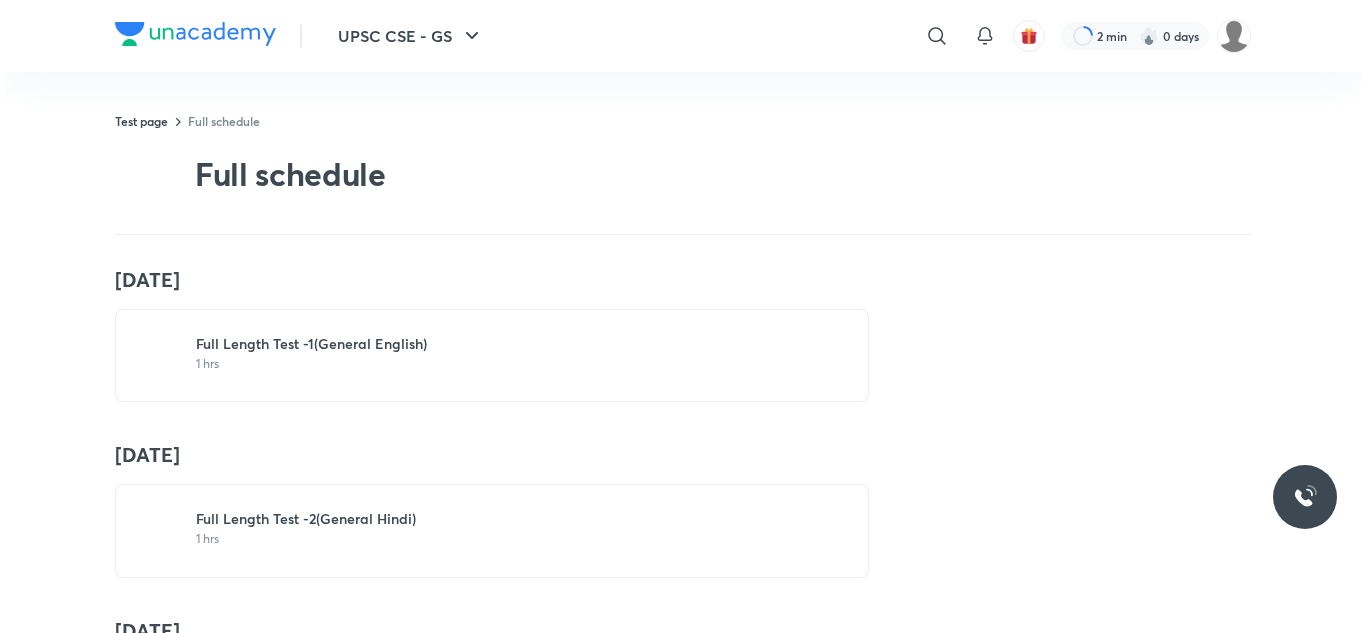 scroll, scrollTop: 0, scrollLeft: 0, axis: both 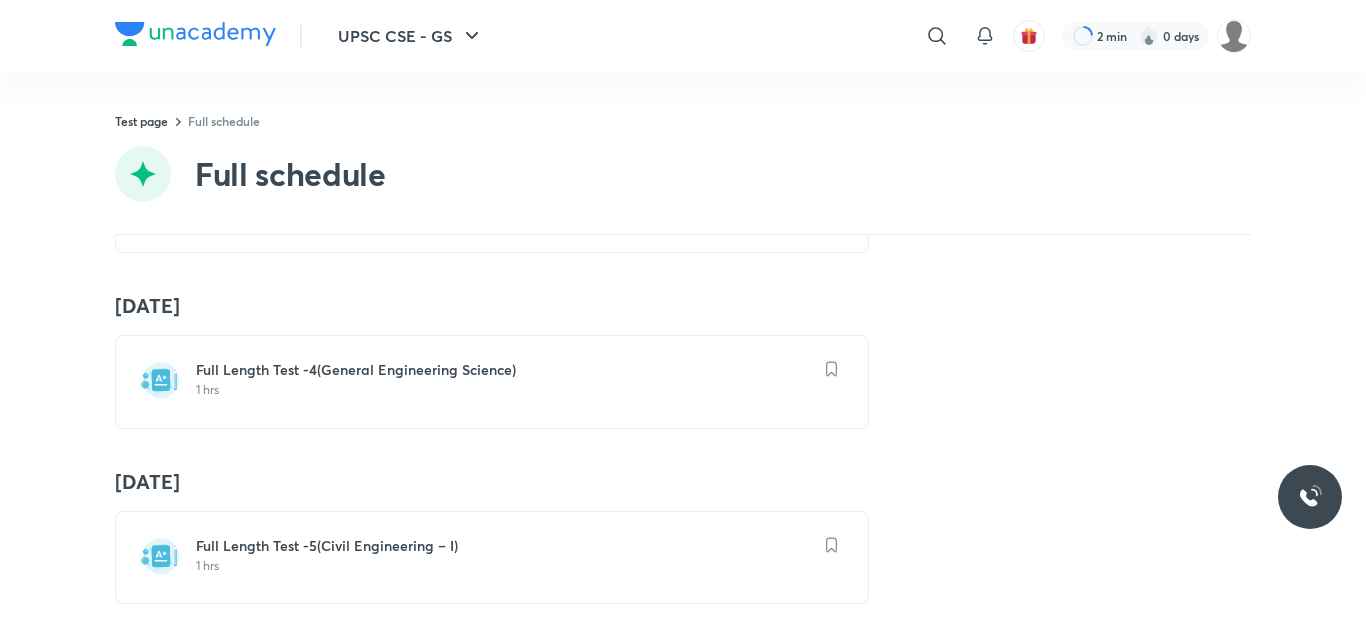 click on "1 hrs" at bounding box center (504, 390) 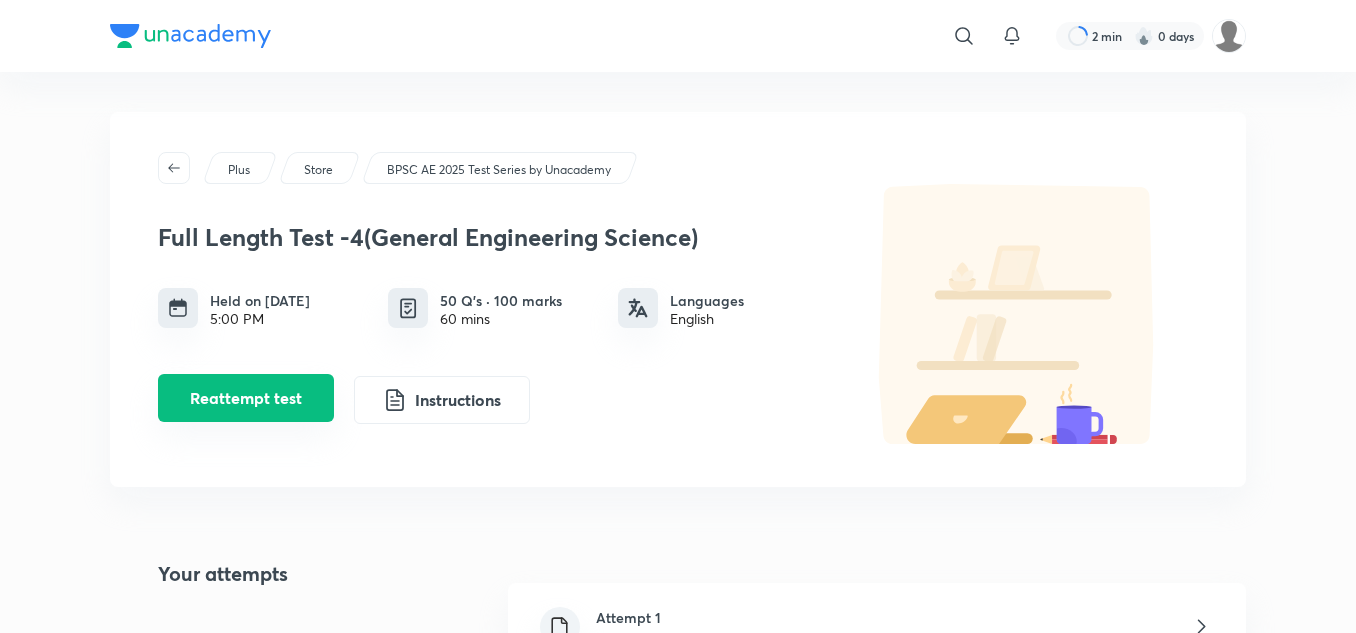 click on "Reattempt test" at bounding box center (246, 398) 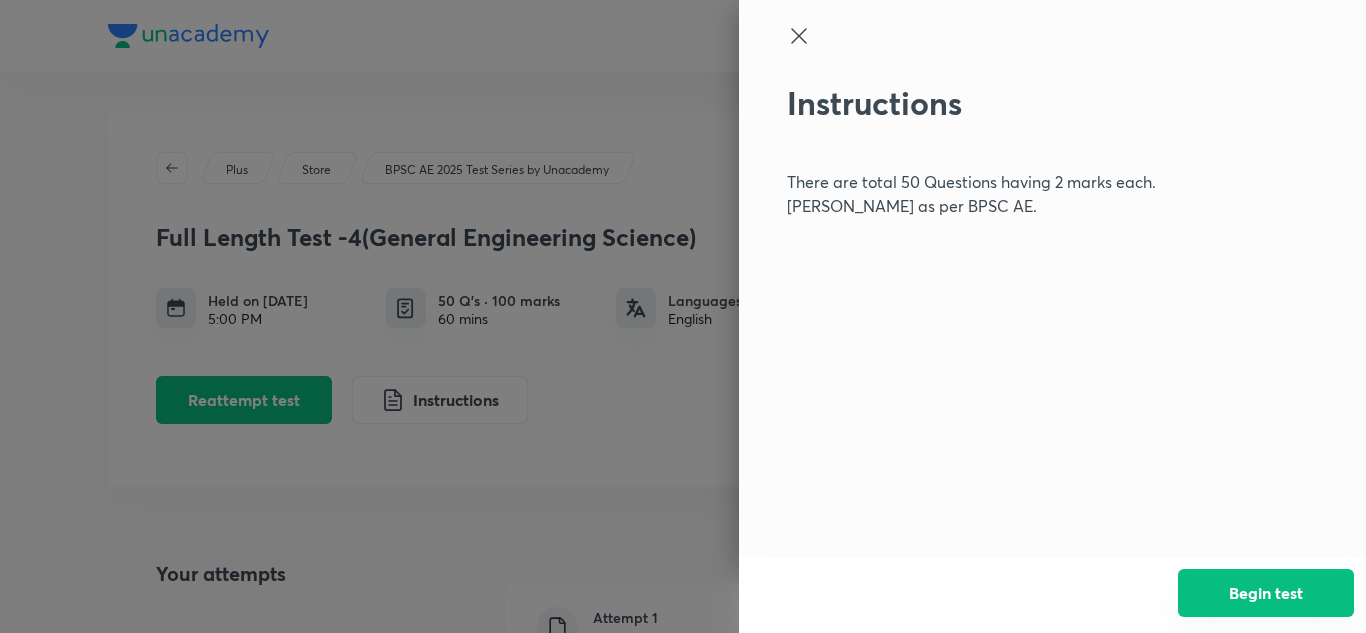 click on "Begin test" at bounding box center (1266, 593) 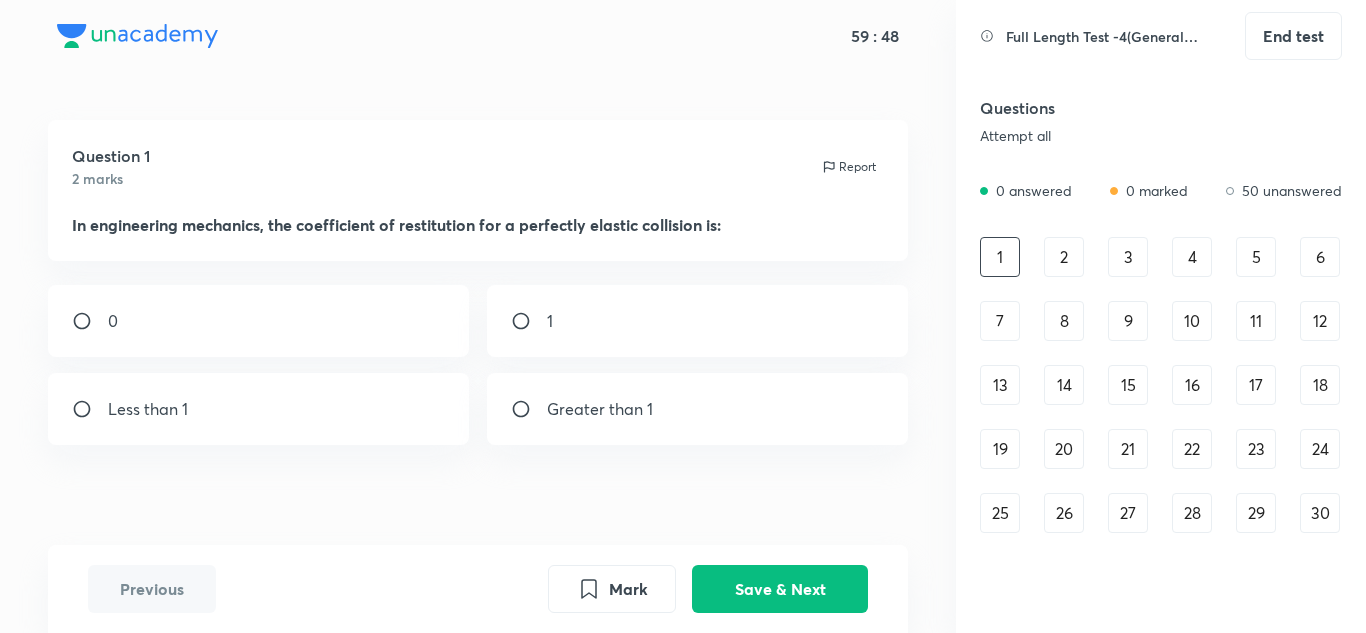 click at bounding box center [529, 321] 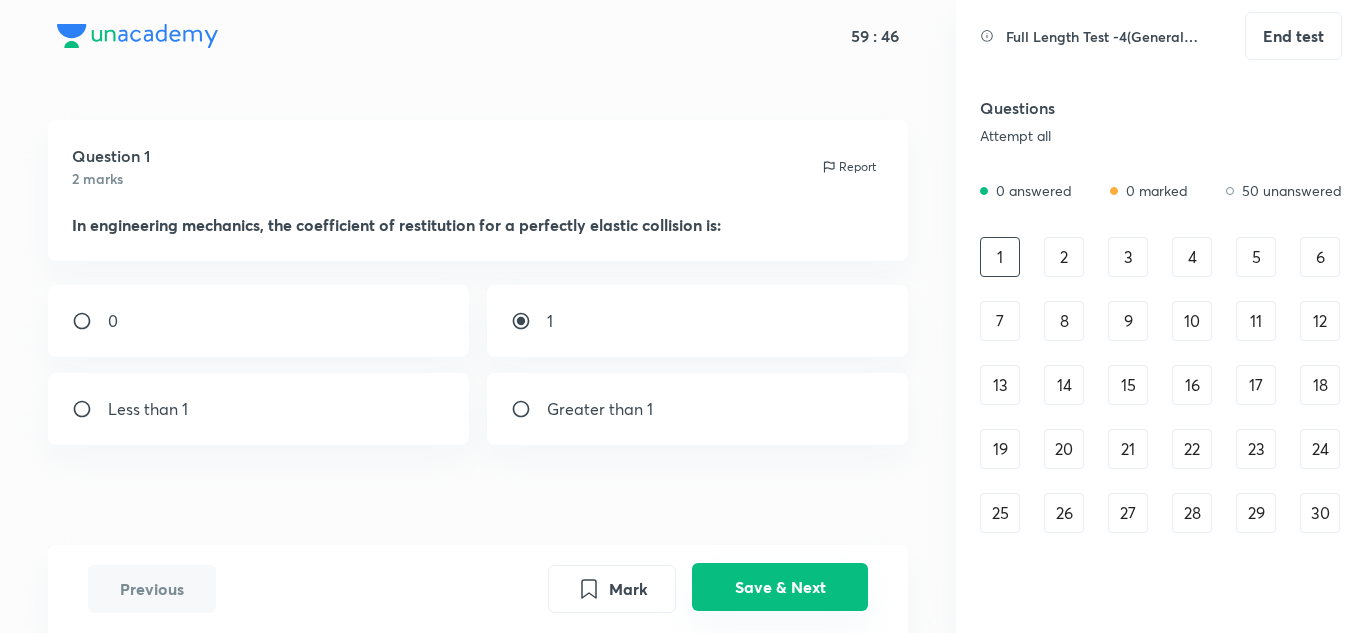 click on "Save & Next" at bounding box center [780, 587] 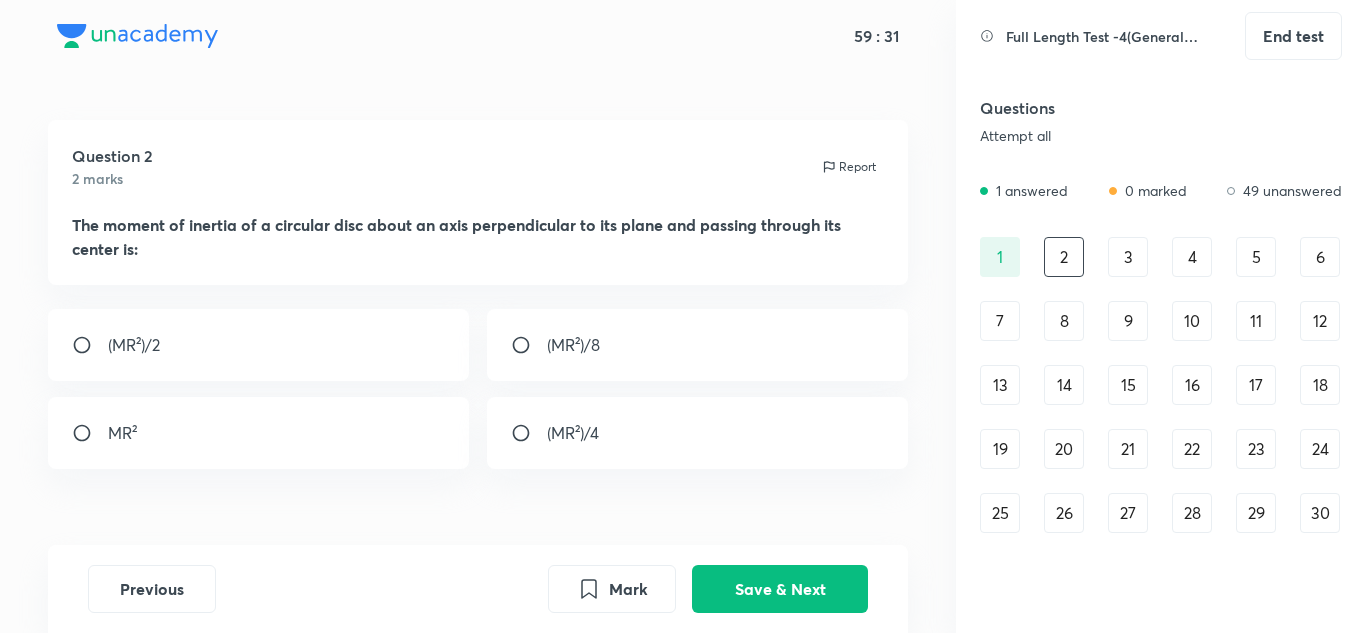 click on "(MR²)/2" at bounding box center (134, 345) 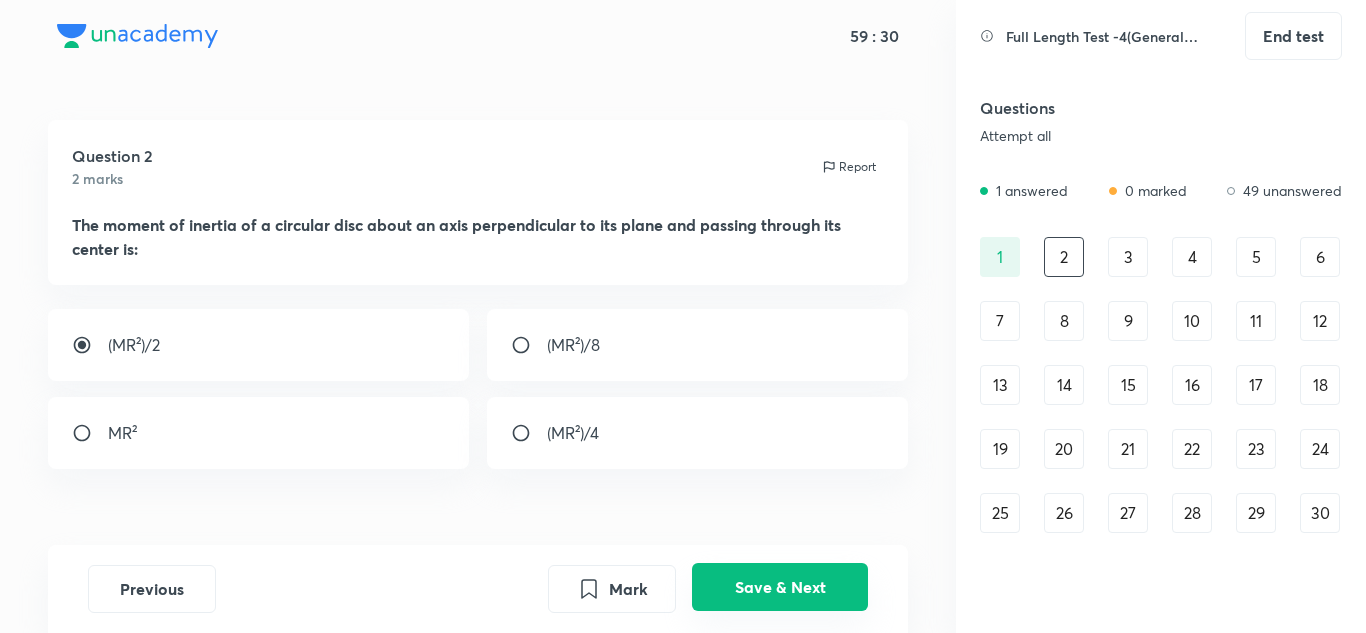 click on "Save & Next" at bounding box center (780, 587) 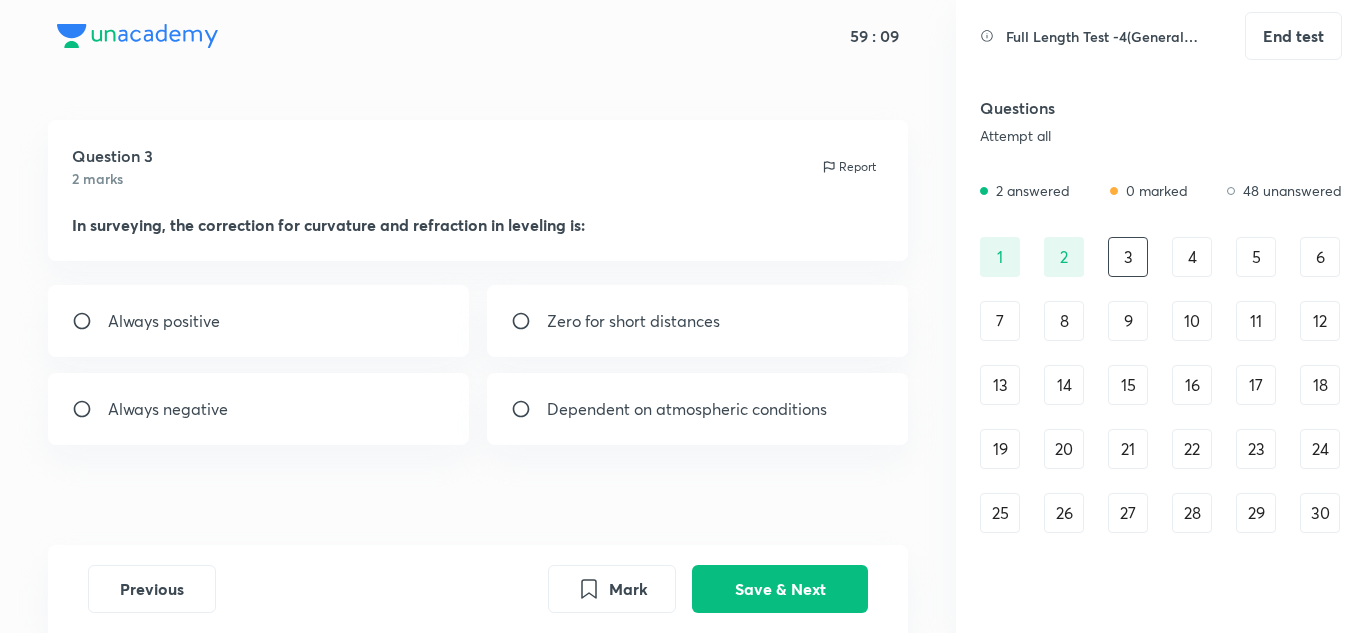 click on "Always positive" at bounding box center [164, 321] 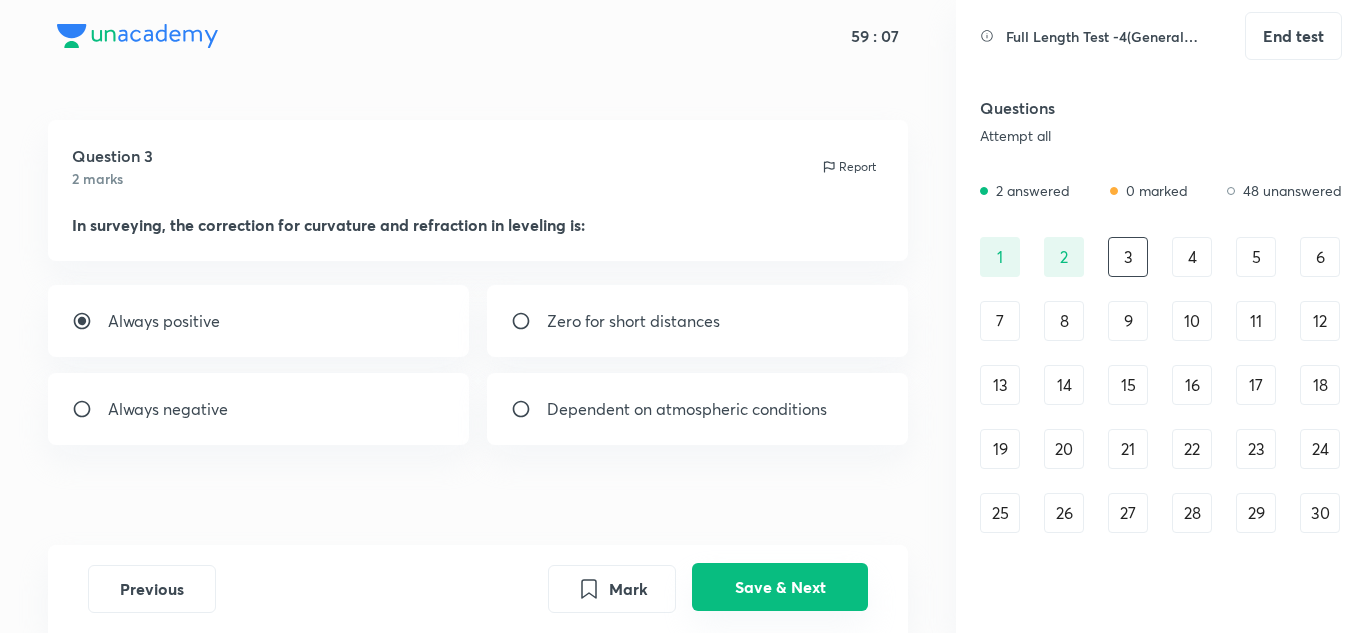 drag, startPoint x: 732, startPoint y: 583, endPoint x: 721, endPoint y: 583, distance: 11 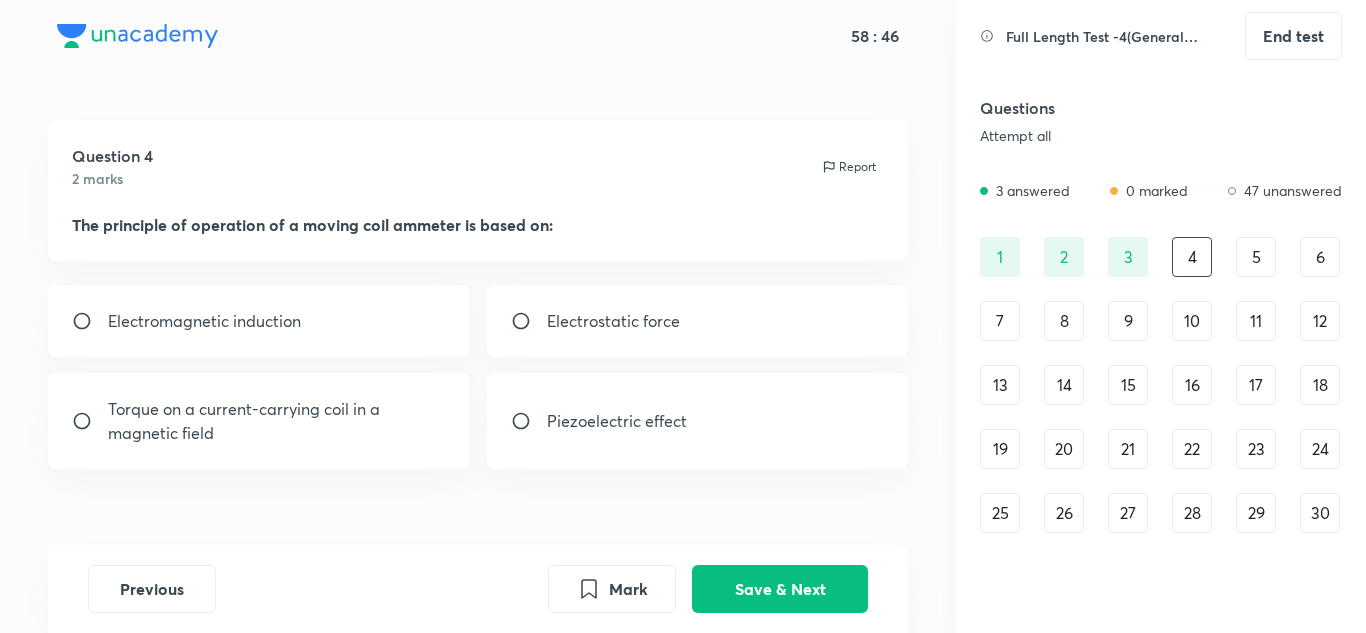 click on "Electromagnetic induction" at bounding box center (204, 321) 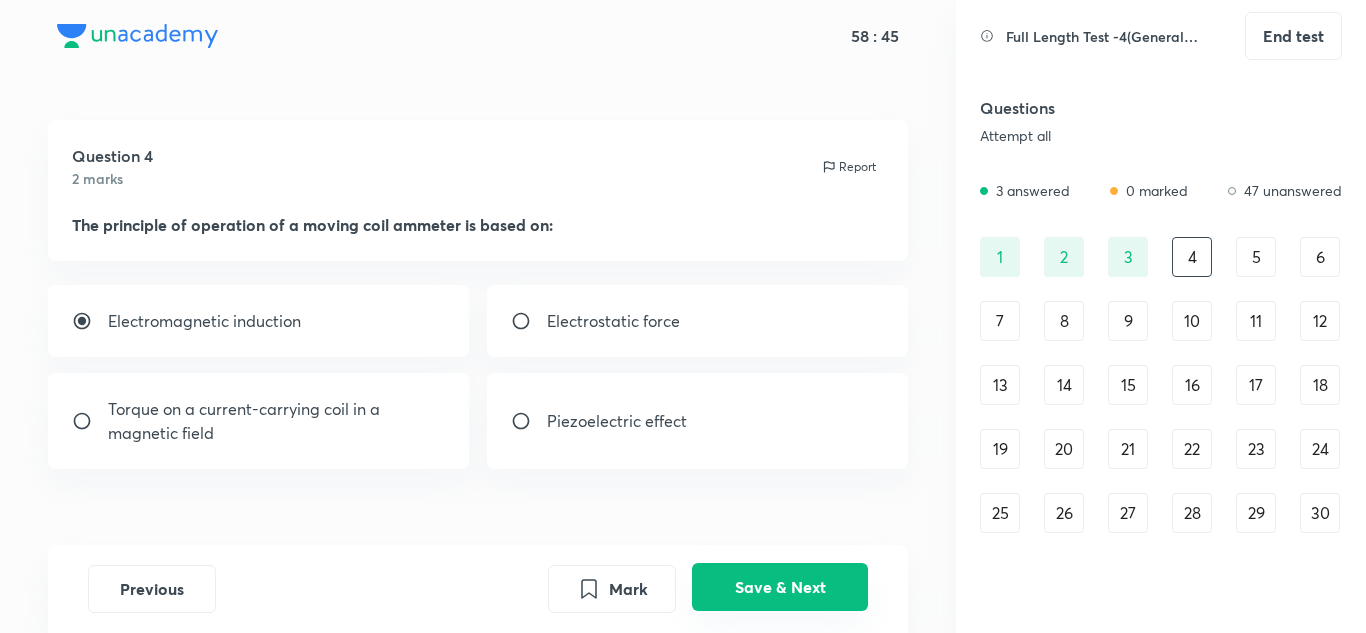 click on "Save & Next" at bounding box center [780, 587] 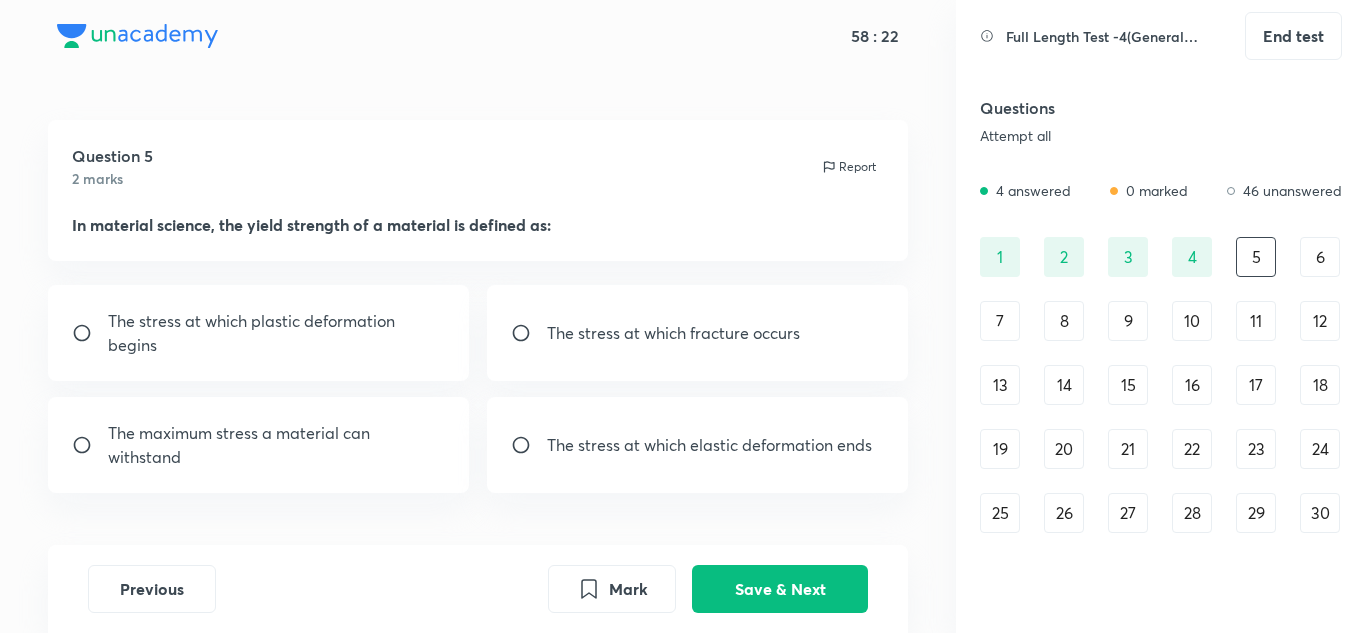 click at bounding box center (529, 445) 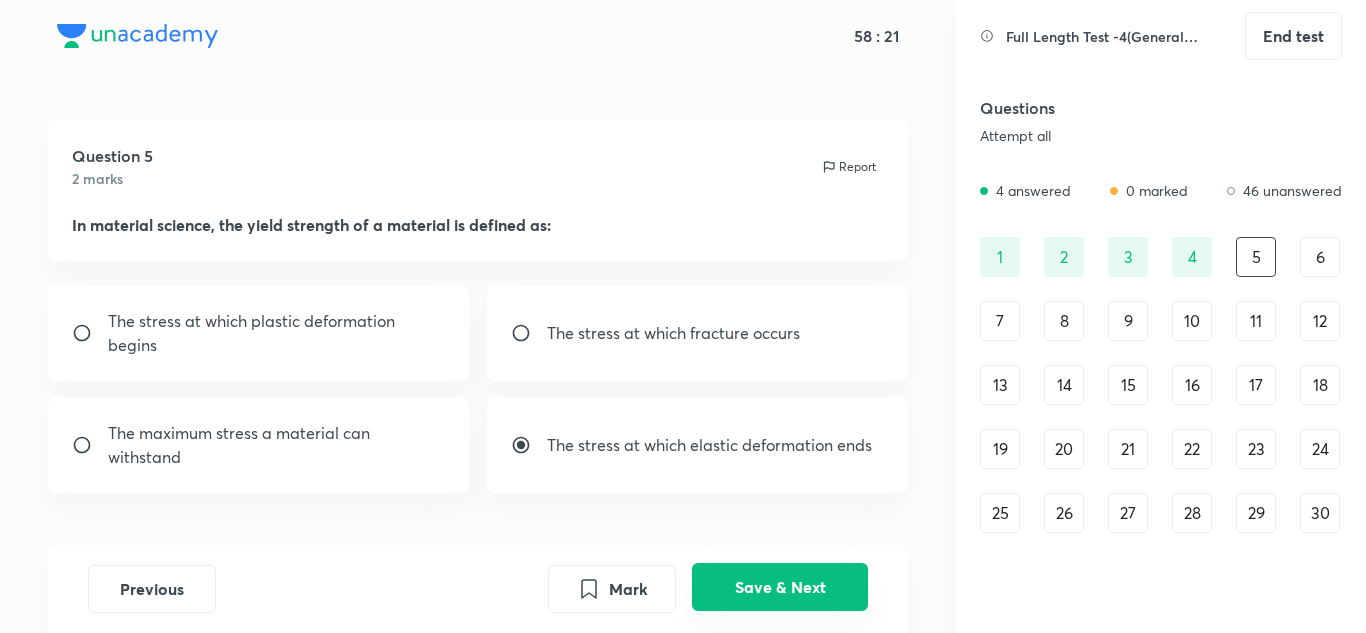 click on "Save & Next" at bounding box center [780, 587] 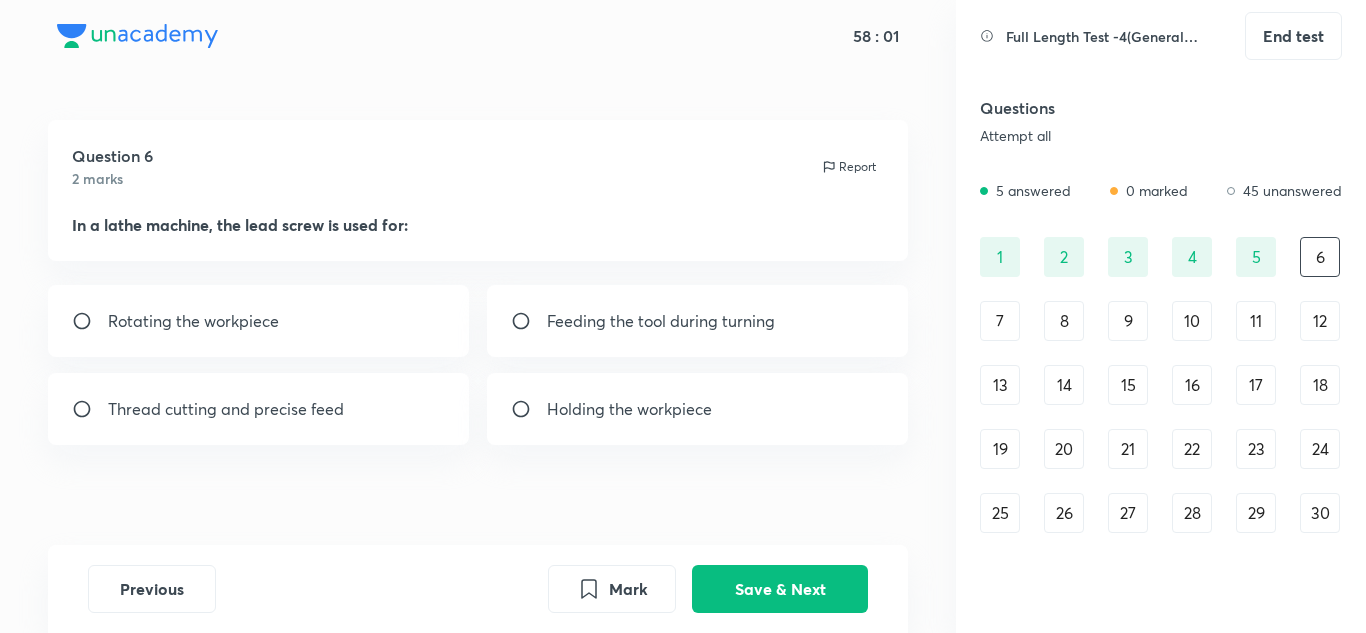 click on "Rotating the workpiece" at bounding box center (193, 321) 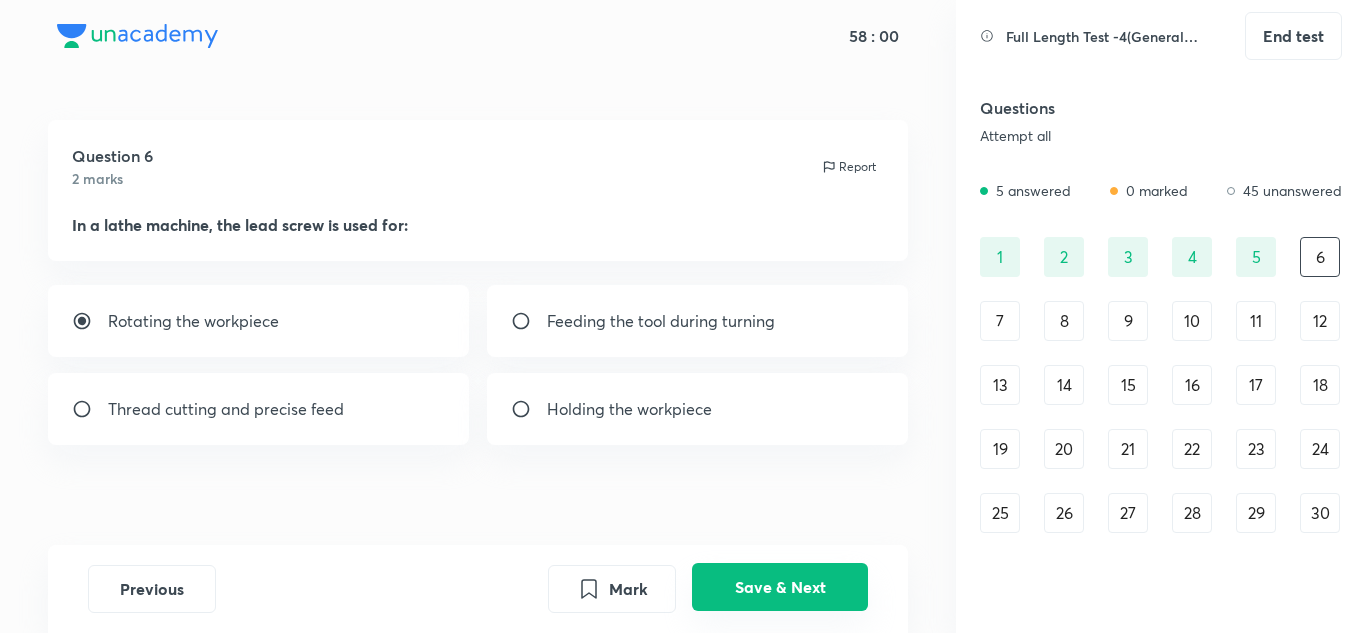 click on "Save & Next" at bounding box center [780, 587] 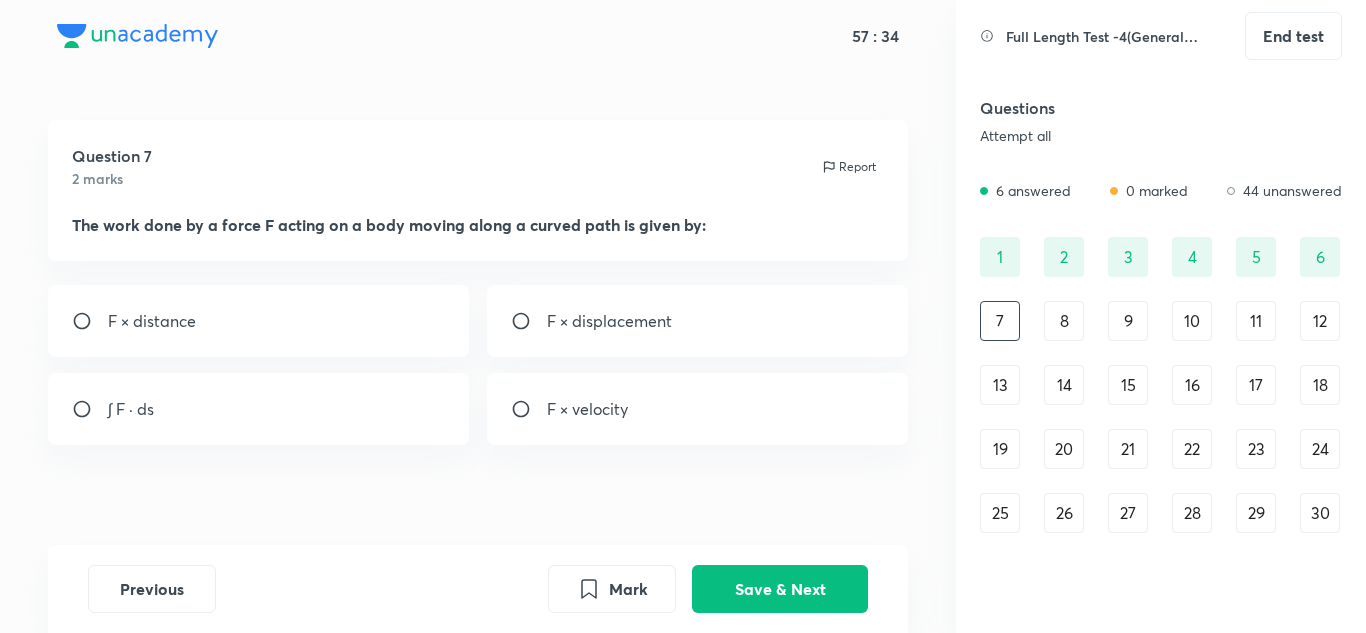 click at bounding box center [90, 409] 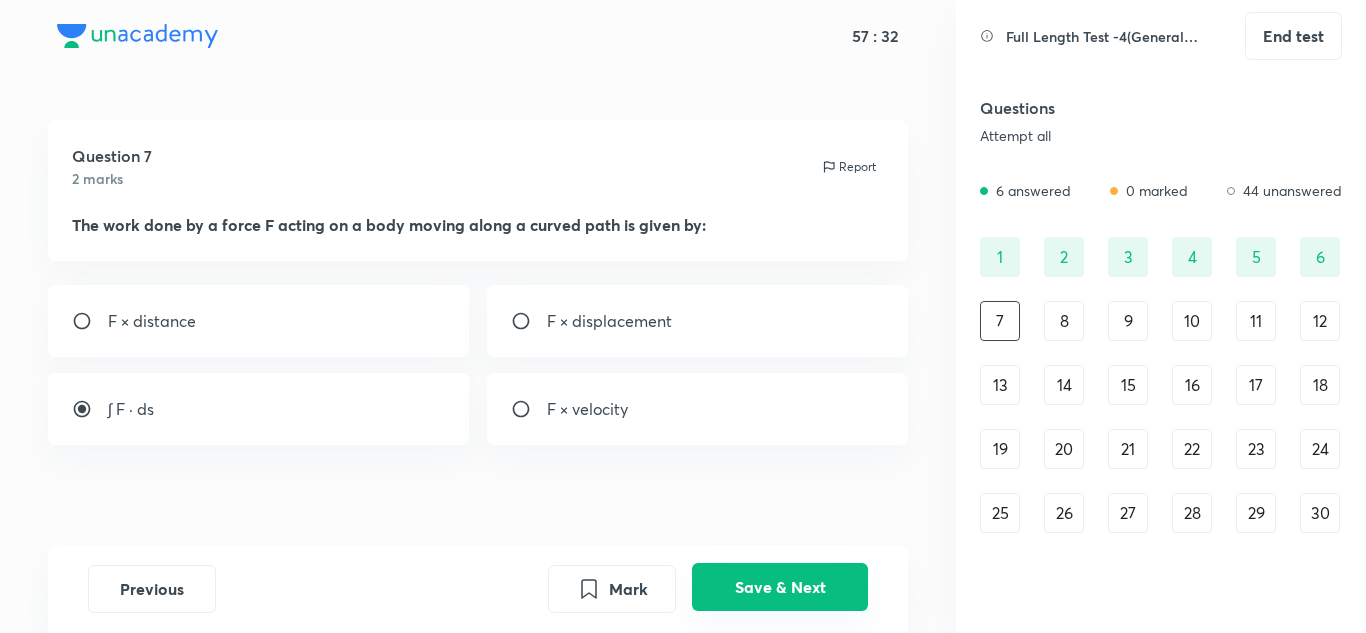 click on "Save & Next" at bounding box center (780, 587) 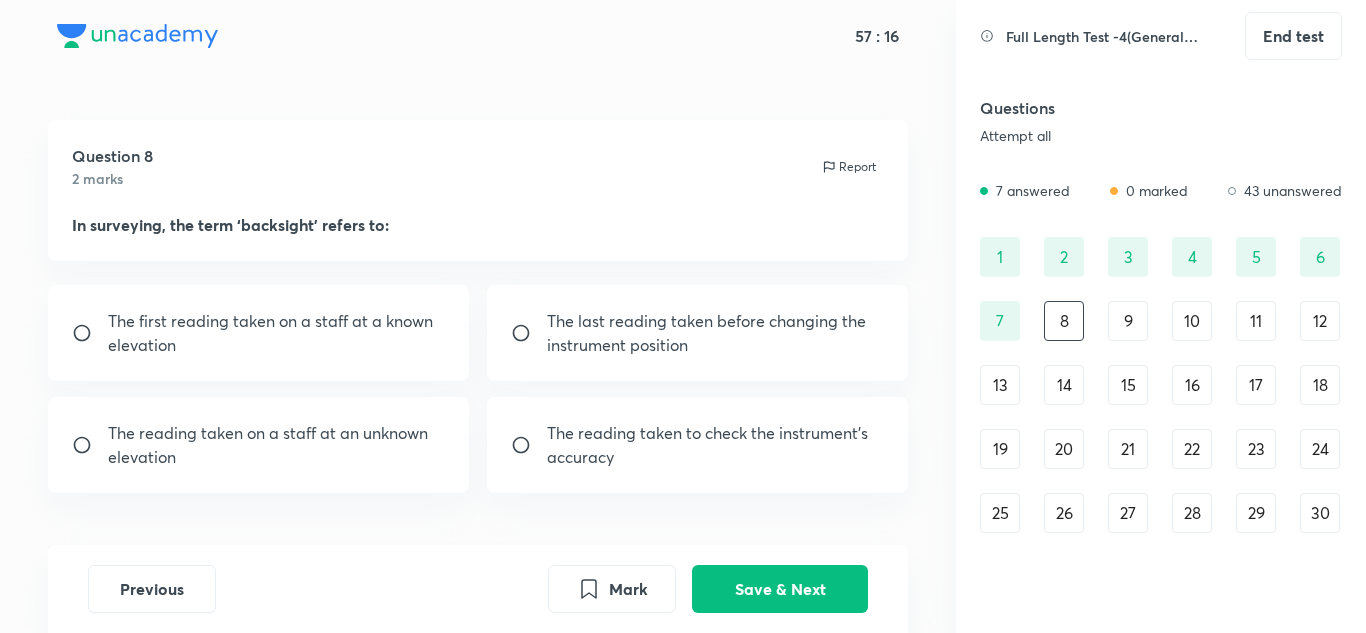 click on "The first reading taken on a staff at a known elevation" at bounding box center (277, 333) 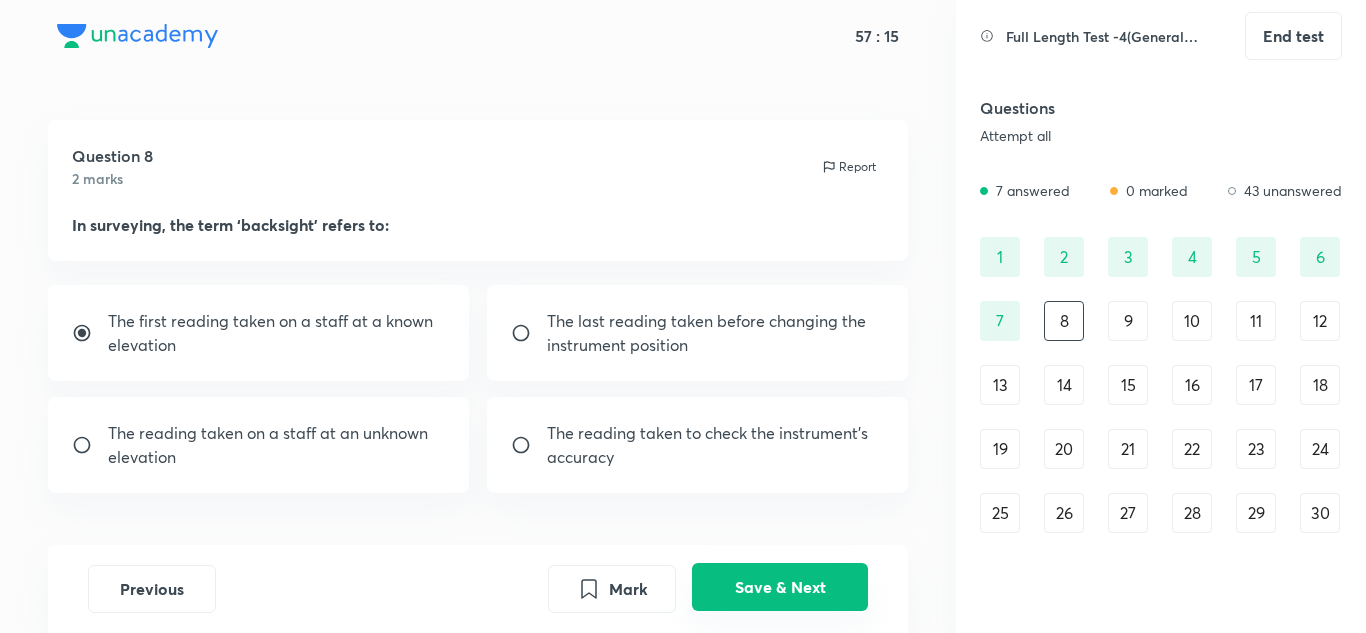 click on "Save & Next" at bounding box center (780, 587) 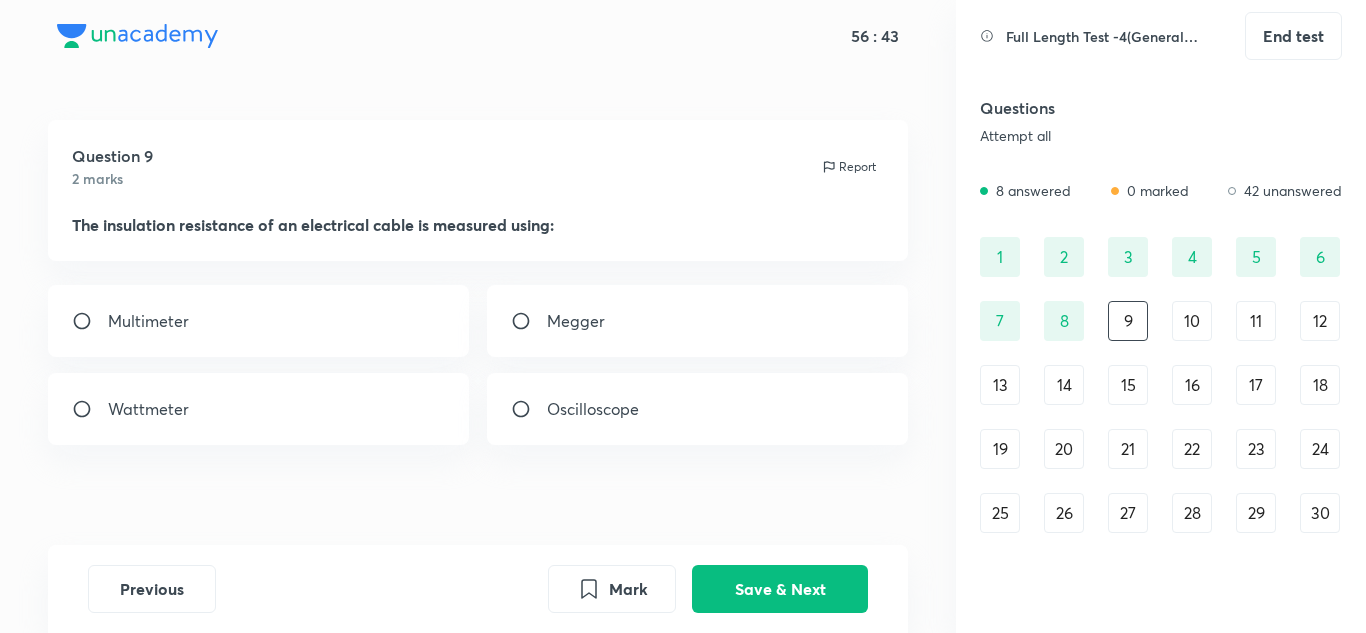 click on "Megger" at bounding box center [698, 321] 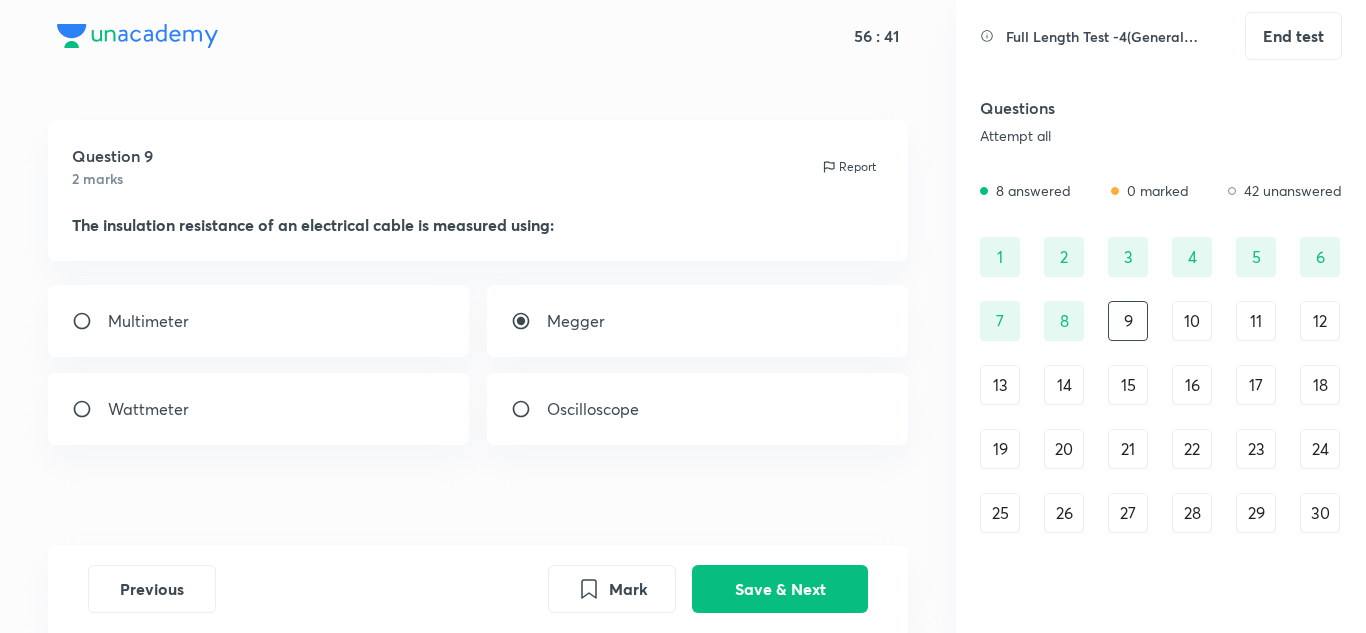click on "Multimeter" at bounding box center [259, 321] 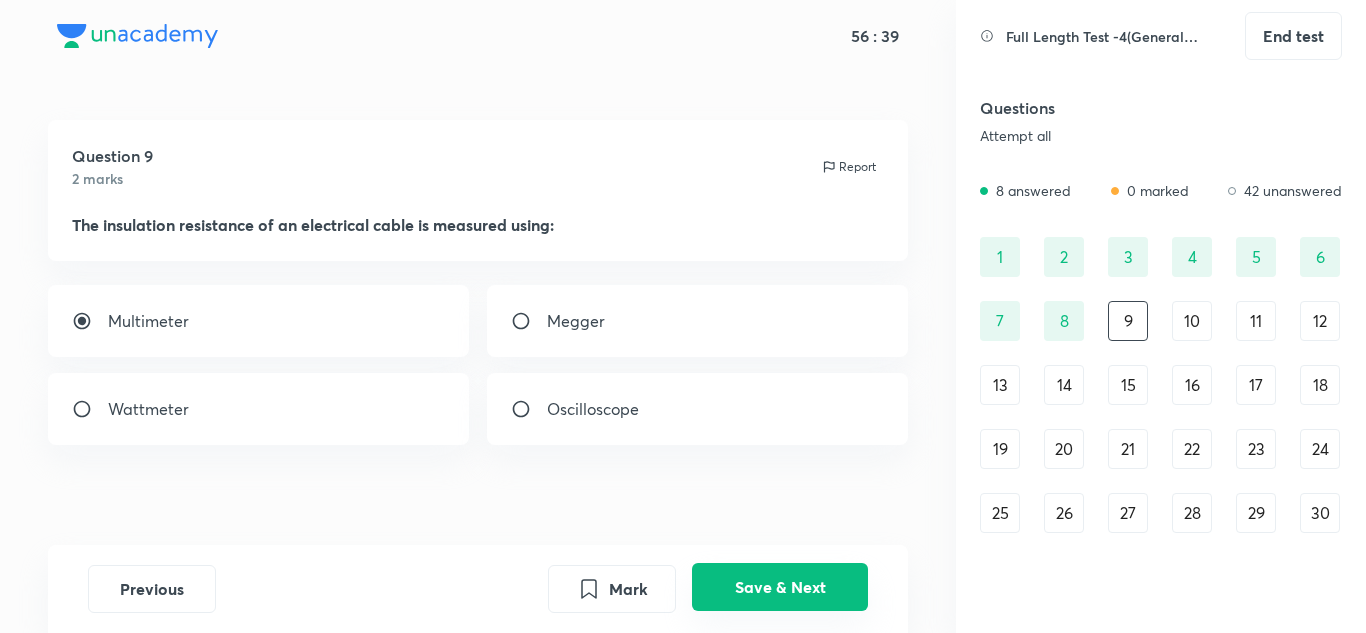 click on "Save & Next" at bounding box center (780, 587) 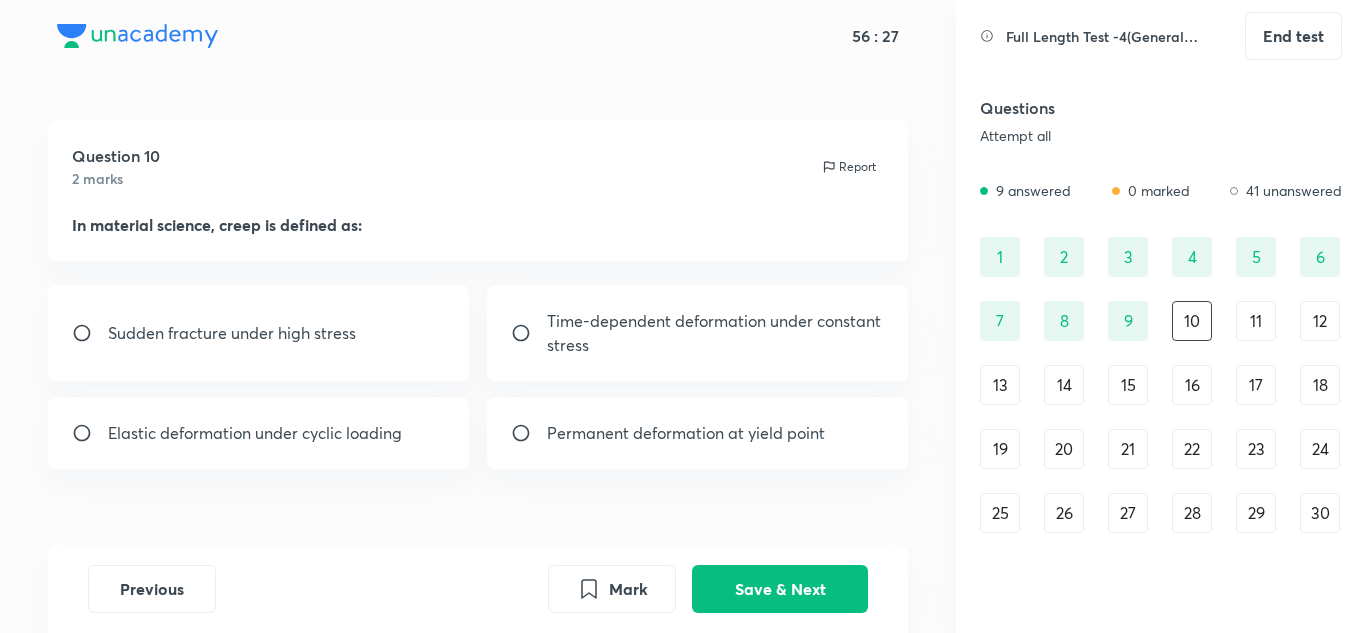 click on "Time-dependent deformation under constant stress" at bounding box center [716, 333] 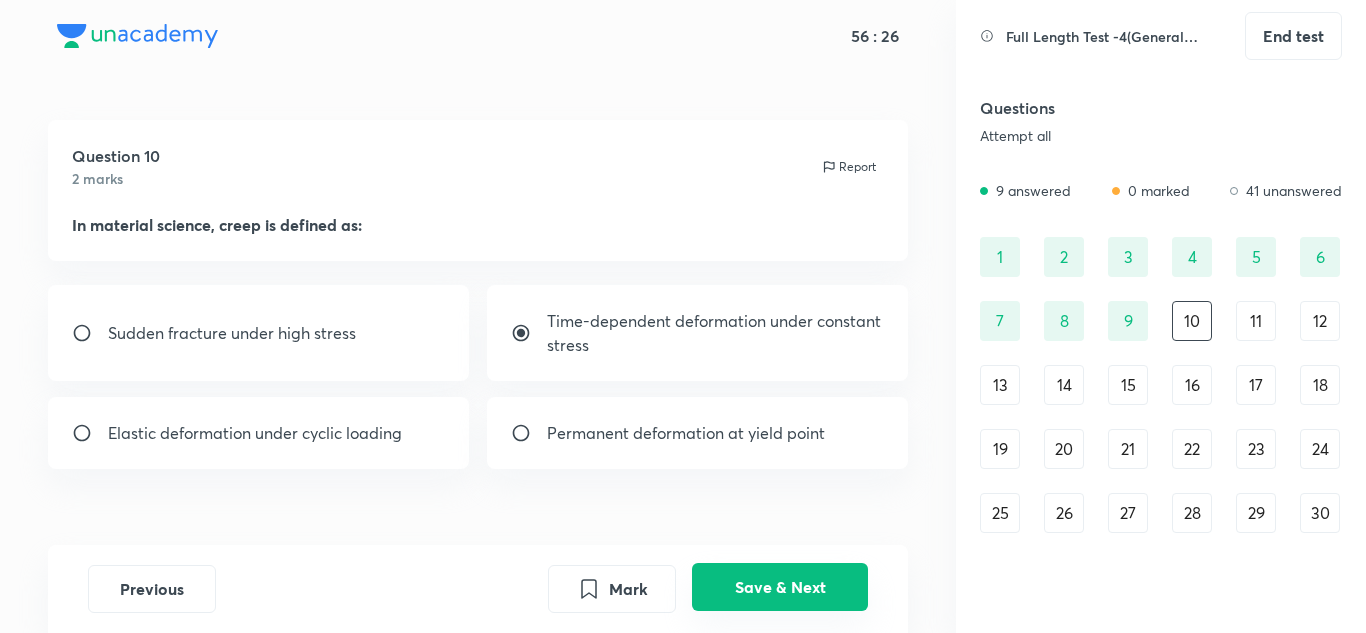 click on "Save & Next" at bounding box center [780, 587] 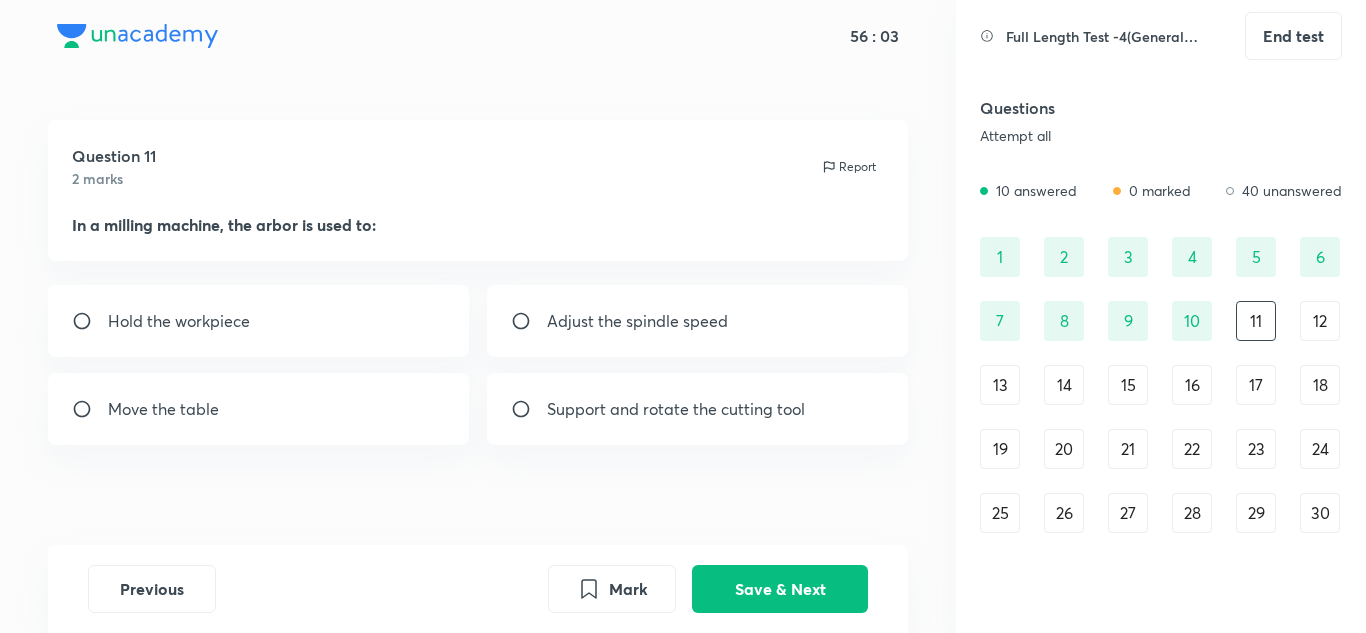 click on "Support and rotate the cutting tool" at bounding box center [676, 409] 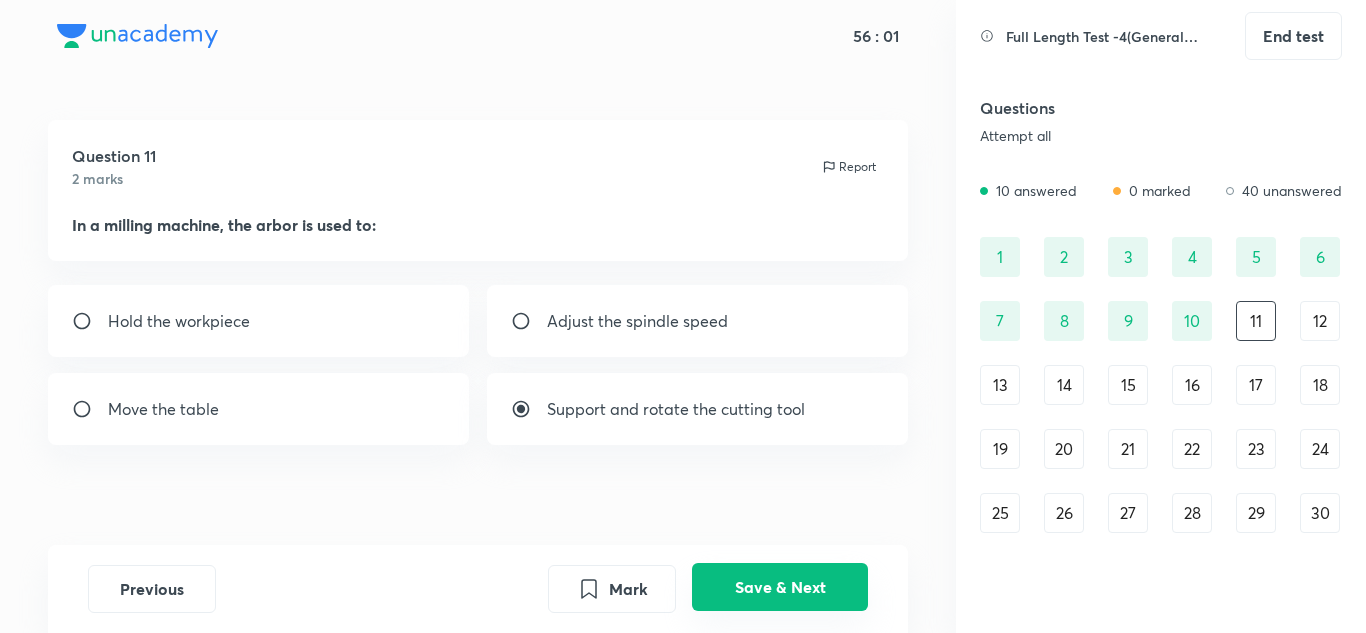 click on "Save & Next" at bounding box center (780, 587) 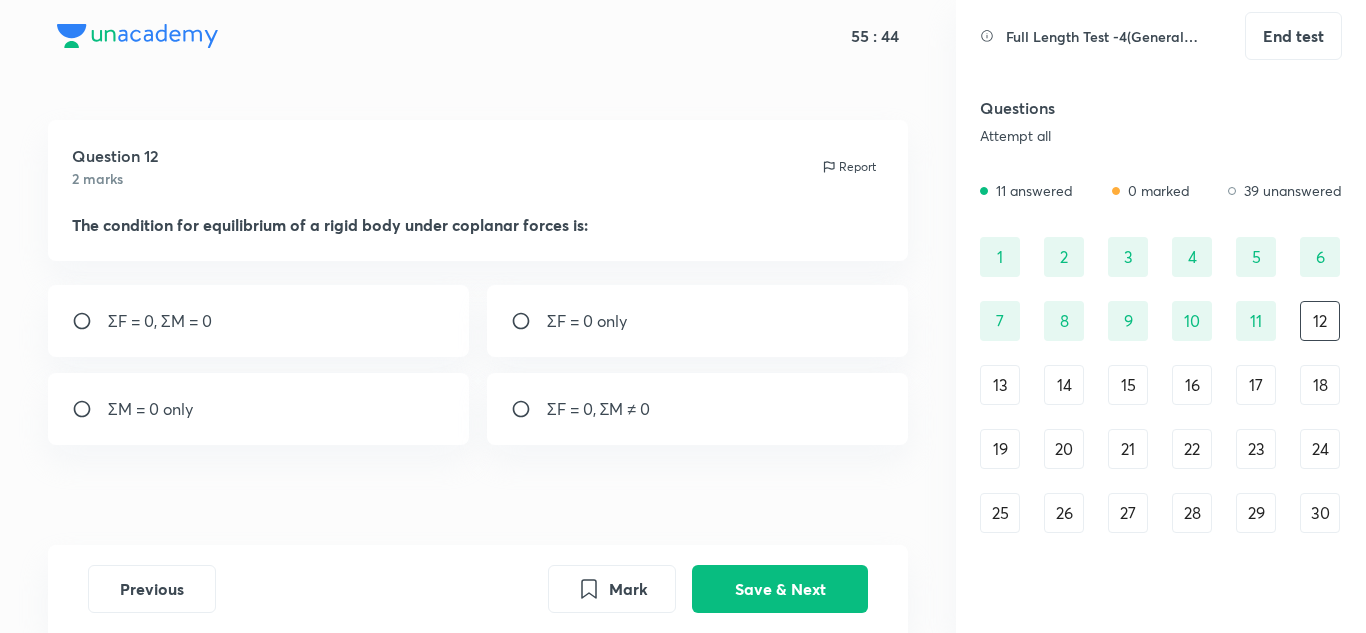 click on "ΣF = 0 only" at bounding box center (587, 321) 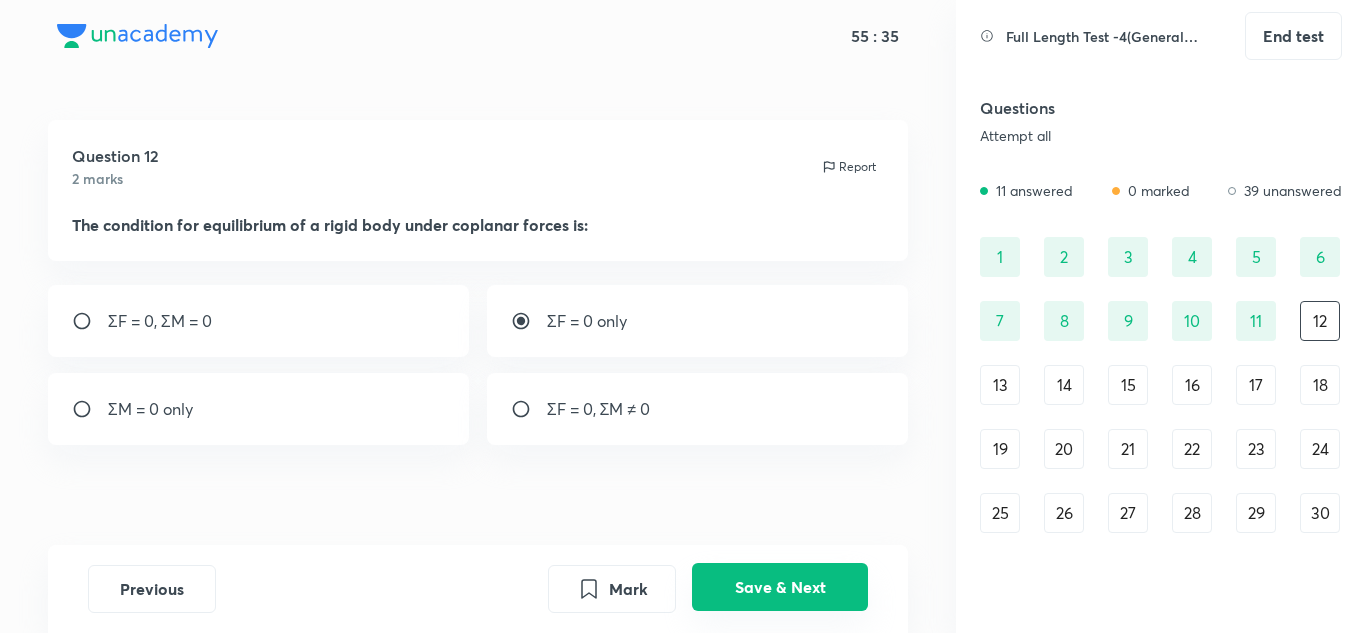 click on "Save & Next" at bounding box center [780, 587] 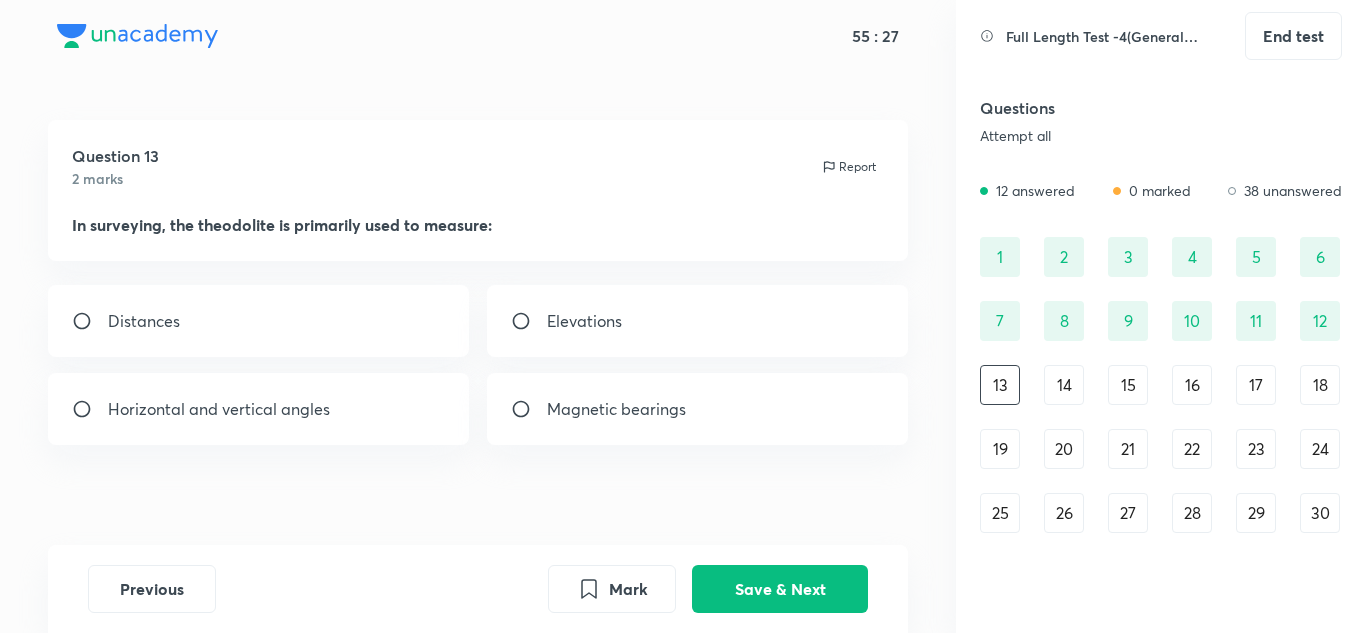click on "Horizontal and vertical angles" at bounding box center (219, 409) 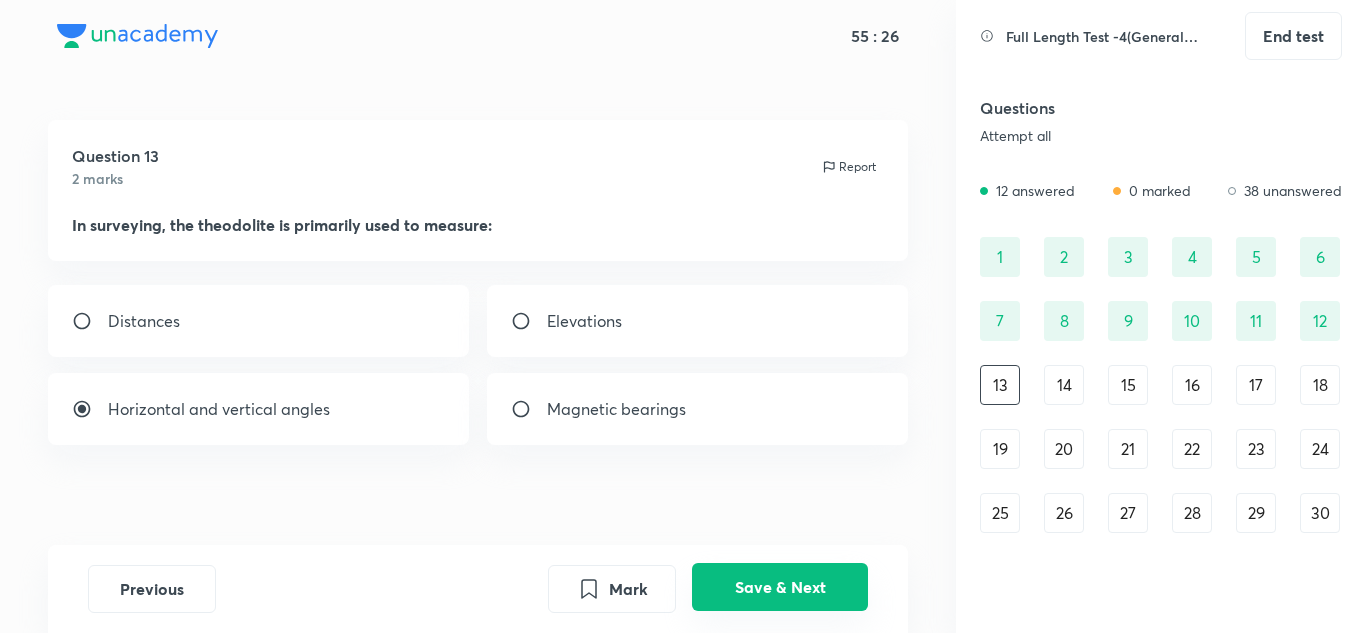 click on "Save & Next" at bounding box center [780, 587] 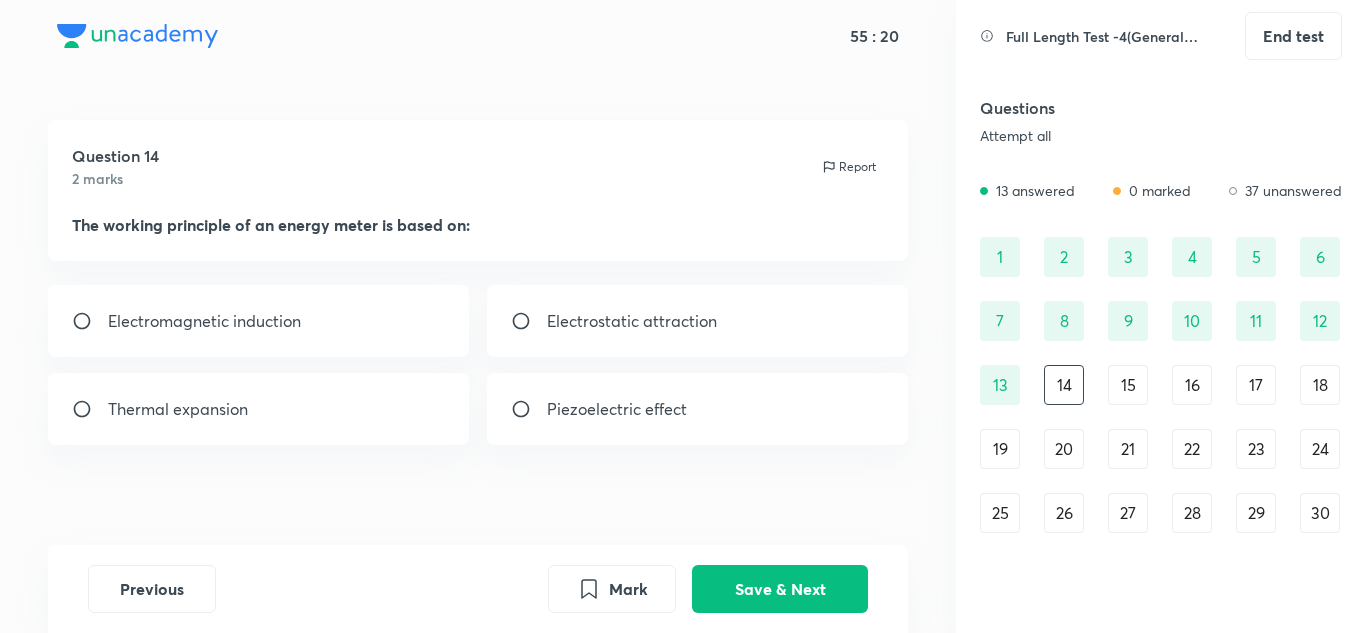 click on "Electromagnetic induction" at bounding box center (204, 321) 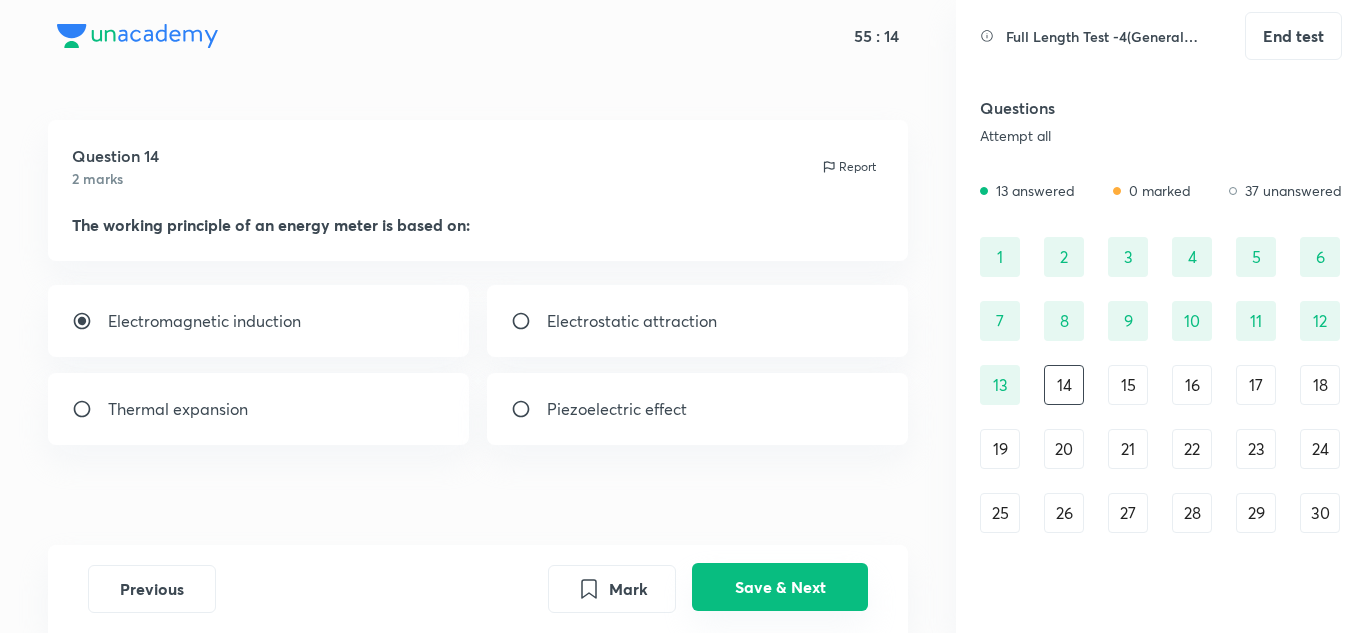 click on "Save & Next" at bounding box center (780, 587) 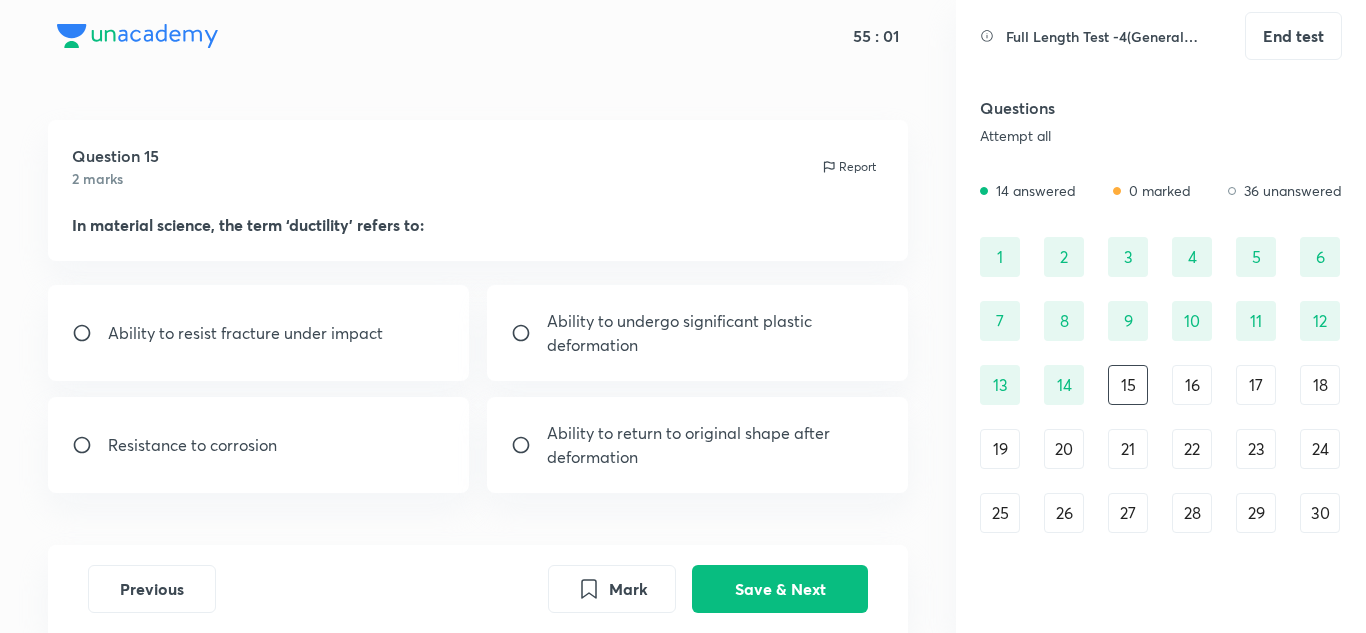 click on "Ability to undergo significant plastic deformation" at bounding box center (716, 333) 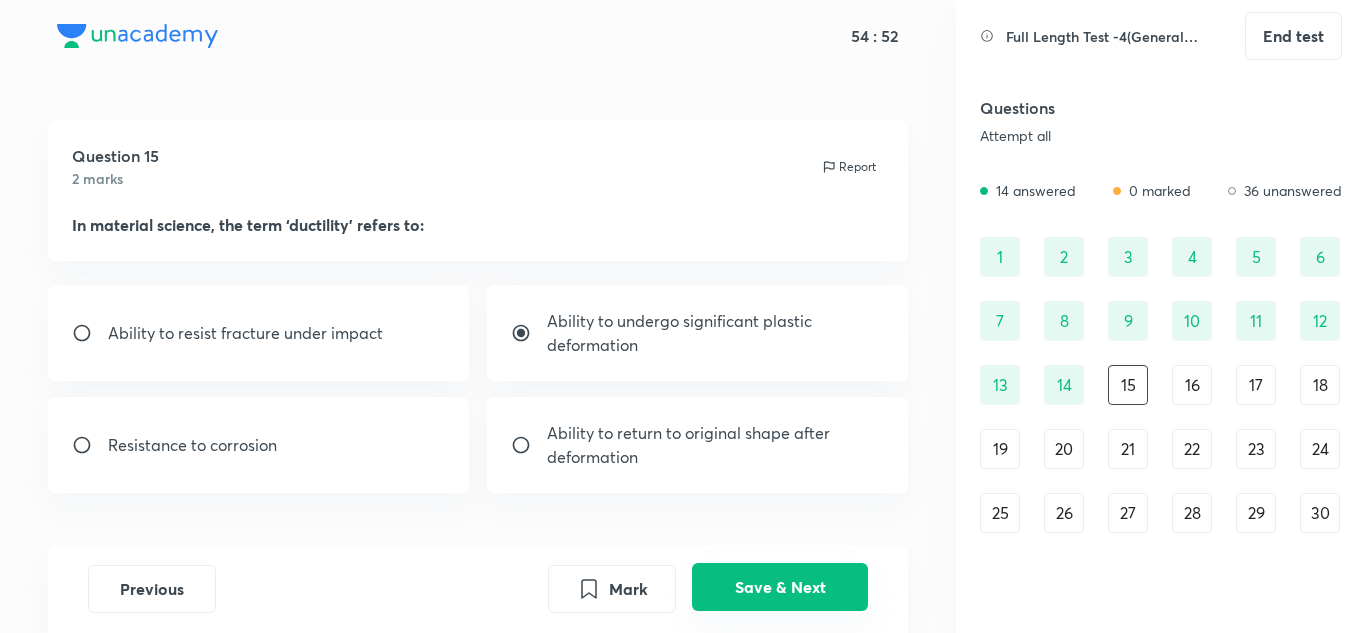 click on "Save & Next" at bounding box center [780, 587] 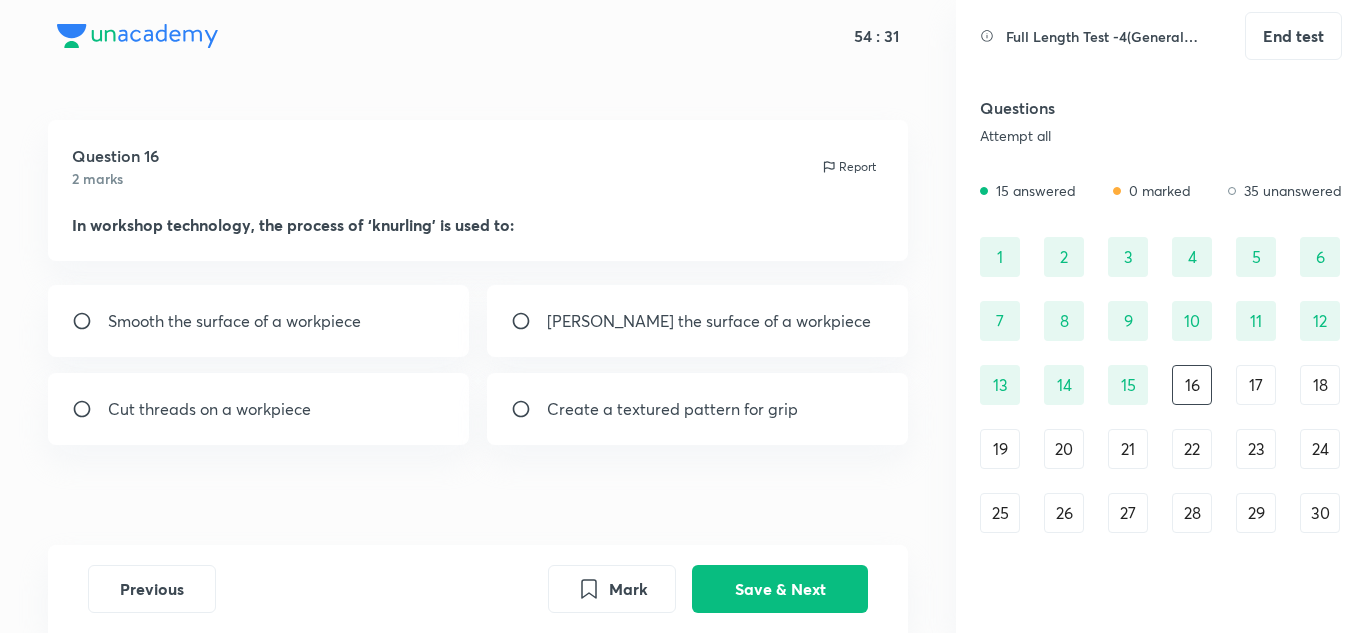 click on "Cut threads on a workpiece" at bounding box center [209, 409] 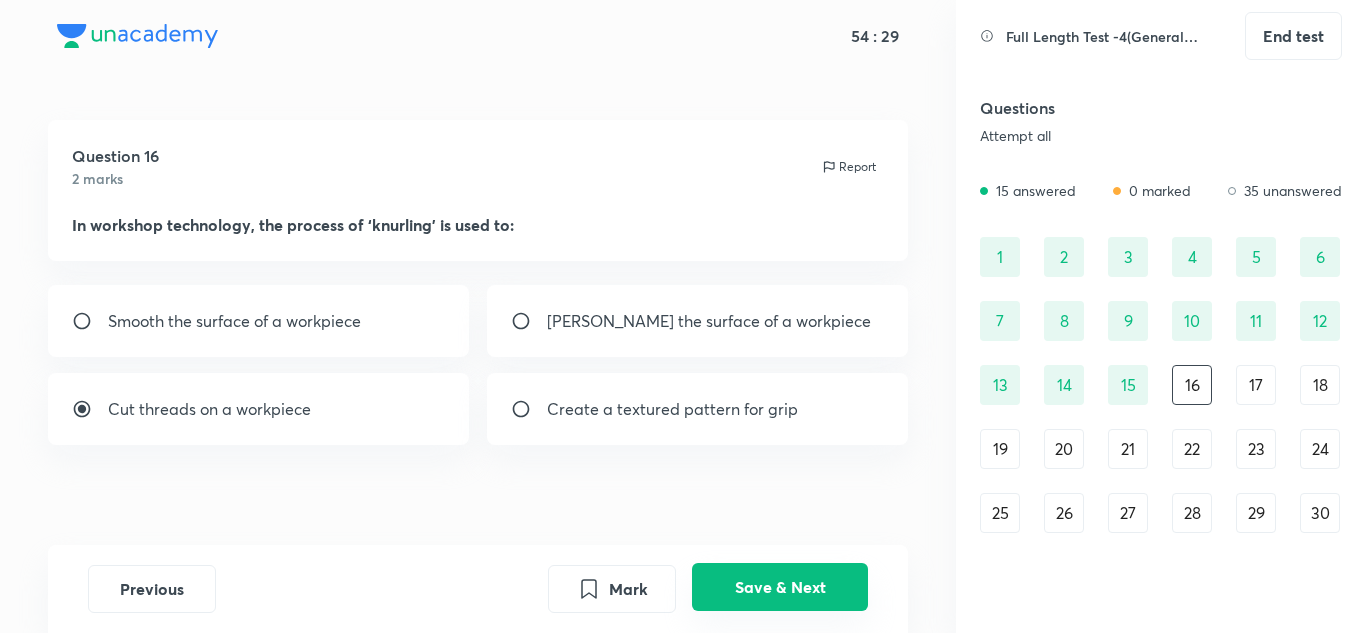 click on "Save & Next" at bounding box center [780, 587] 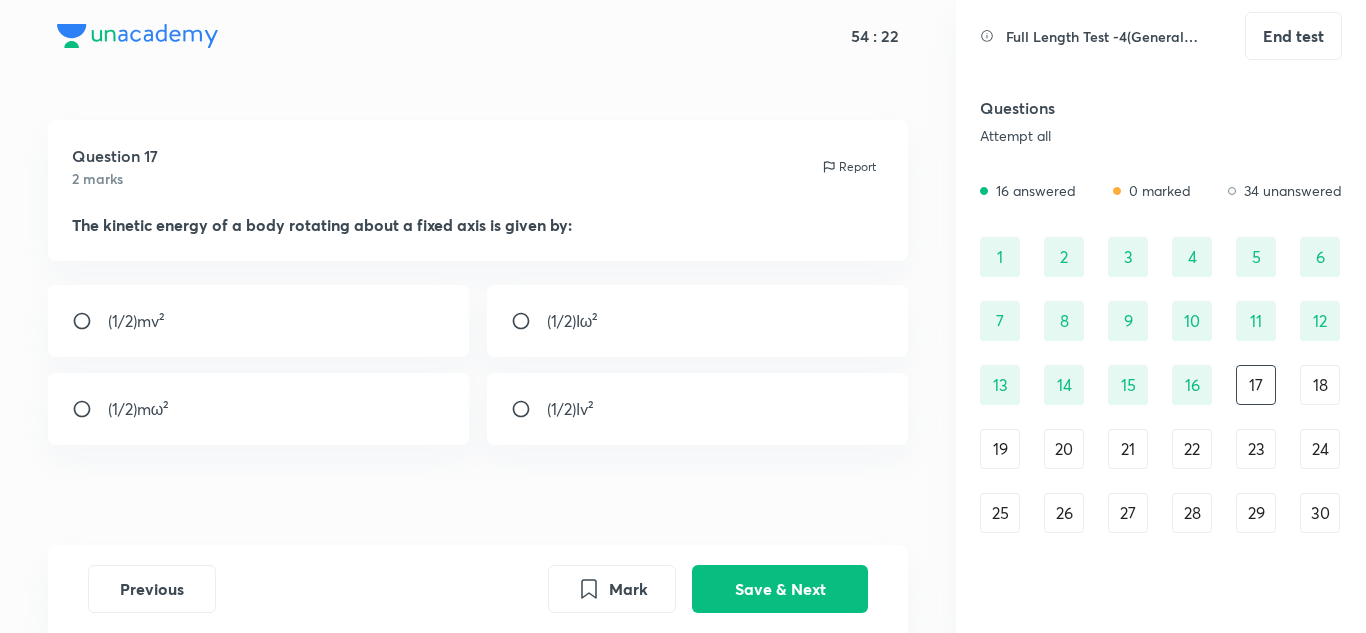 click on "(1/2)Iω²" at bounding box center [572, 321] 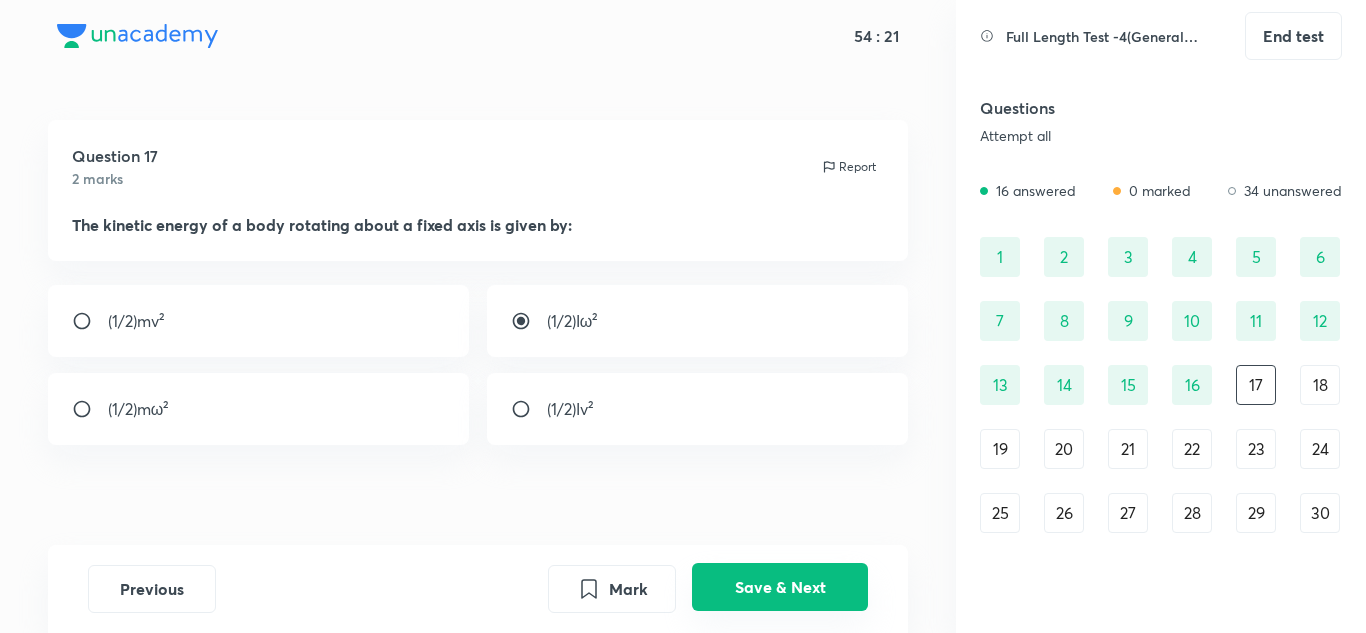 click on "Save & Next" at bounding box center (780, 587) 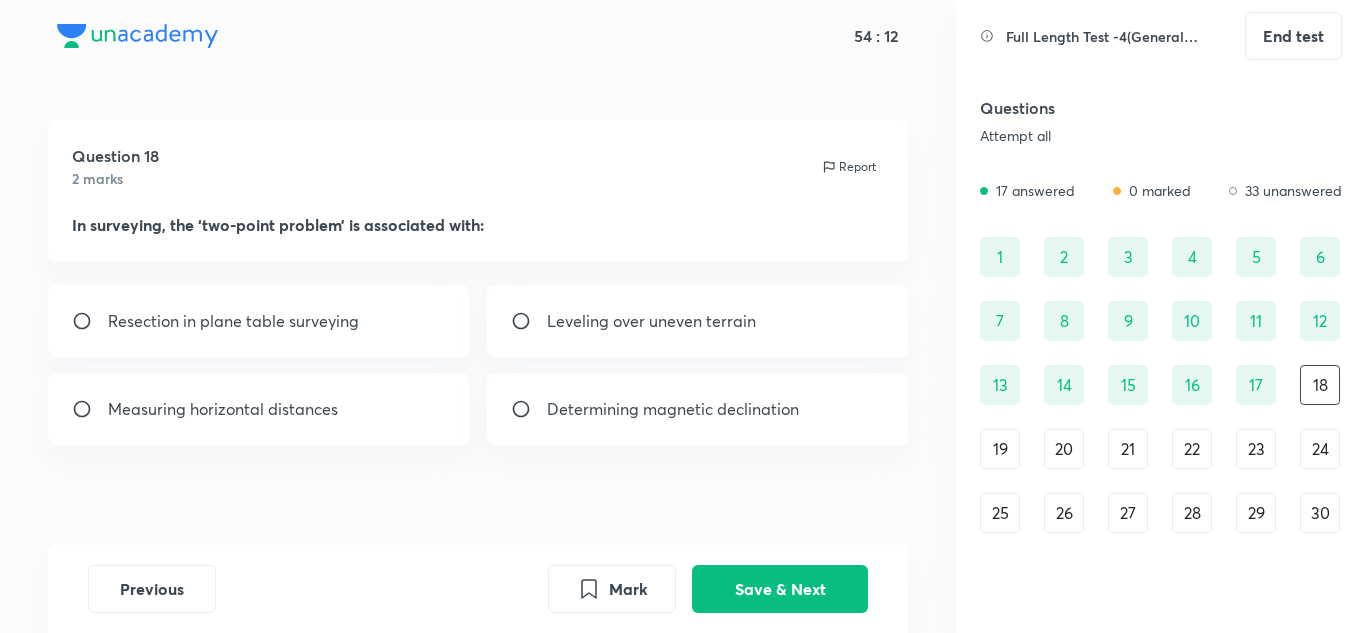 click on "Resection in plane table surveying" at bounding box center [259, 321] 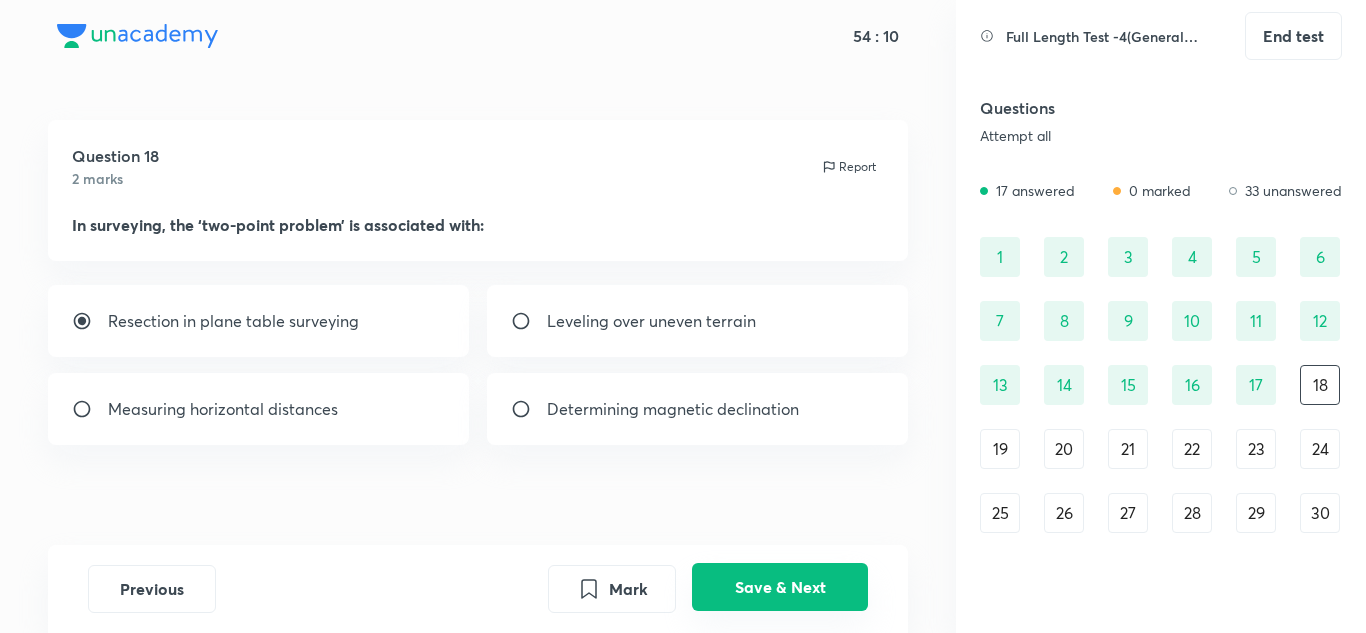 click on "Save & Next" at bounding box center [780, 587] 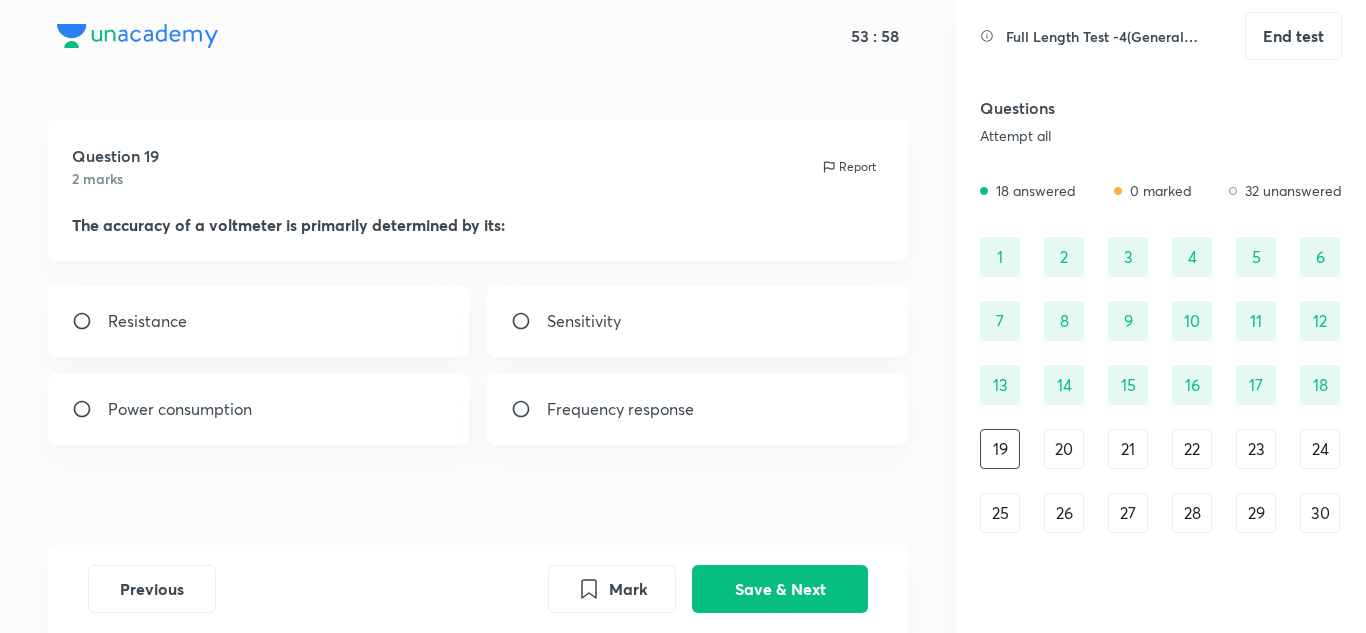 click on "Sensitivity" at bounding box center [584, 321] 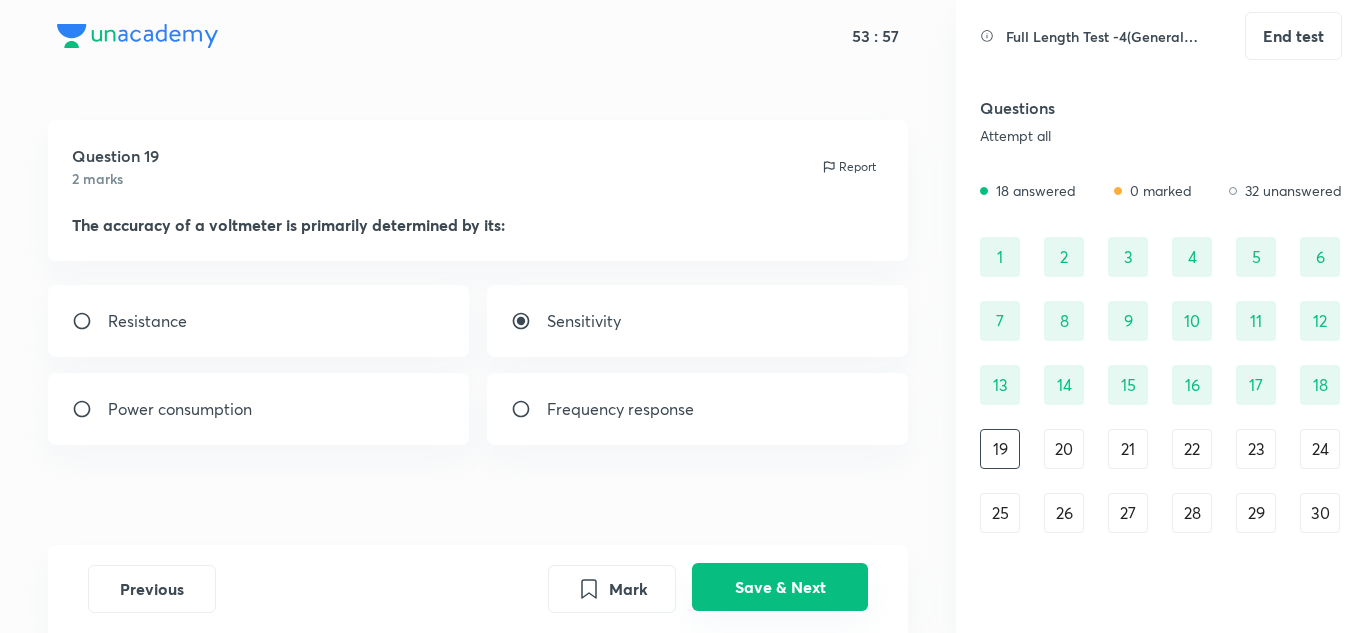 click on "Save & Next" at bounding box center [780, 587] 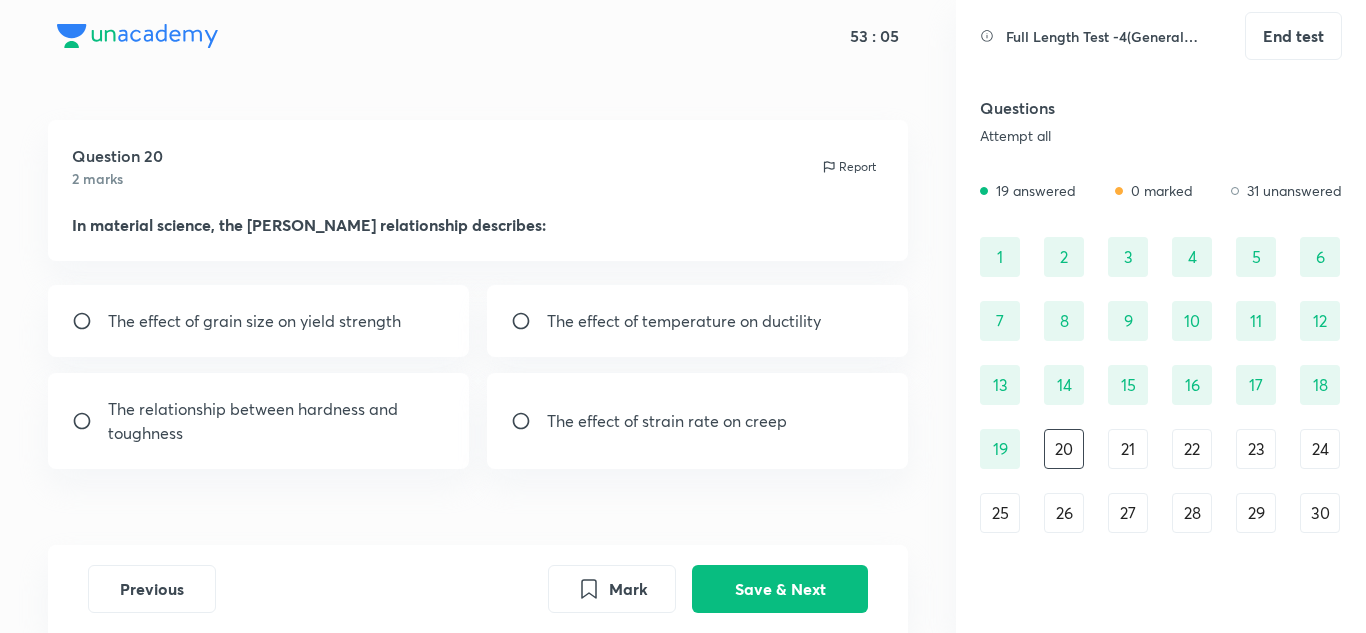 click on "The effect of grain size on yield strength" at bounding box center [254, 321] 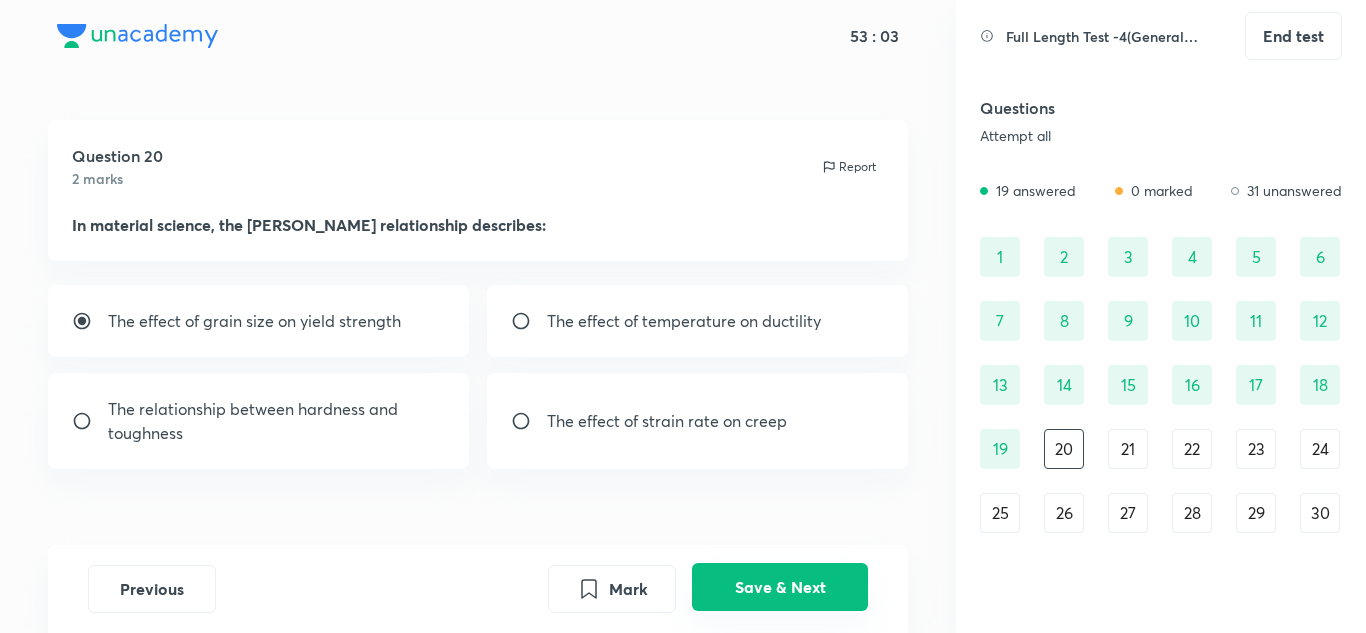 click on "Save & Next" at bounding box center (780, 587) 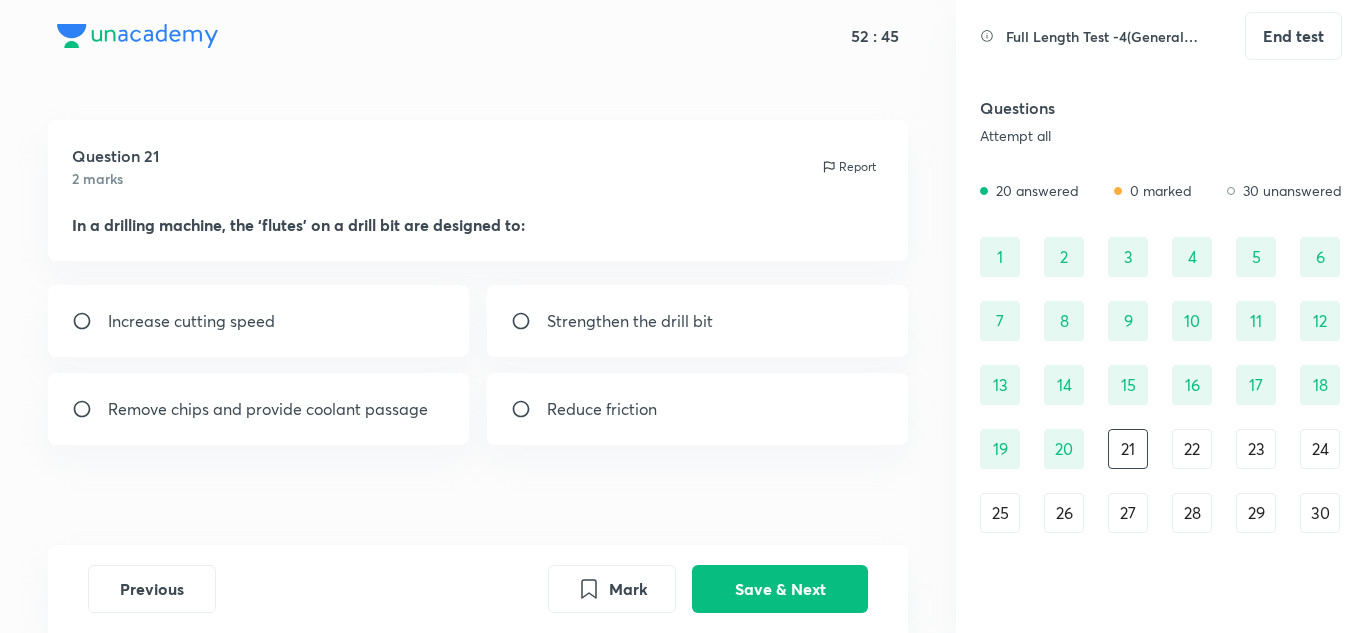 click on "Increase cutting speed" at bounding box center (259, 321) 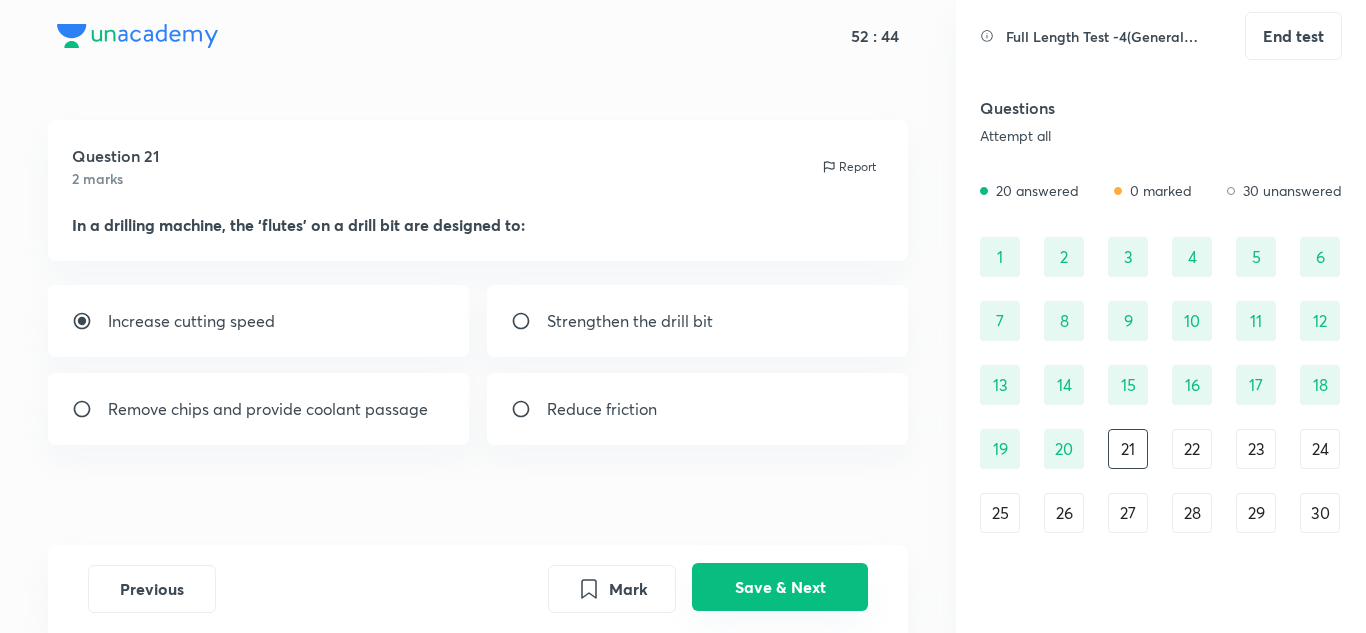 click on "Save & Next" at bounding box center [780, 587] 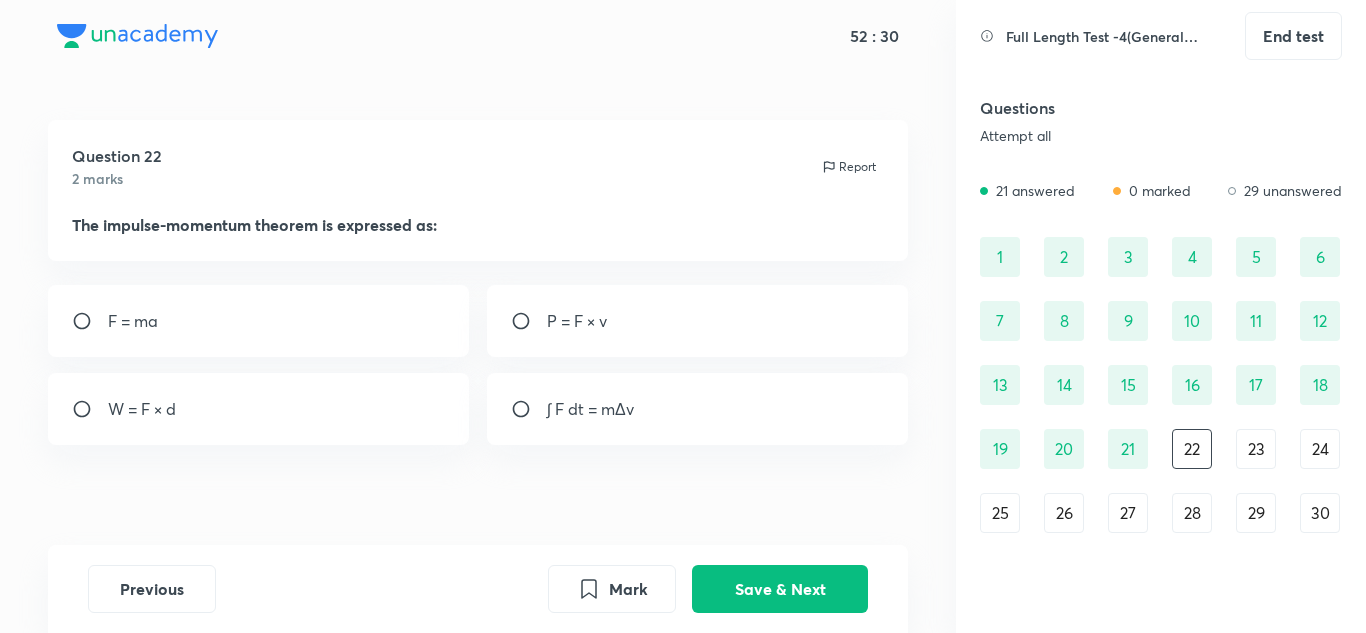 click on "∫ F dt = mΔv" at bounding box center [698, 409] 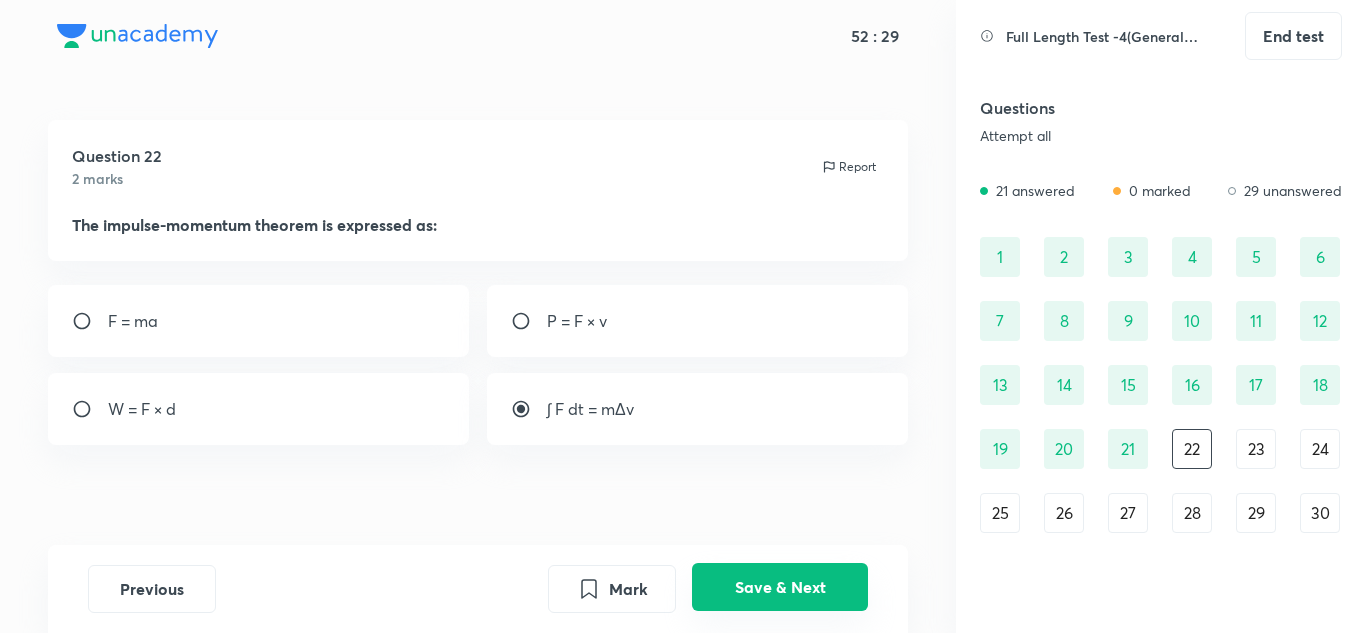 click on "Save & Next" at bounding box center [780, 587] 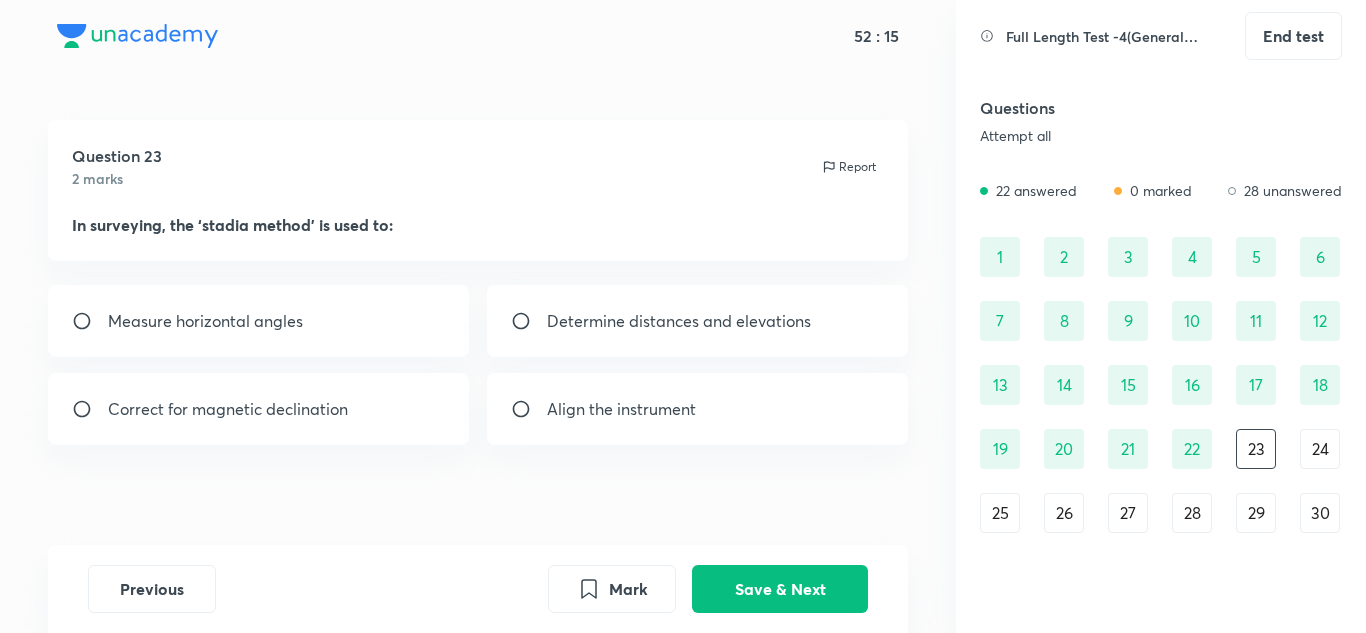 click on "Determine distances and elevations" at bounding box center (698, 321) 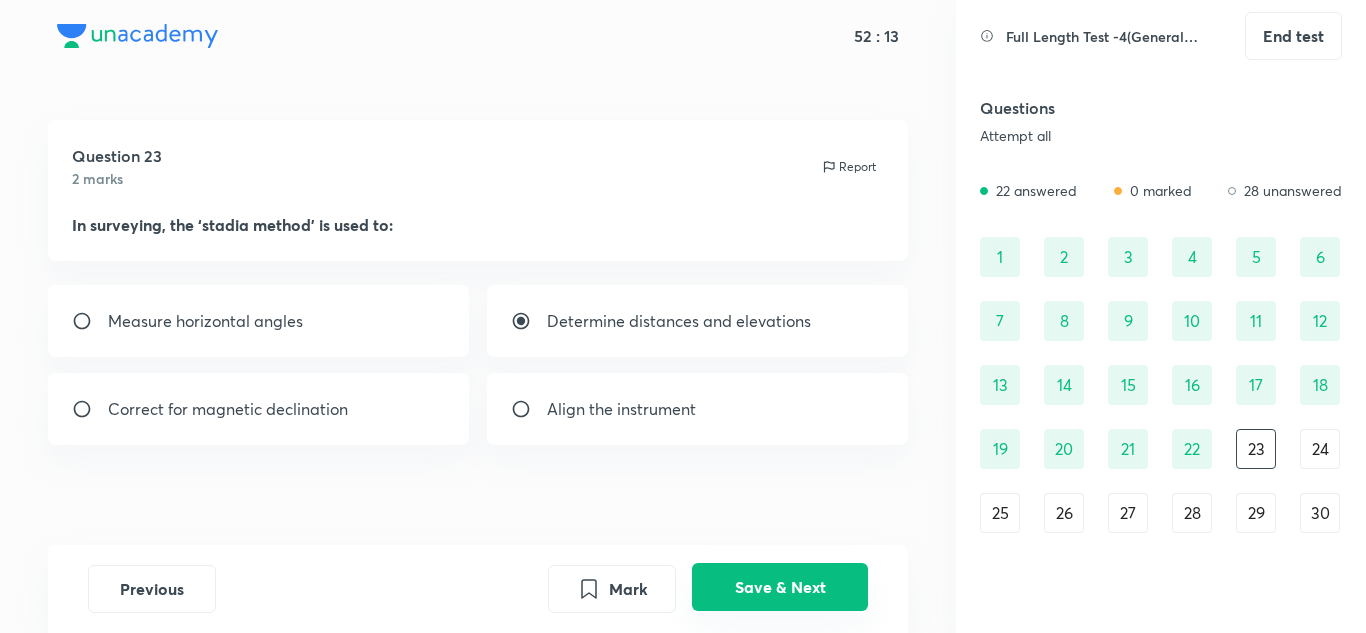 click on "Save & Next" at bounding box center [780, 587] 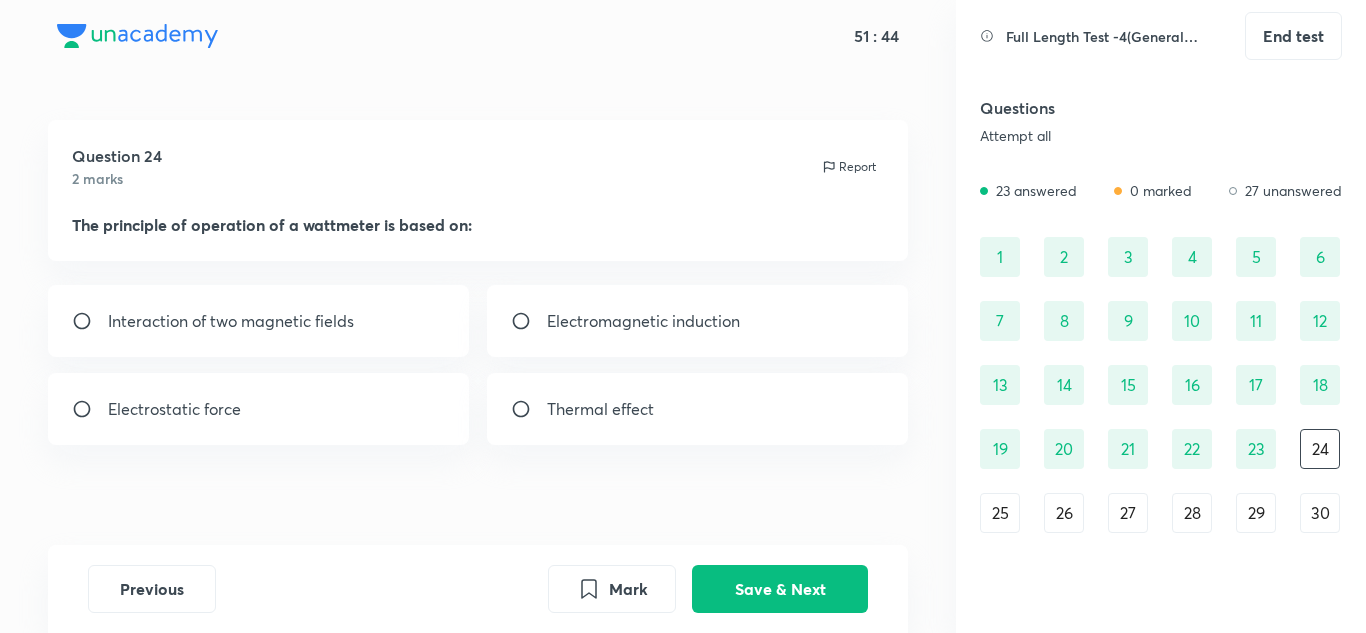 click on "Electromagnetic induction" at bounding box center [643, 321] 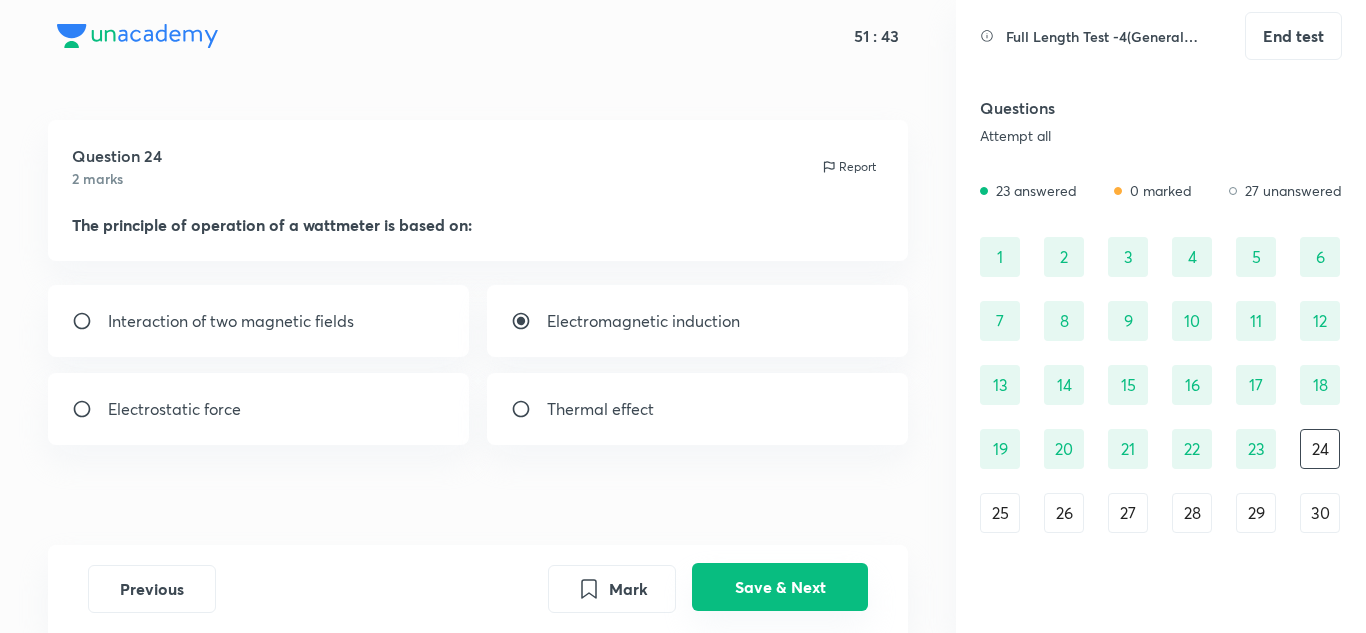 click on "Save & Next" at bounding box center [780, 587] 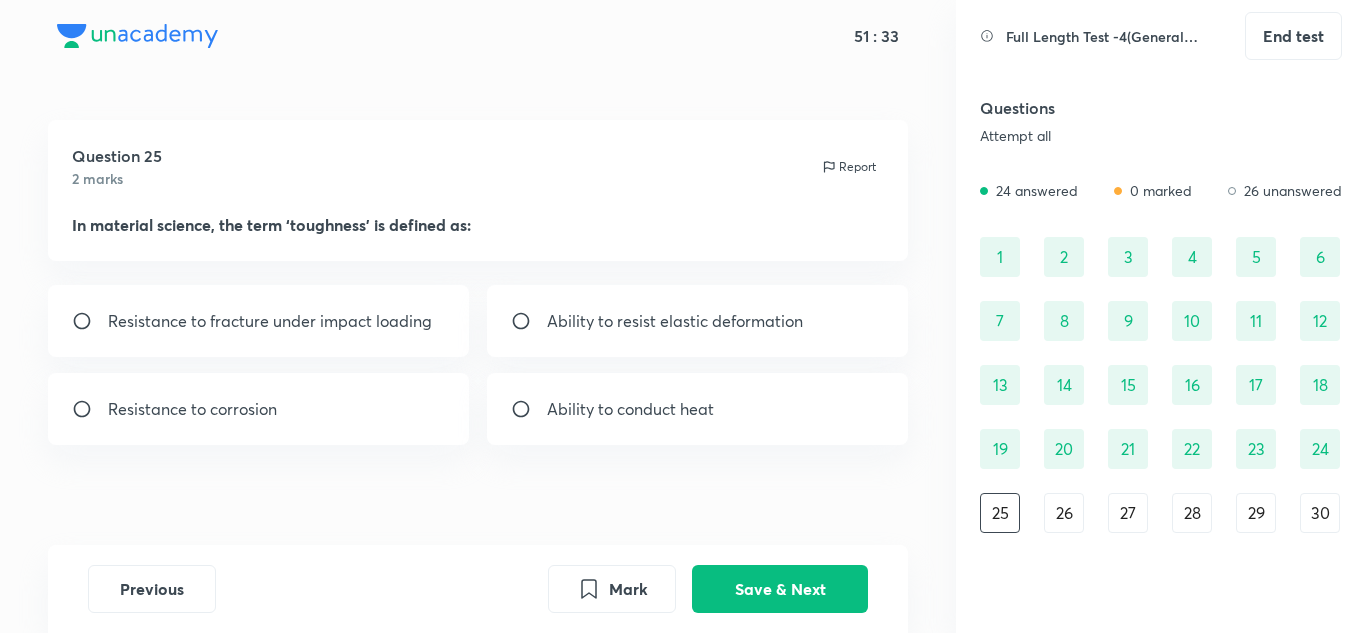 click on "Resistance to fracture under impact loading" at bounding box center (270, 321) 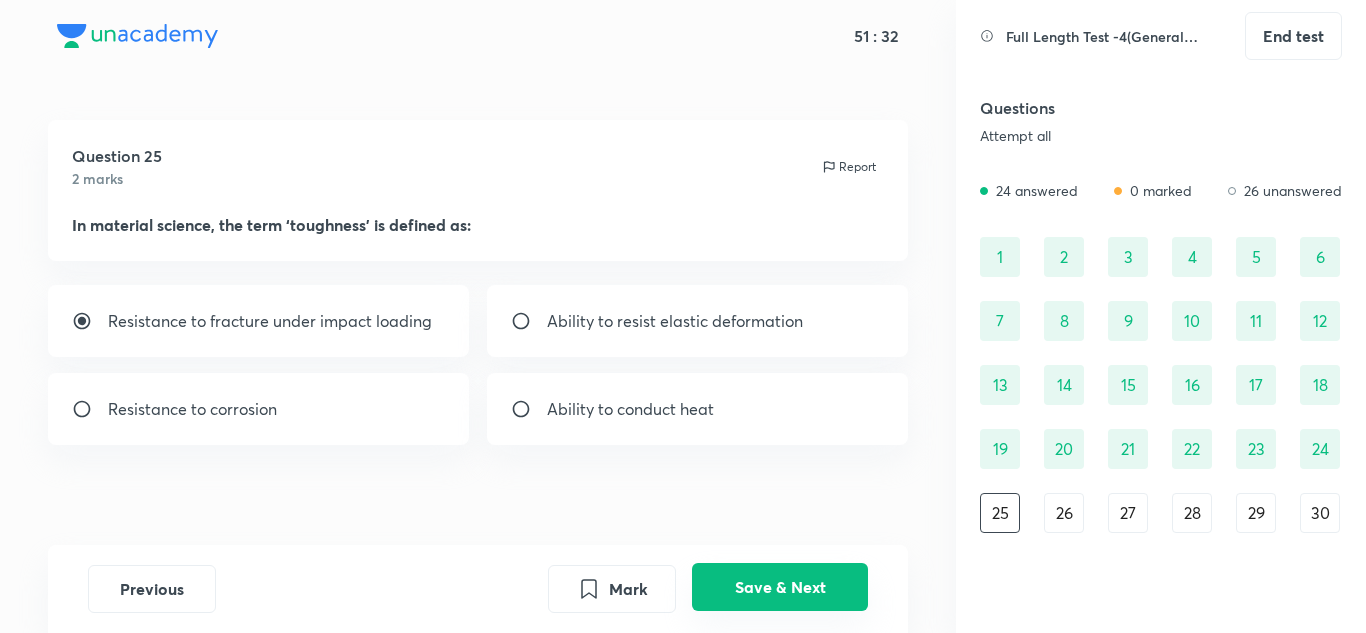 click on "Save & Next" at bounding box center [780, 587] 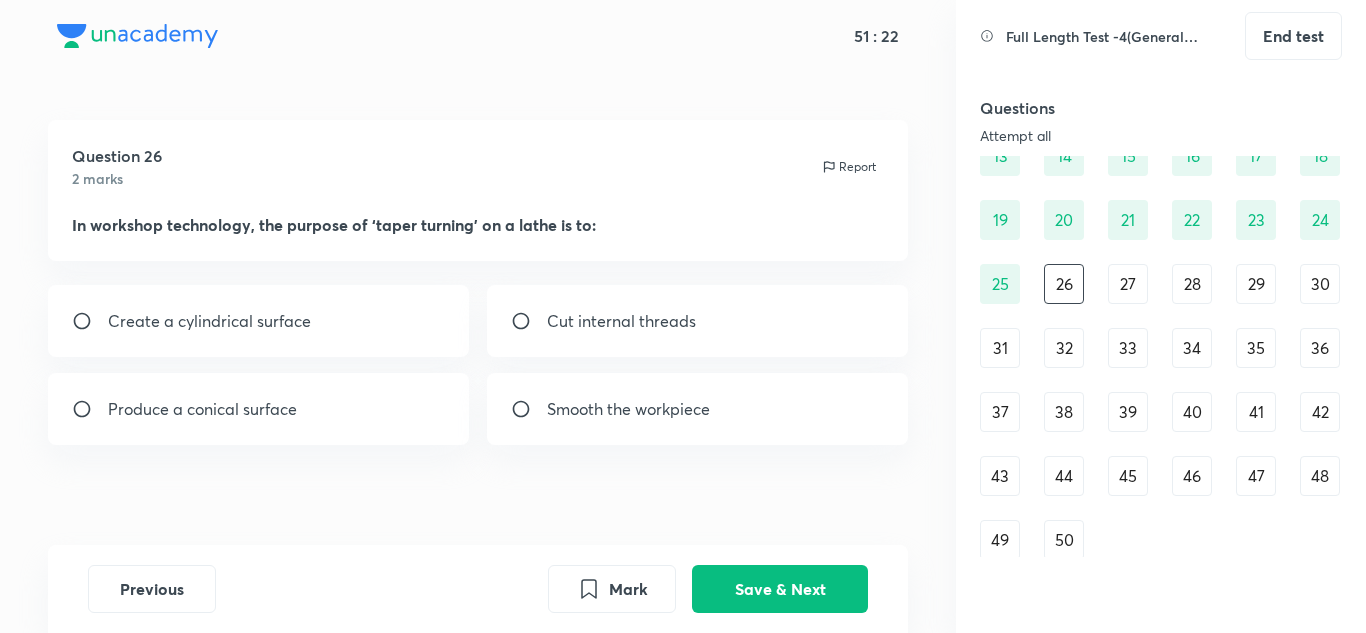 scroll, scrollTop: 256, scrollLeft: 0, axis: vertical 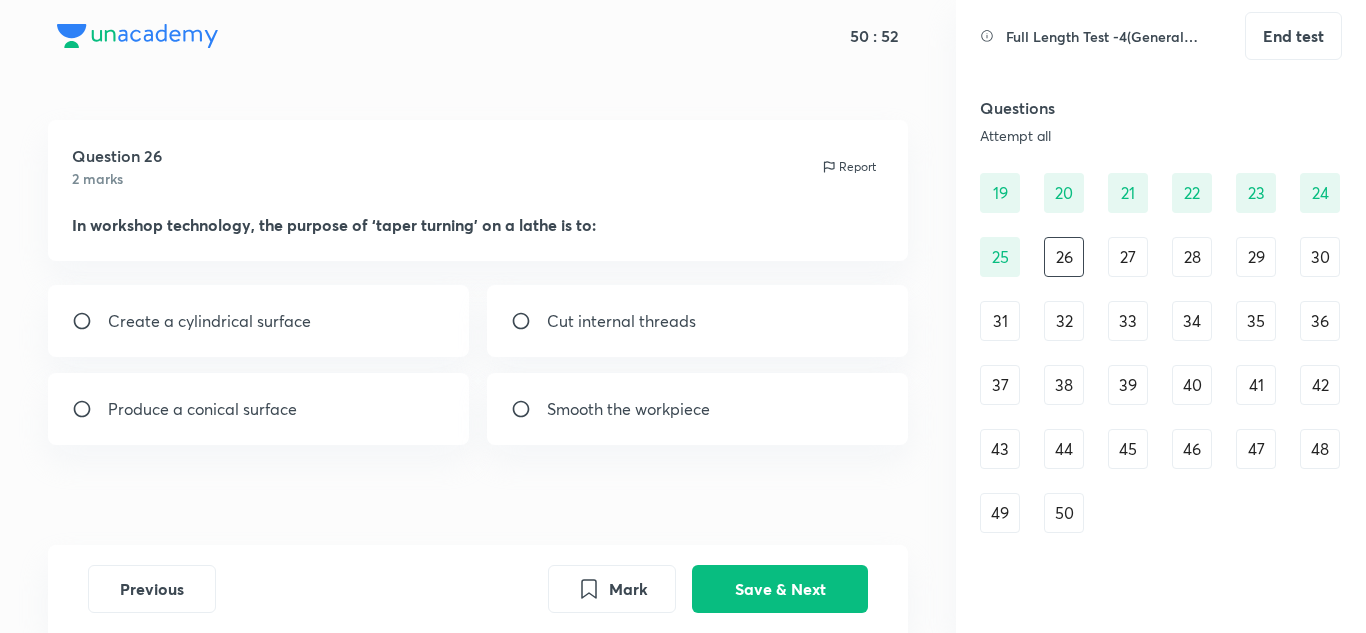 click on "Produce a conical surface" at bounding box center (202, 409) 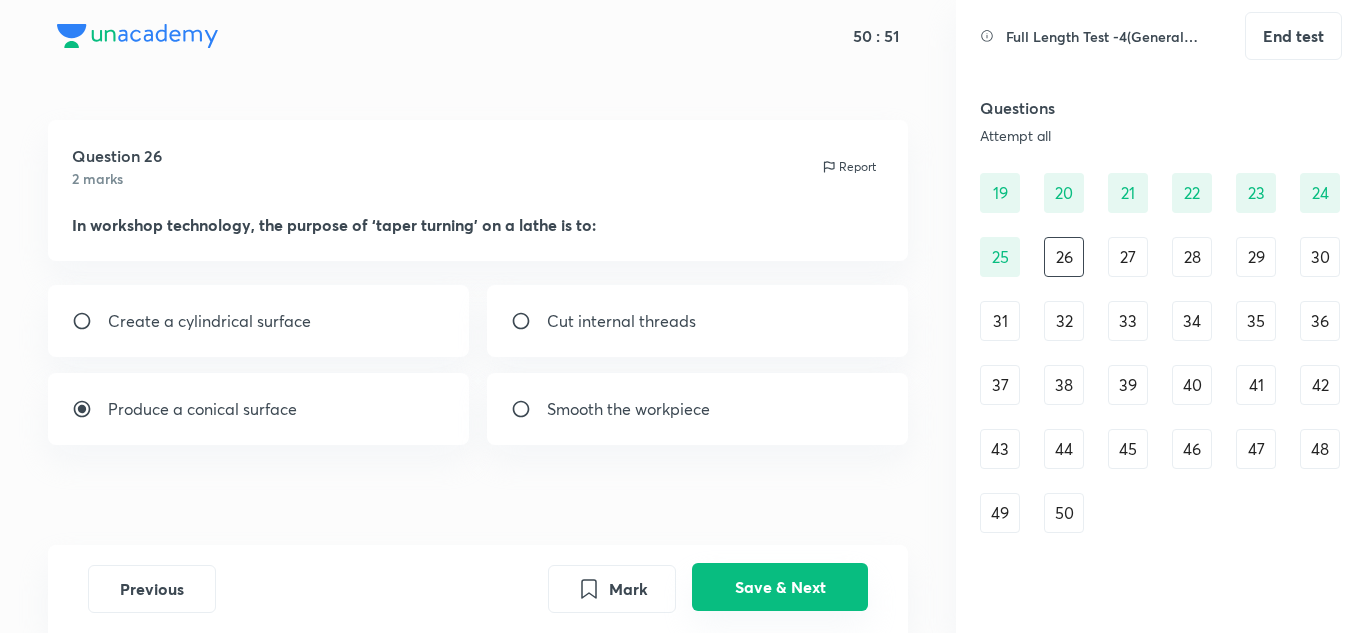 drag, startPoint x: 832, startPoint y: 593, endPoint x: 684, endPoint y: 537, distance: 158.24033 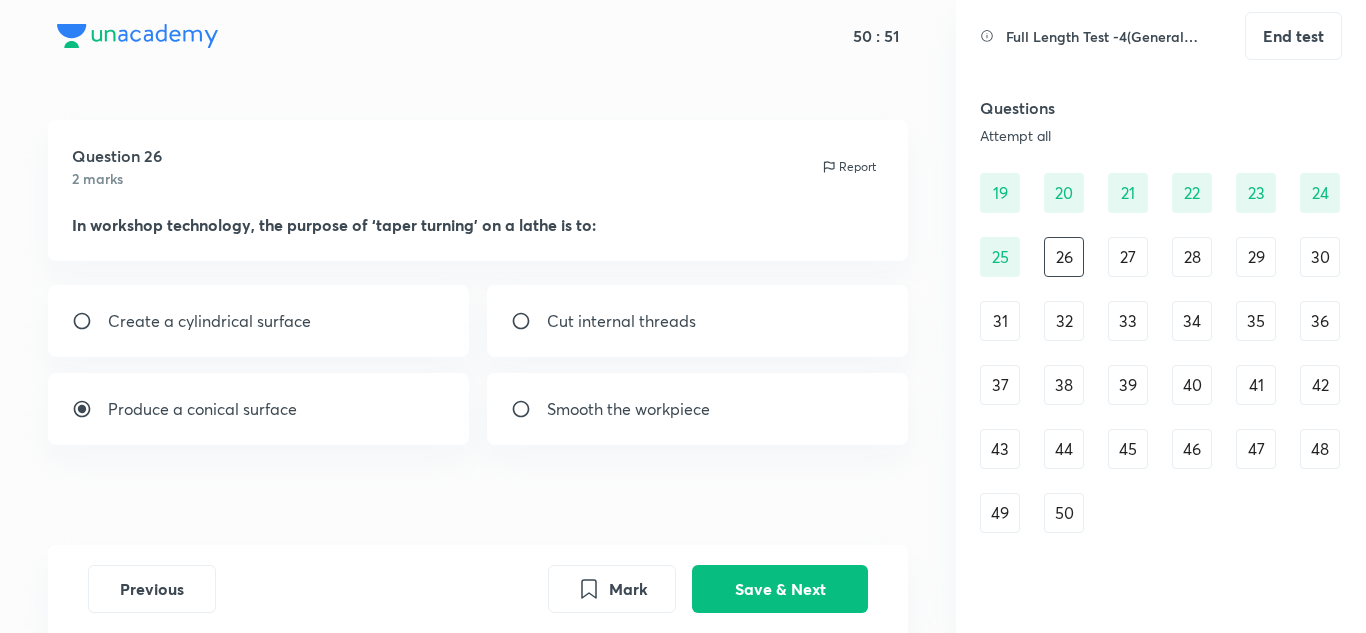 click on "Save & Next" at bounding box center [780, 589] 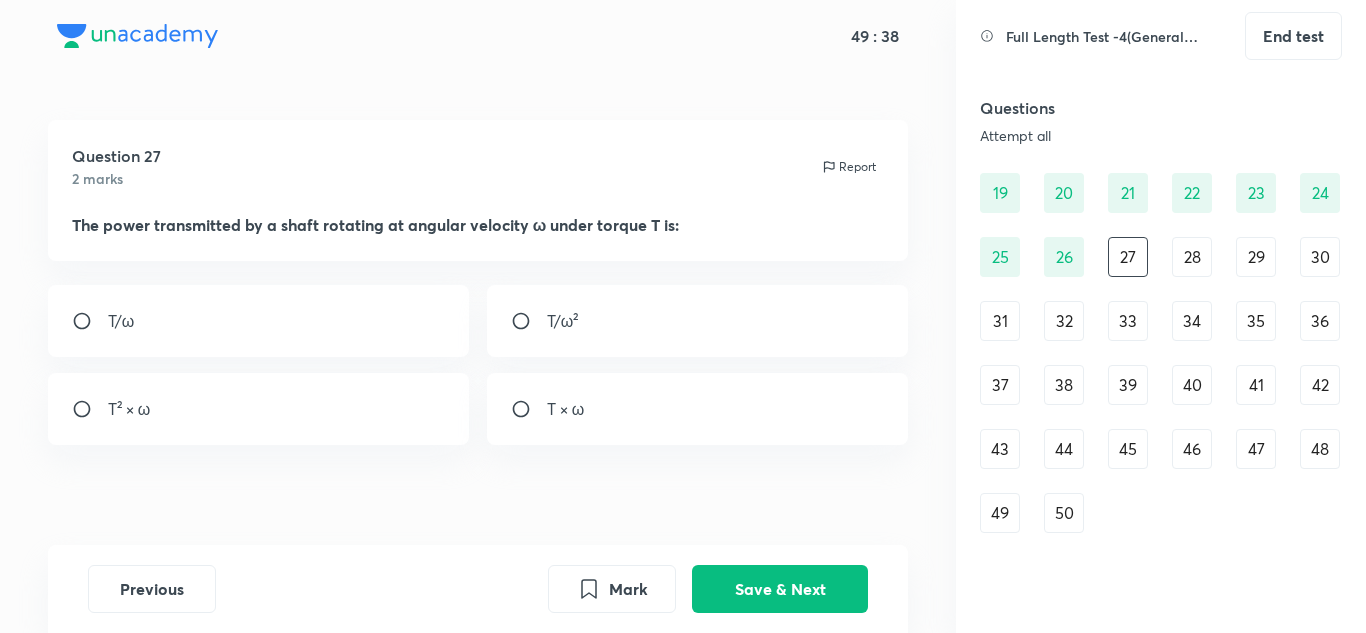 click on "T × ω" at bounding box center [698, 409] 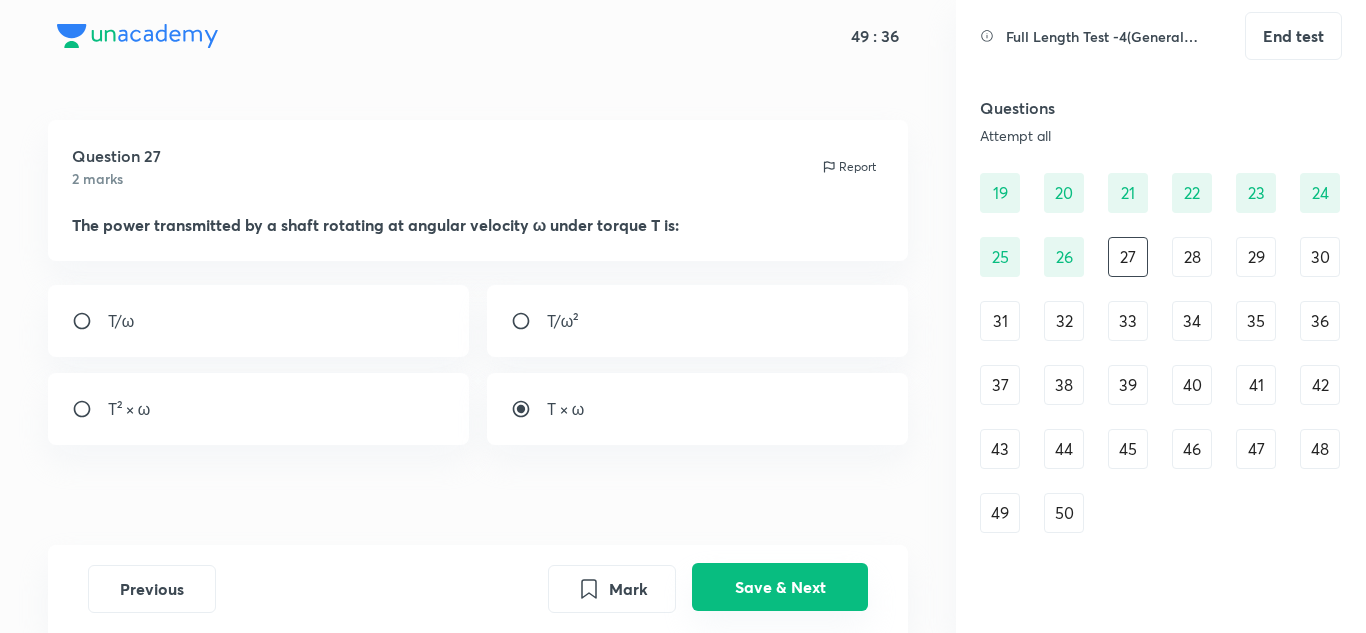 click on "Save & Next" at bounding box center [780, 587] 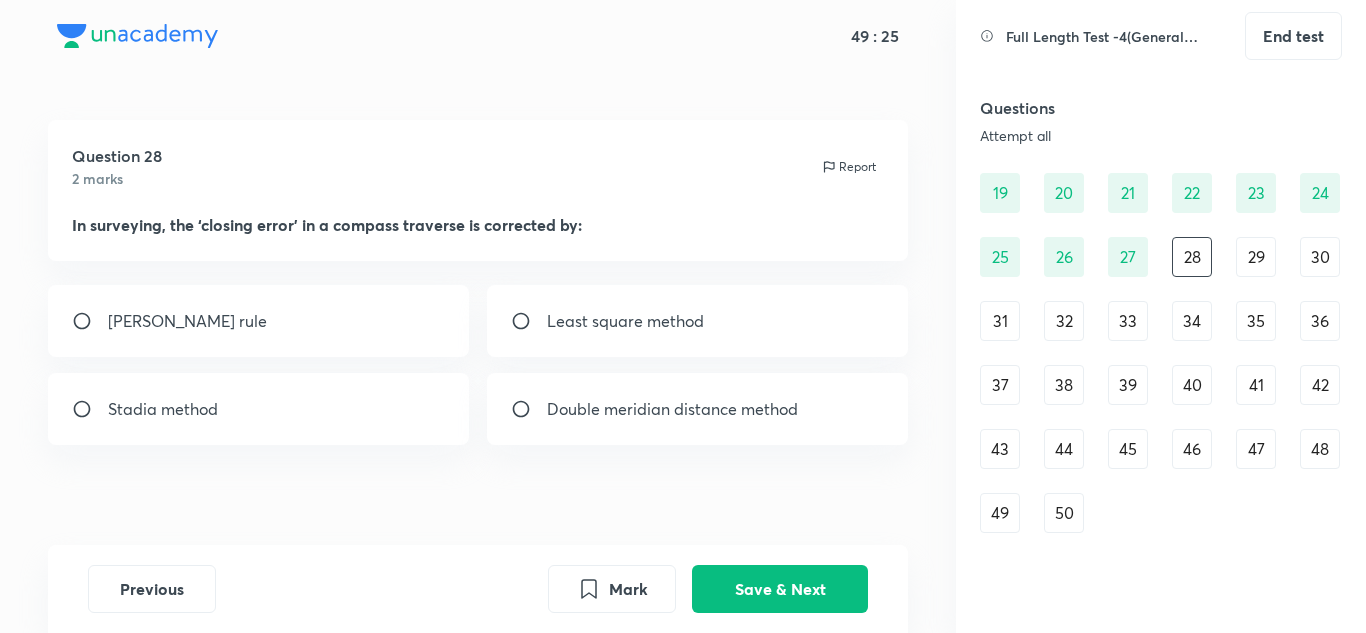 click on "[PERSON_NAME] rule" at bounding box center (259, 321) 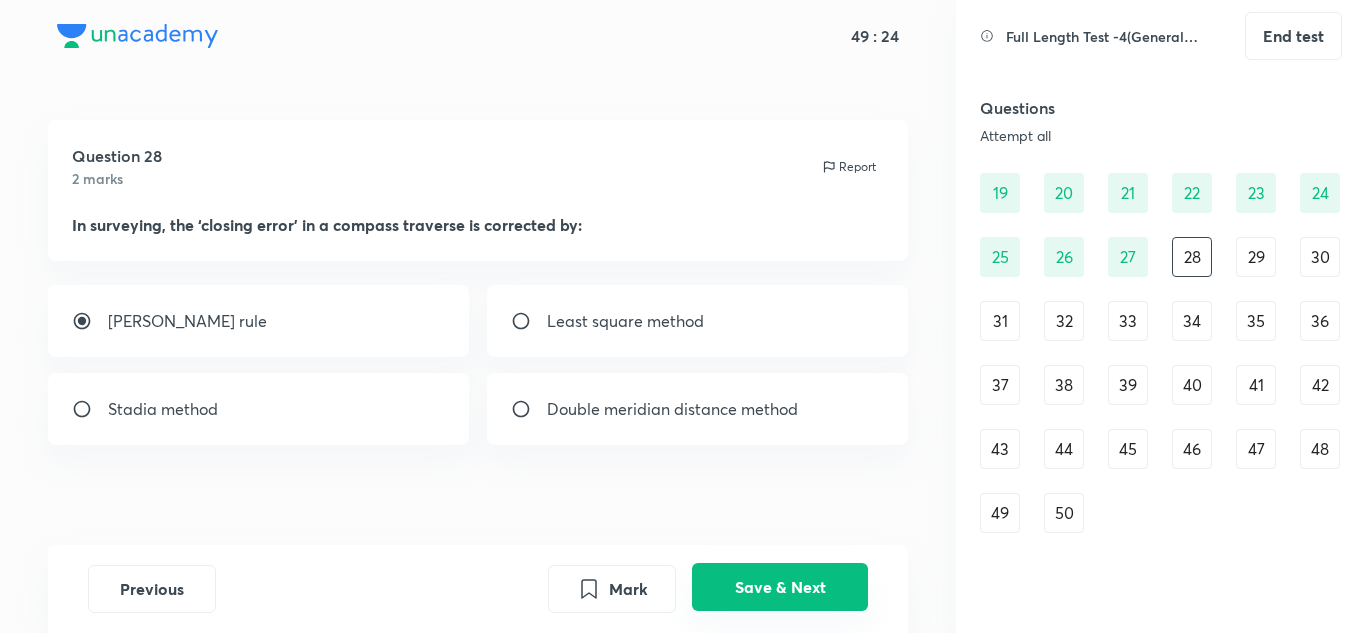 click on "Save & Next" at bounding box center [780, 587] 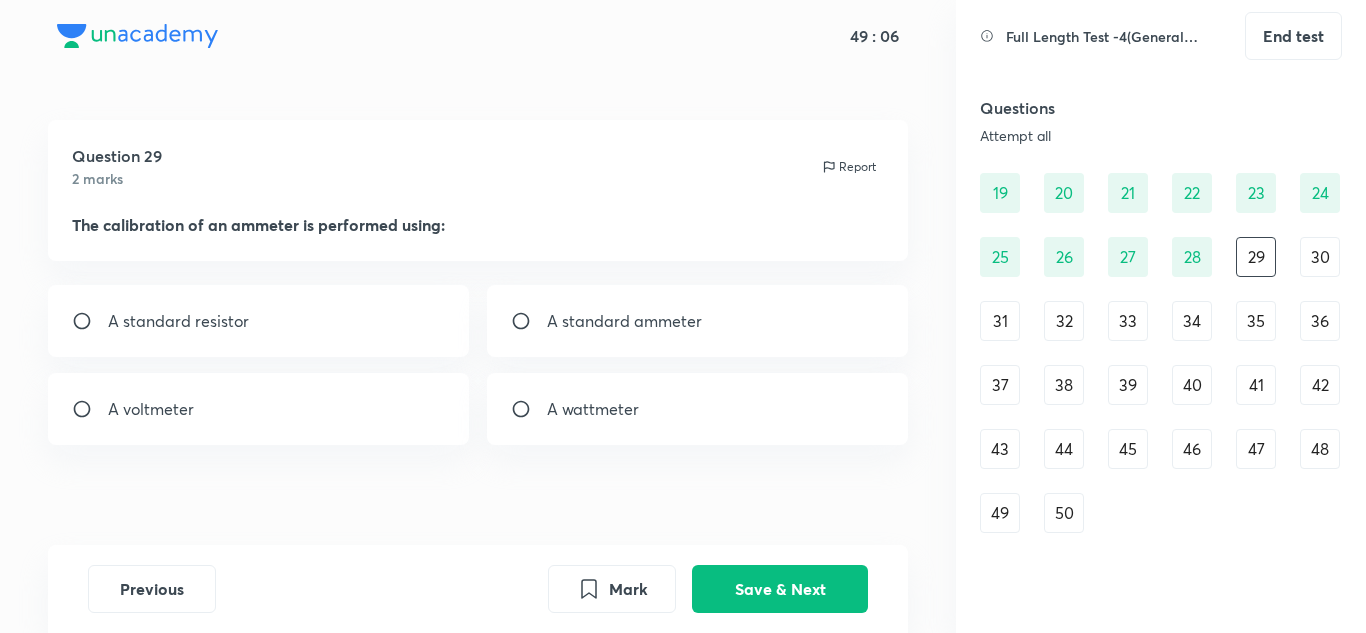 click on "A voltmeter" at bounding box center (259, 409) 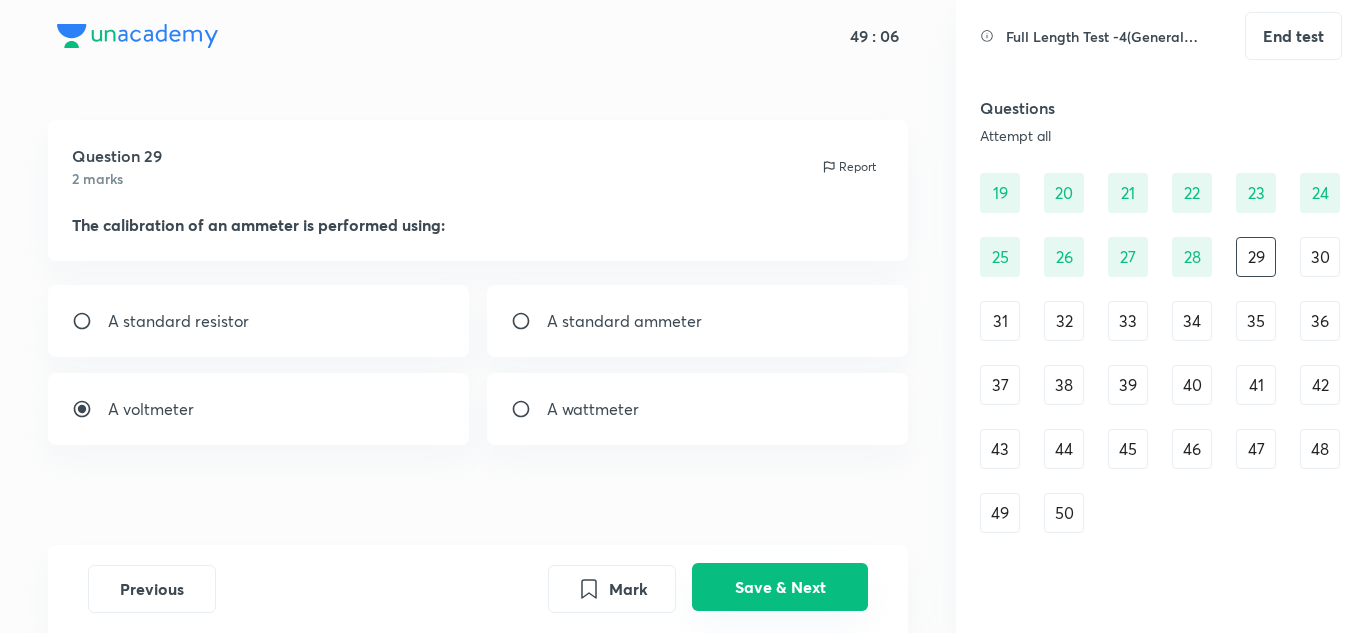 click on "Save & Next" at bounding box center [780, 587] 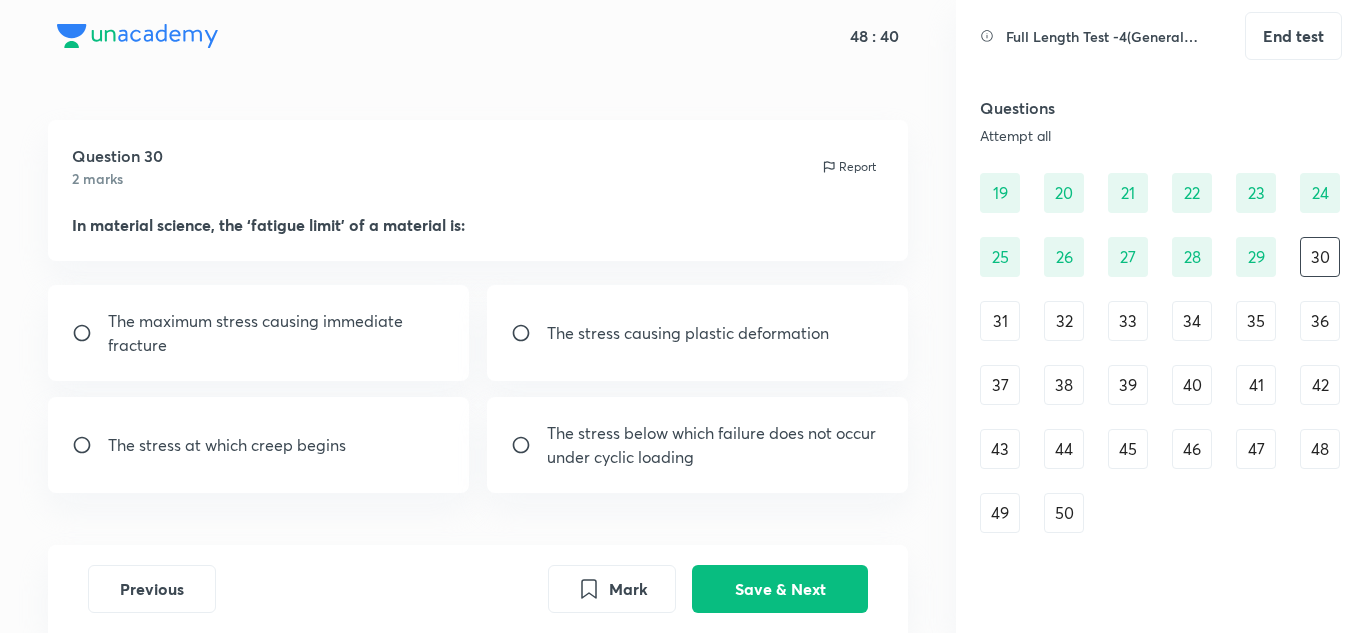 click on "The stress below which failure does not occur under cyclic loading" at bounding box center [716, 445] 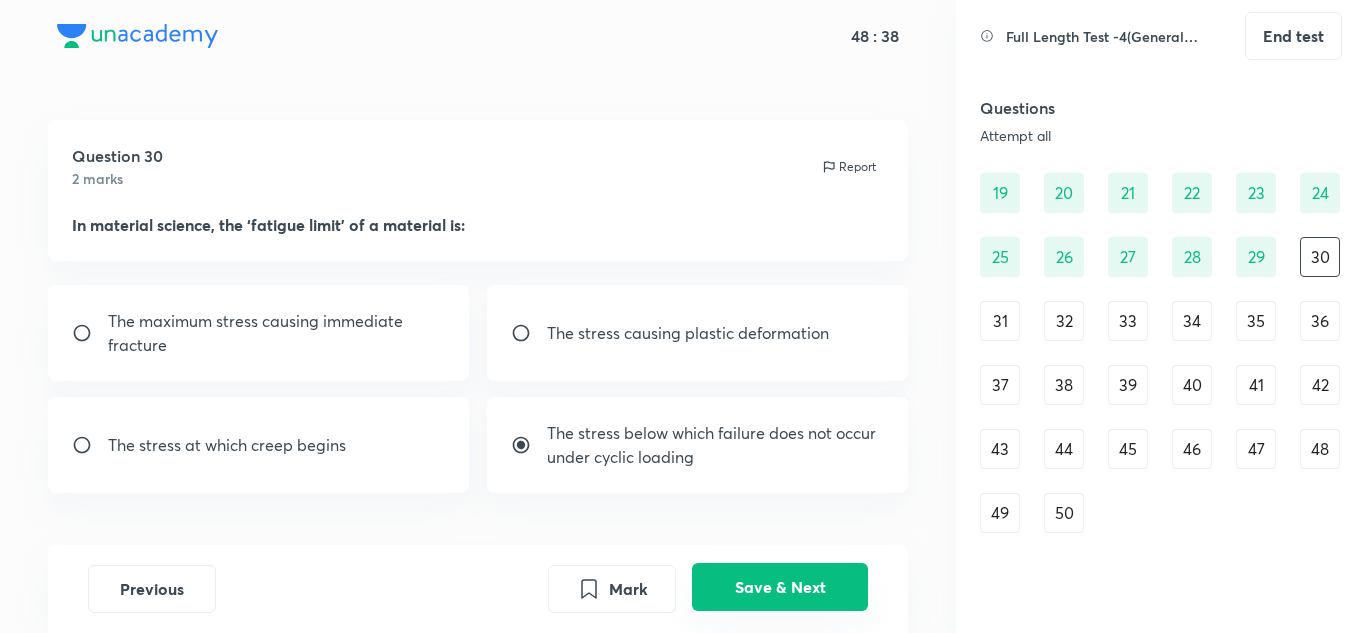 click on "Save & Next" at bounding box center (780, 587) 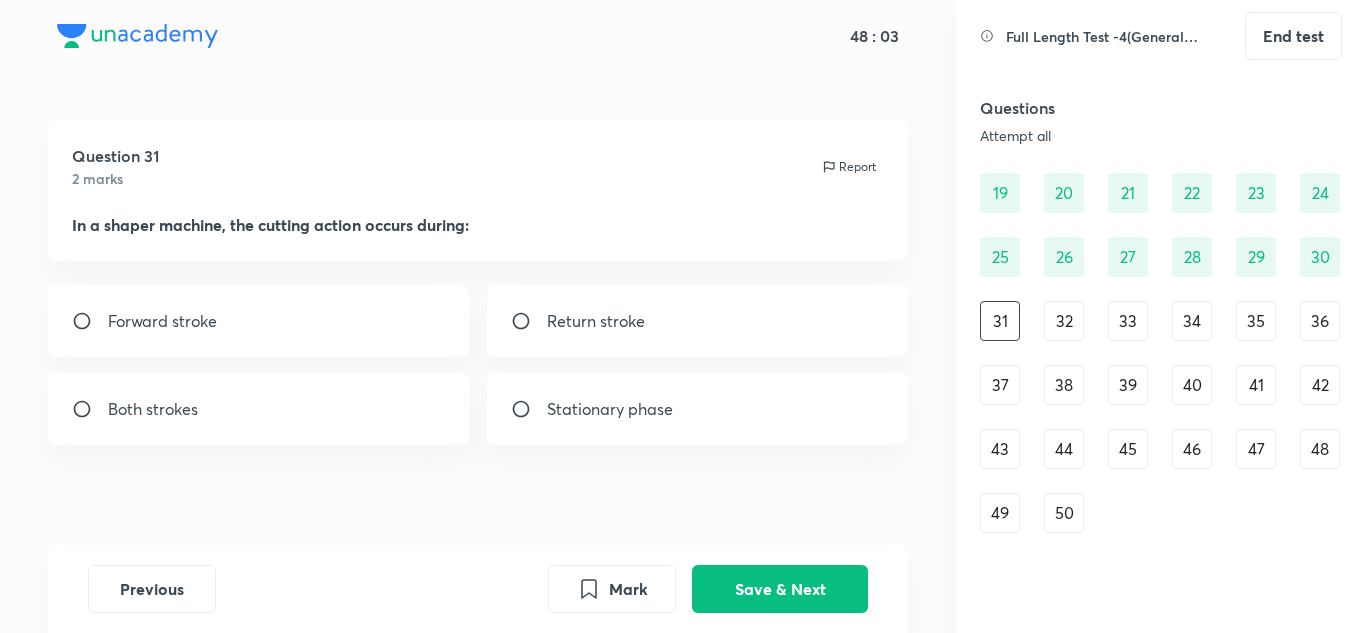 click on "Return stroke" at bounding box center [596, 321] 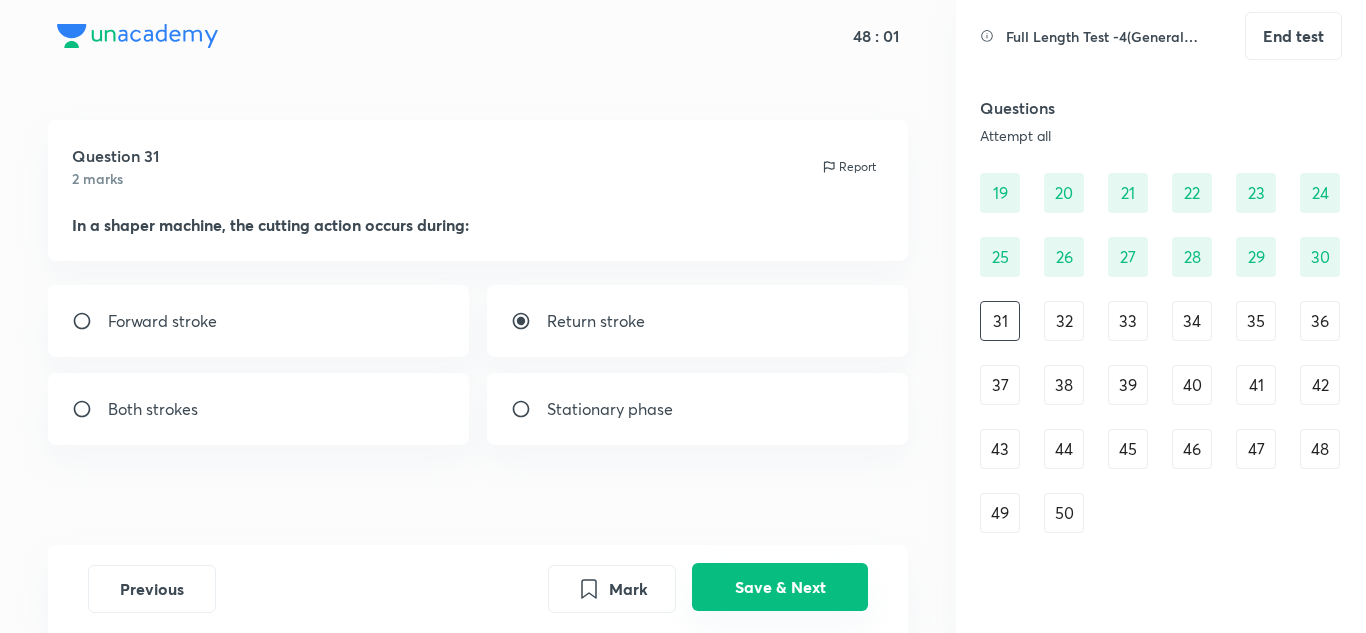 click on "Save & Next" at bounding box center [780, 587] 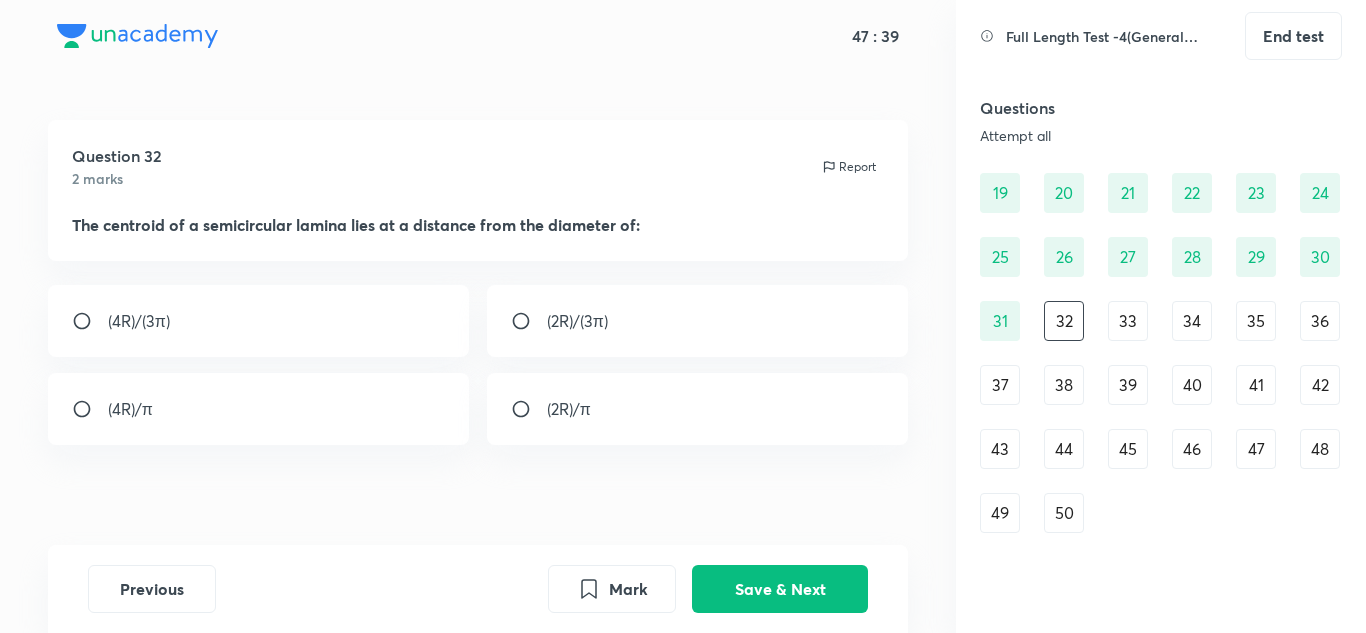 click on "(2R)/(3π)" at bounding box center [577, 321] 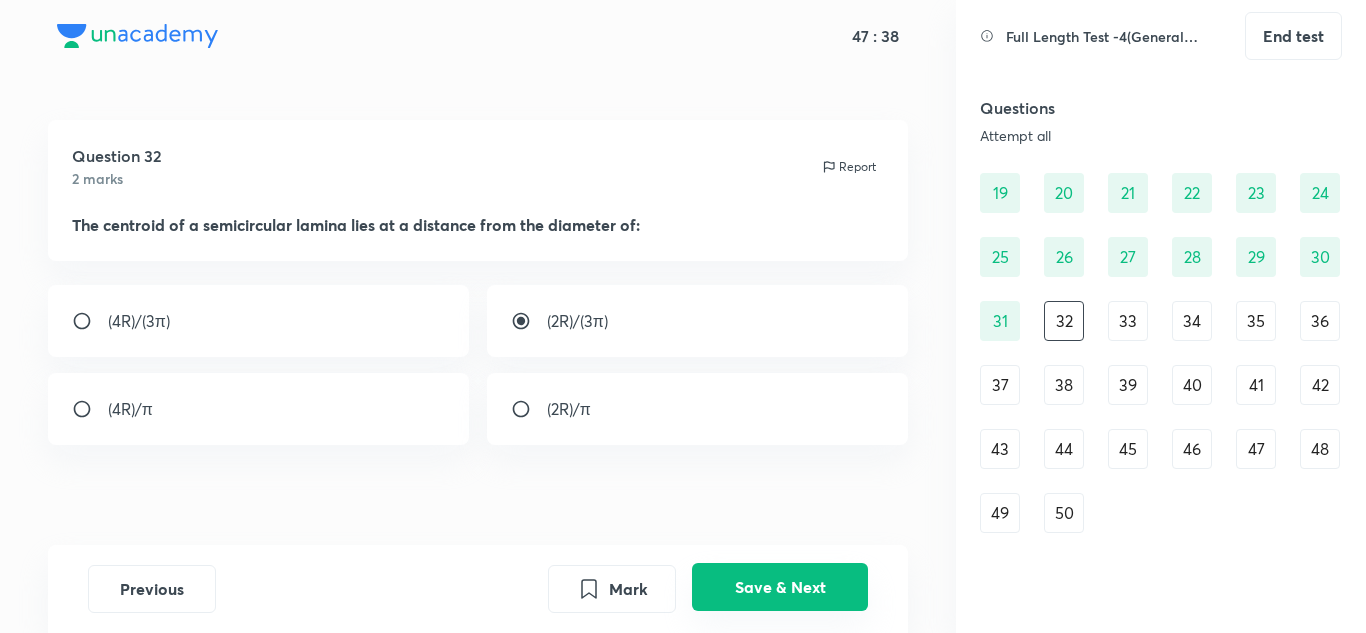 click on "Save & Next" at bounding box center [780, 587] 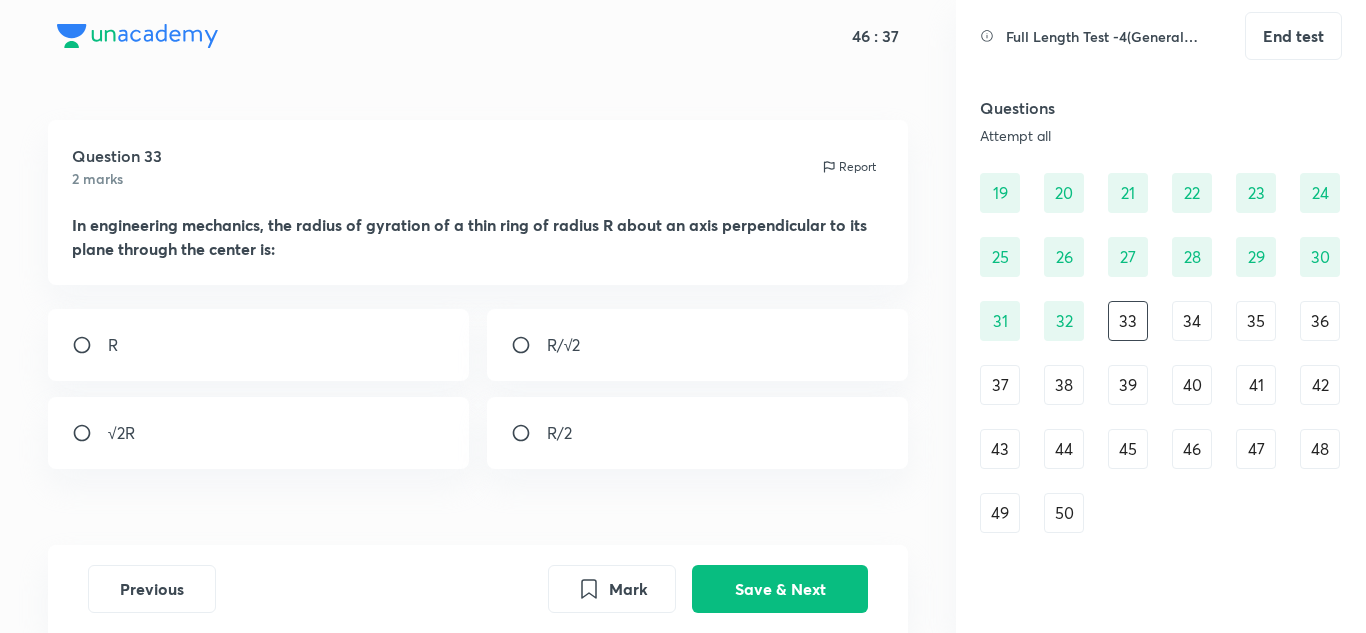 click at bounding box center [529, 345] 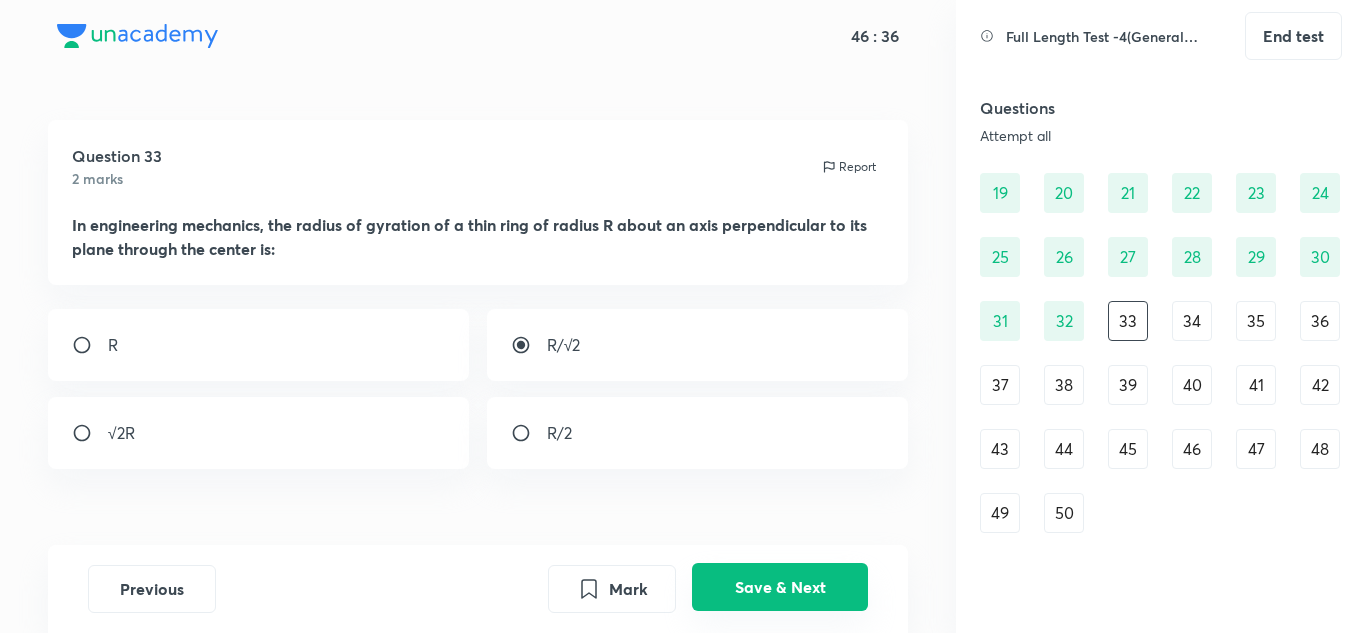 click on "Save & Next" at bounding box center (780, 587) 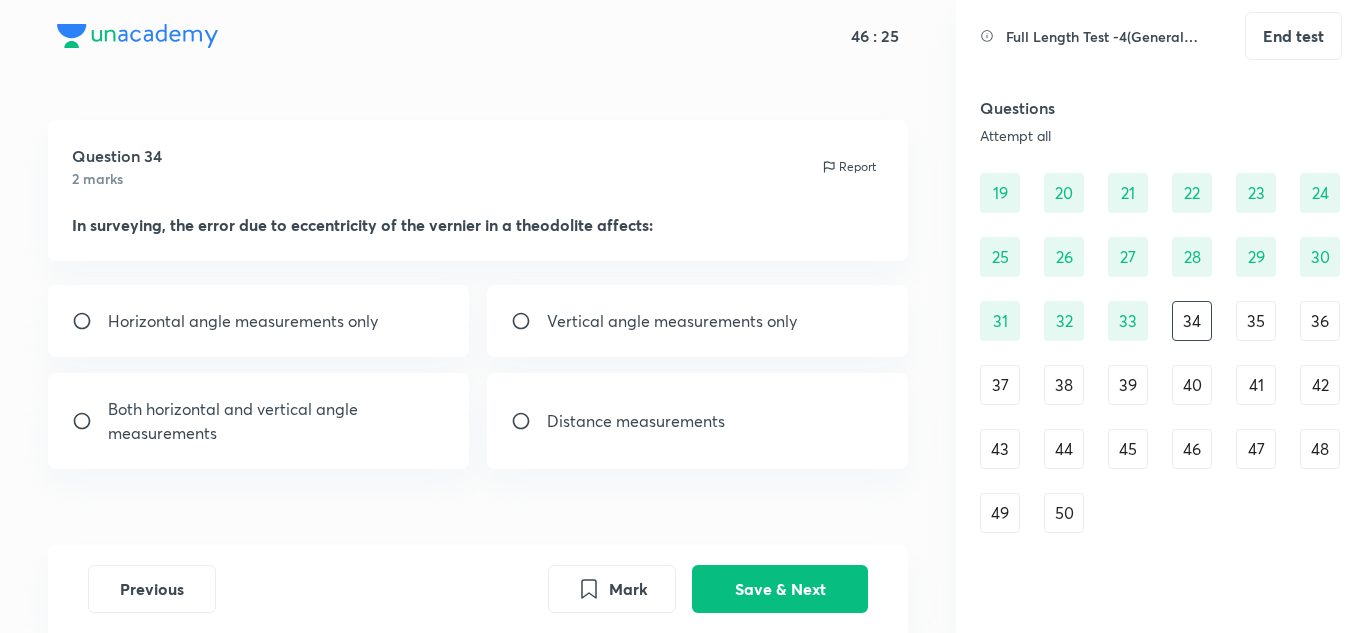 click on "Distance measurements" at bounding box center [636, 421] 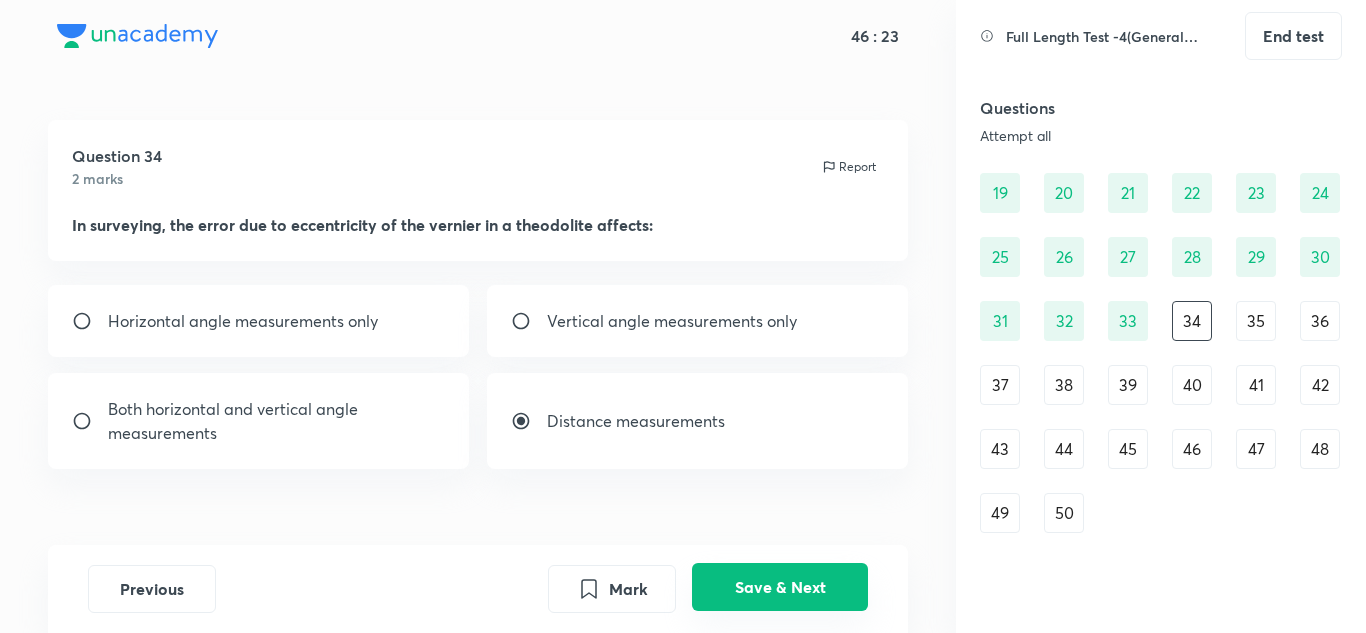 click on "Save & Next" at bounding box center [780, 587] 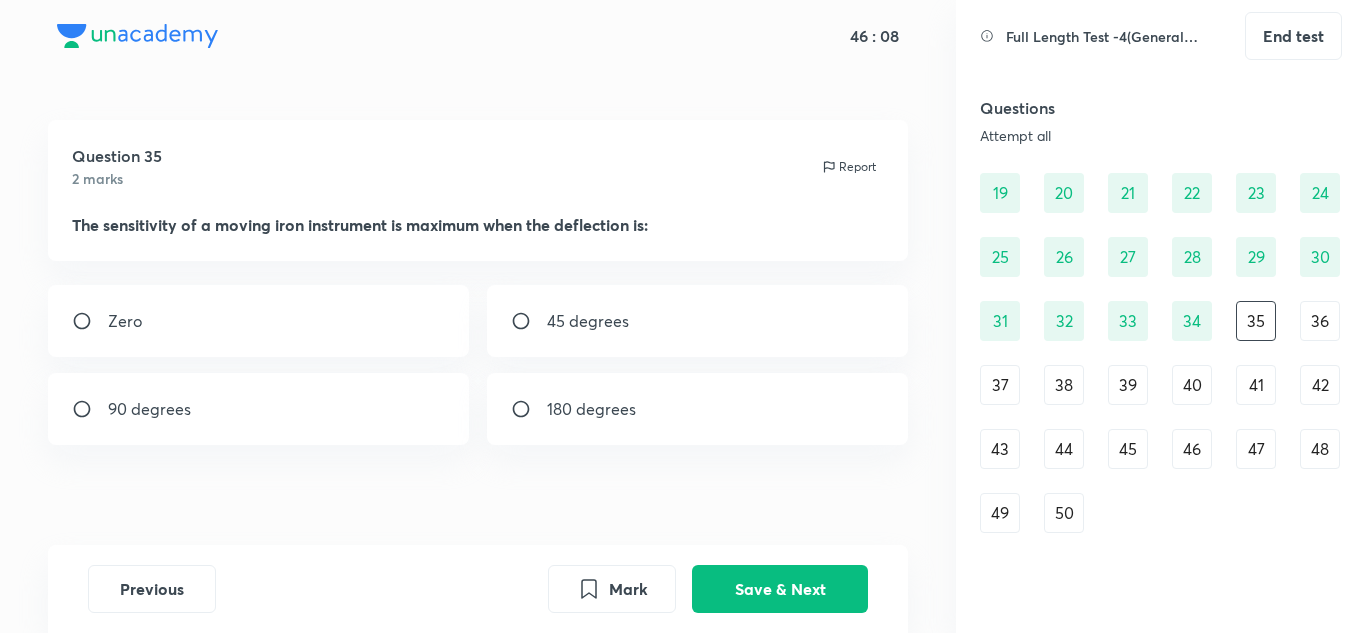 click on "Zero" at bounding box center [125, 321] 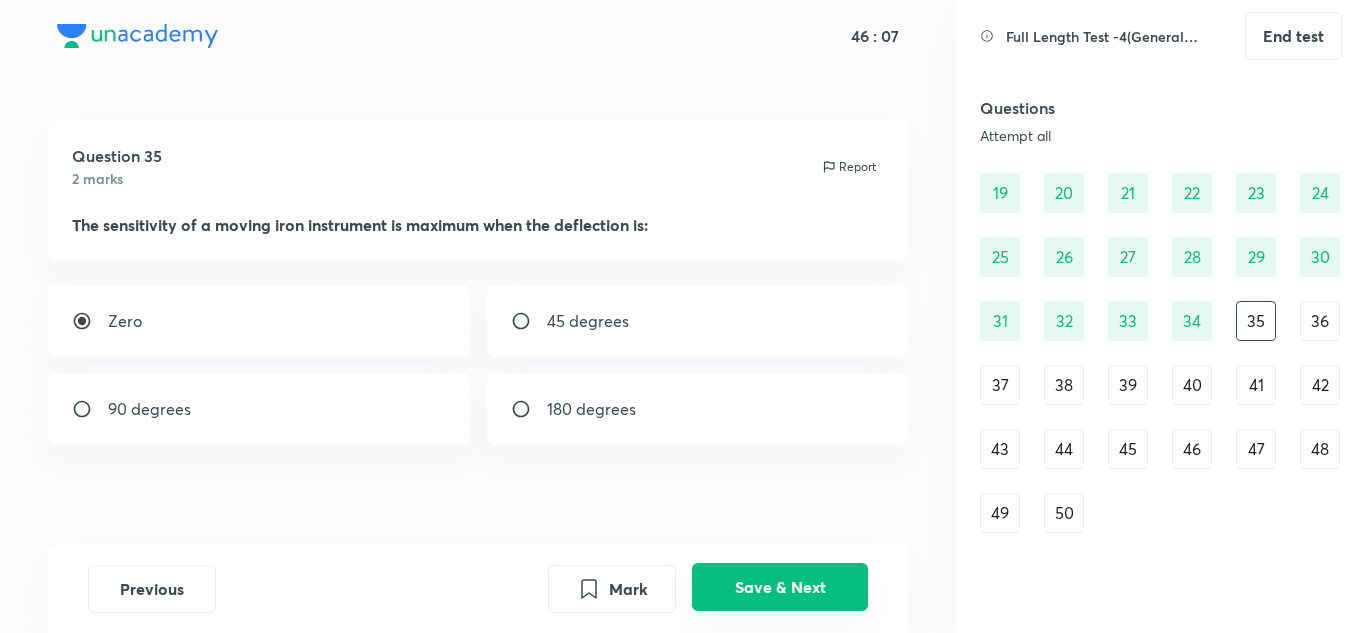 click on "Save & Next" at bounding box center [780, 587] 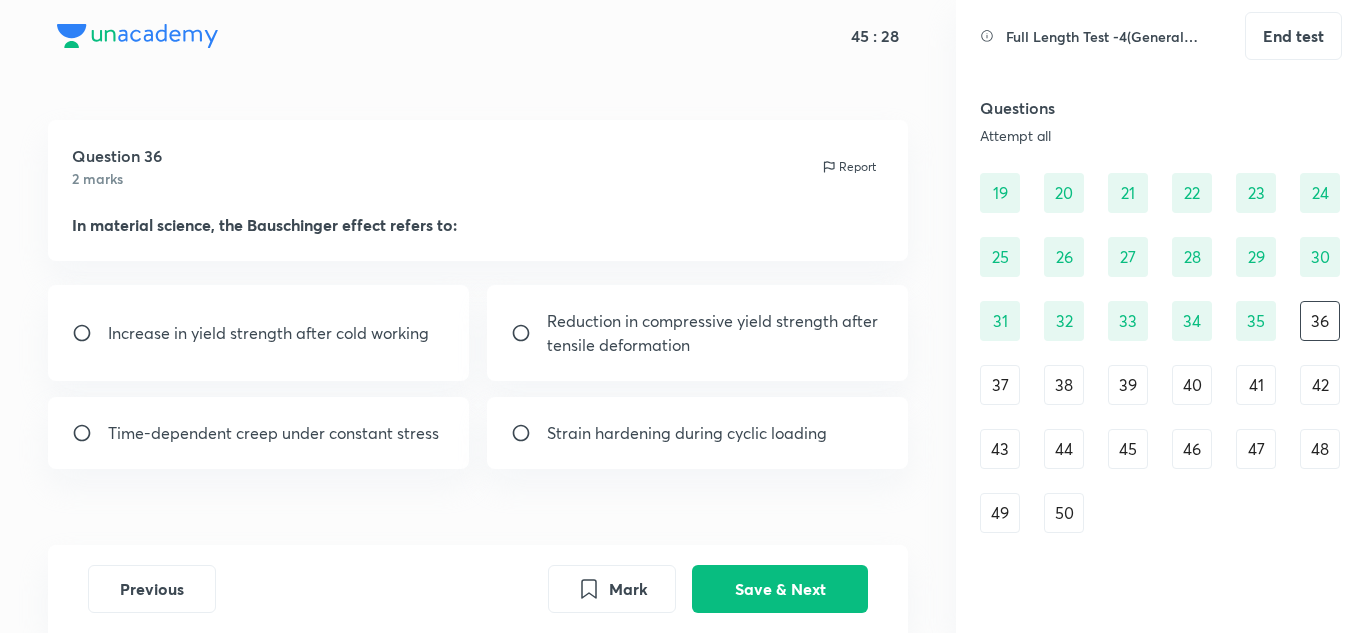 click on "Strain hardening during cyclic loading" at bounding box center [687, 433] 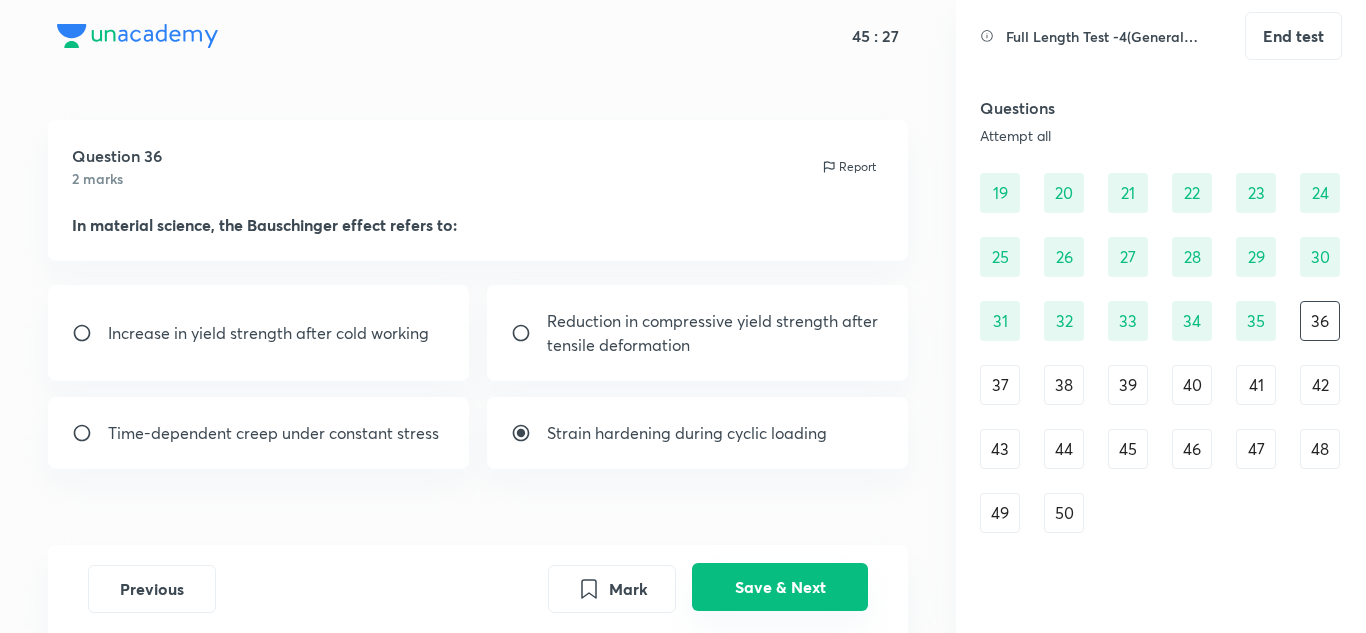 click on "Save & Next" at bounding box center (780, 587) 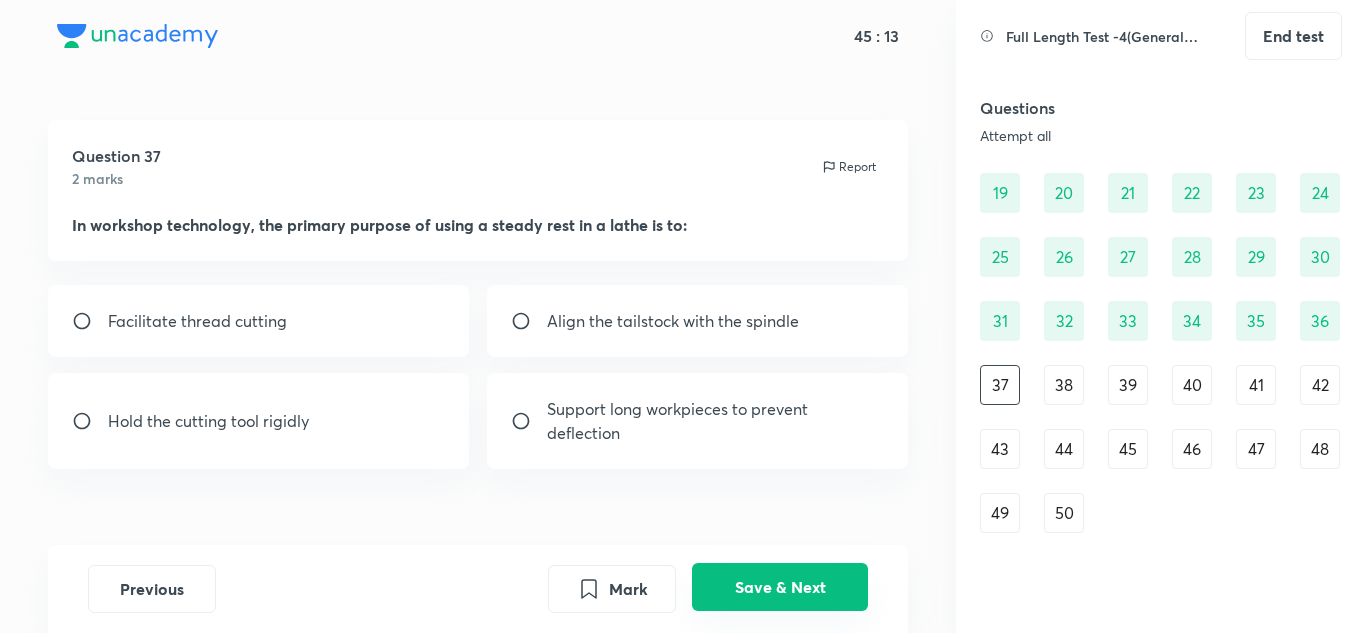 click on "Save & Next" at bounding box center [780, 587] 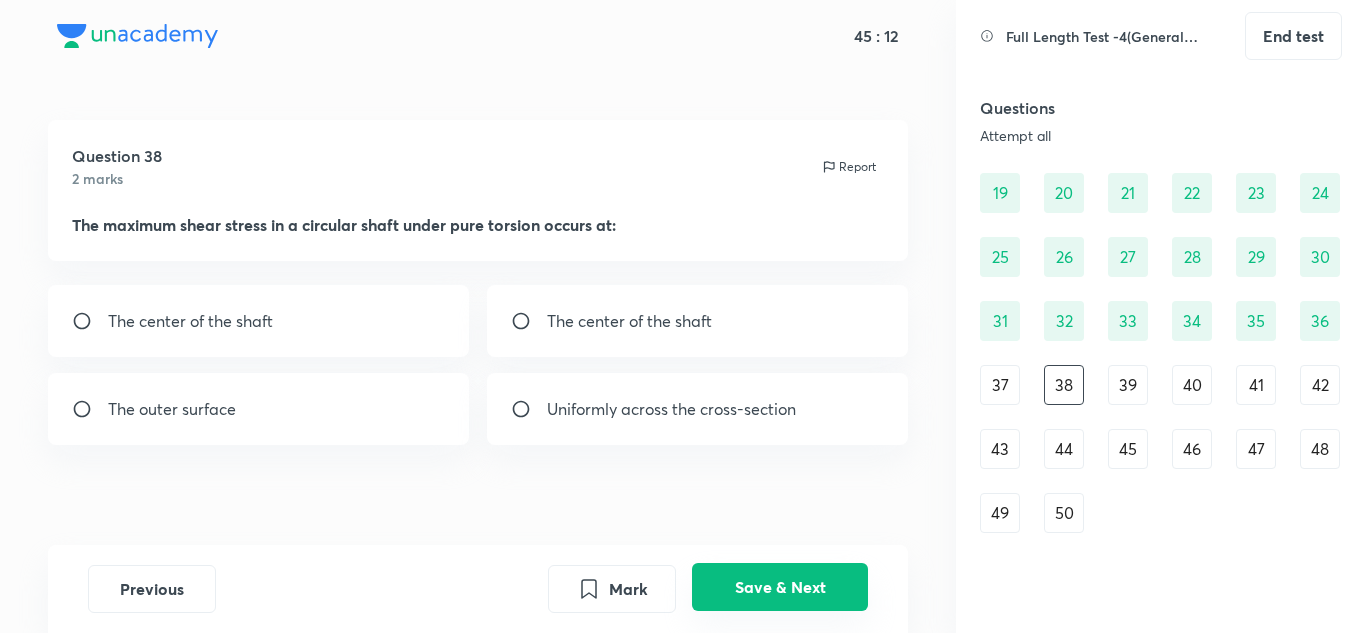 click on "Save & Next" at bounding box center (780, 587) 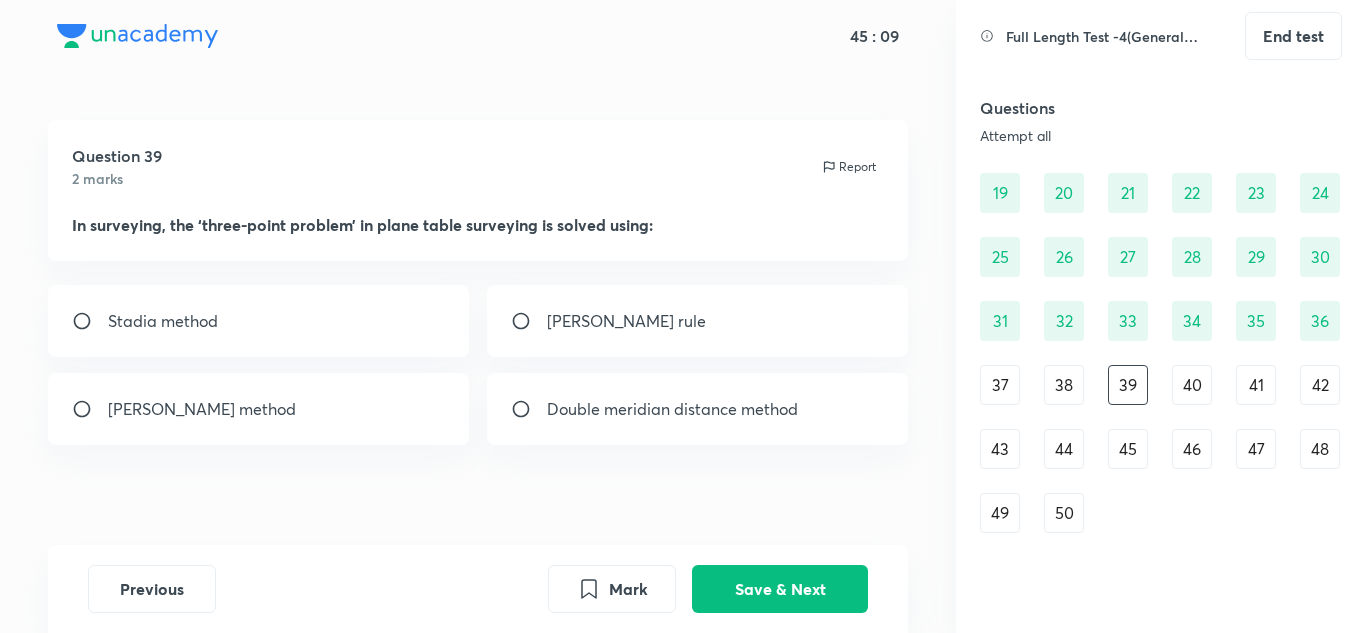 click on "37" at bounding box center [1000, 385] 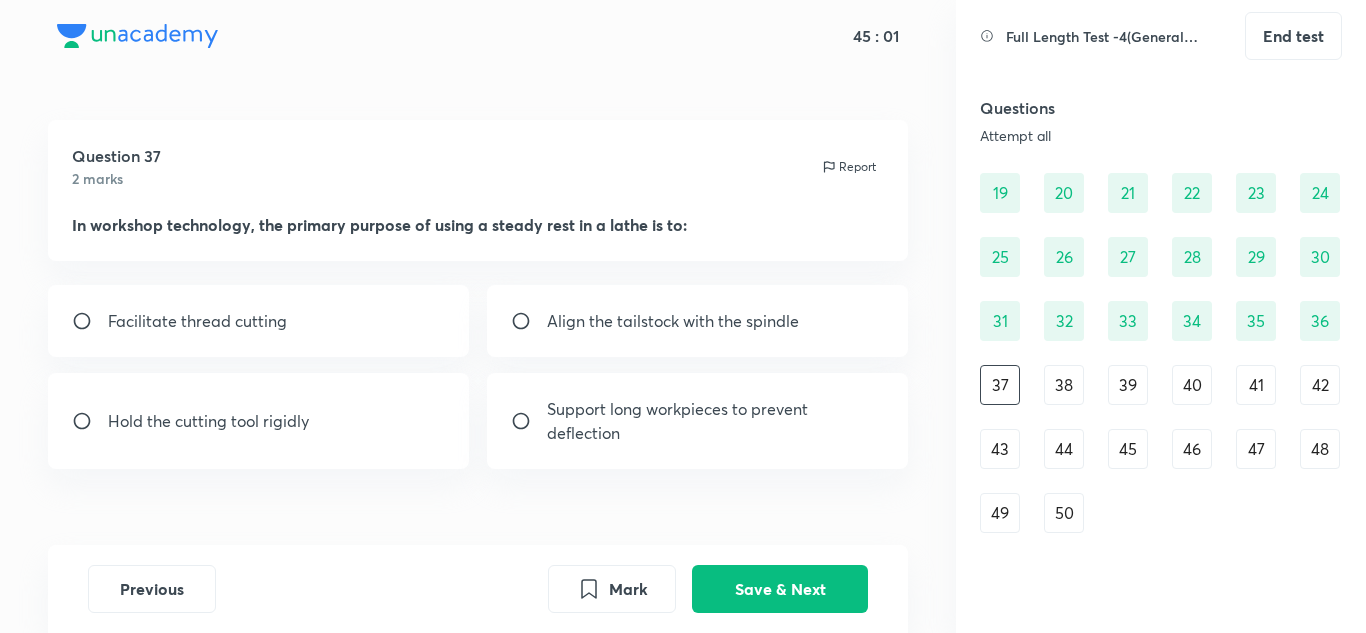 click on "Facilitate thread cutting" at bounding box center [197, 321] 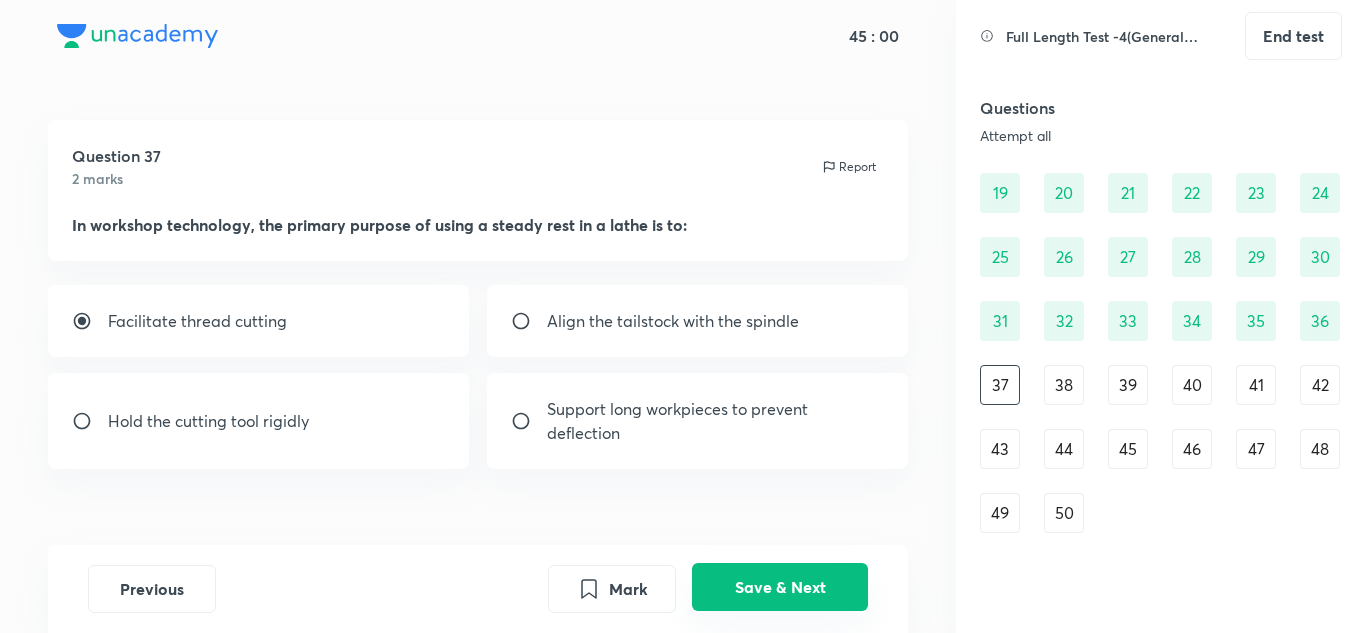 click on "Save & Next" at bounding box center (780, 587) 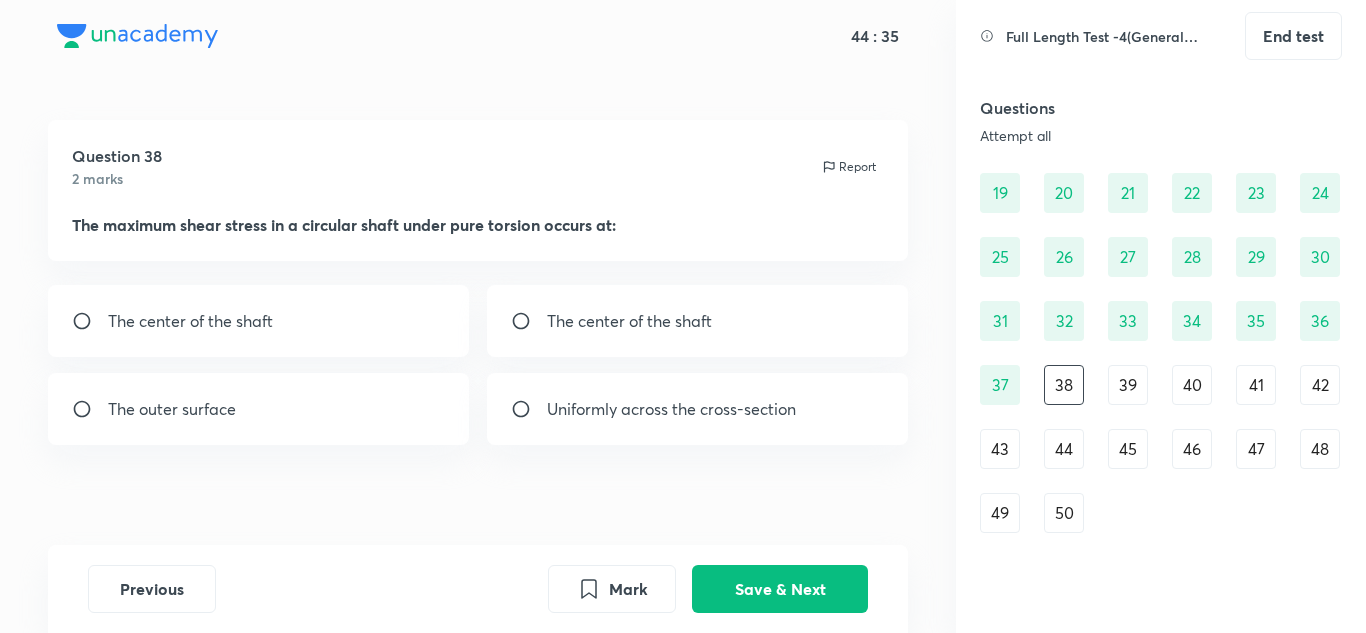 click on "The center of the shaft" at bounding box center (629, 321) 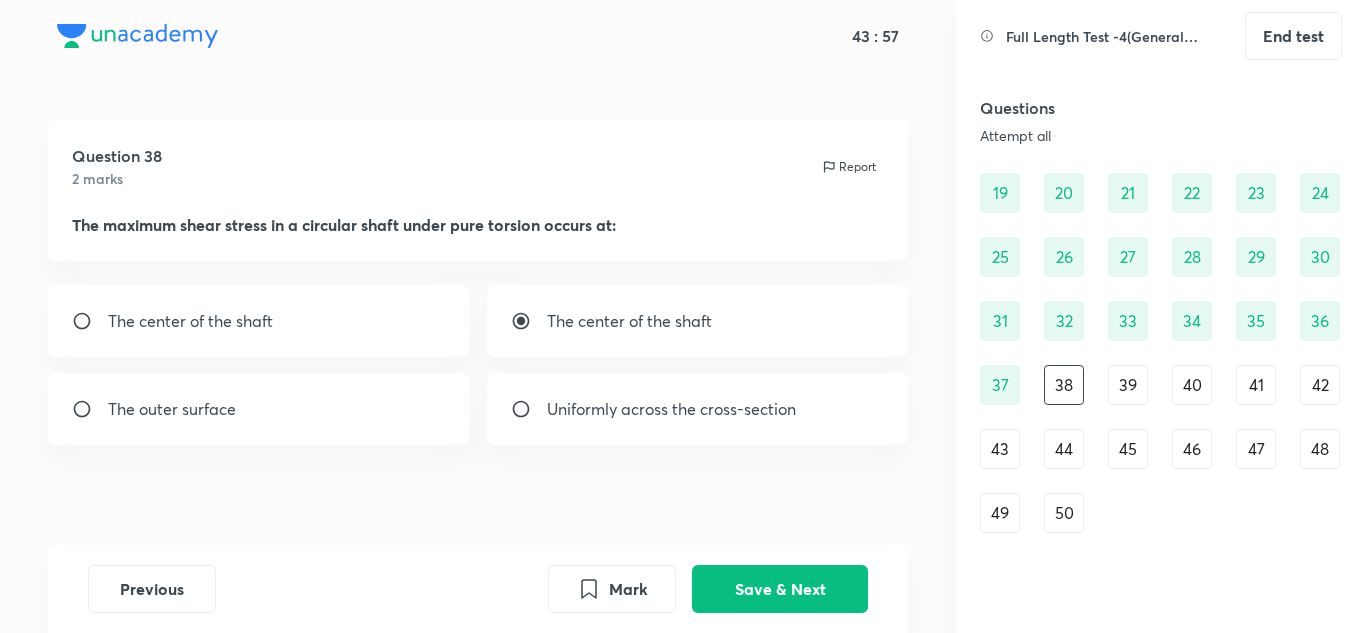 click on "The outer surface" at bounding box center (172, 409) 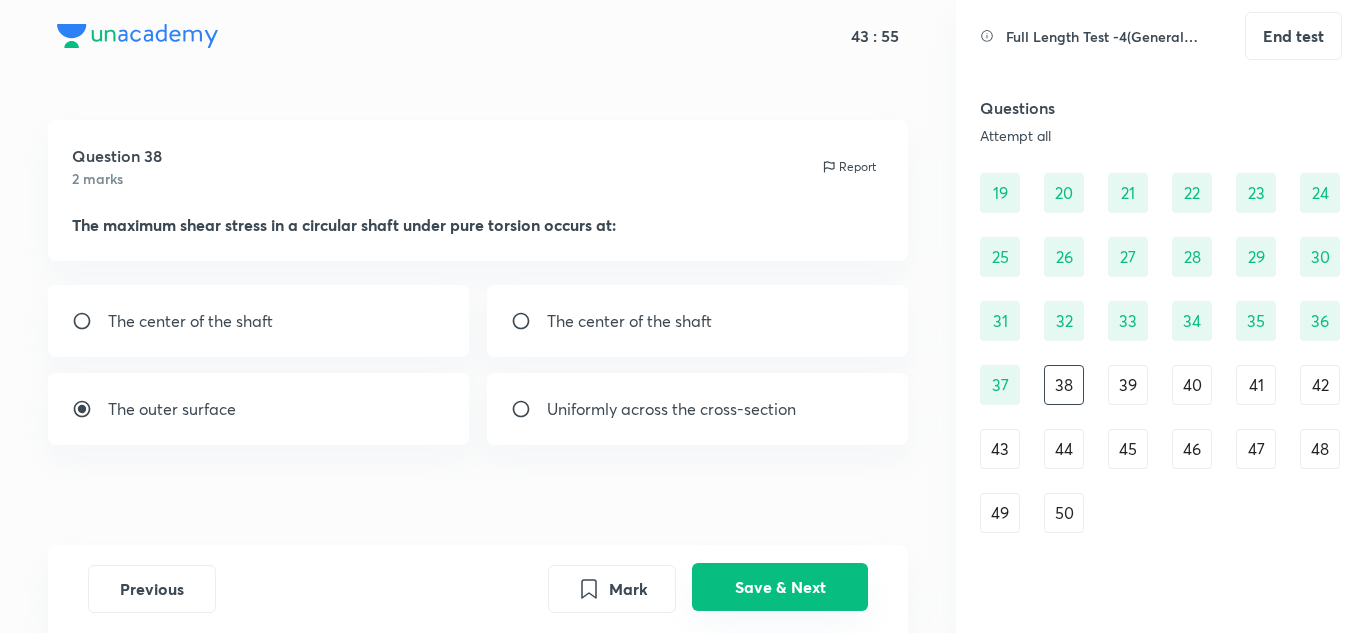click on "Save & Next" at bounding box center (780, 587) 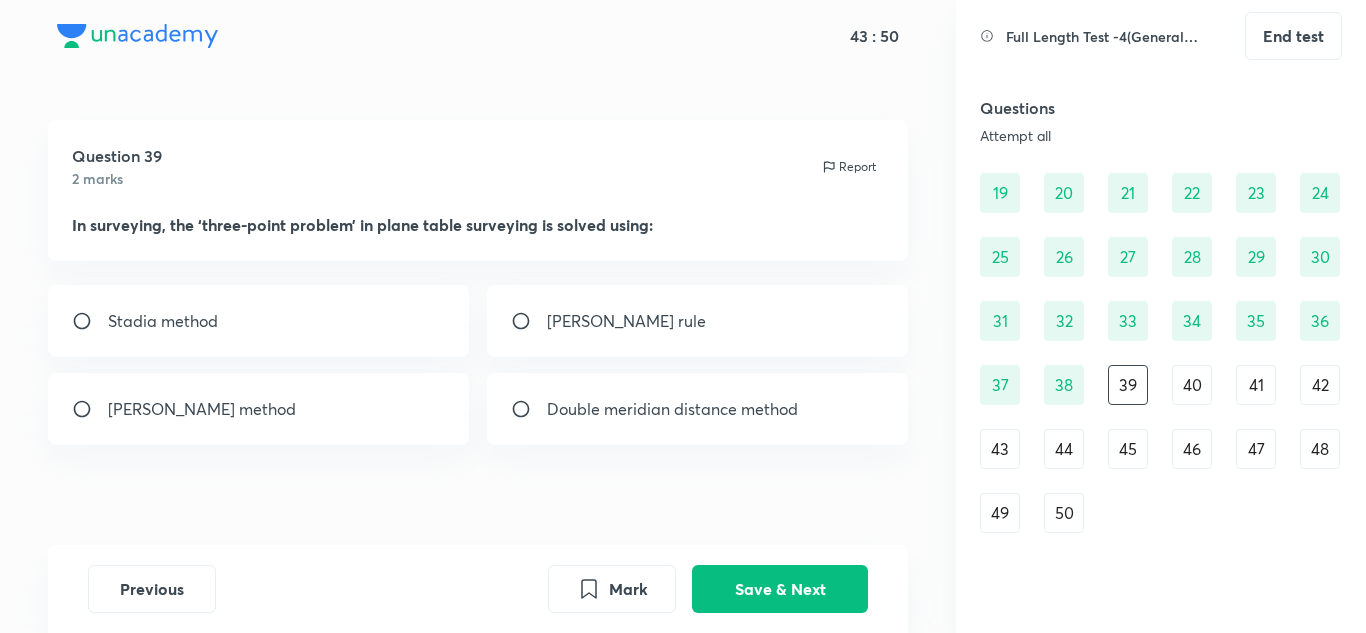 click on "[PERSON_NAME] method" at bounding box center [202, 409] 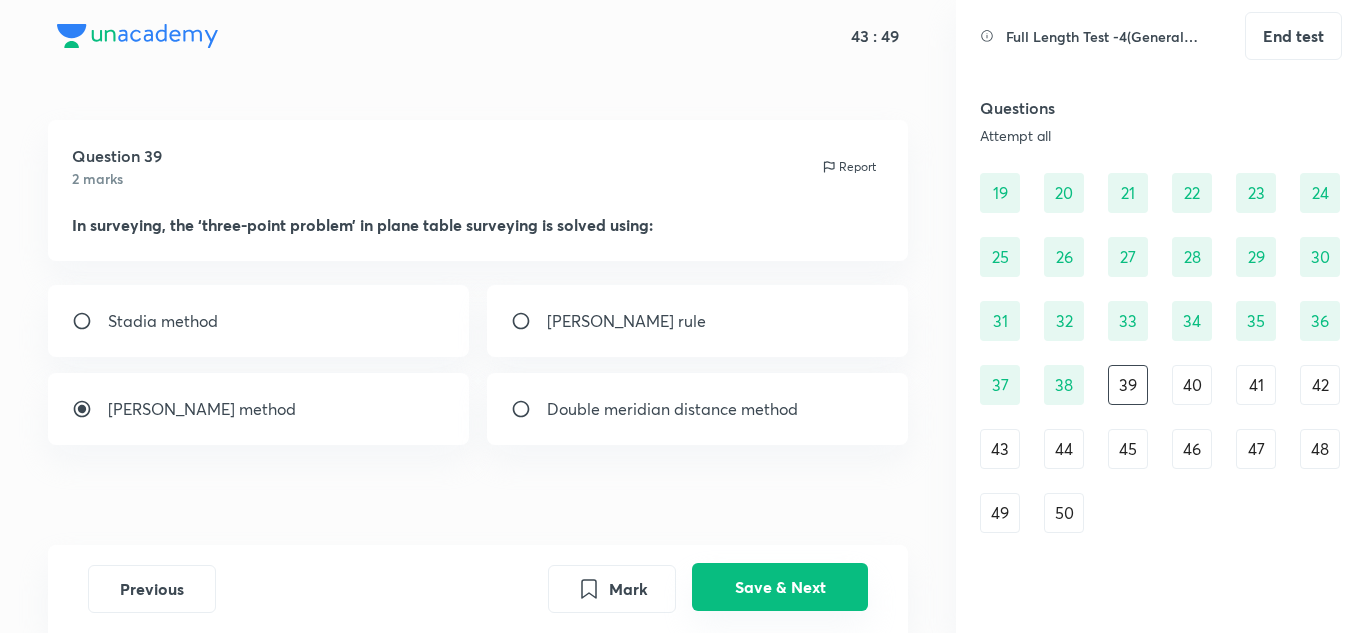 click on "Save & Next" at bounding box center [780, 587] 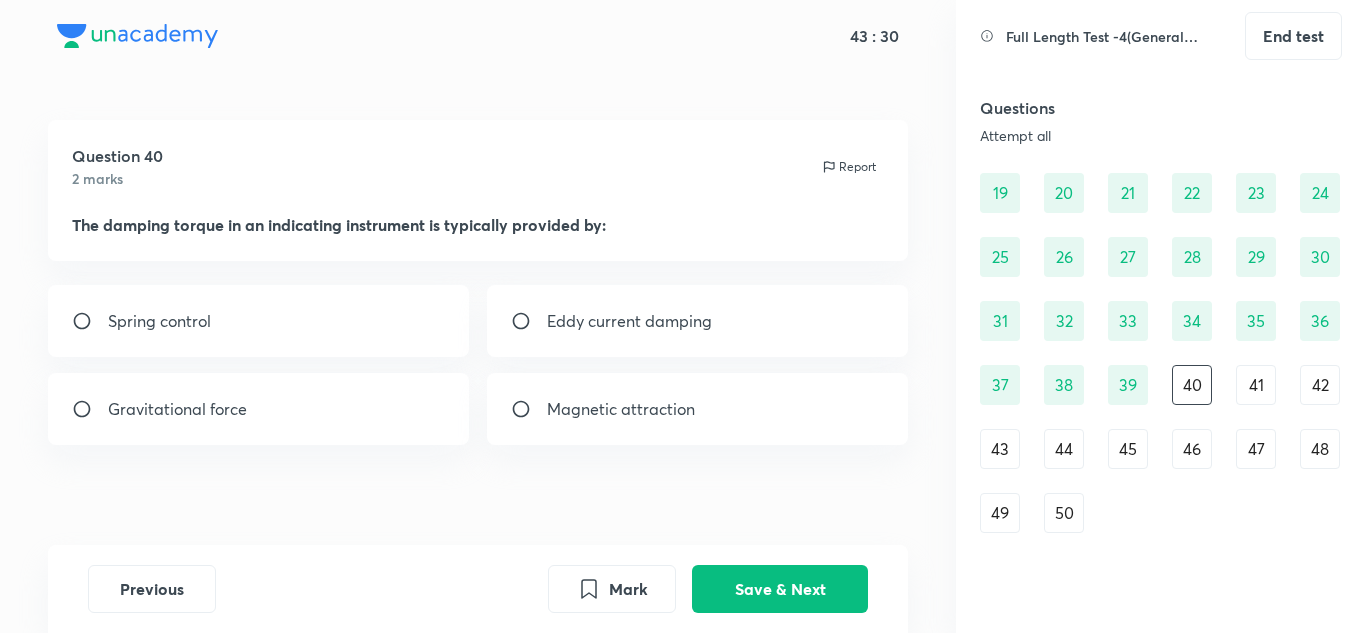 click on "Spring control" at bounding box center [159, 321] 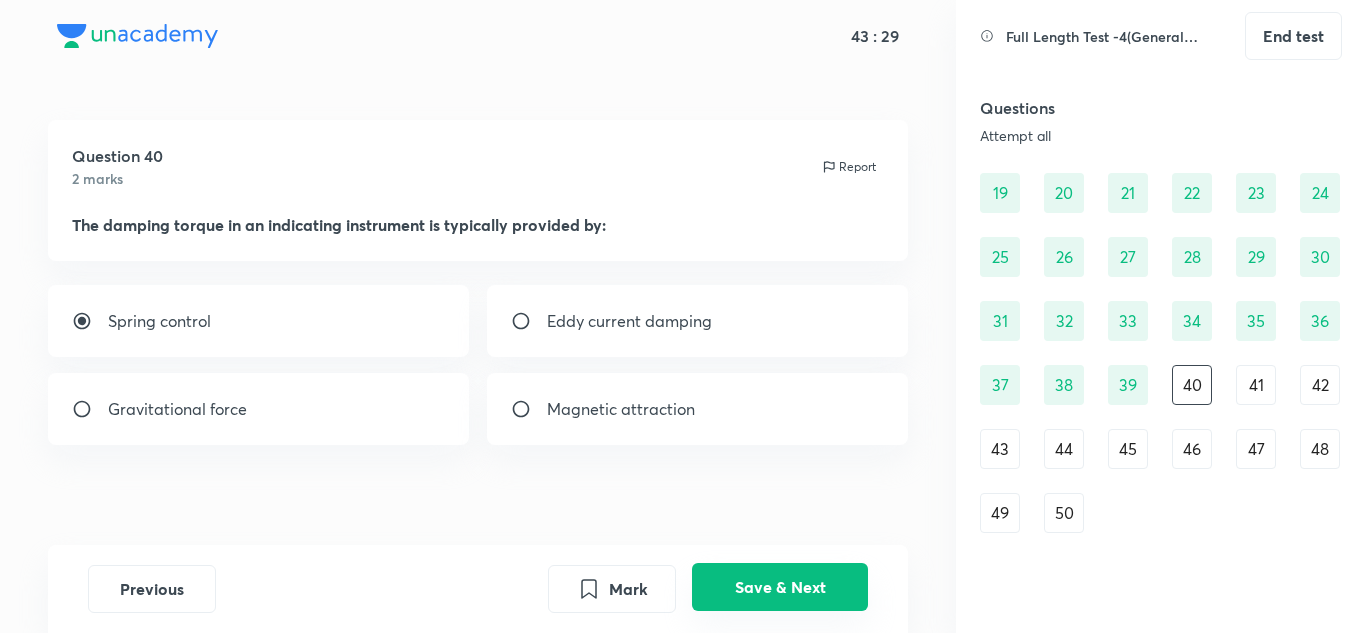click on "Save & Next" at bounding box center [780, 587] 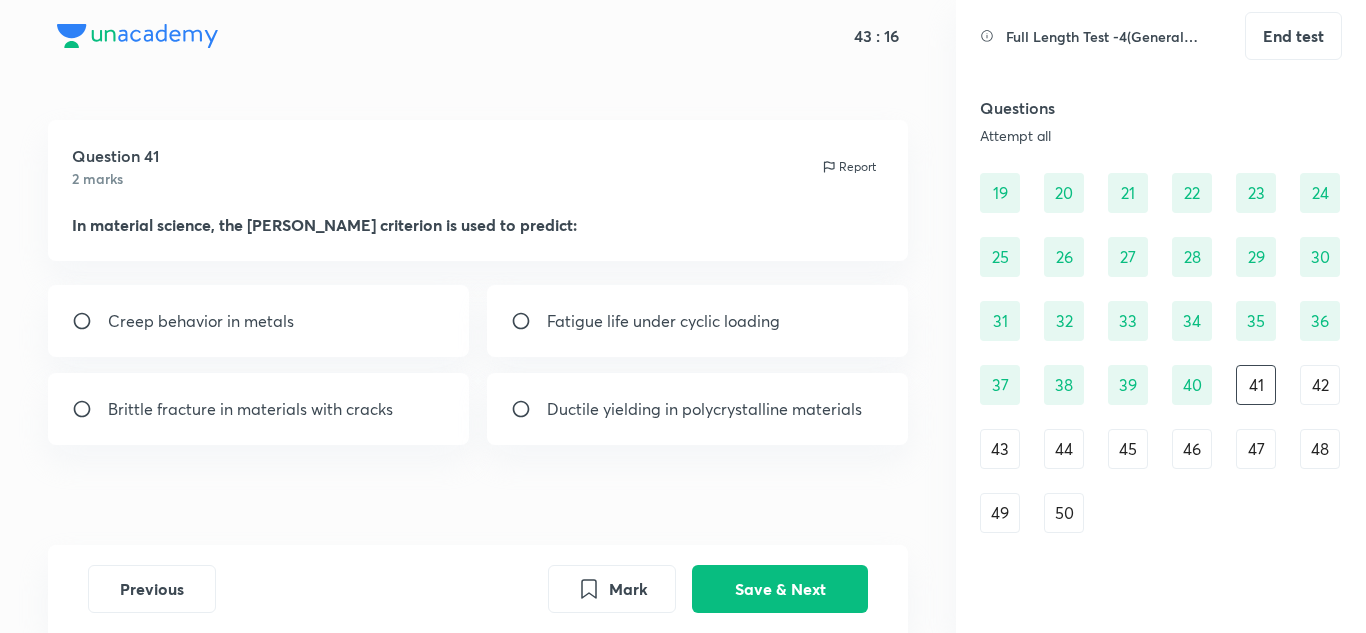 click on "Fatigue life under cyclic loading" at bounding box center [663, 321] 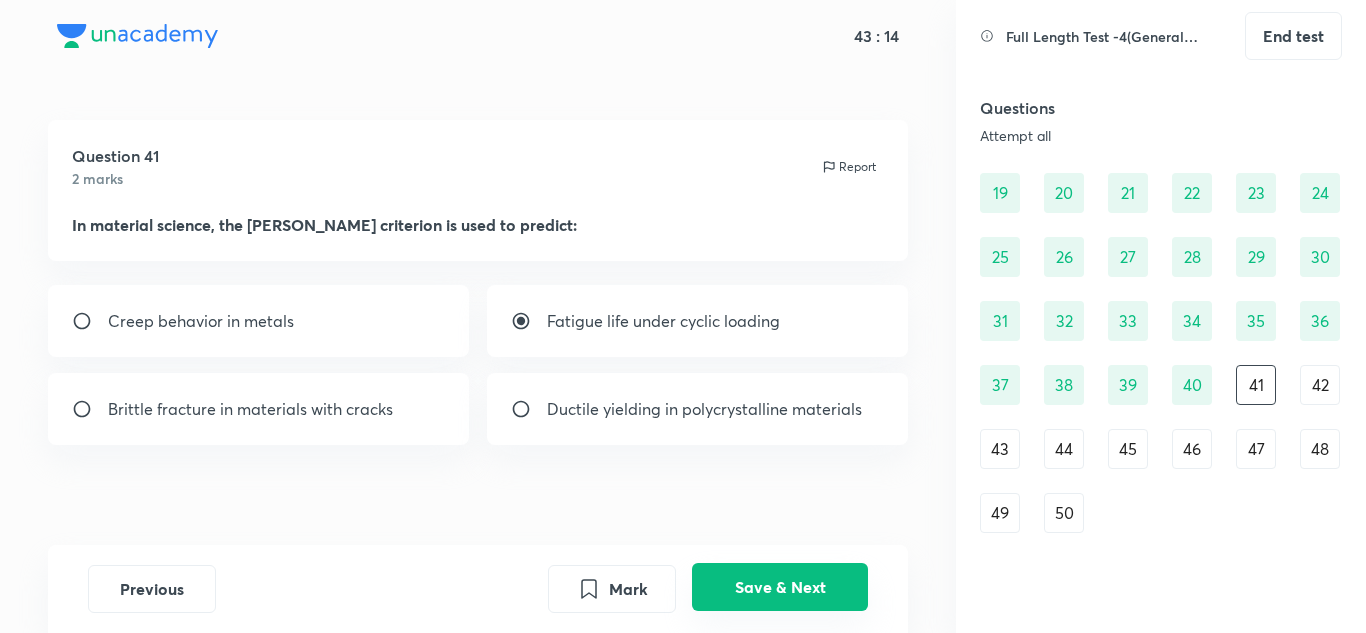 click on "Save & Next" at bounding box center (780, 587) 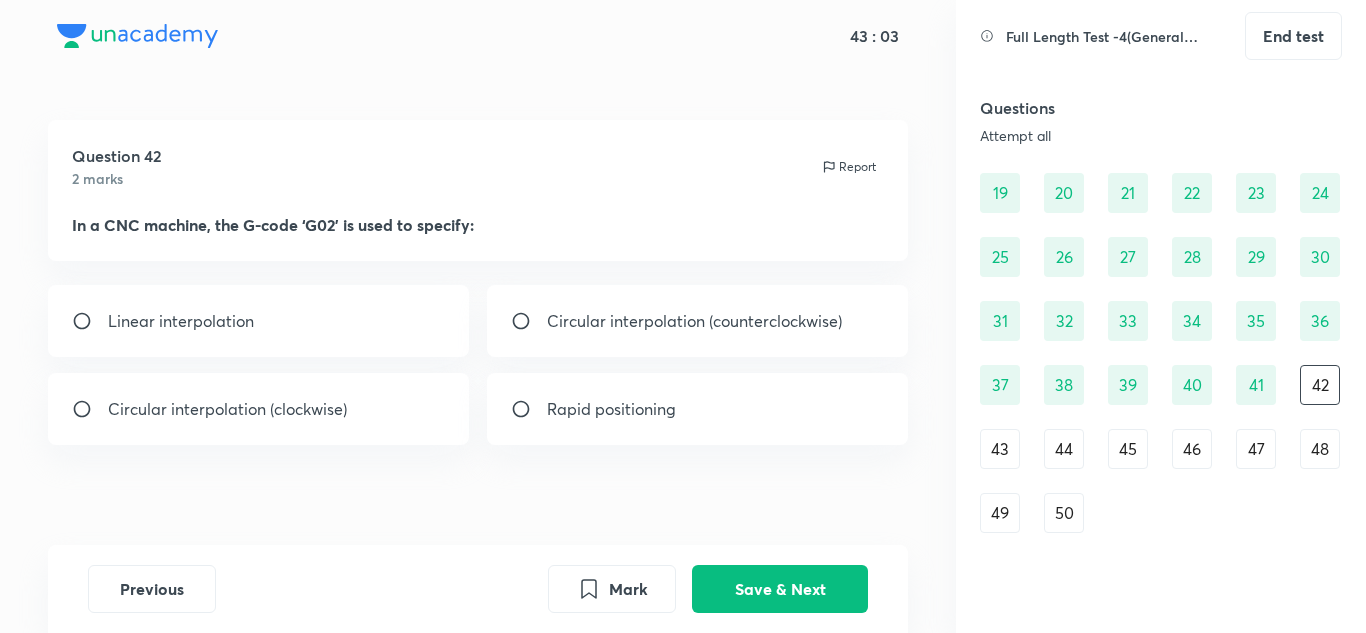 click on "Linear interpolation" at bounding box center [259, 321] 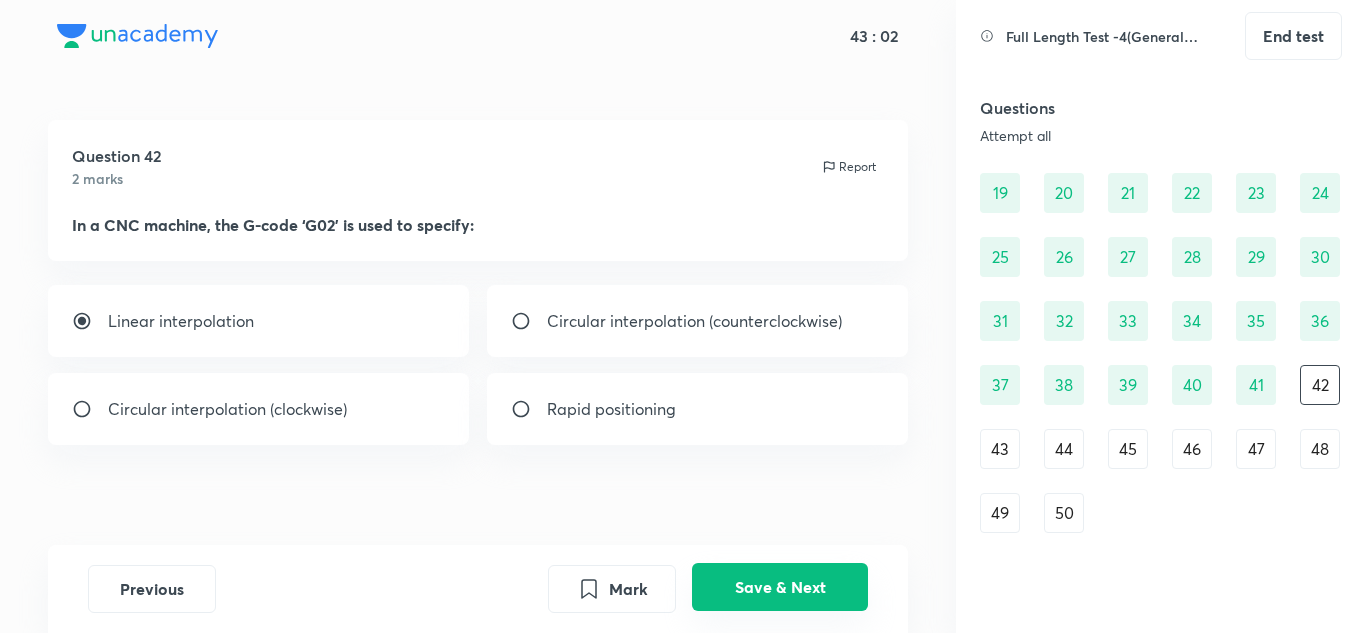 click on "Save & Next" at bounding box center (780, 587) 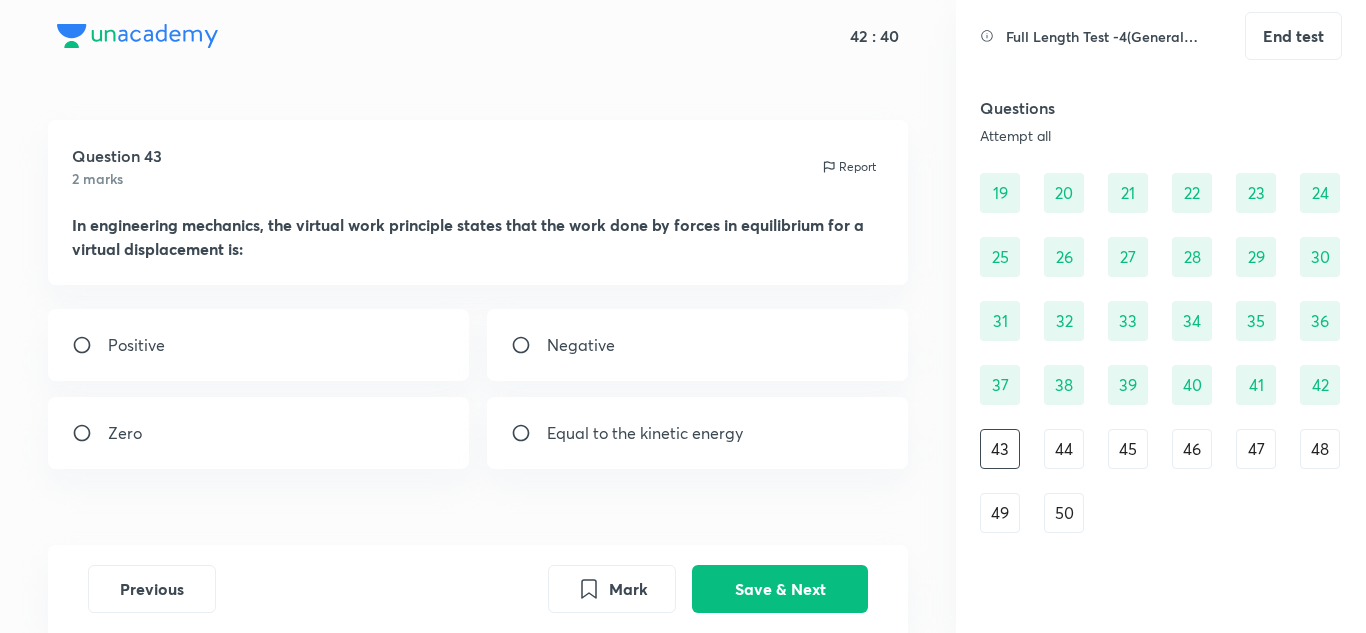 click on "Zero" at bounding box center [259, 433] 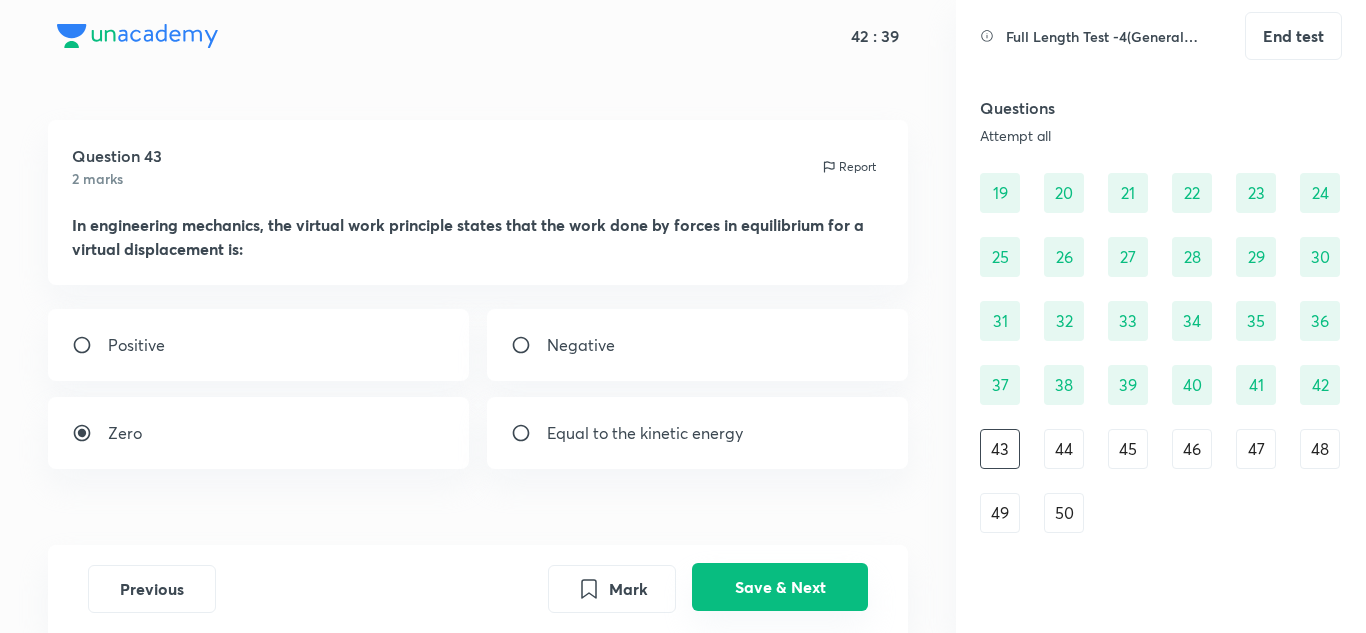 click on "Save & Next" at bounding box center (780, 587) 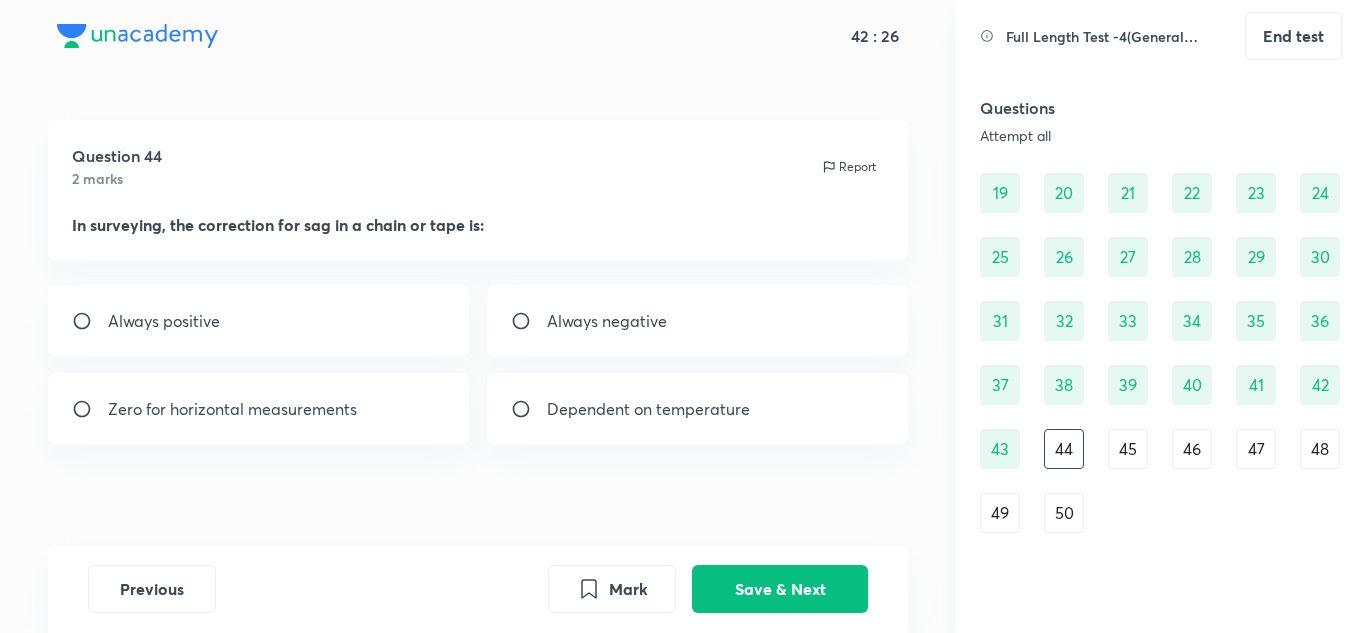 click on "Always negative" at bounding box center (607, 321) 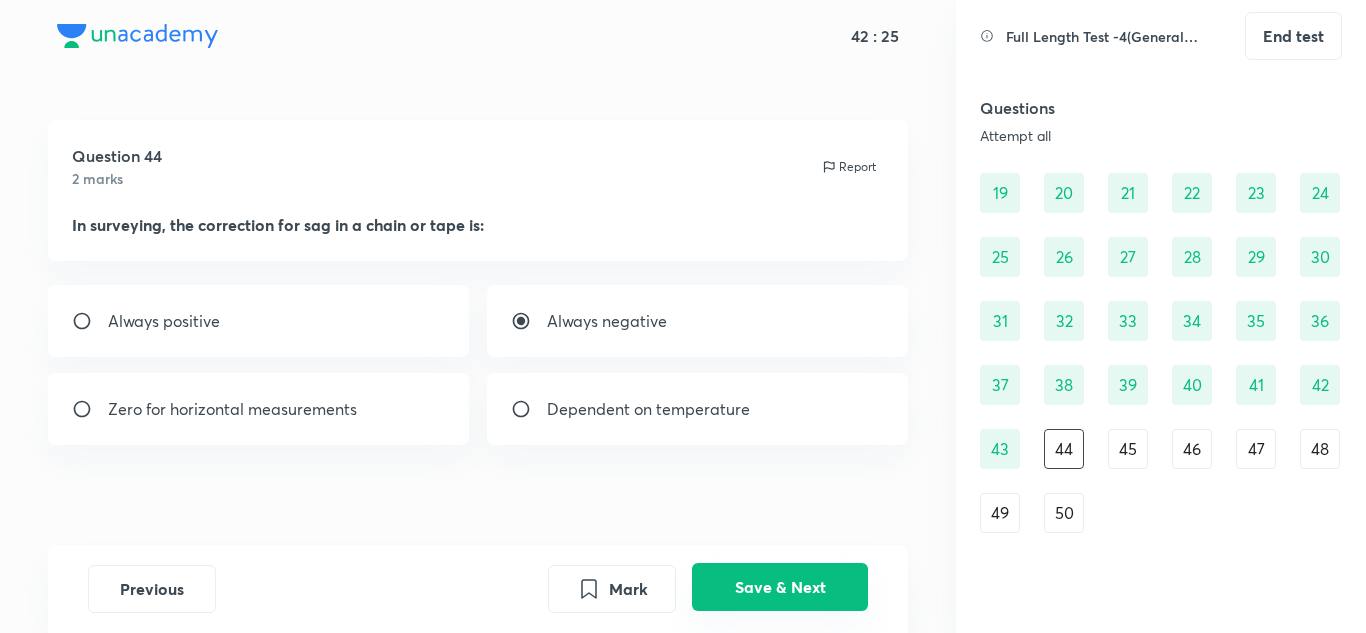 click on "Save & Next" at bounding box center (780, 587) 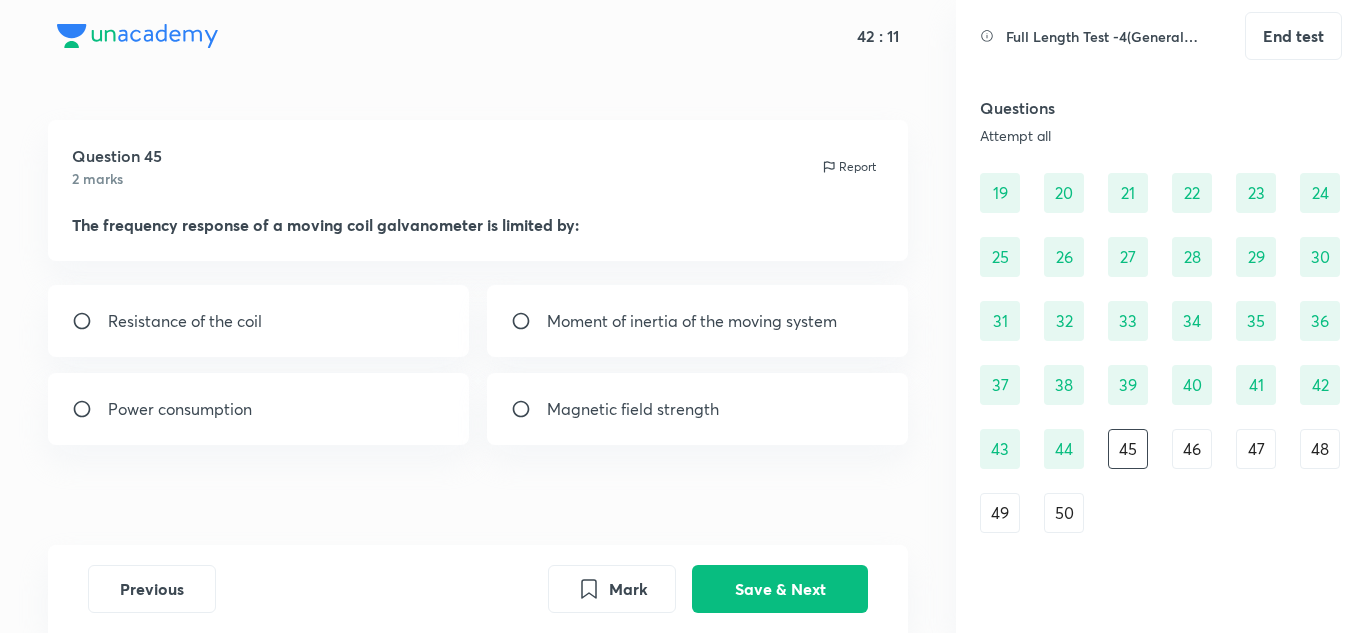 click on "Power consumption" at bounding box center [180, 409] 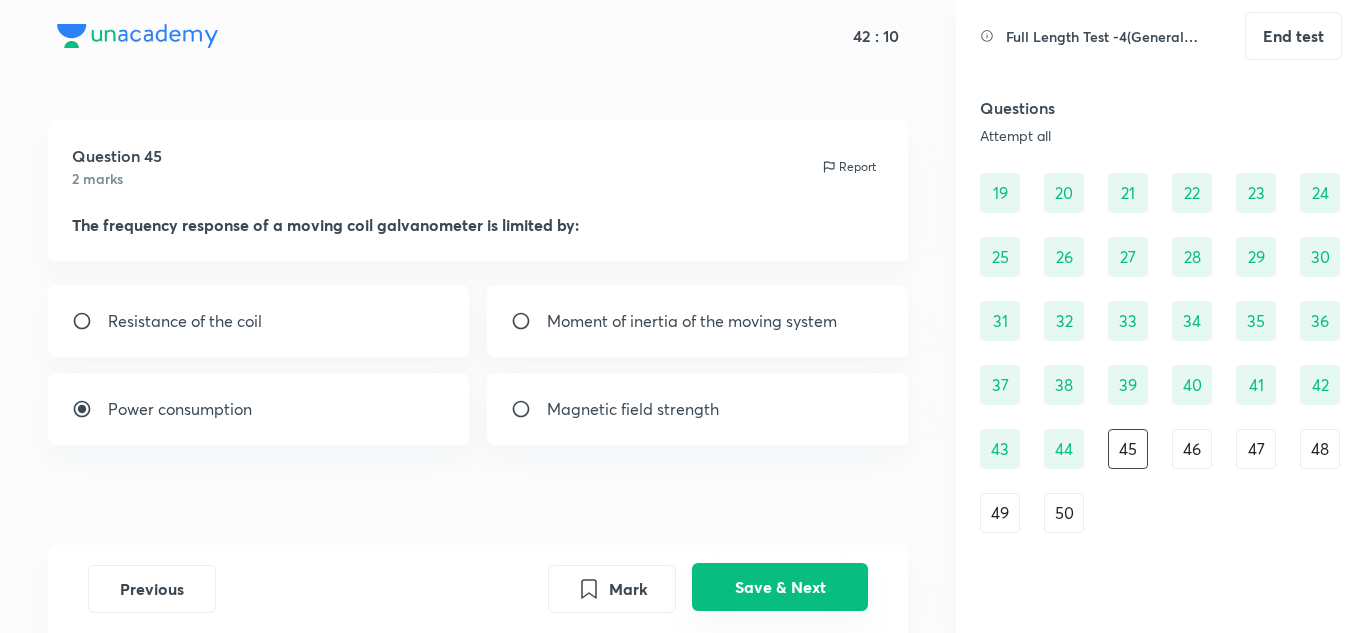 click on "Save & Next" at bounding box center (780, 587) 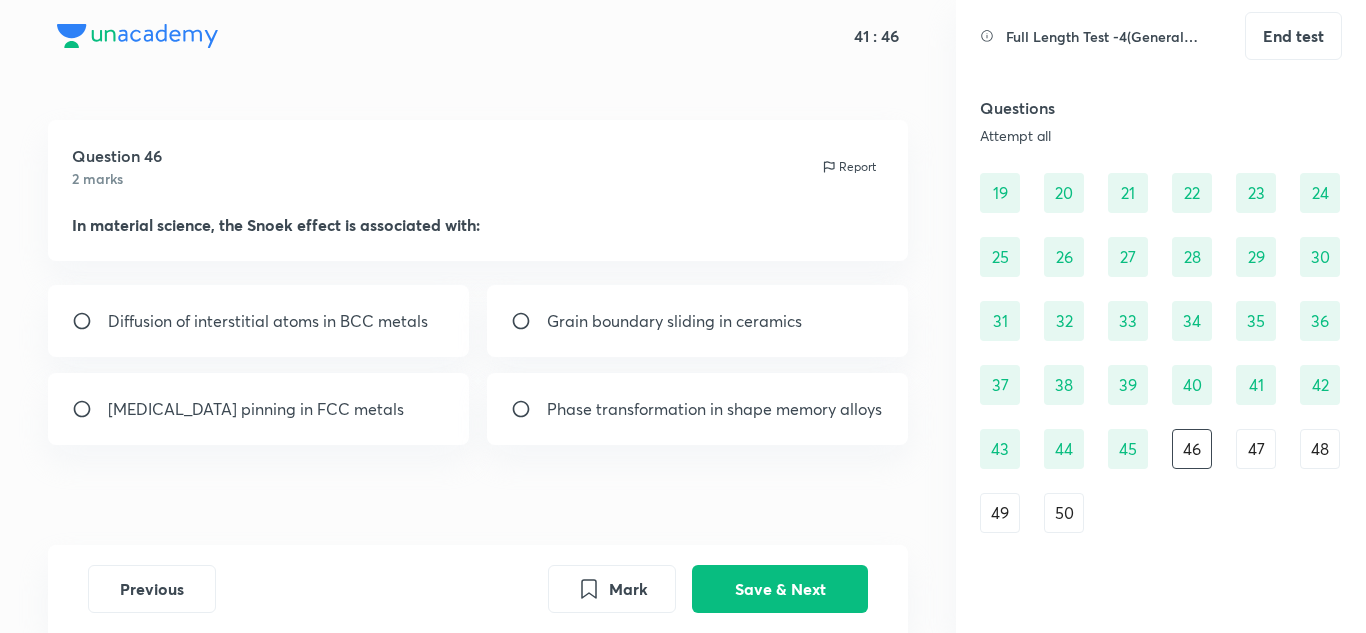 click on "[MEDICAL_DATA] pinning in FCC metals" at bounding box center (256, 409) 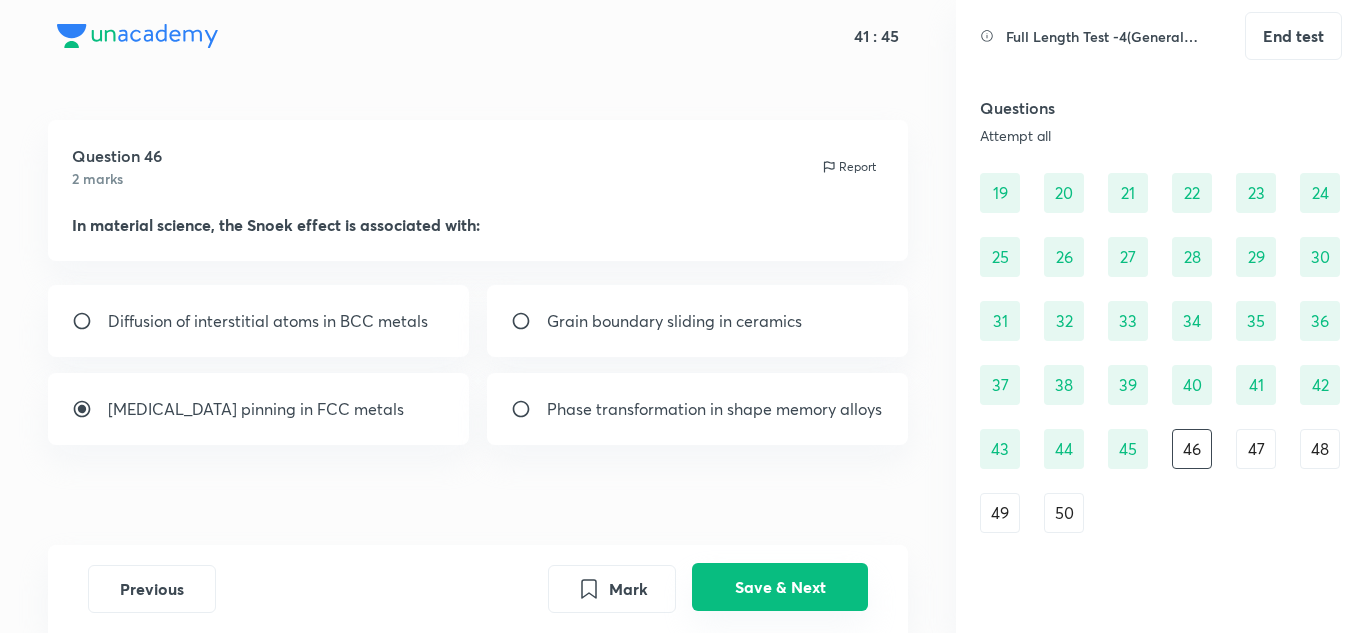click on "Save & Next" at bounding box center [780, 587] 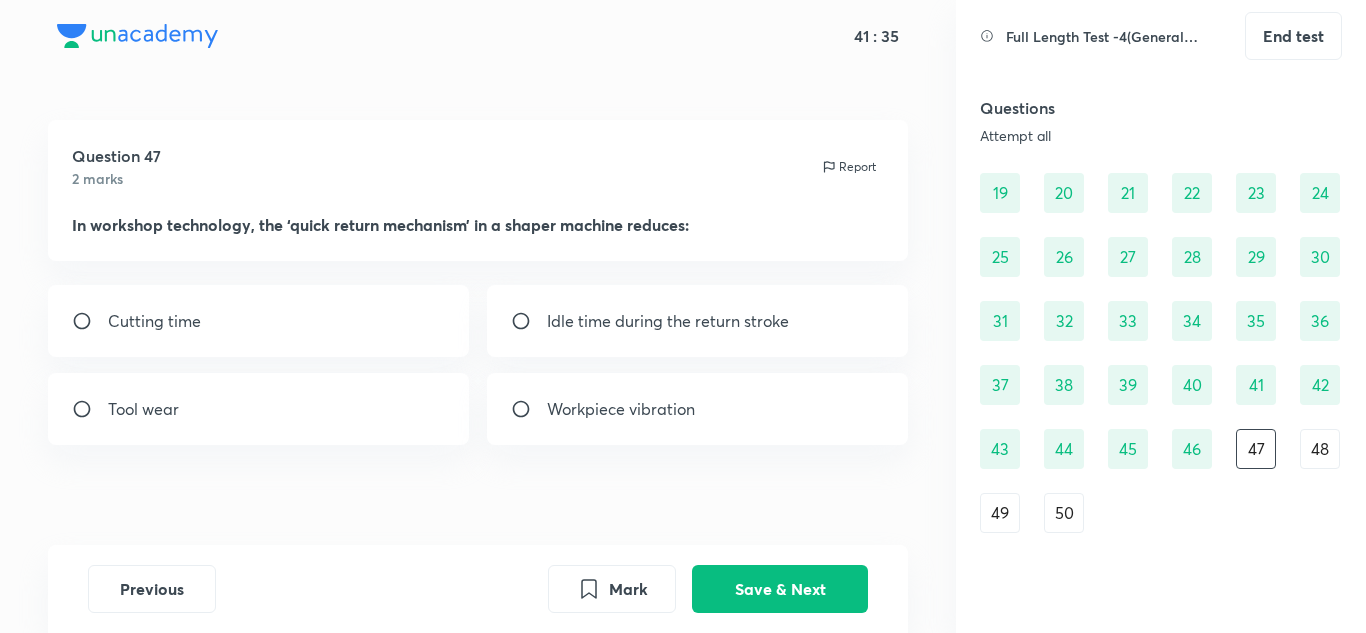click on "Idle time during the return stroke" at bounding box center [698, 321] 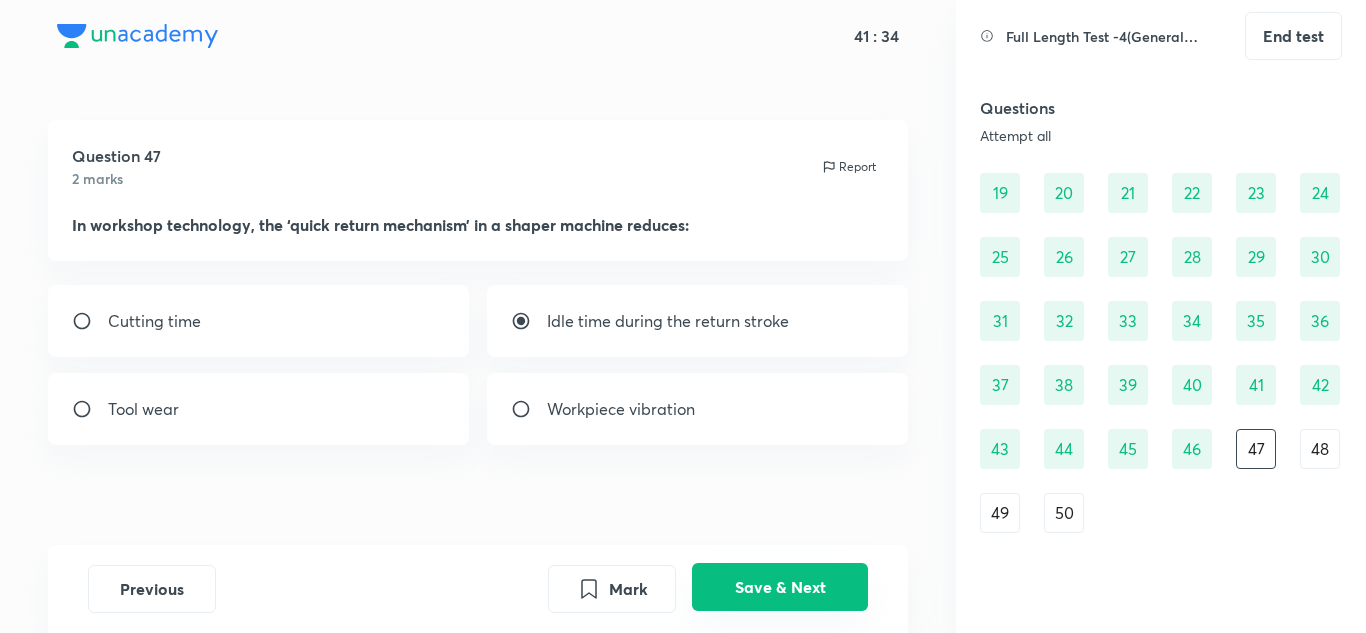 click on "Save & Next" at bounding box center [780, 587] 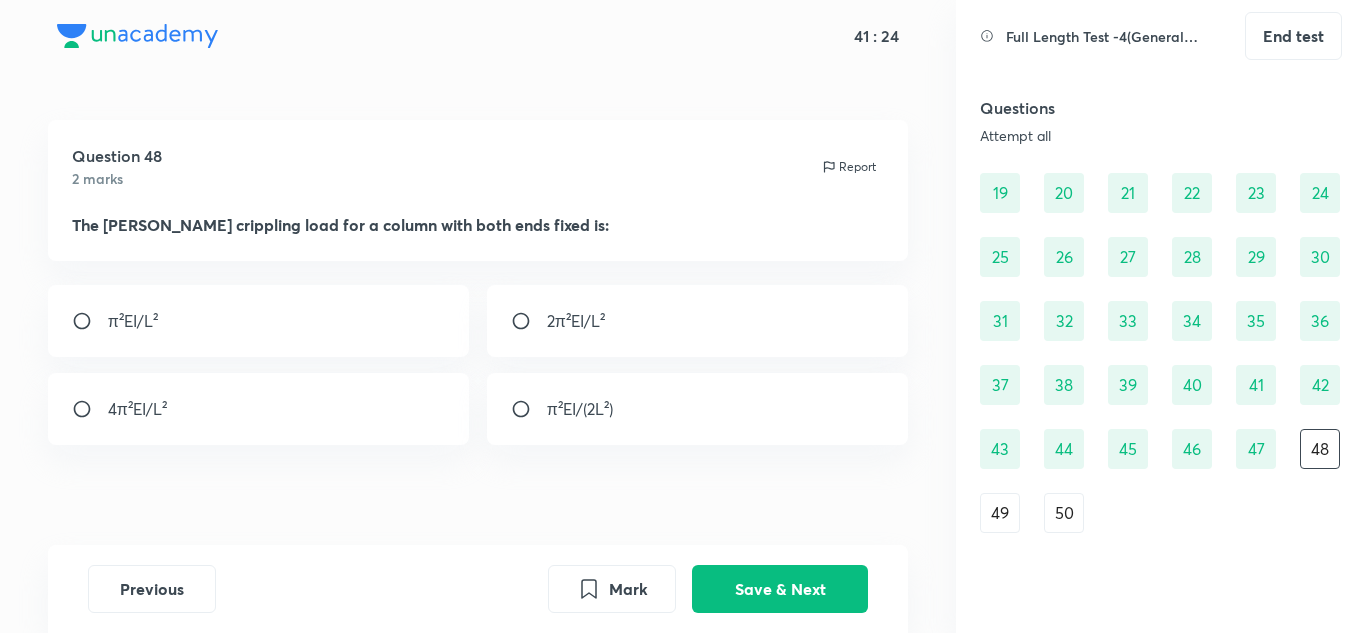 click on "4π²EI/L²" at bounding box center (137, 409) 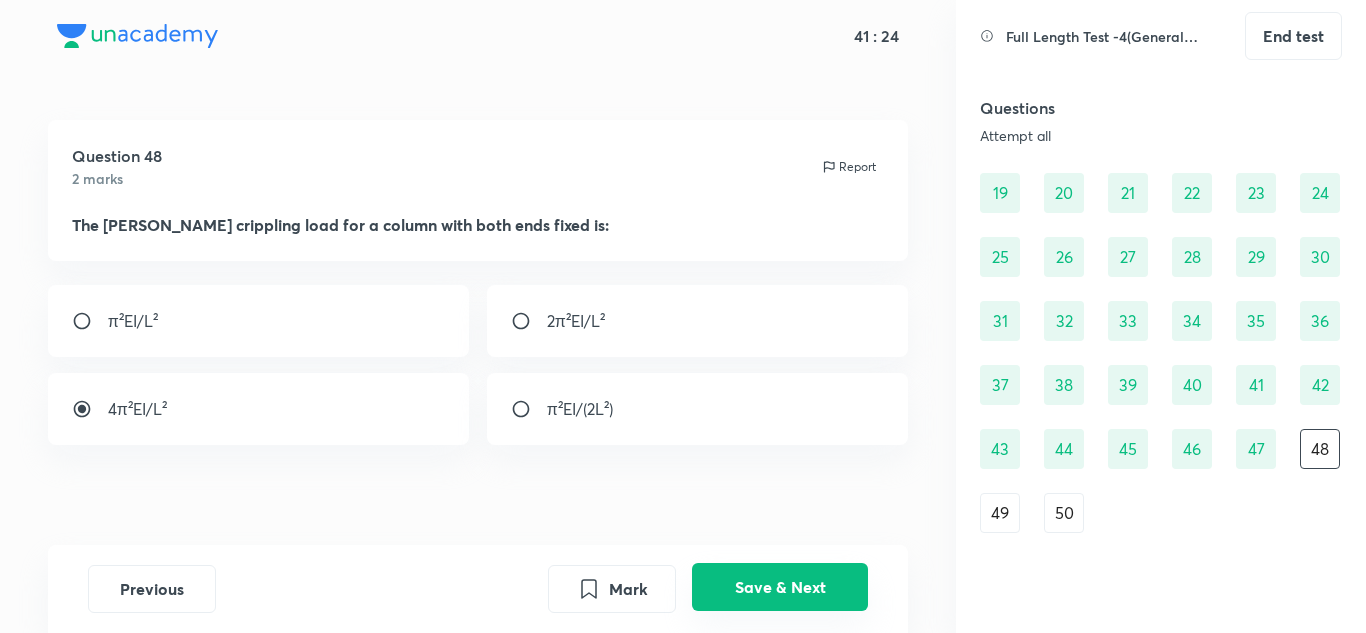 click on "Save & Next" at bounding box center [780, 587] 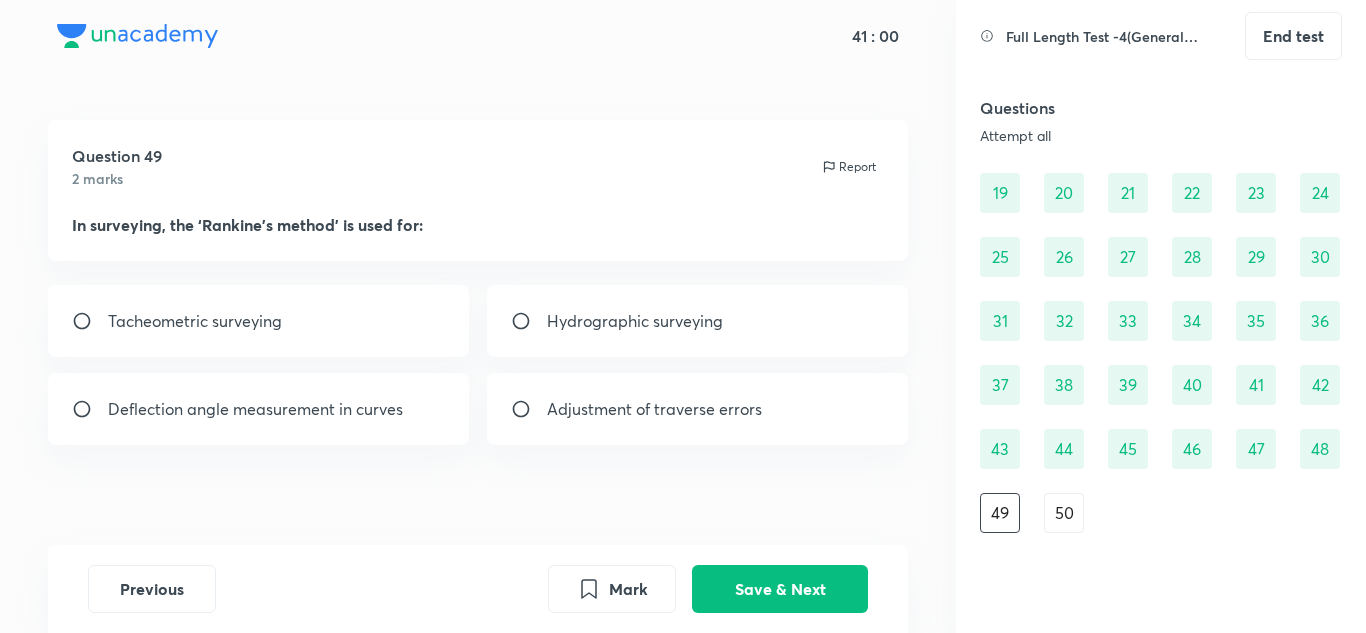click on "Deflection angle measurement in curves" at bounding box center [255, 409] 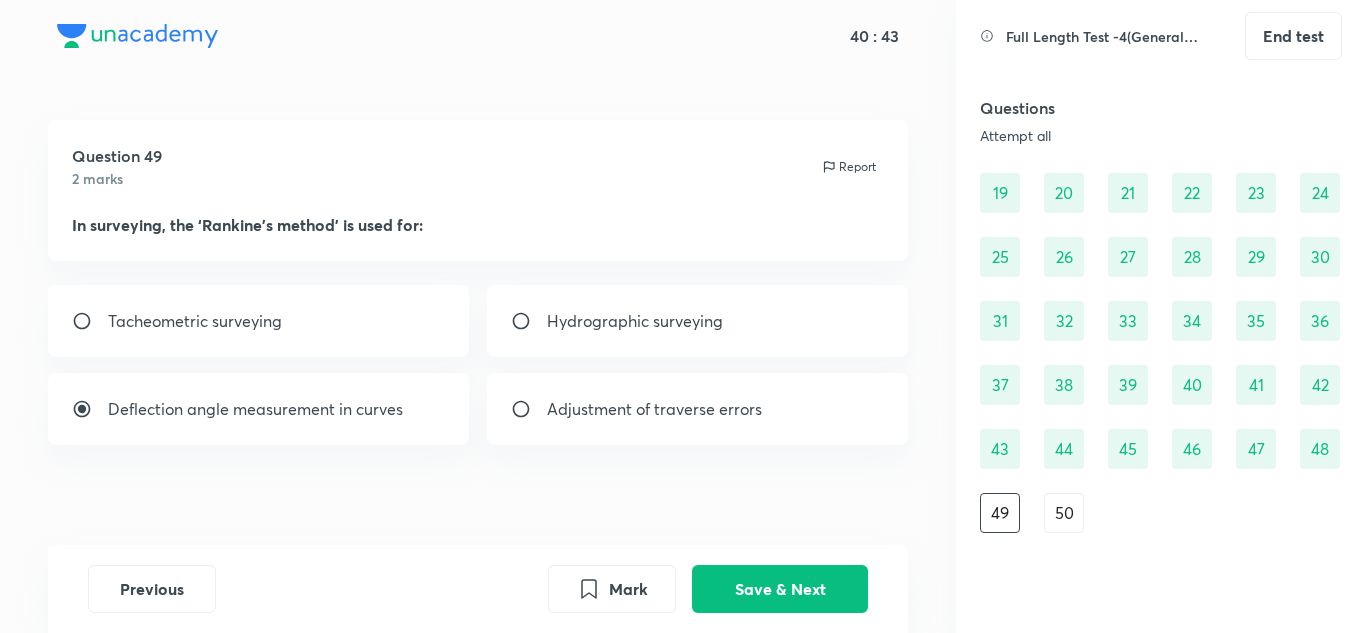 click on "Tacheometric surveying" at bounding box center [259, 321] 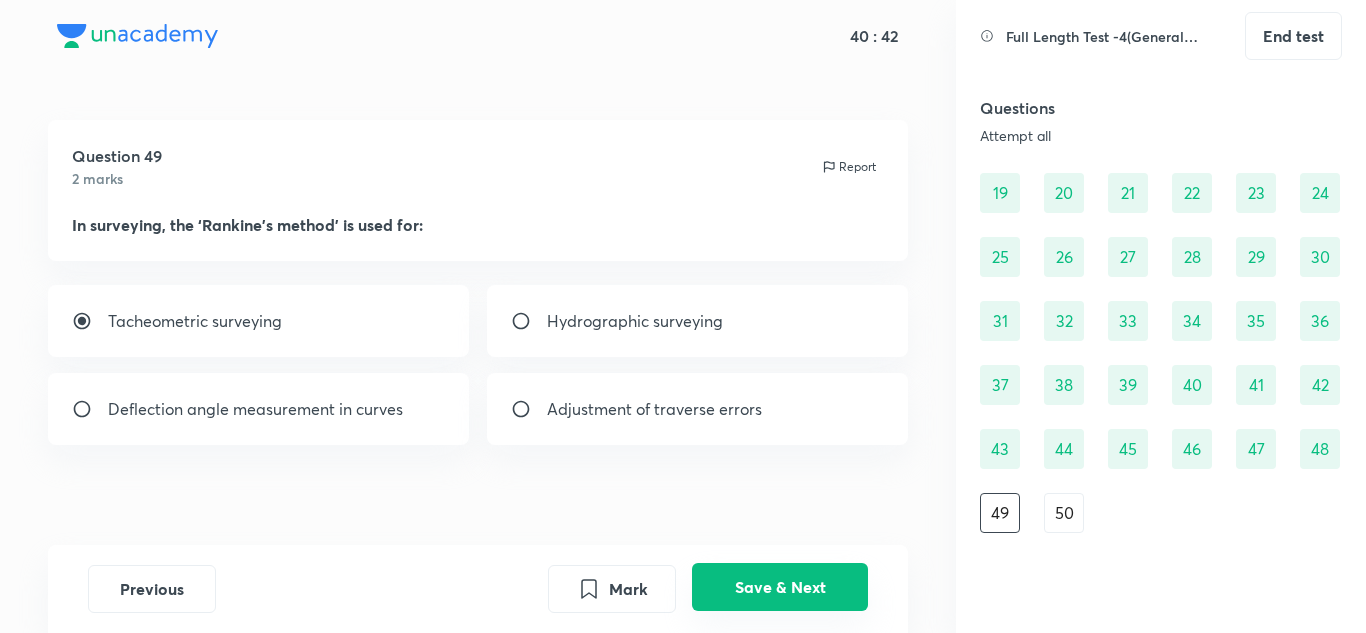 click on "Save & Next" at bounding box center (780, 587) 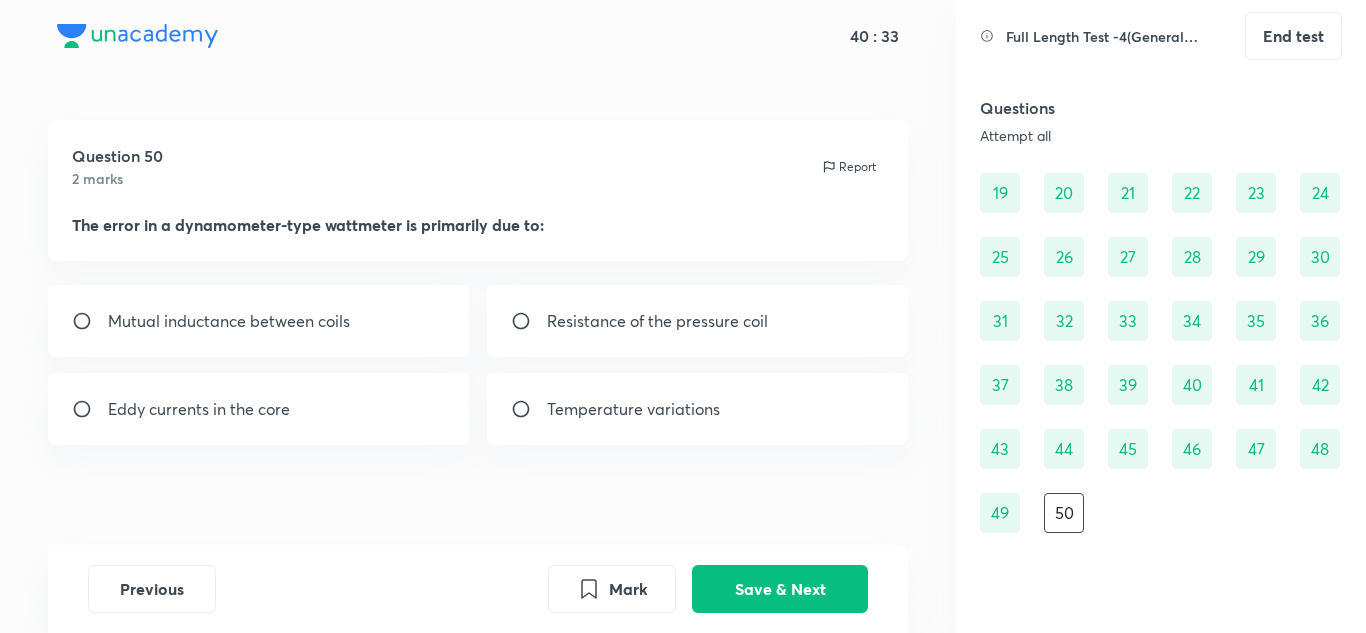 click on "Mutual inductance between coils" at bounding box center [229, 321] 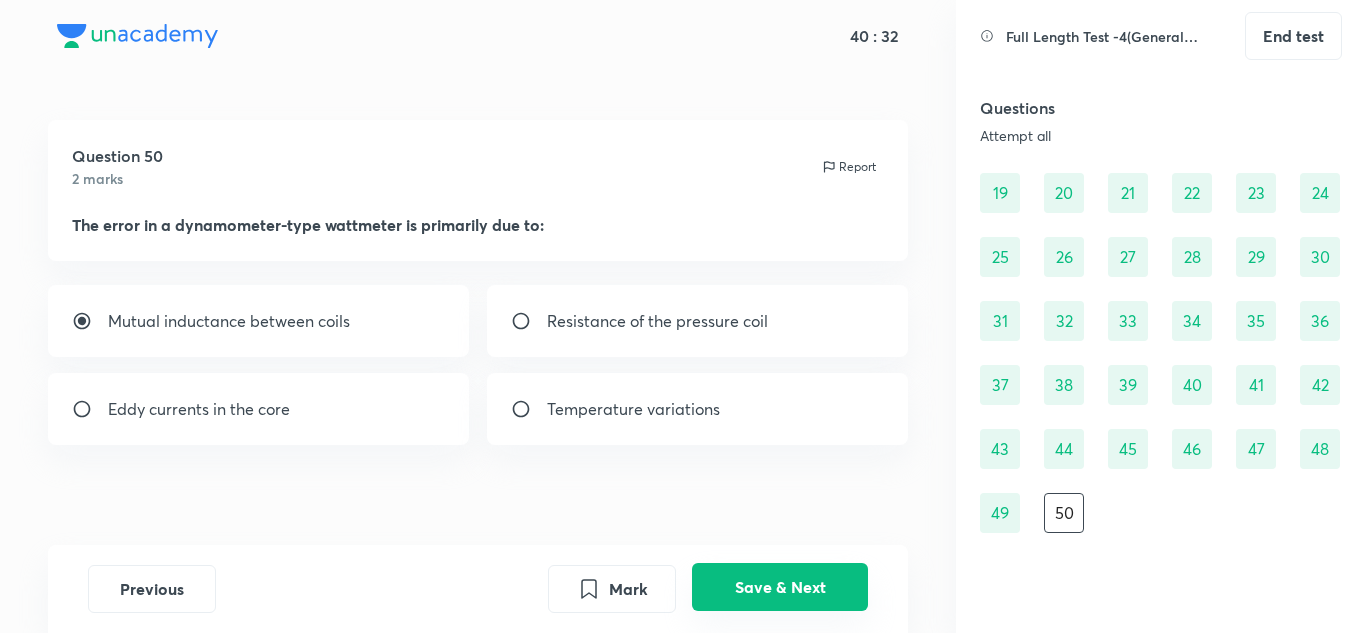 click on "Save & Next" at bounding box center [780, 587] 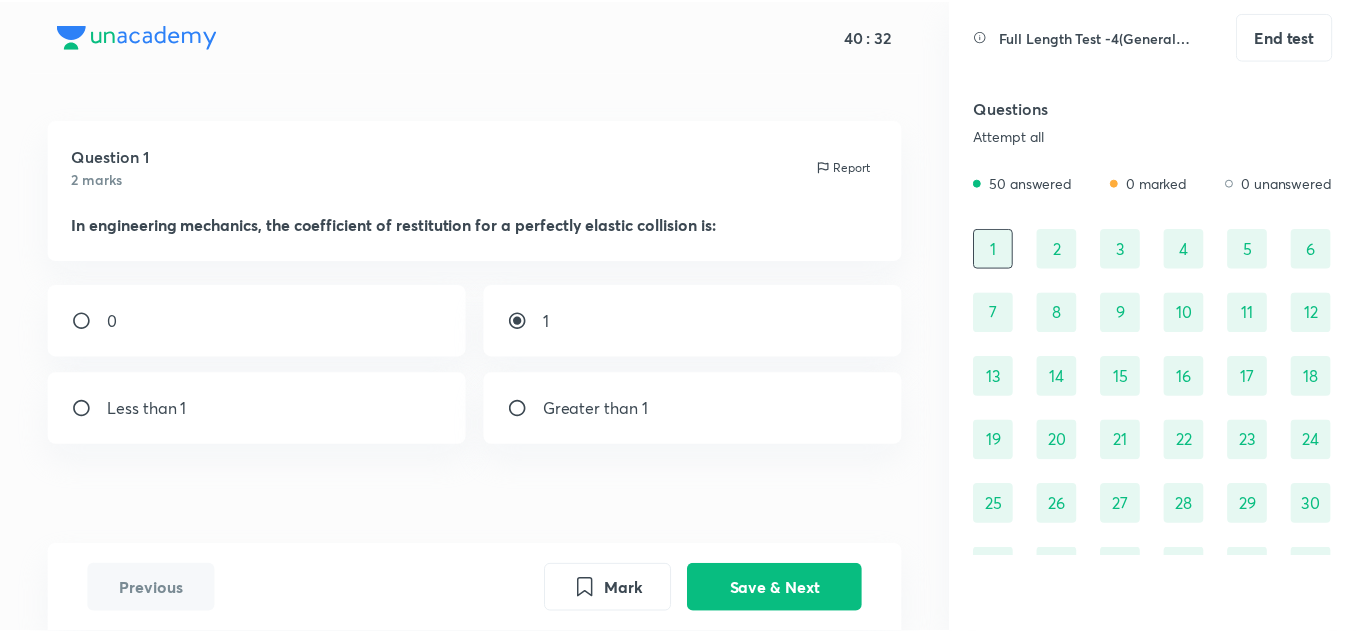scroll, scrollTop: 0, scrollLeft: 0, axis: both 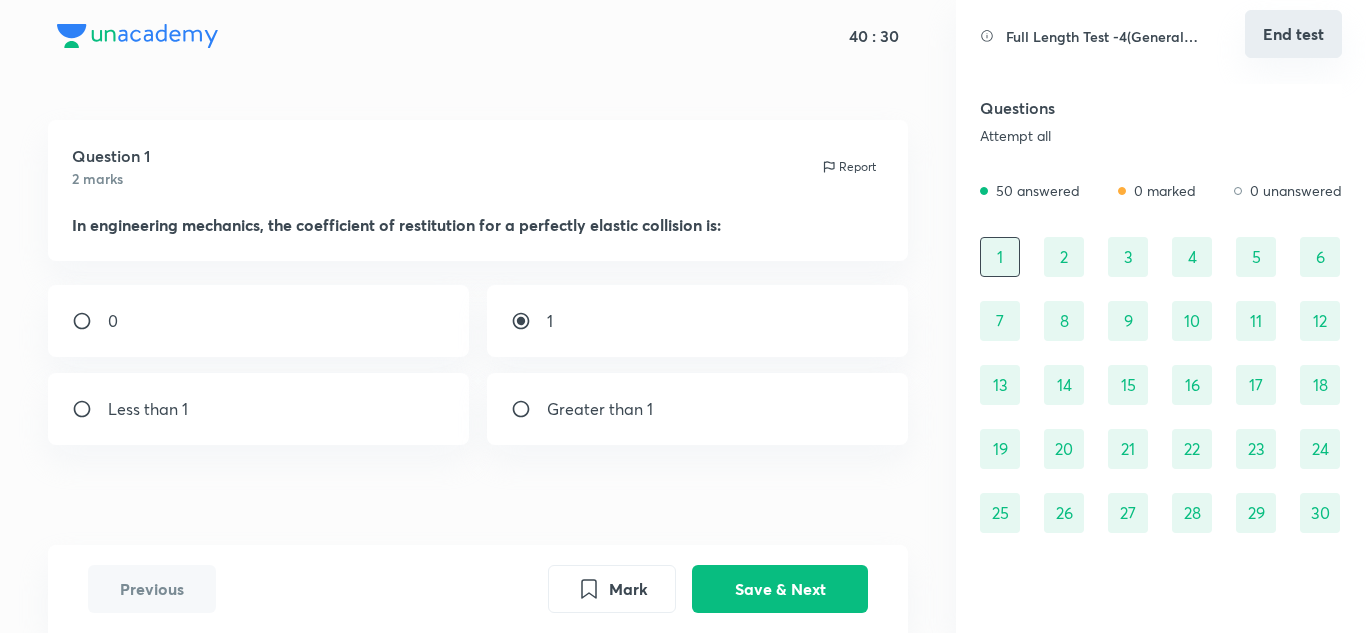 click on "End test" at bounding box center [1293, 34] 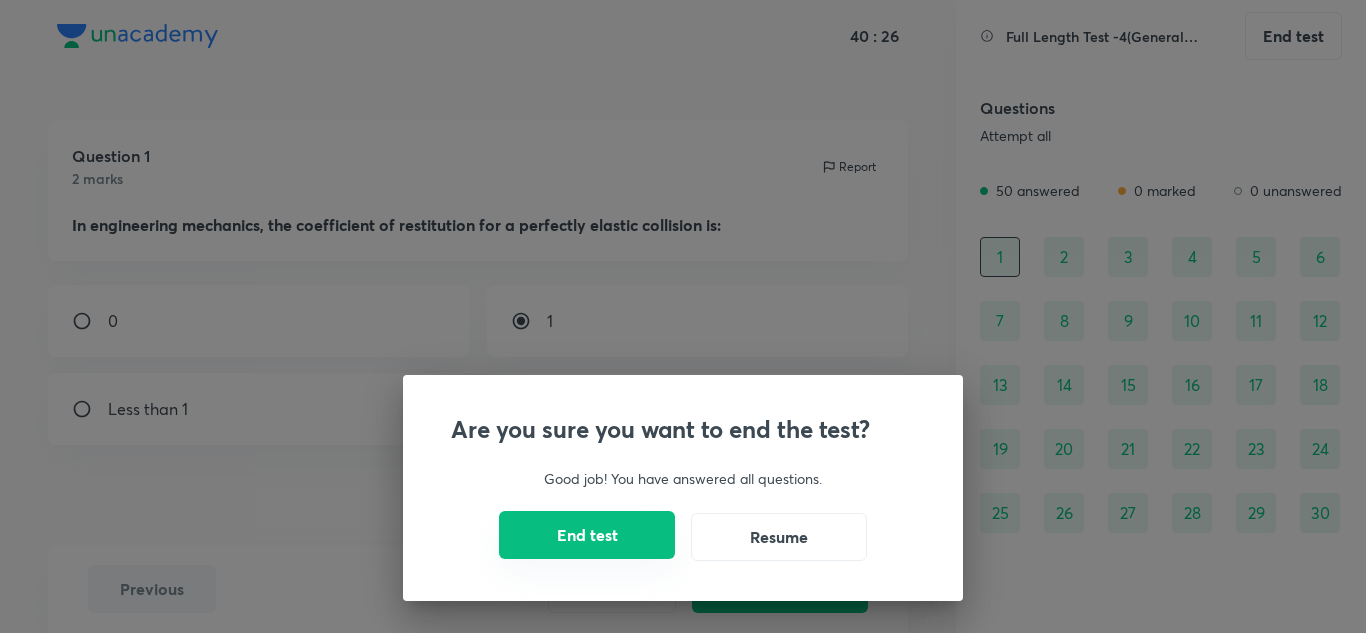 click on "End test" at bounding box center (587, 535) 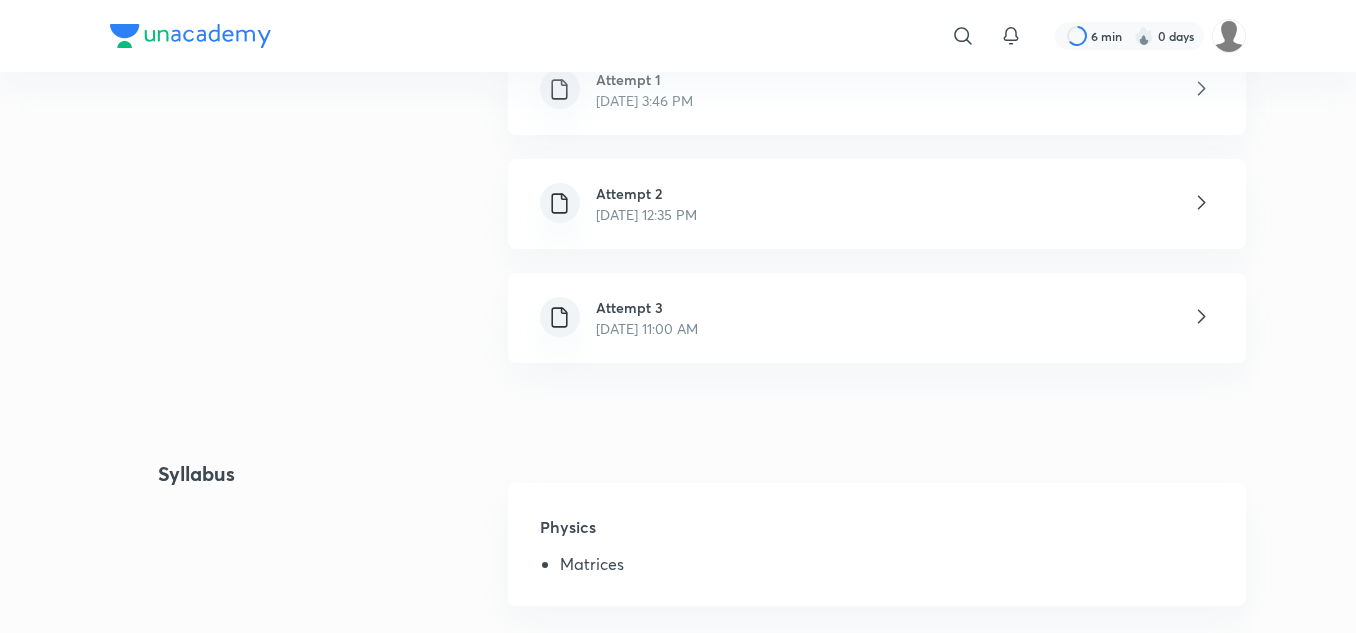 scroll, scrollTop: 600, scrollLeft: 0, axis: vertical 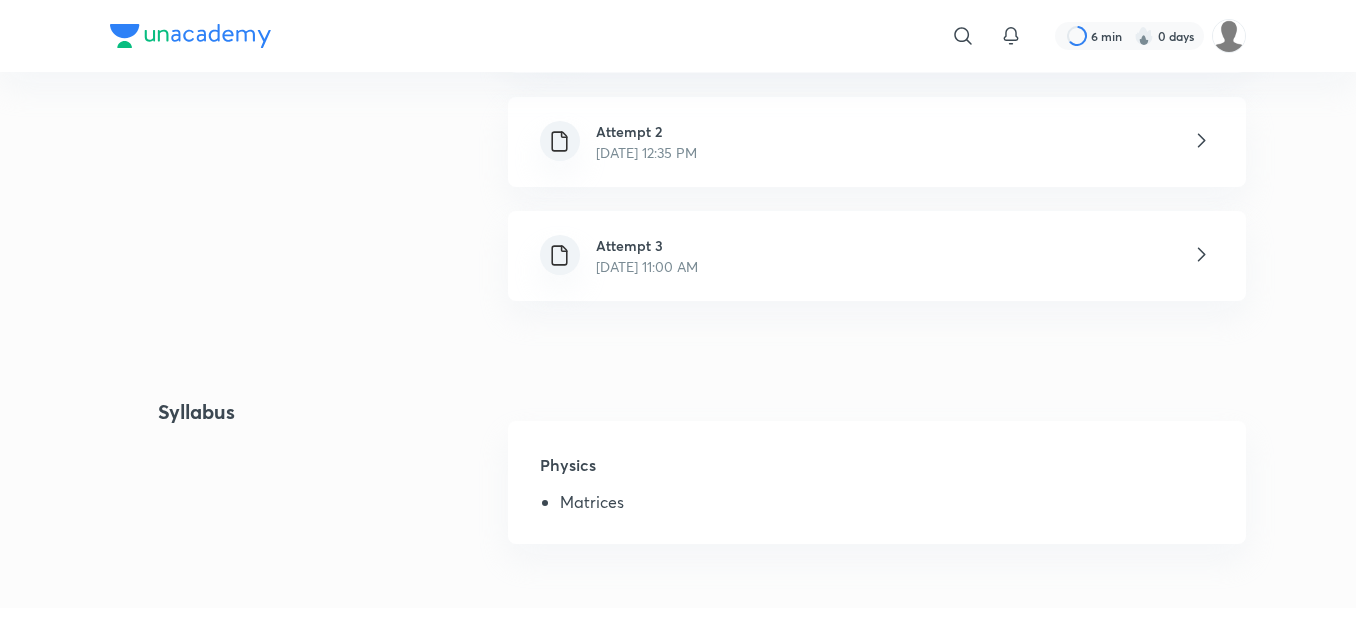 click 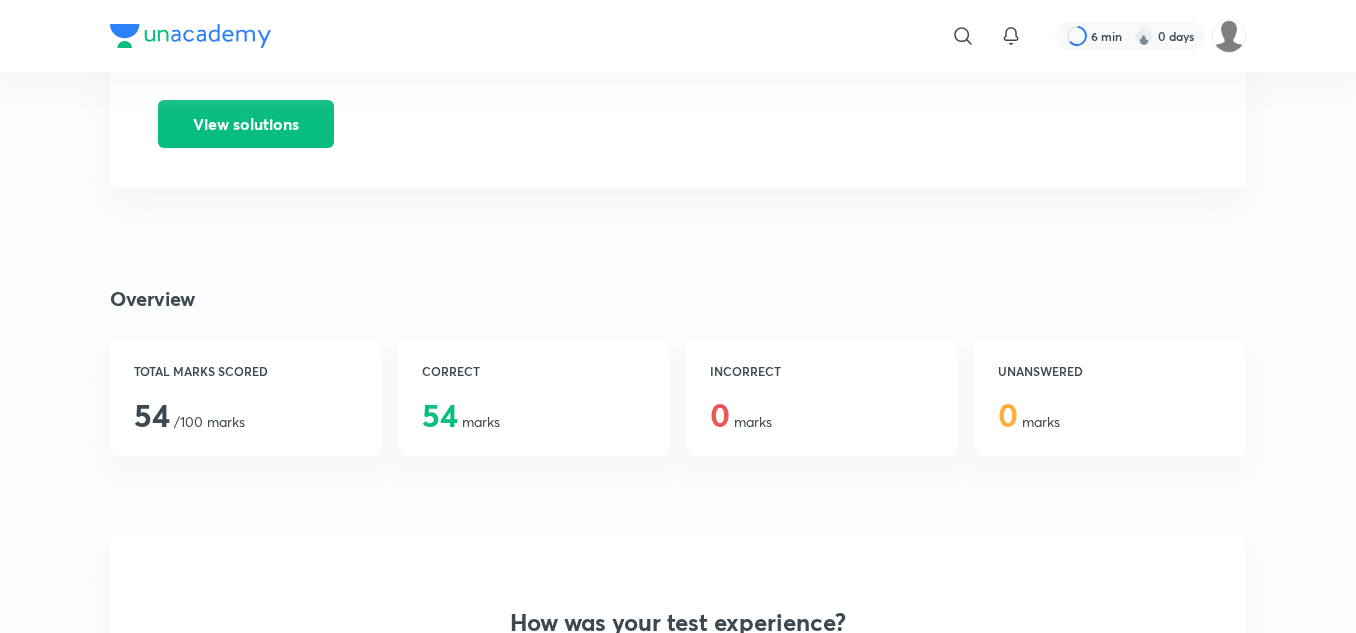 scroll, scrollTop: 0, scrollLeft: 0, axis: both 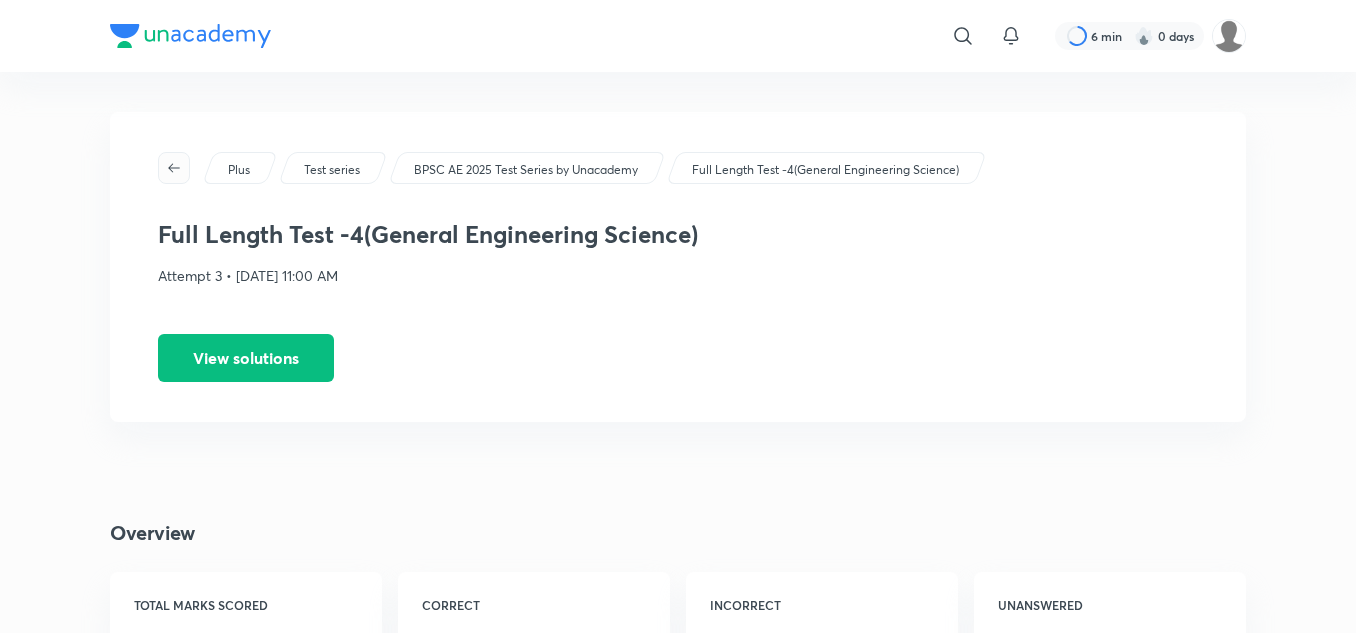 click at bounding box center (174, 168) 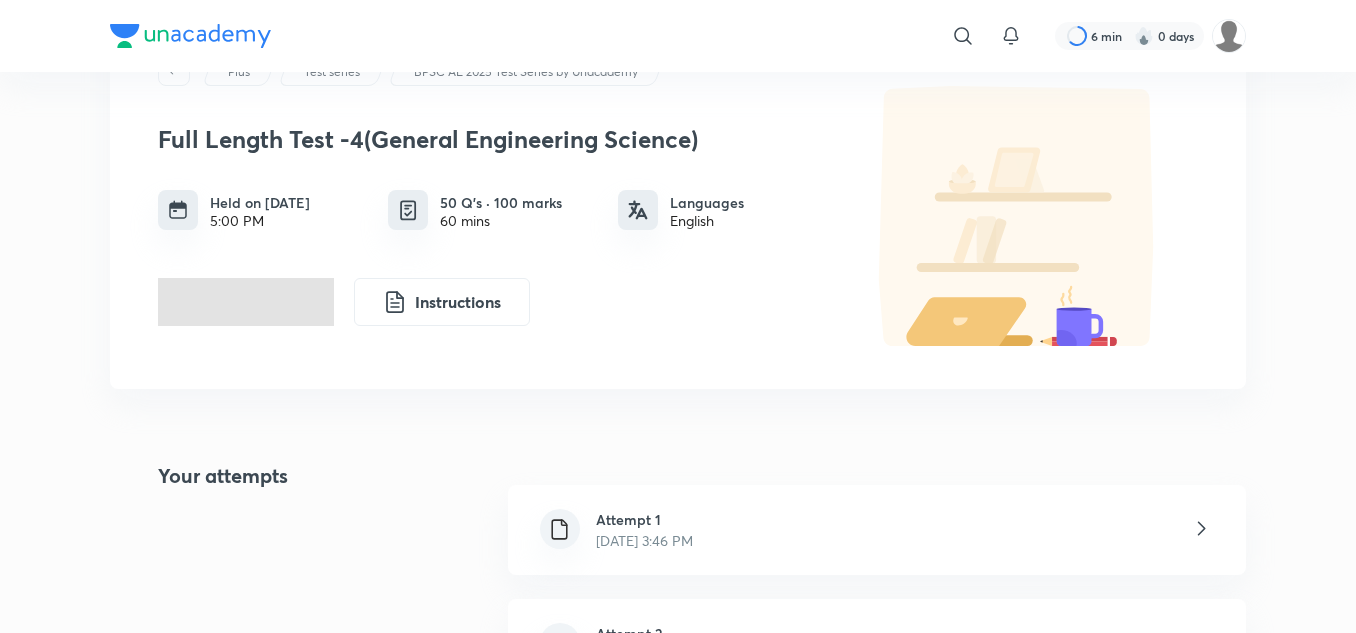 scroll, scrollTop: 300, scrollLeft: 0, axis: vertical 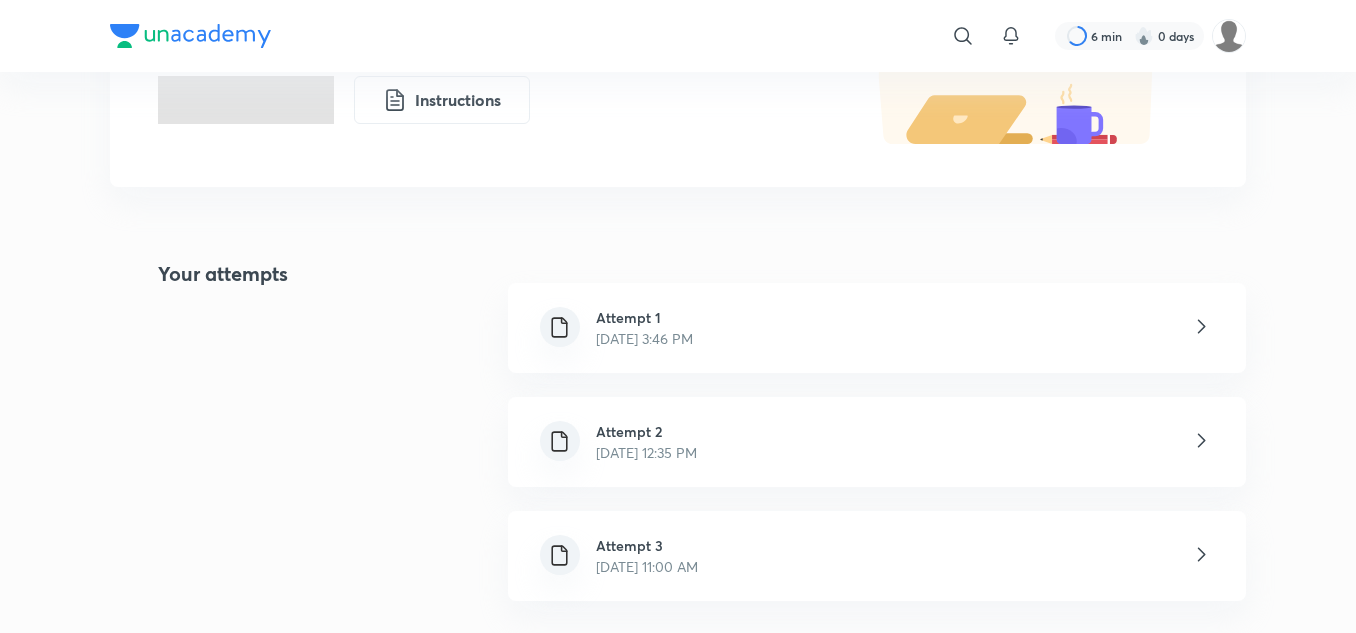click 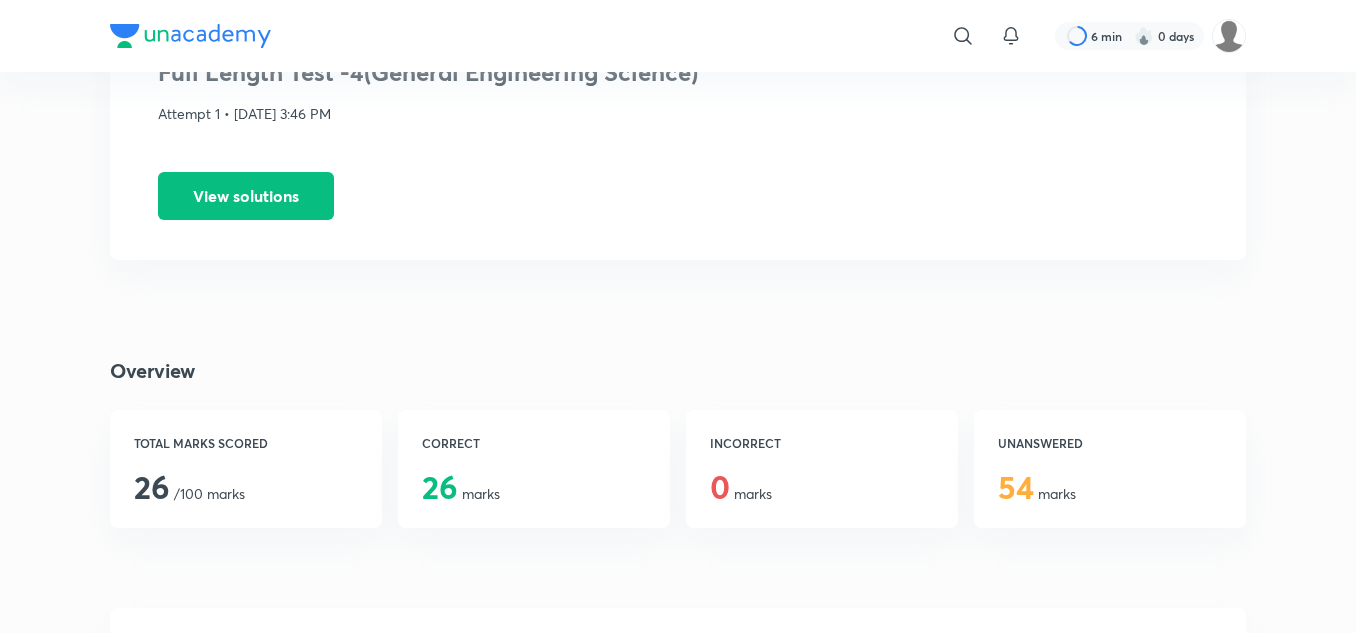 scroll, scrollTop: 0, scrollLeft: 0, axis: both 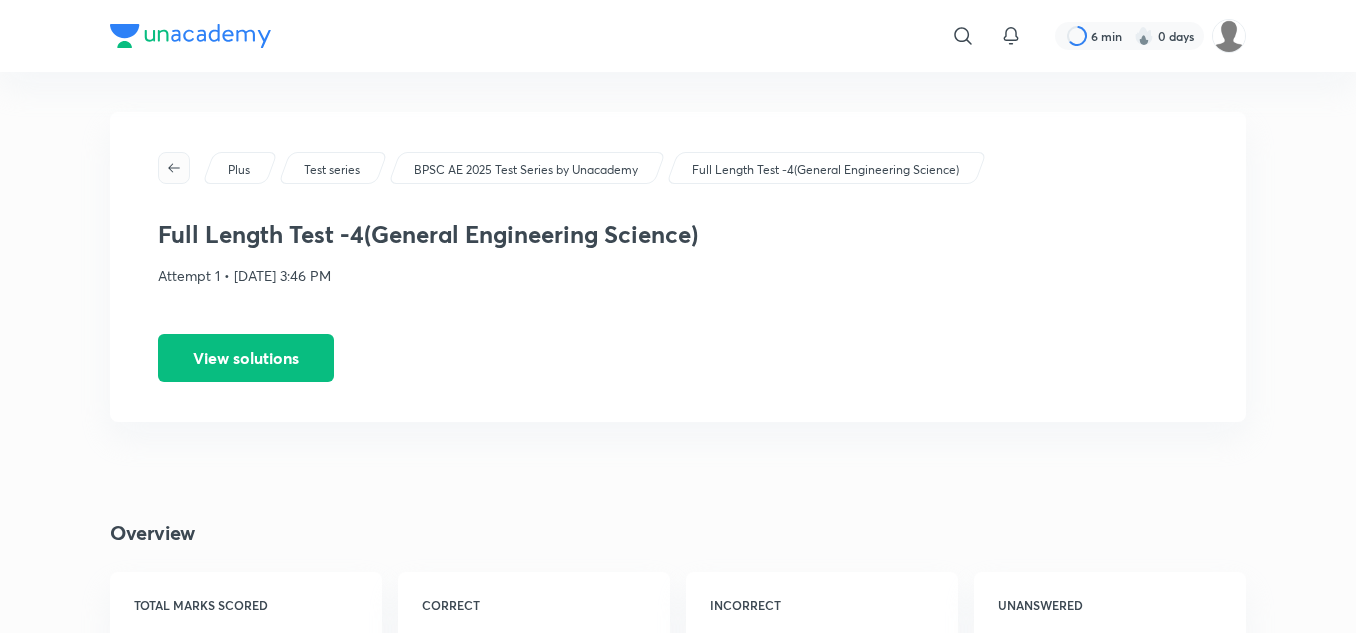 click 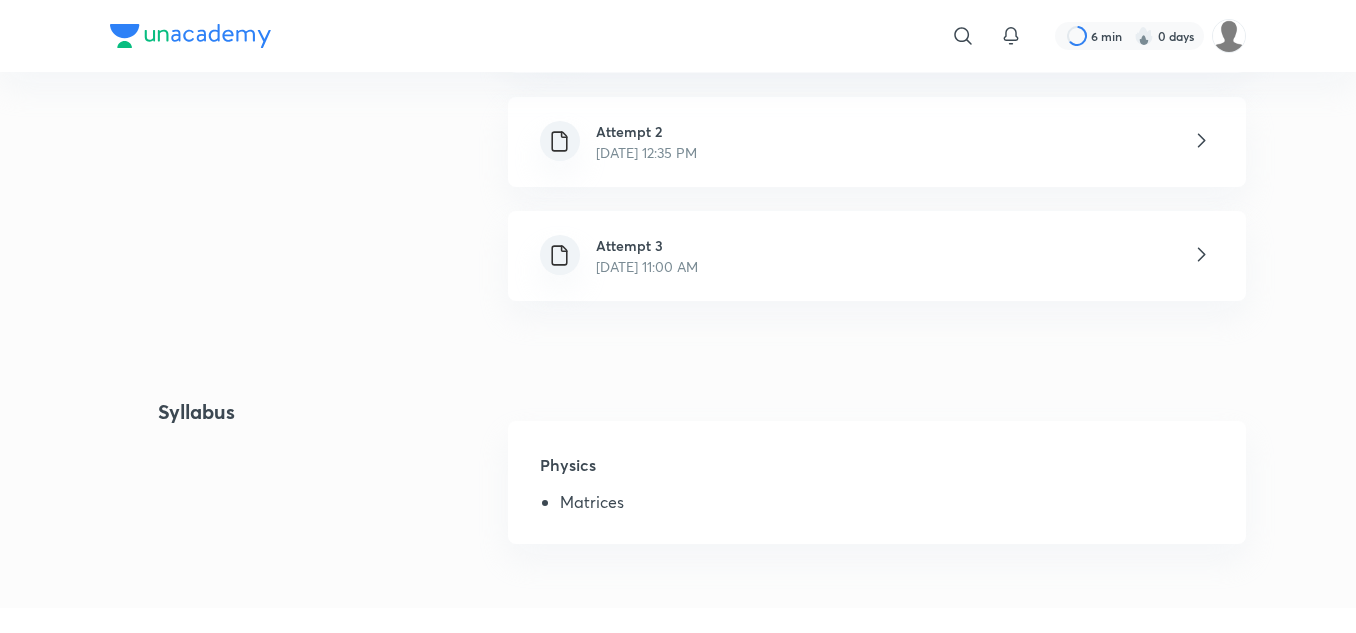 scroll, scrollTop: 400, scrollLeft: 0, axis: vertical 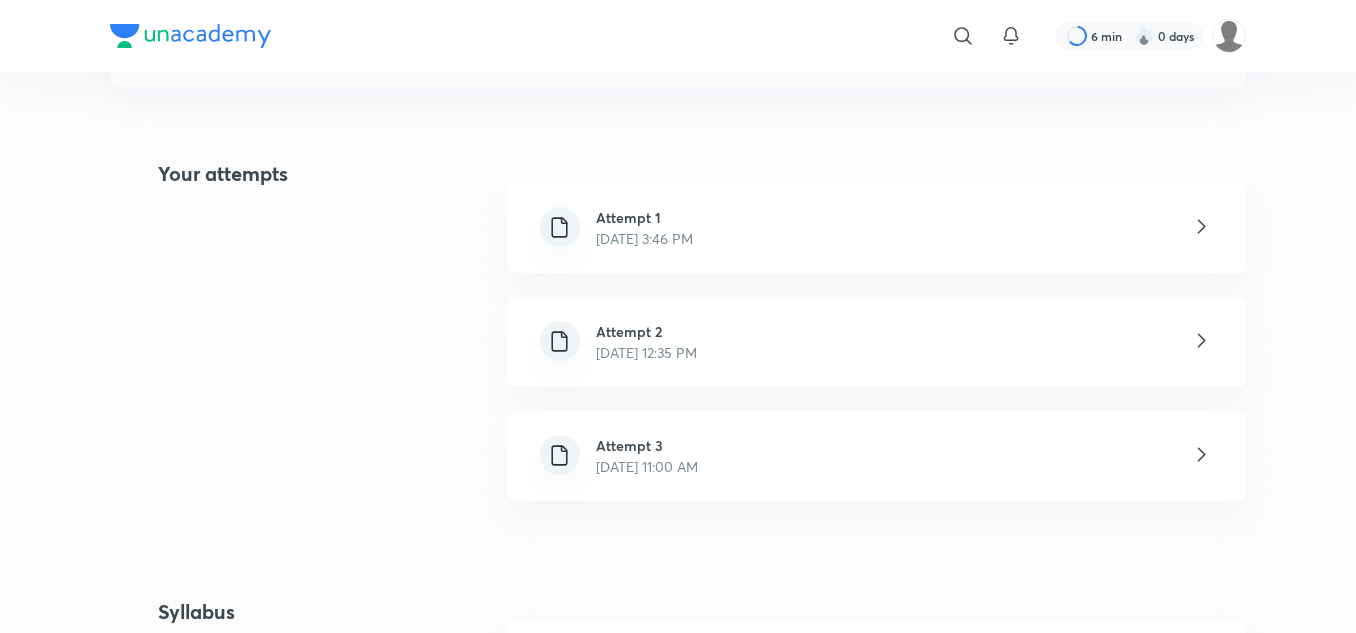 click at bounding box center [1217, 342] 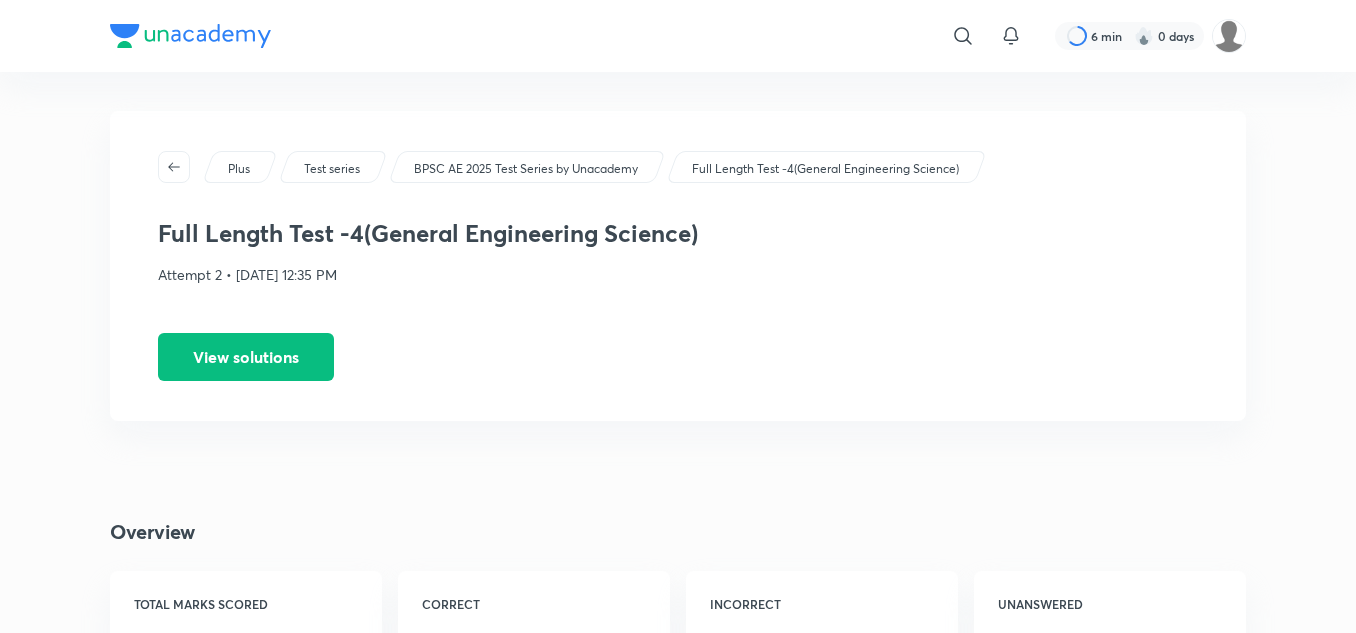 scroll, scrollTop: 0, scrollLeft: 0, axis: both 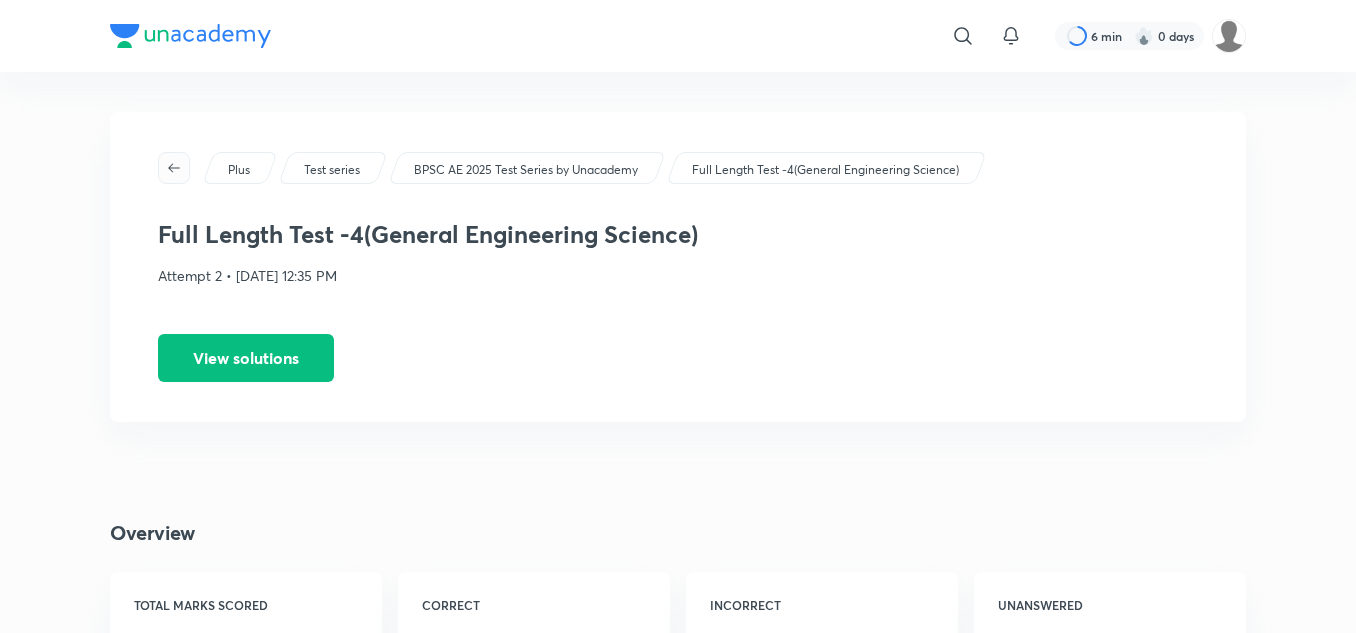 click at bounding box center [174, 168] 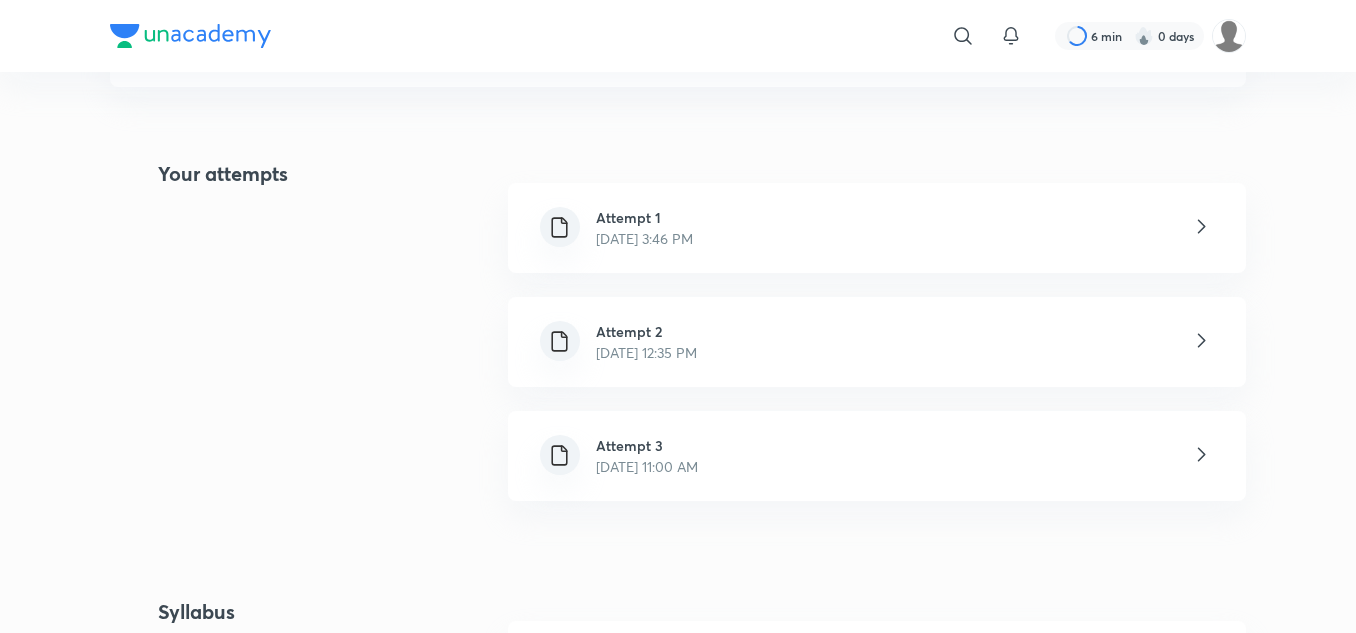 scroll, scrollTop: 500, scrollLeft: 0, axis: vertical 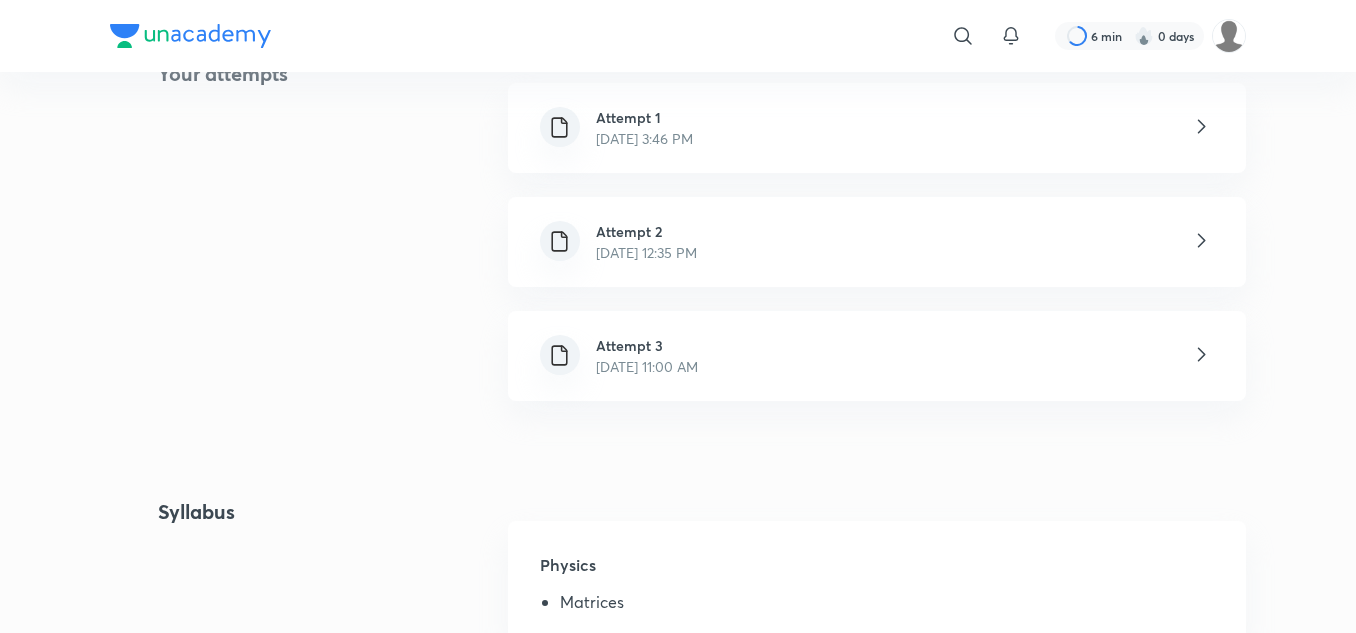 click 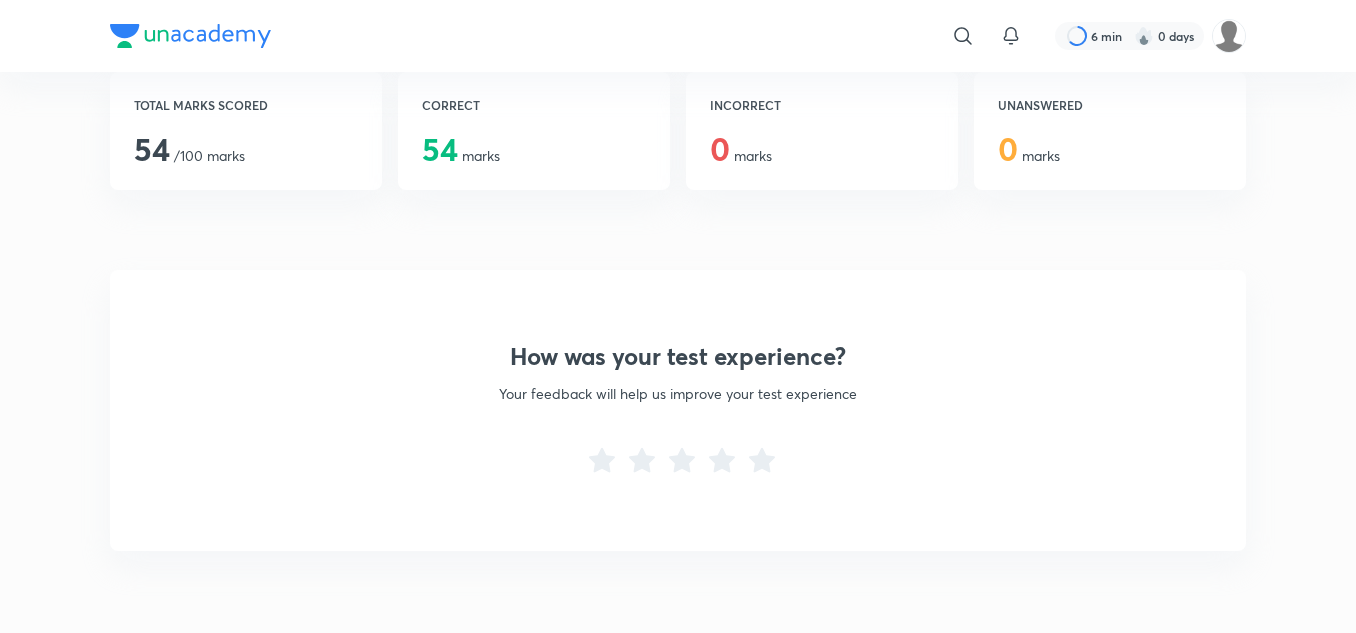 scroll, scrollTop: 0, scrollLeft: 0, axis: both 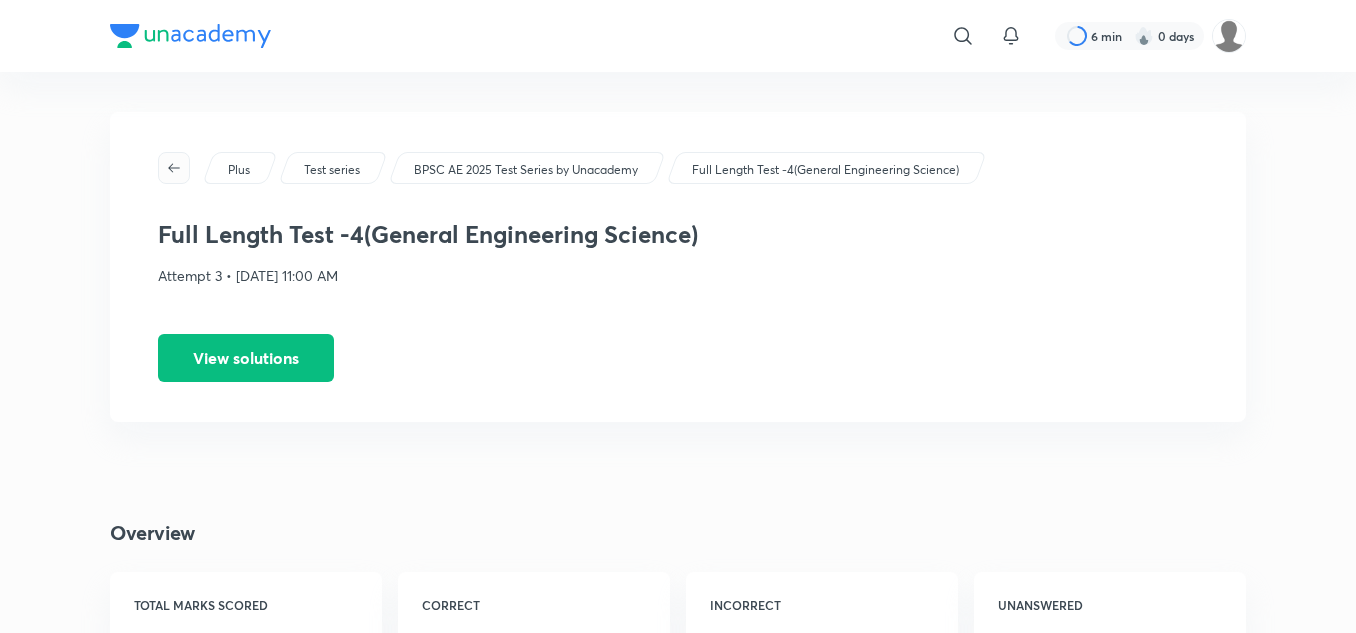 click at bounding box center (174, 168) 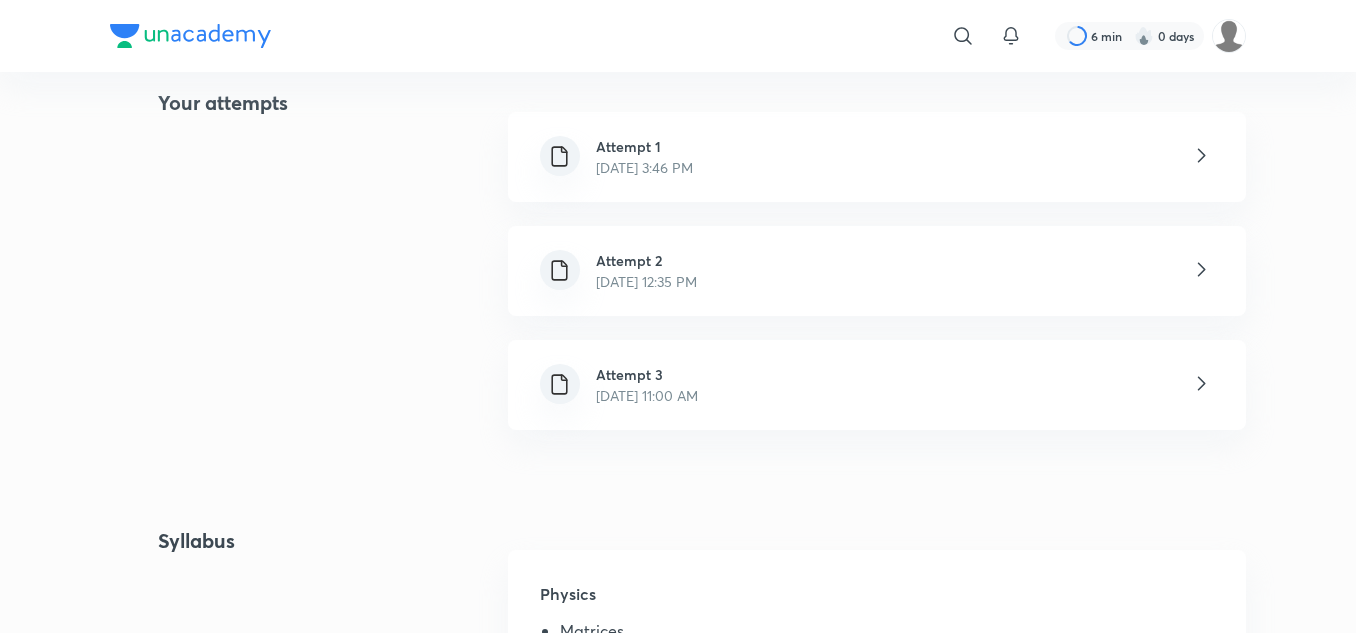 scroll, scrollTop: 500, scrollLeft: 0, axis: vertical 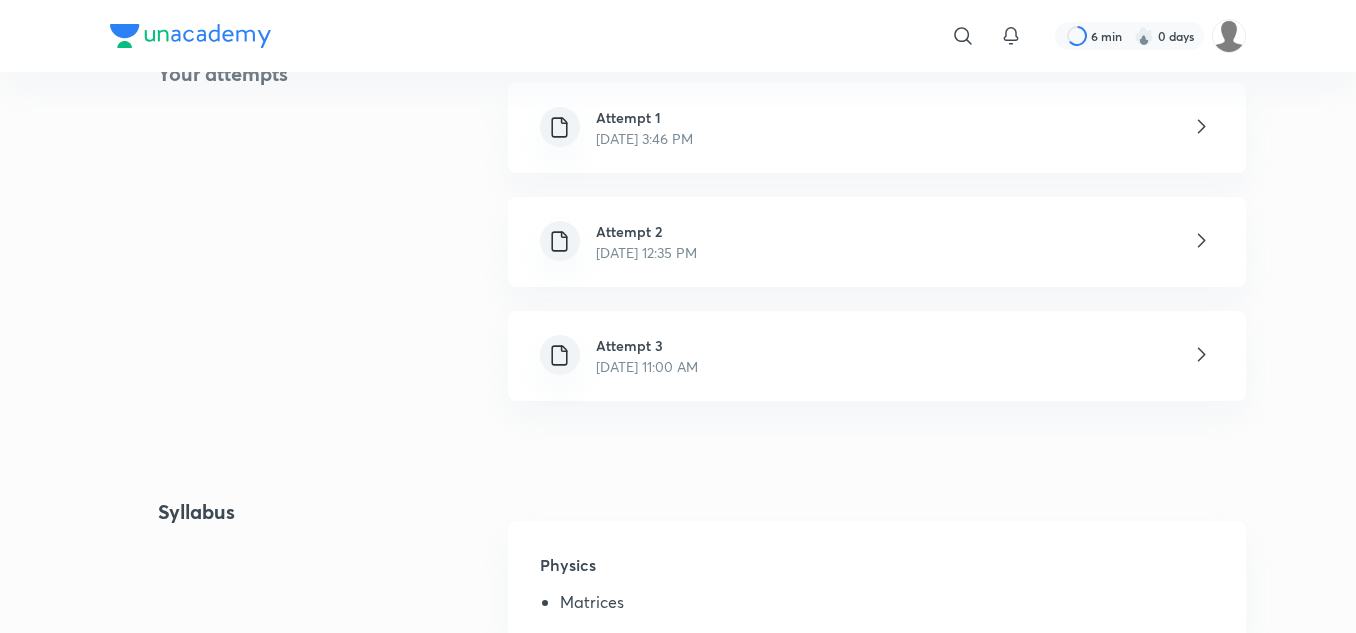 click 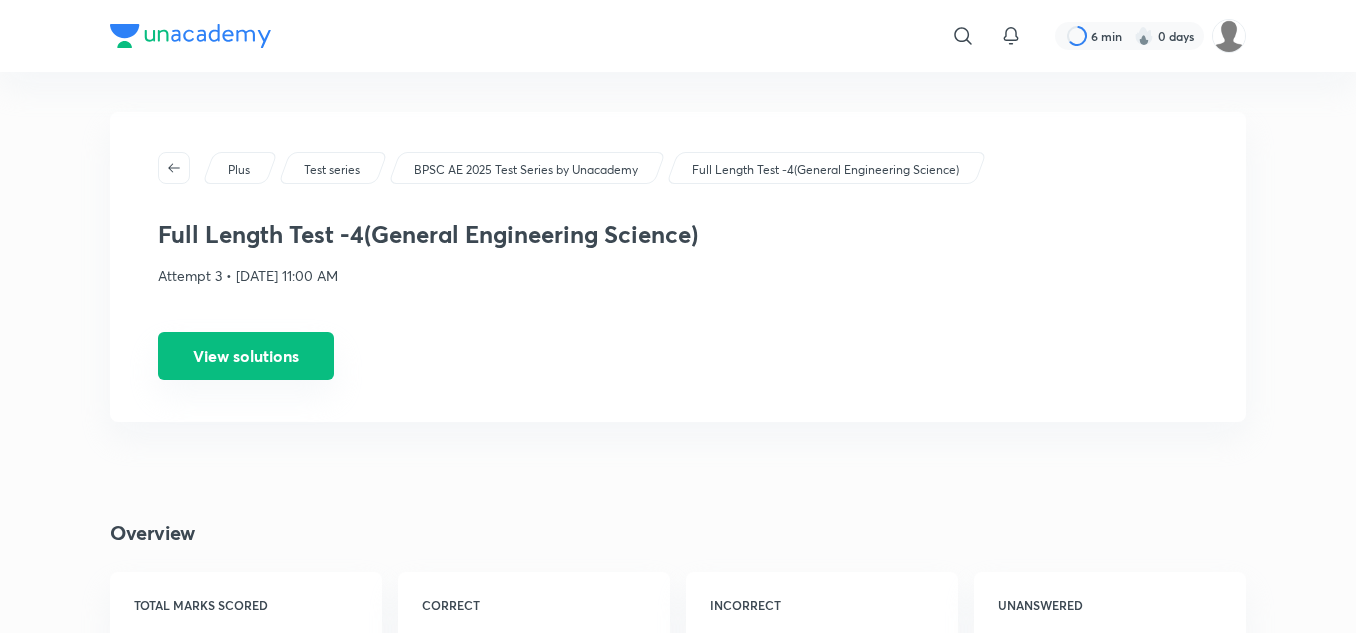 click on "View solutions" at bounding box center (246, 356) 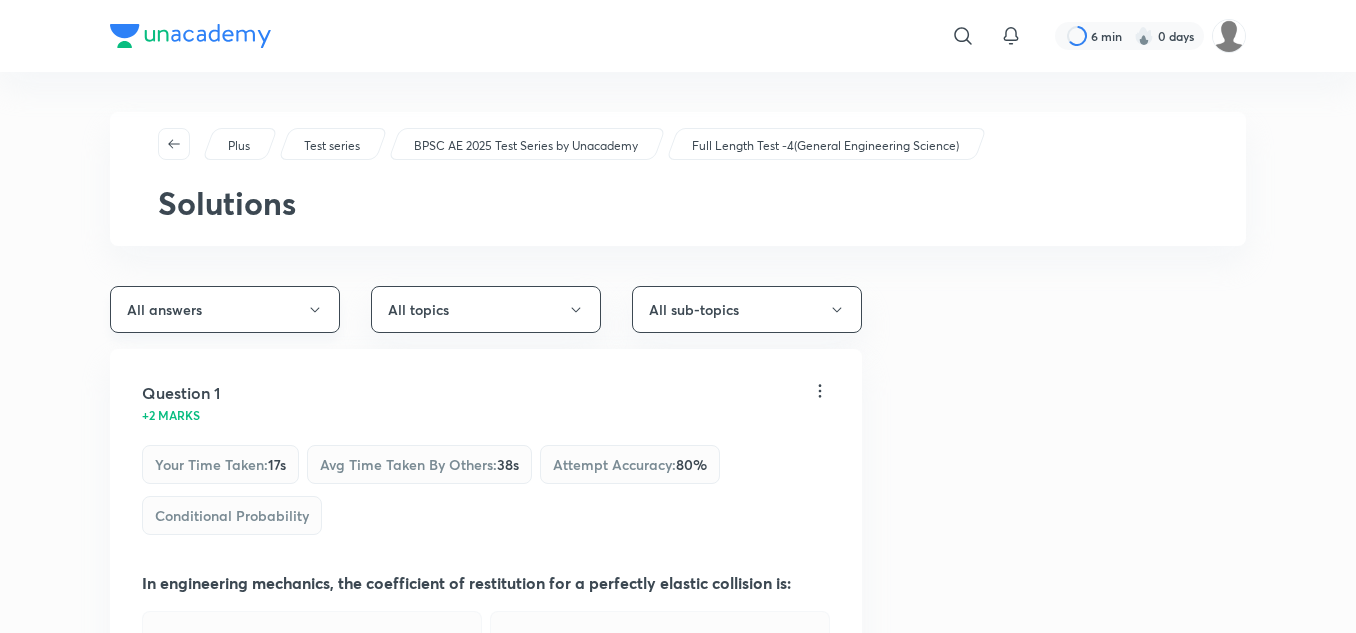click 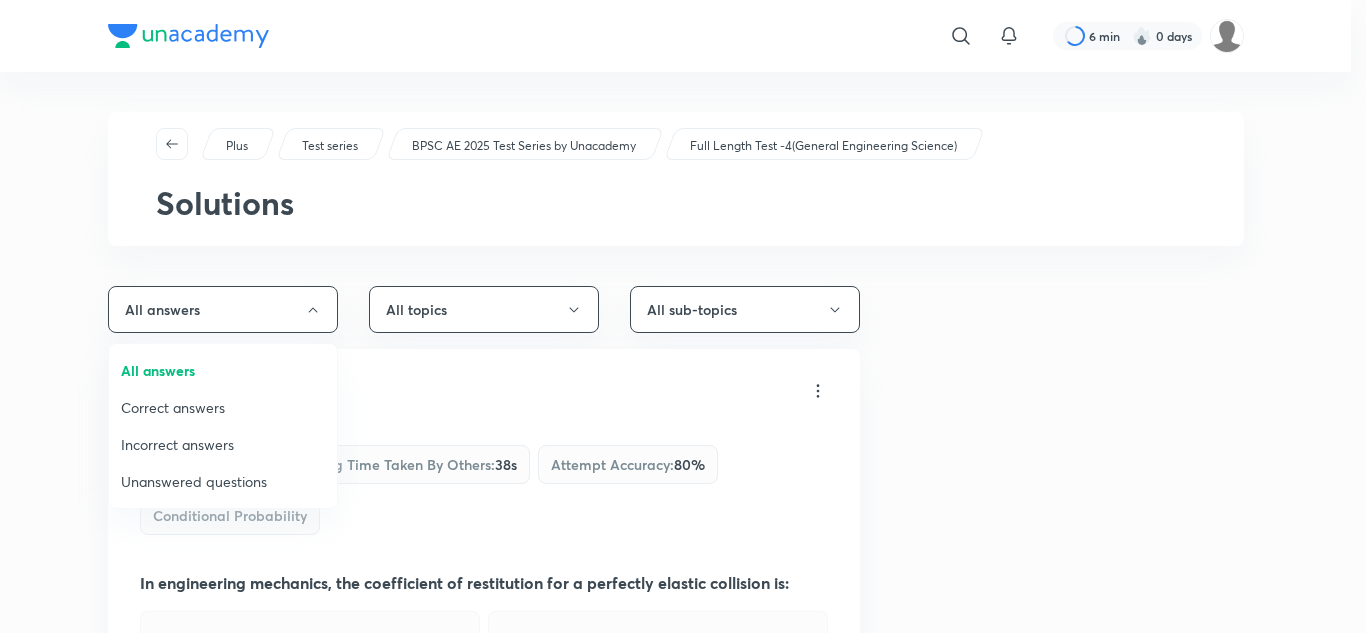 click at bounding box center [683, 316] 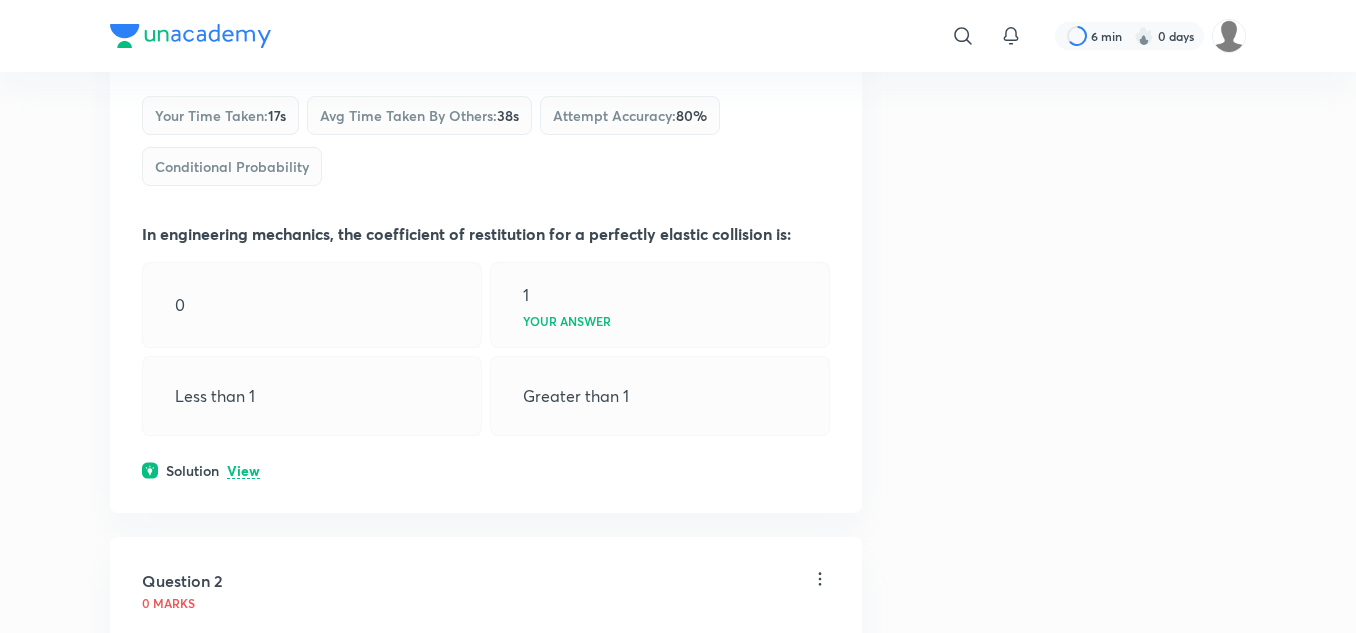 scroll, scrollTop: 400, scrollLeft: 0, axis: vertical 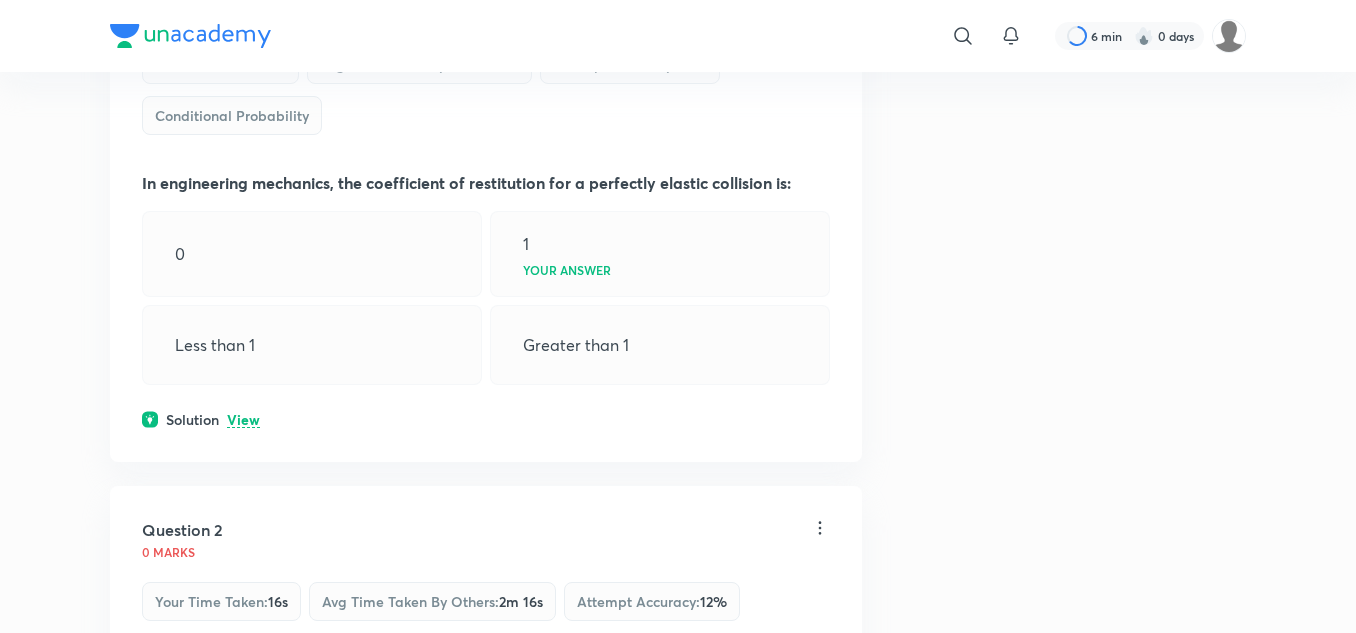 click on "View" at bounding box center [243, 420] 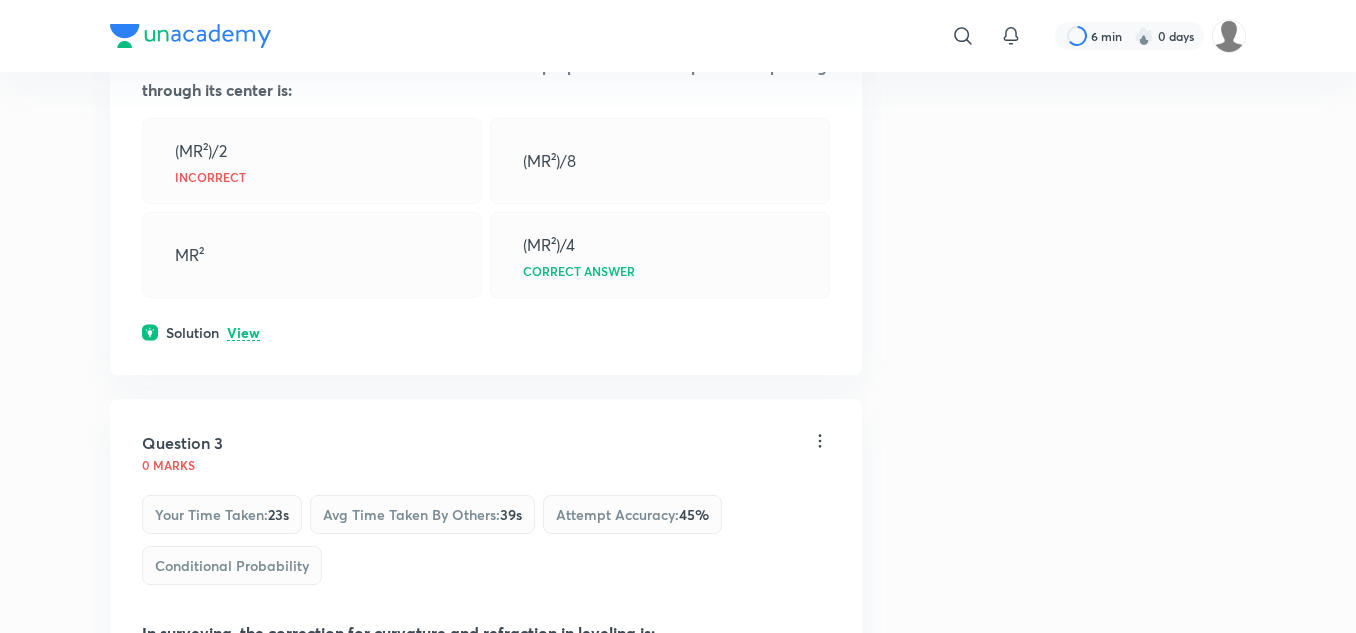 scroll, scrollTop: 1200, scrollLeft: 0, axis: vertical 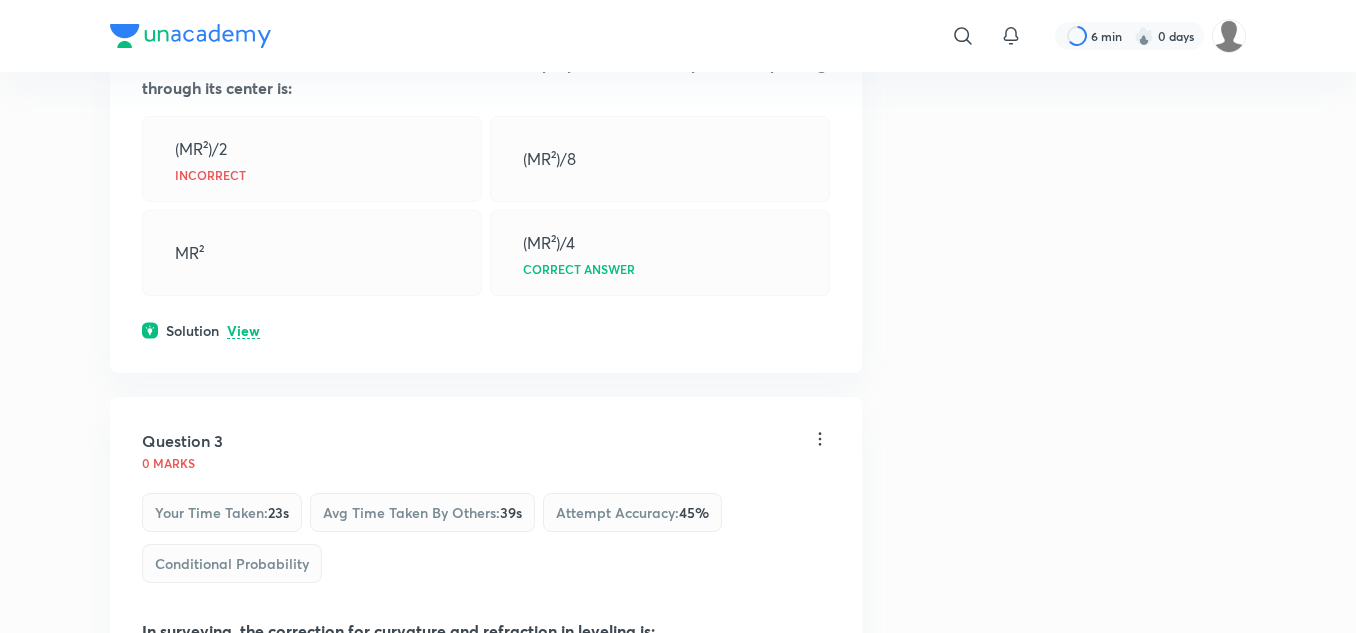 click on "View" at bounding box center (243, 331) 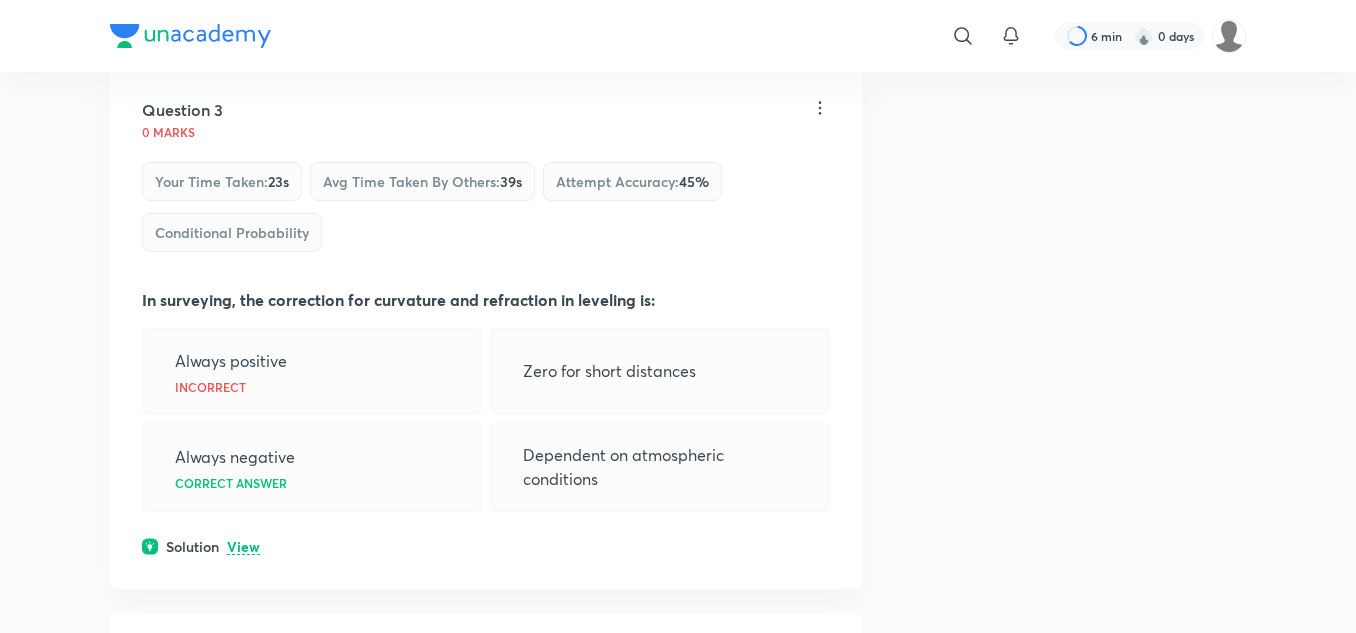 scroll, scrollTop: 1685, scrollLeft: 0, axis: vertical 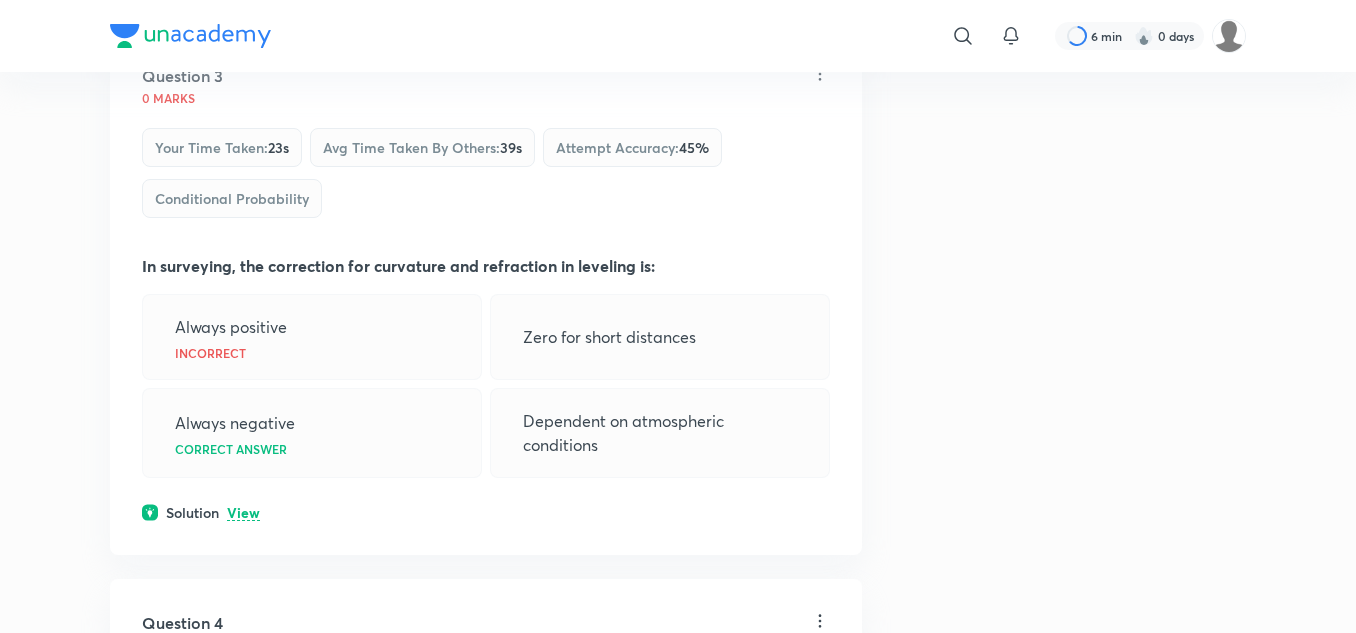 click on "View" at bounding box center [243, 513] 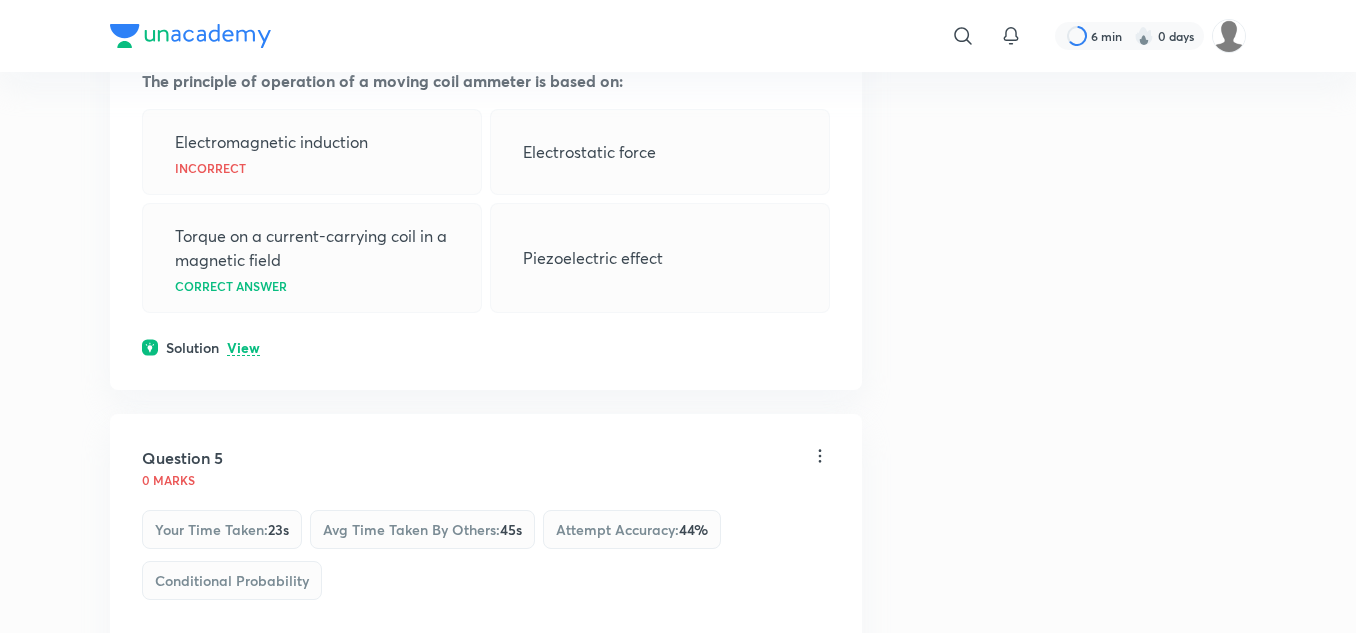 scroll, scrollTop: 2585, scrollLeft: 0, axis: vertical 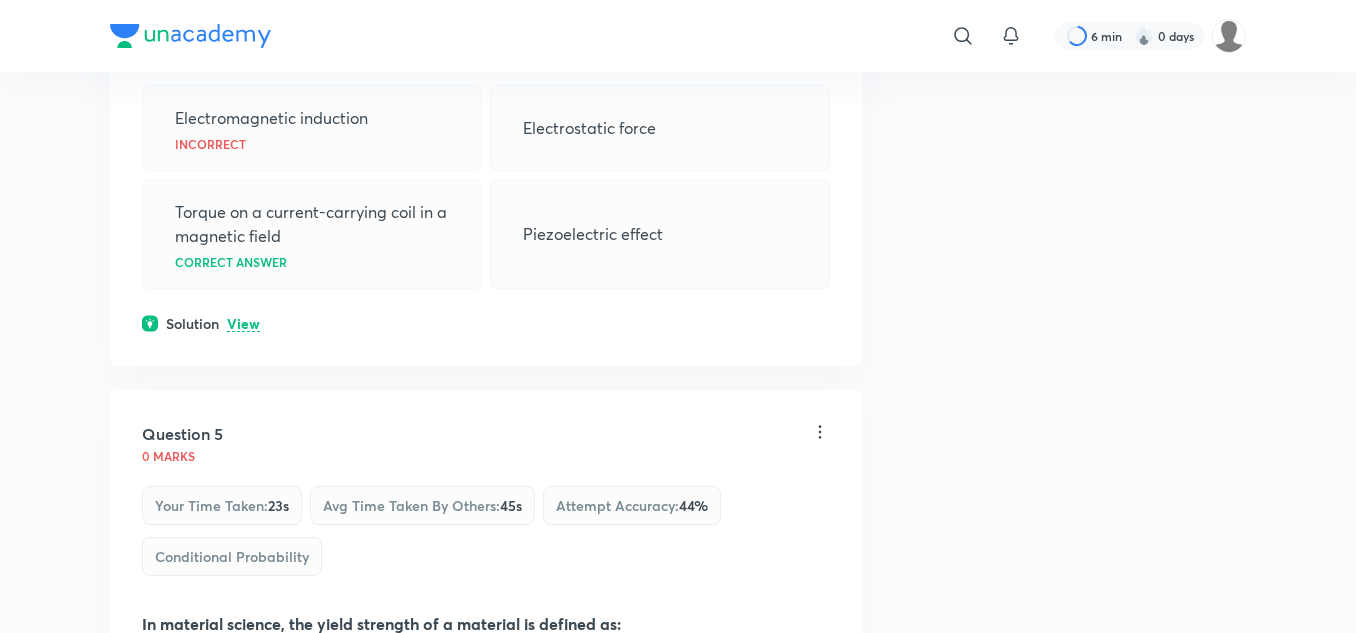 click on "View" at bounding box center [243, 324] 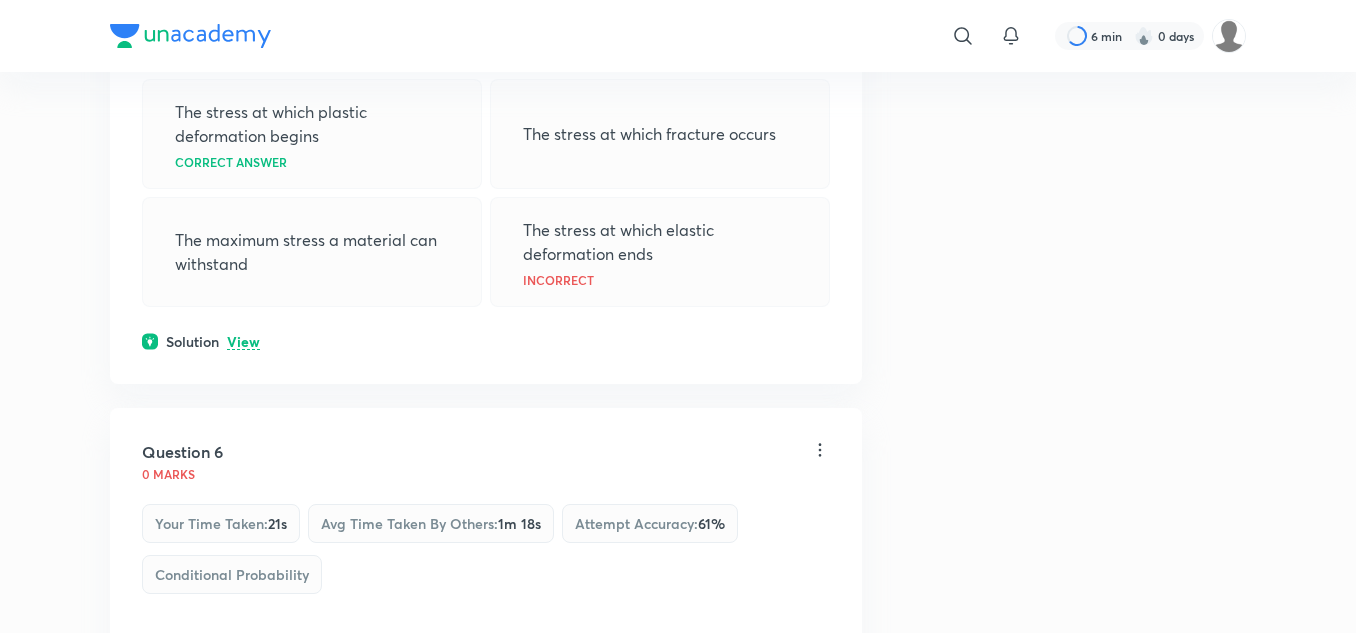 scroll, scrollTop: 3285, scrollLeft: 0, axis: vertical 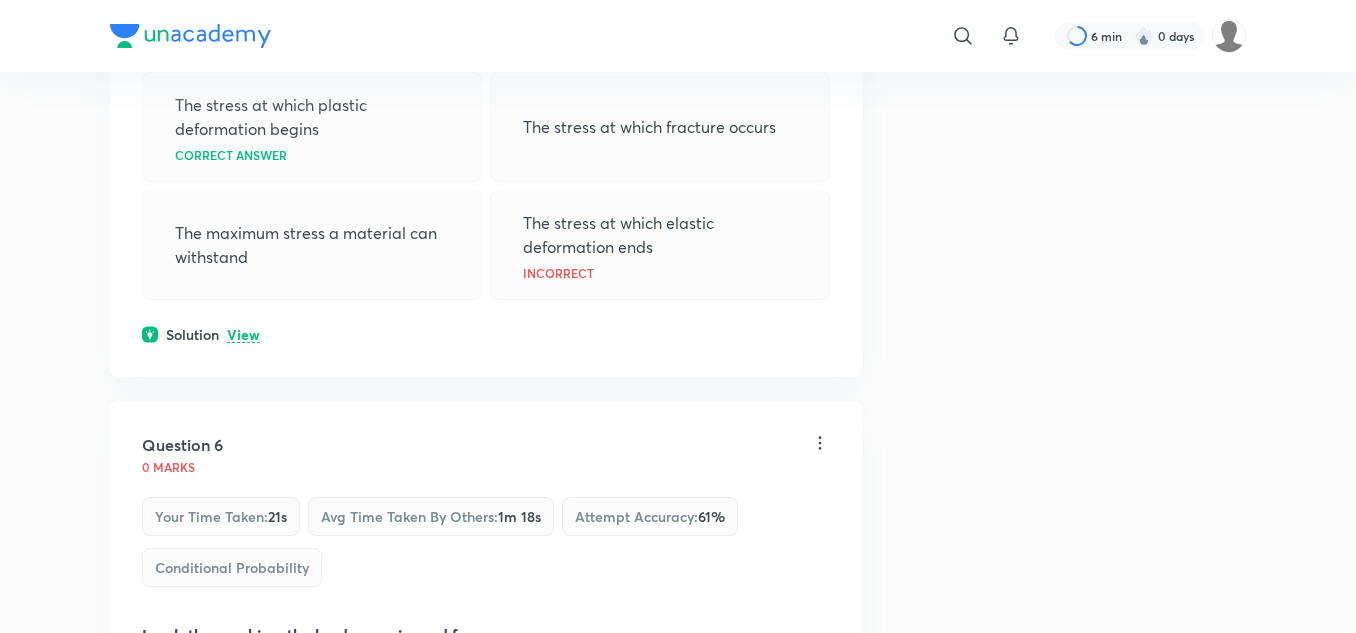 click on "View" at bounding box center [243, 335] 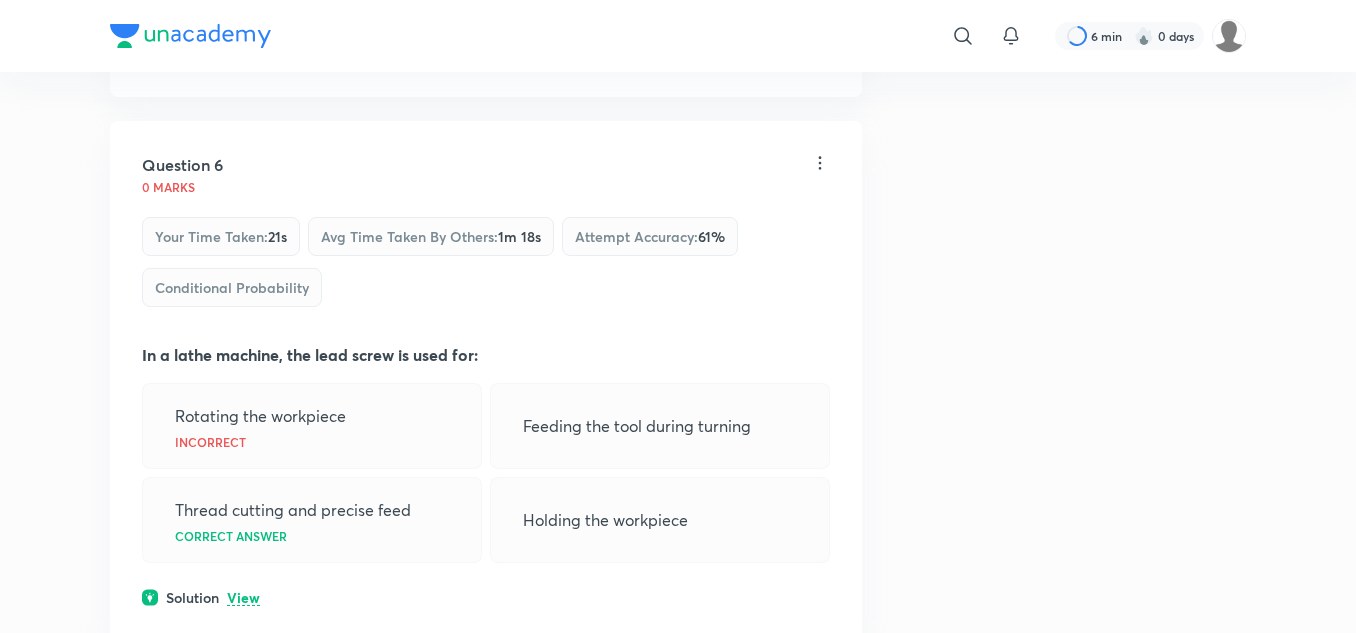 scroll, scrollTop: 3785, scrollLeft: 0, axis: vertical 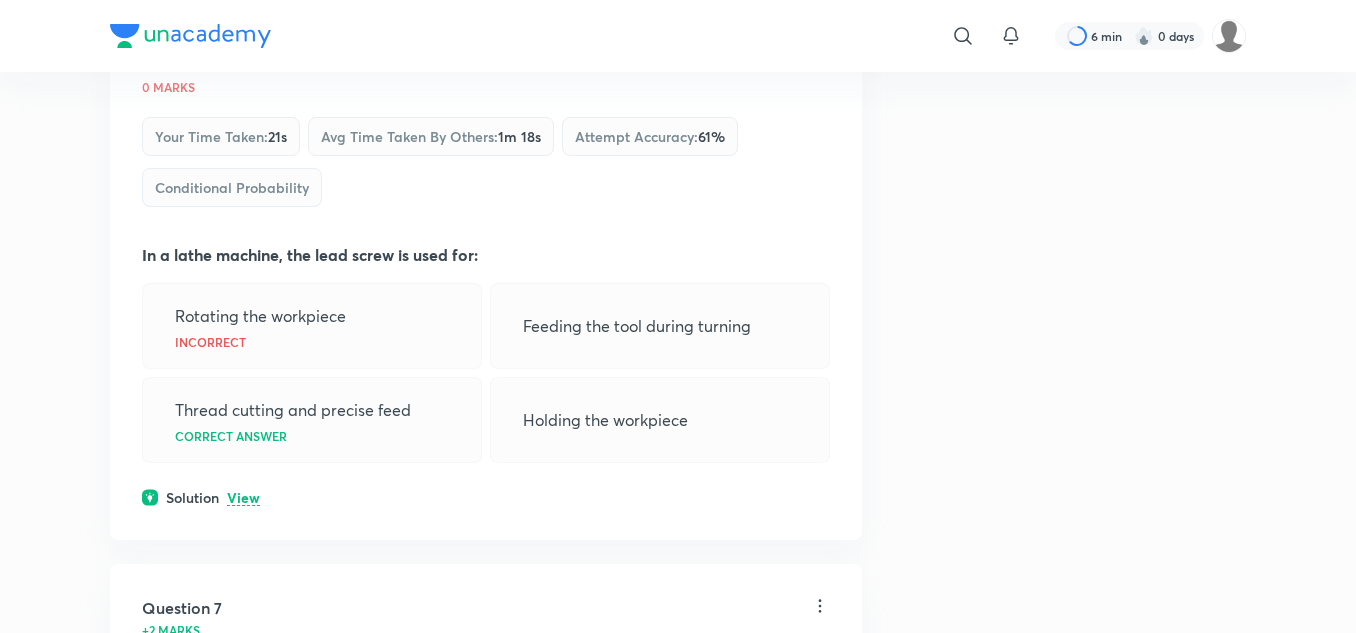 click on "View" at bounding box center (243, 498) 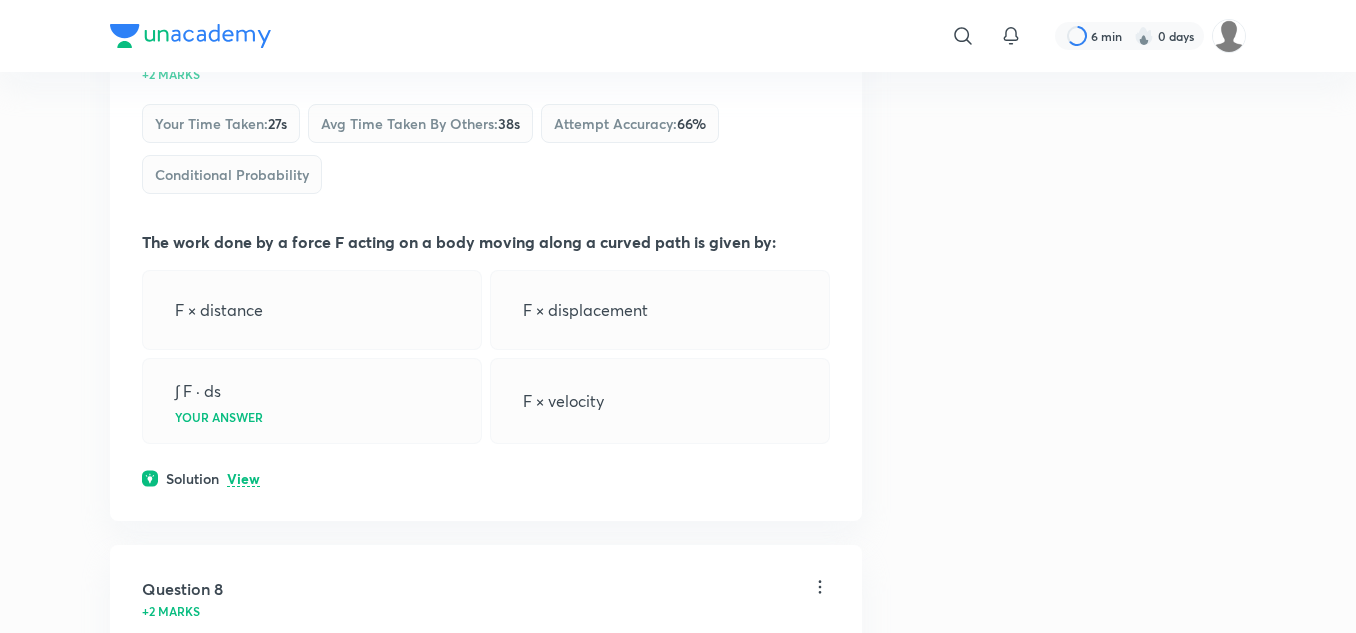 scroll, scrollTop: 4485, scrollLeft: 0, axis: vertical 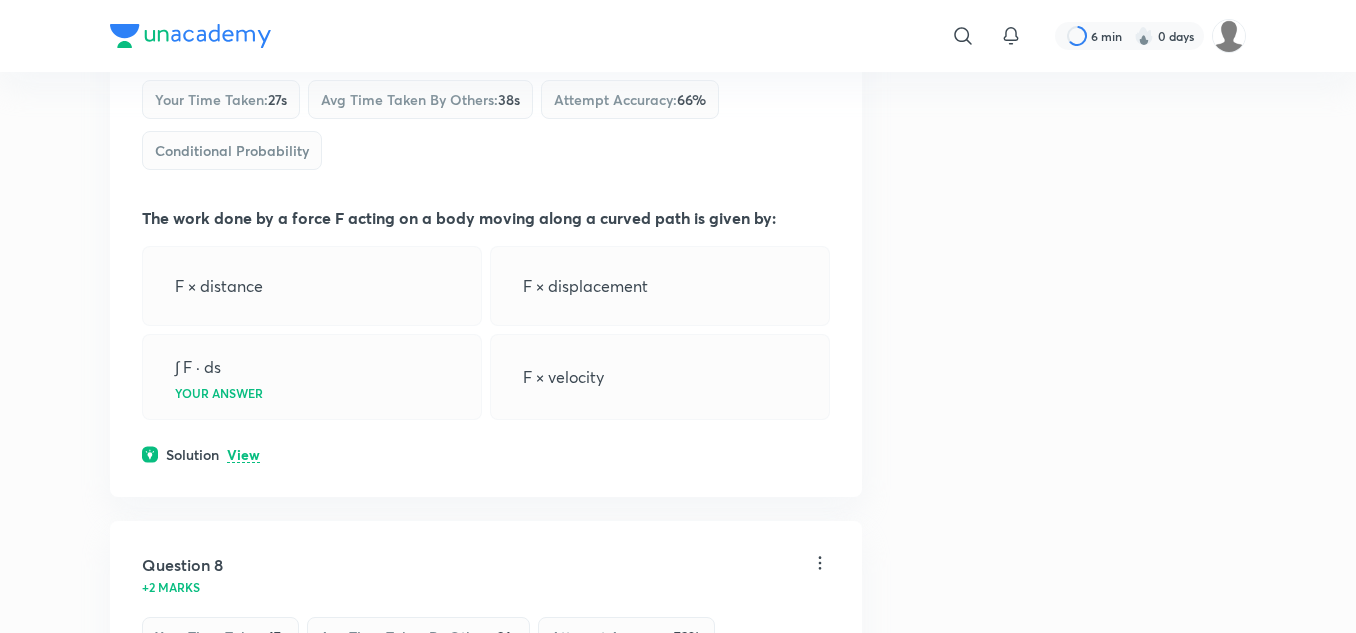 click on "View" at bounding box center (243, 455) 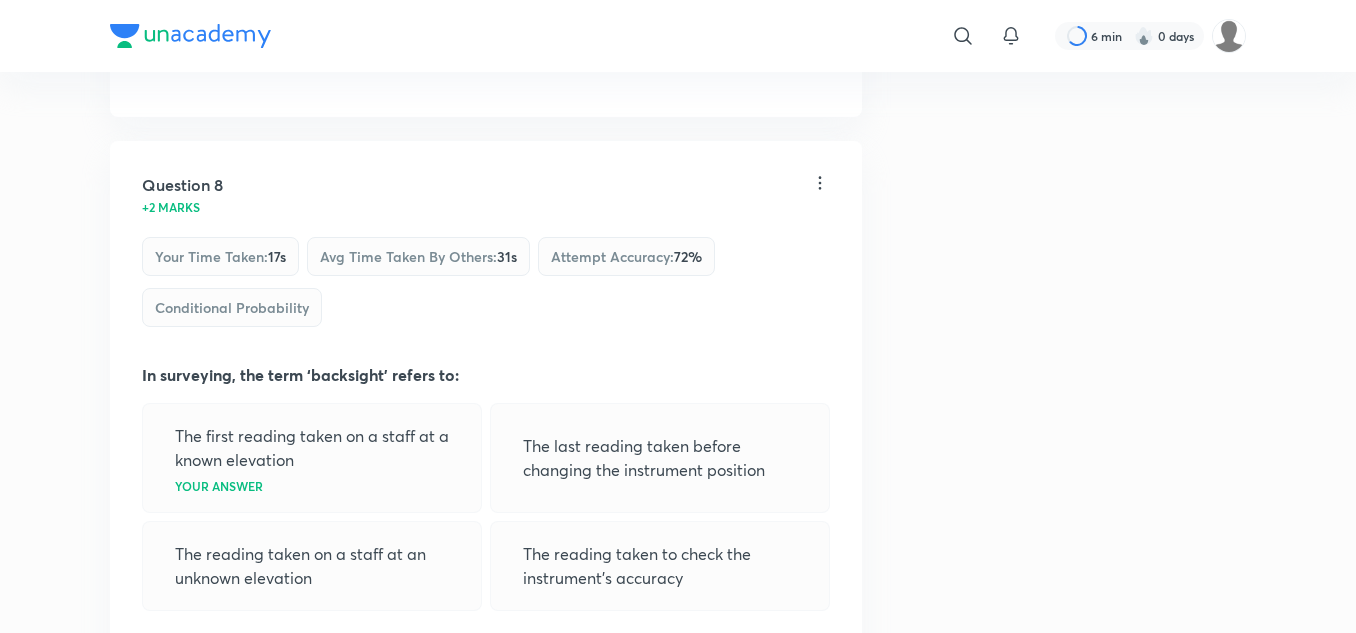 scroll, scrollTop: 5285, scrollLeft: 0, axis: vertical 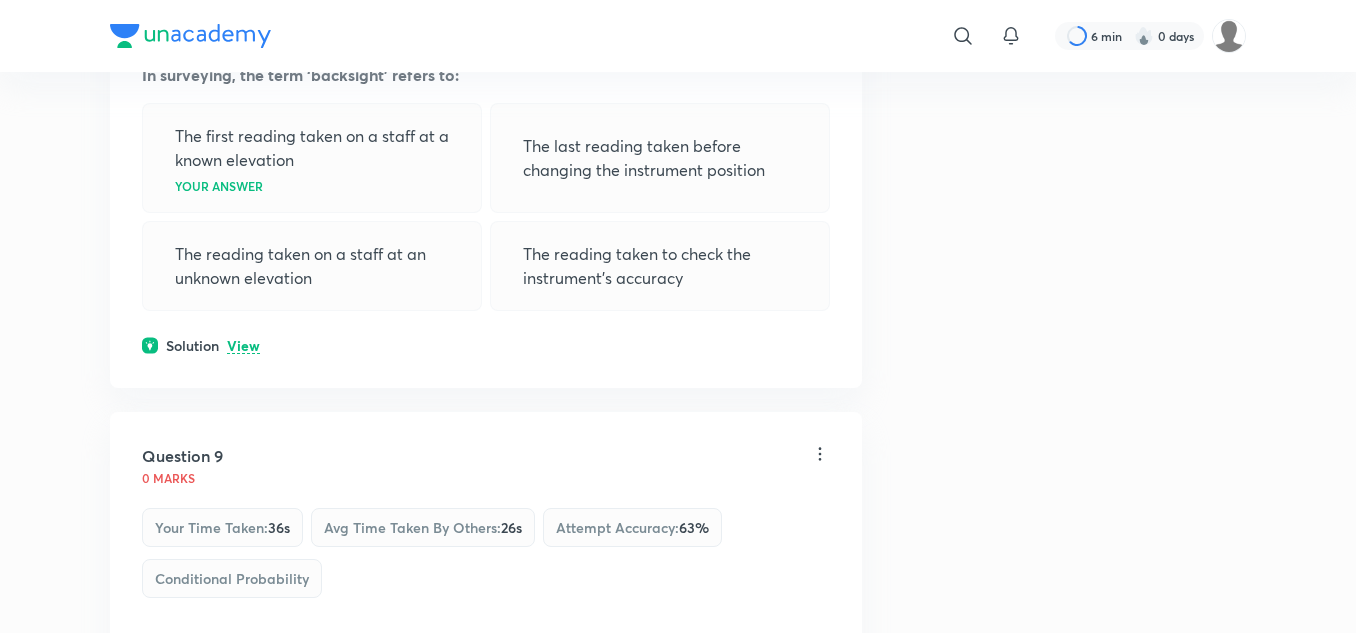 click on "View" at bounding box center [243, 346] 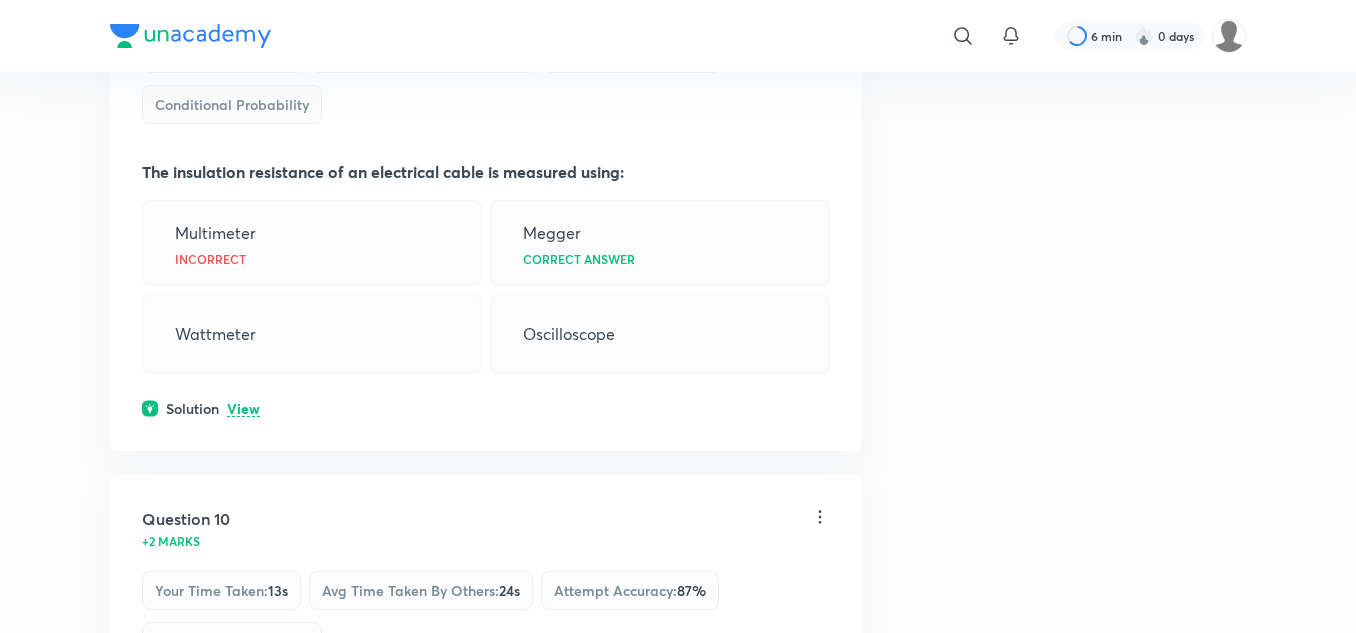 scroll, scrollTop: 5885, scrollLeft: 0, axis: vertical 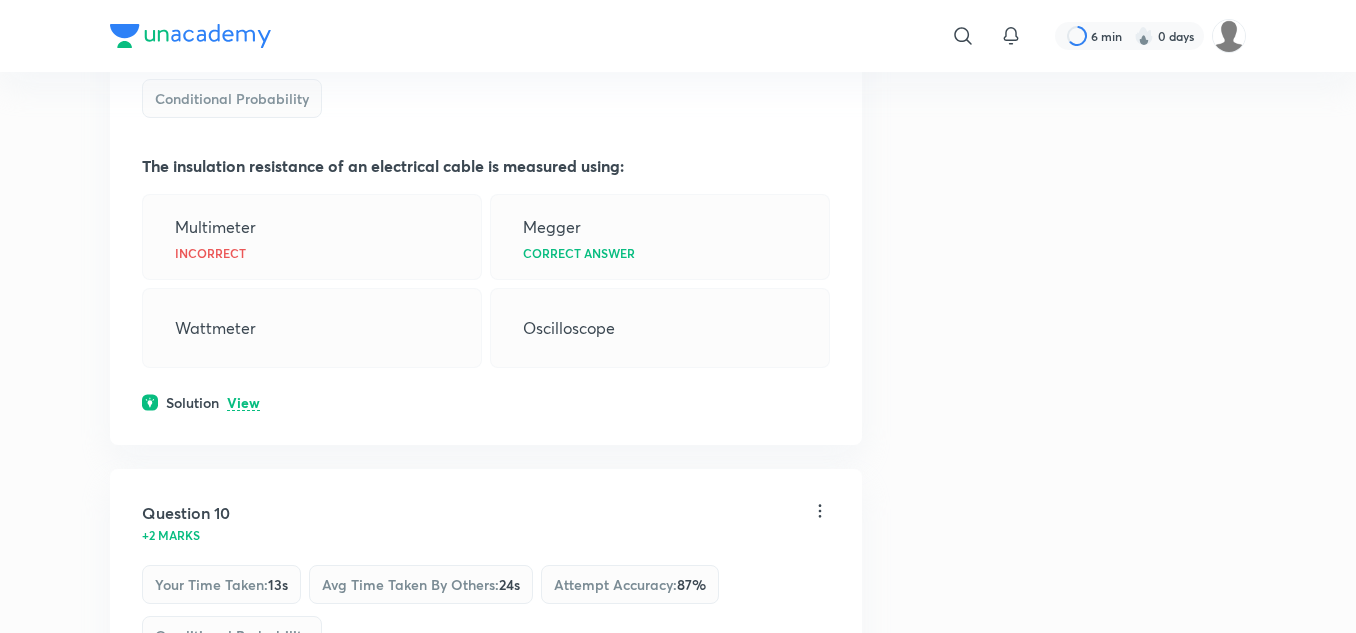 click on "View" at bounding box center [243, 403] 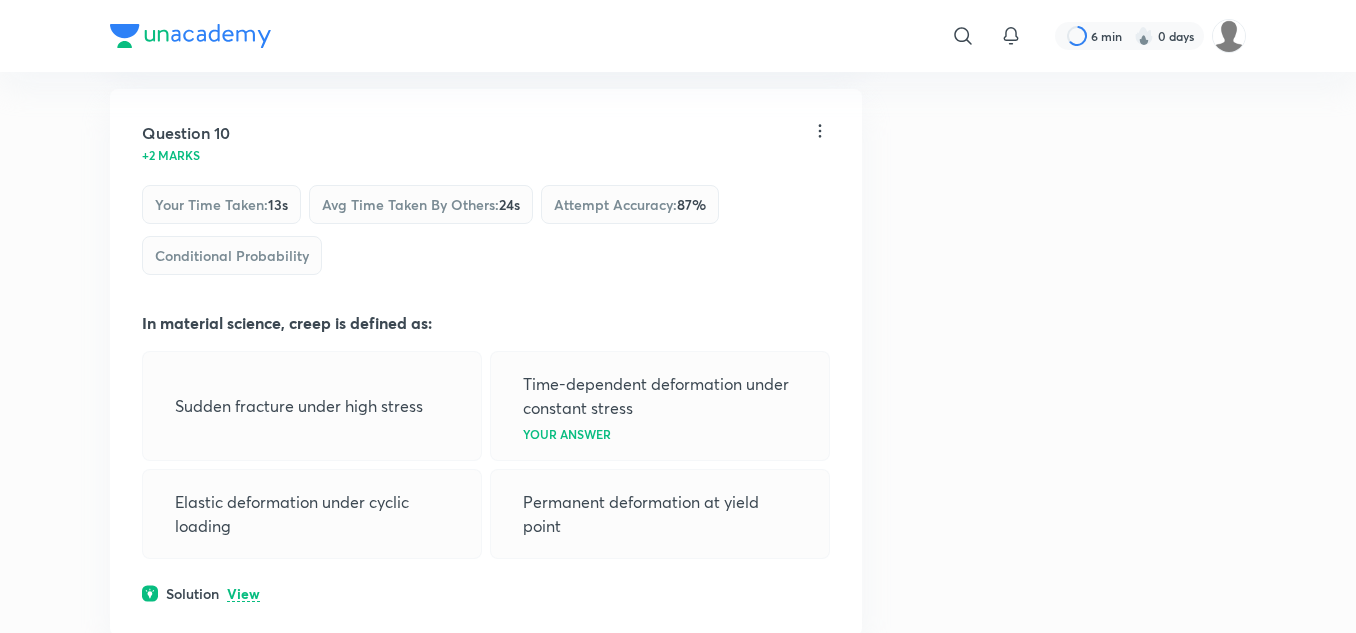 scroll, scrollTop: 6485, scrollLeft: 0, axis: vertical 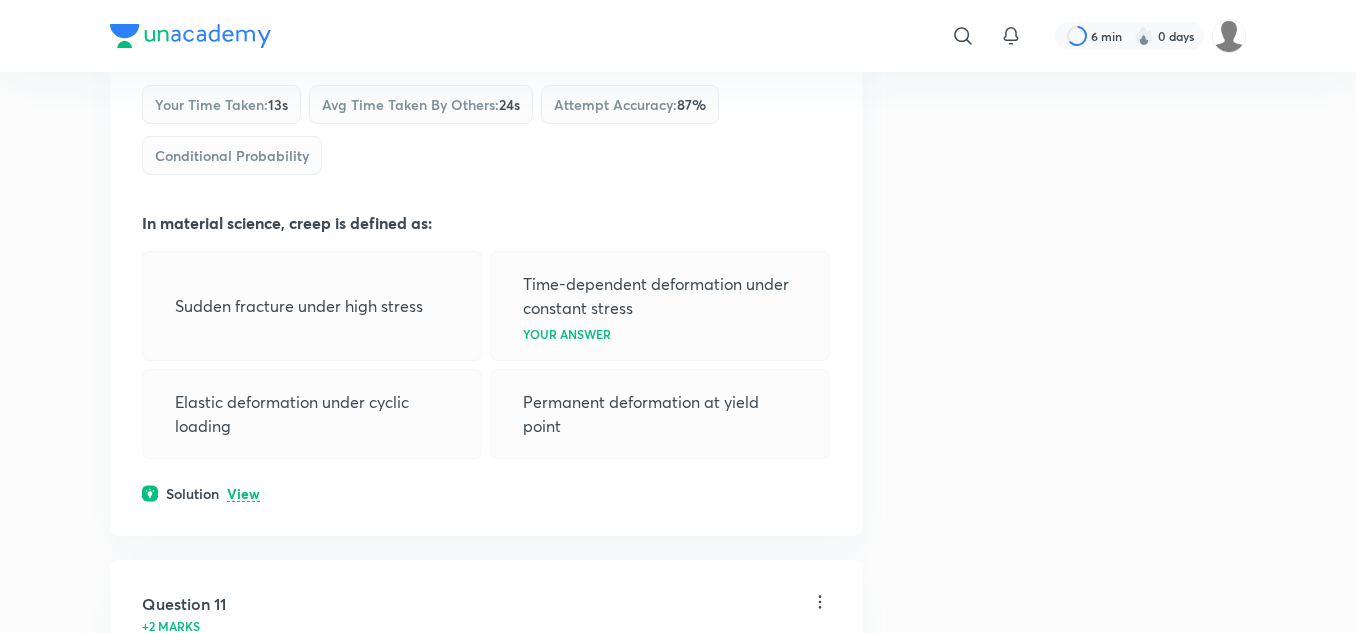 click on "View" at bounding box center (243, 494) 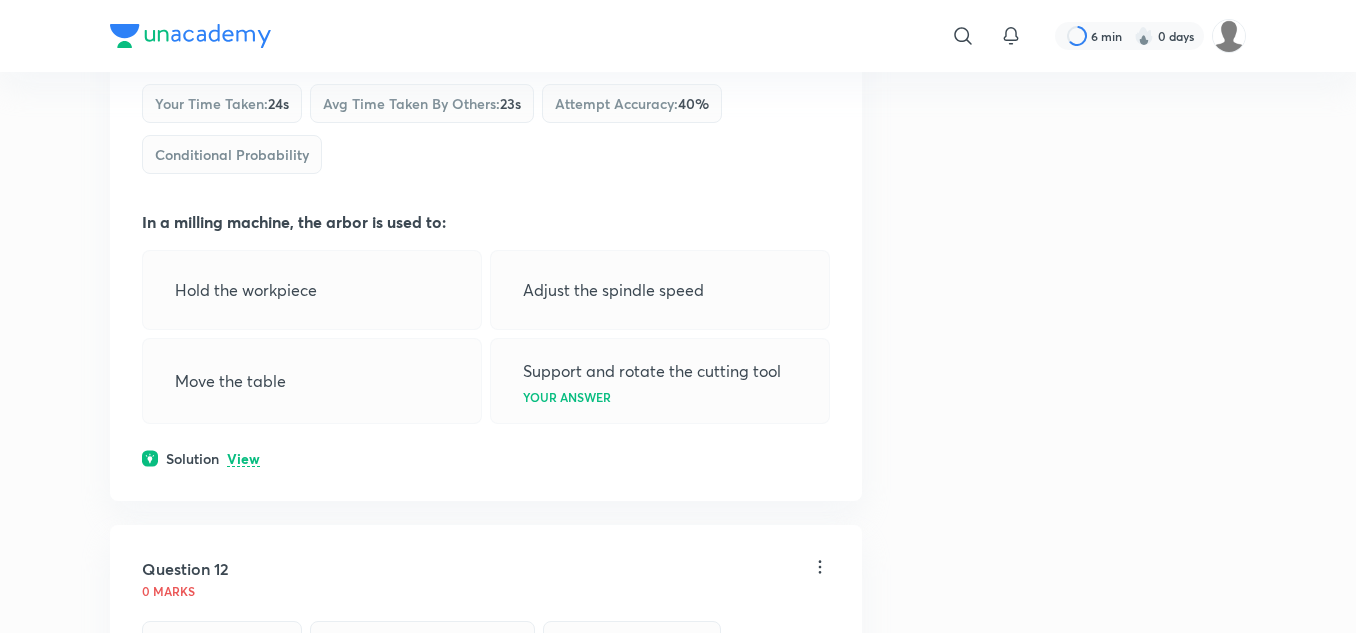 scroll, scrollTop: 7285, scrollLeft: 0, axis: vertical 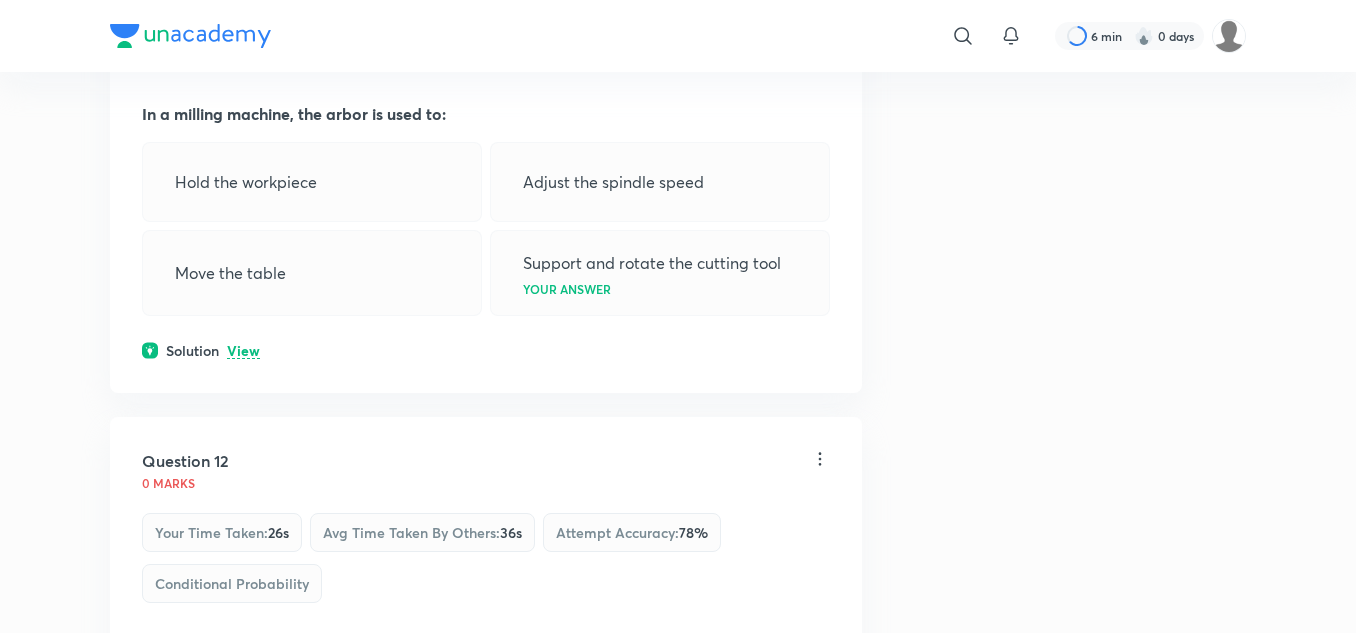 click on "View" at bounding box center [243, 351] 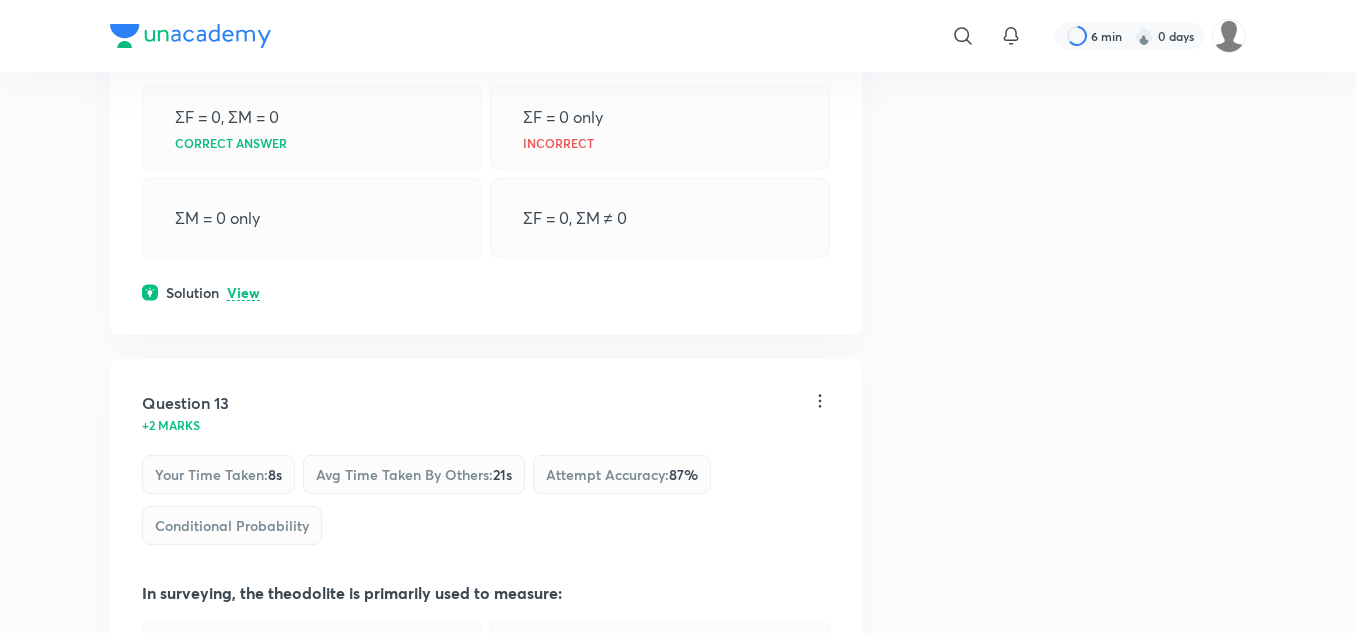 scroll, scrollTop: 7985, scrollLeft: 0, axis: vertical 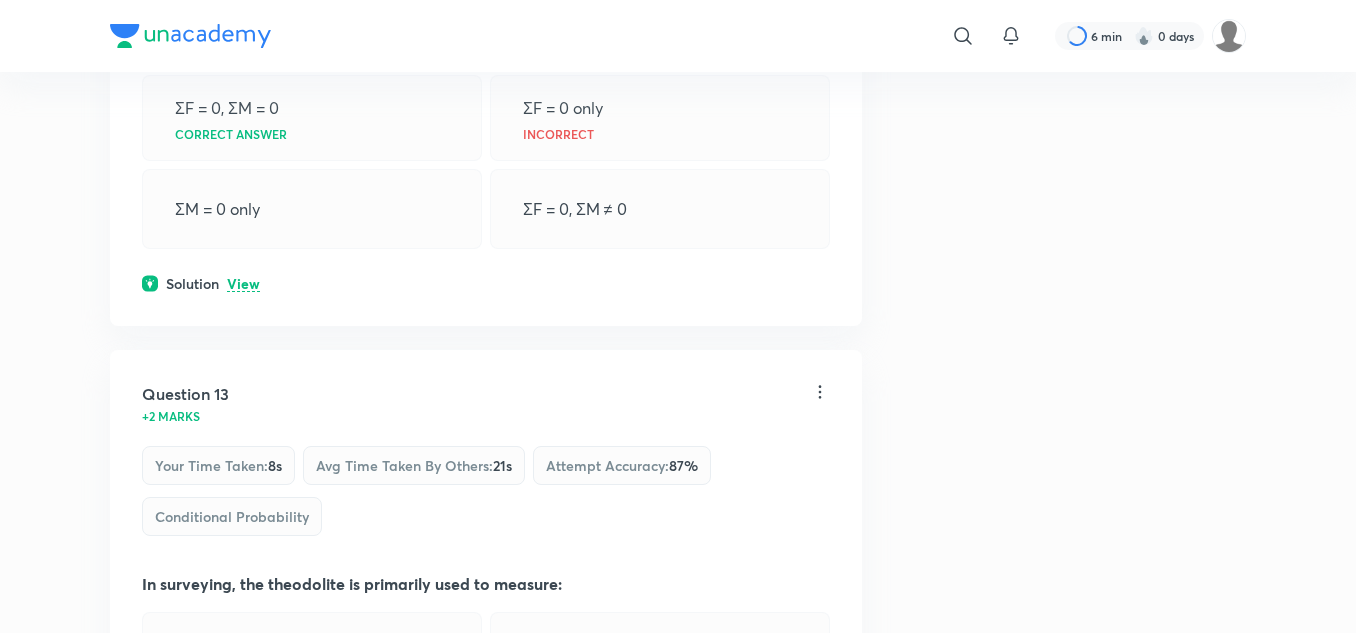 click on "View" at bounding box center [243, 284] 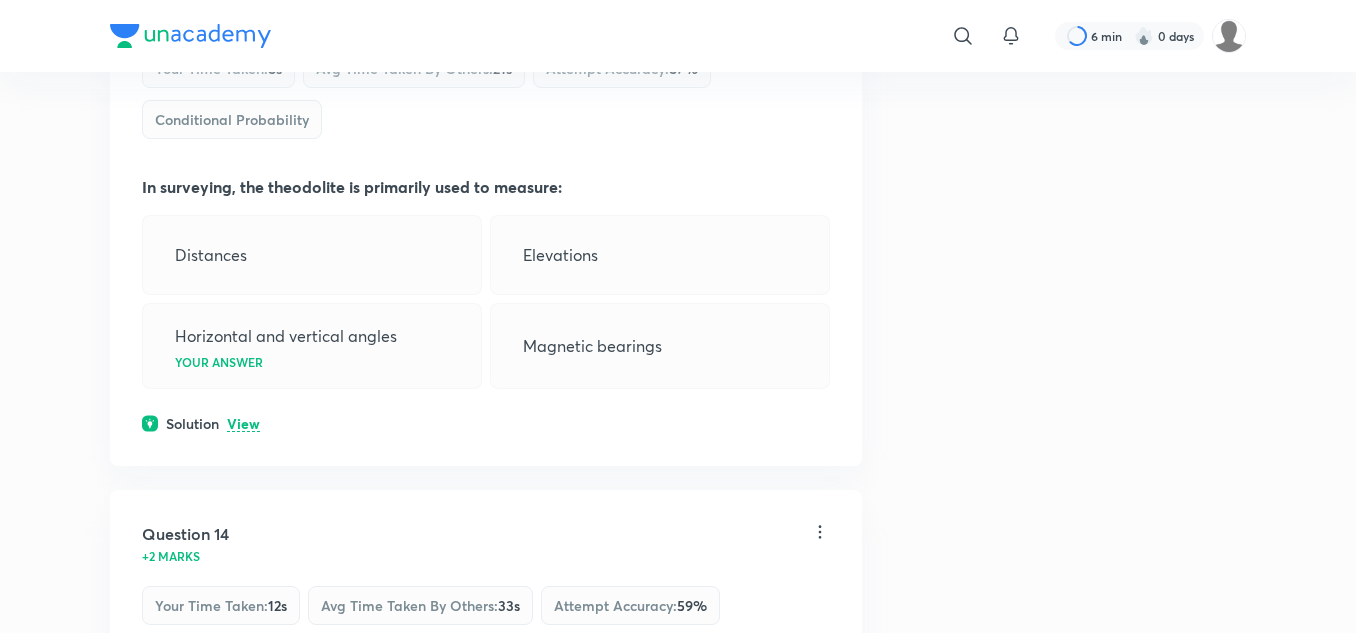 scroll, scrollTop: 8485, scrollLeft: 0, axis: vertical 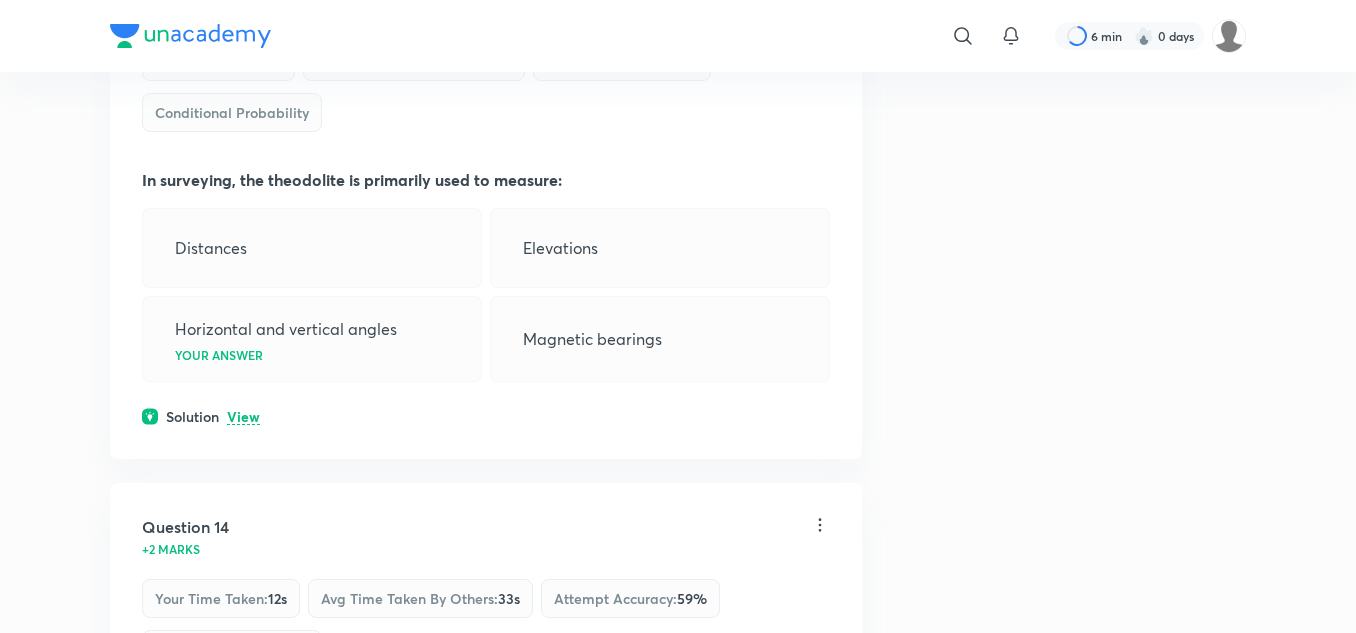 click on "View" at bounding box center (243, 417) 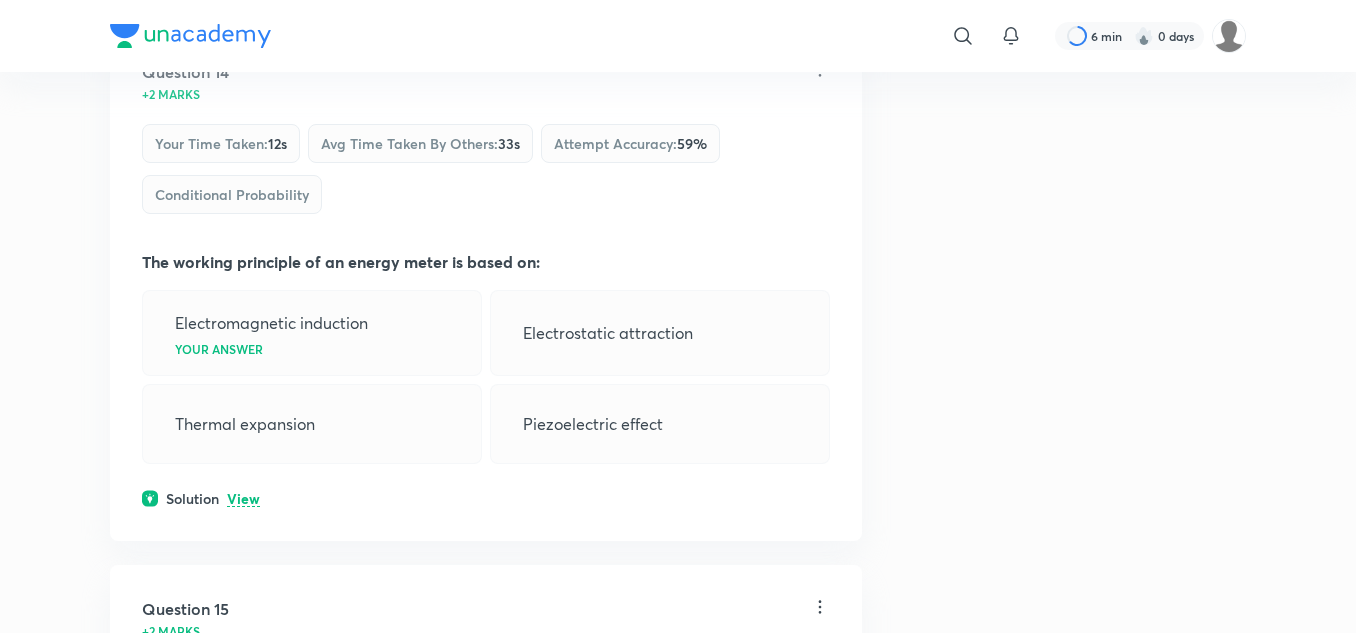 scroll, scrollTop: 9085, scrollLeft: 0, axis: vertical 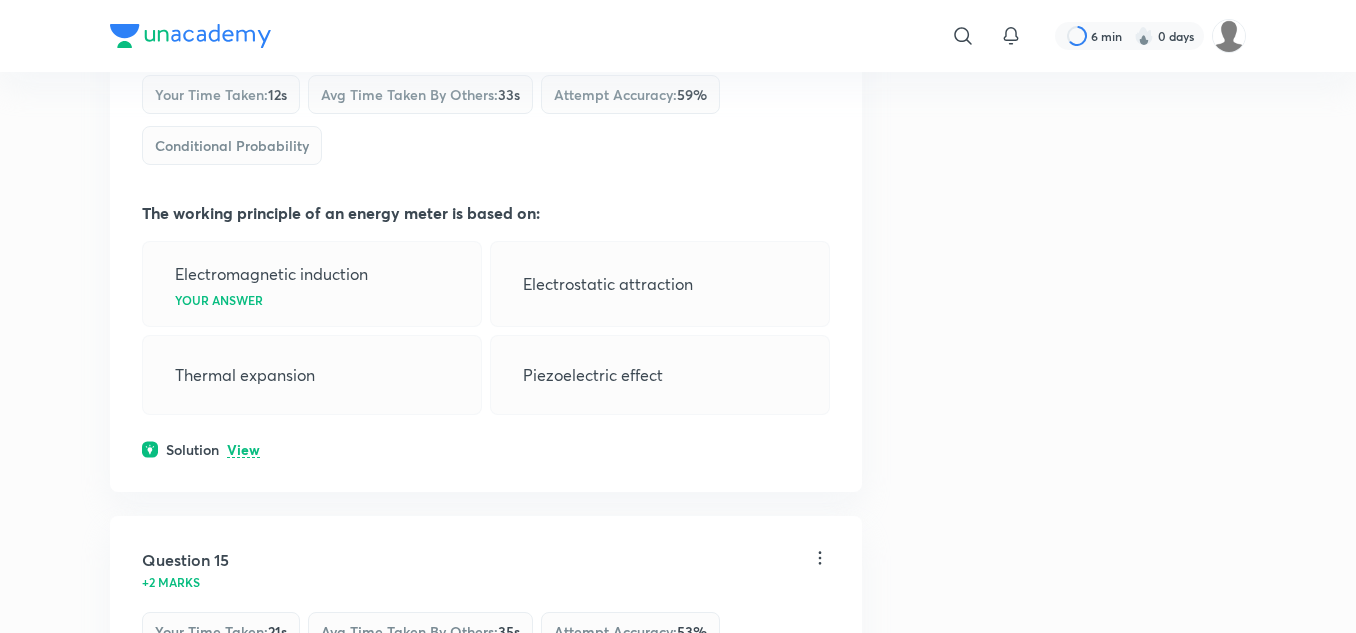 click on "View" at bounding box center (243, 450) 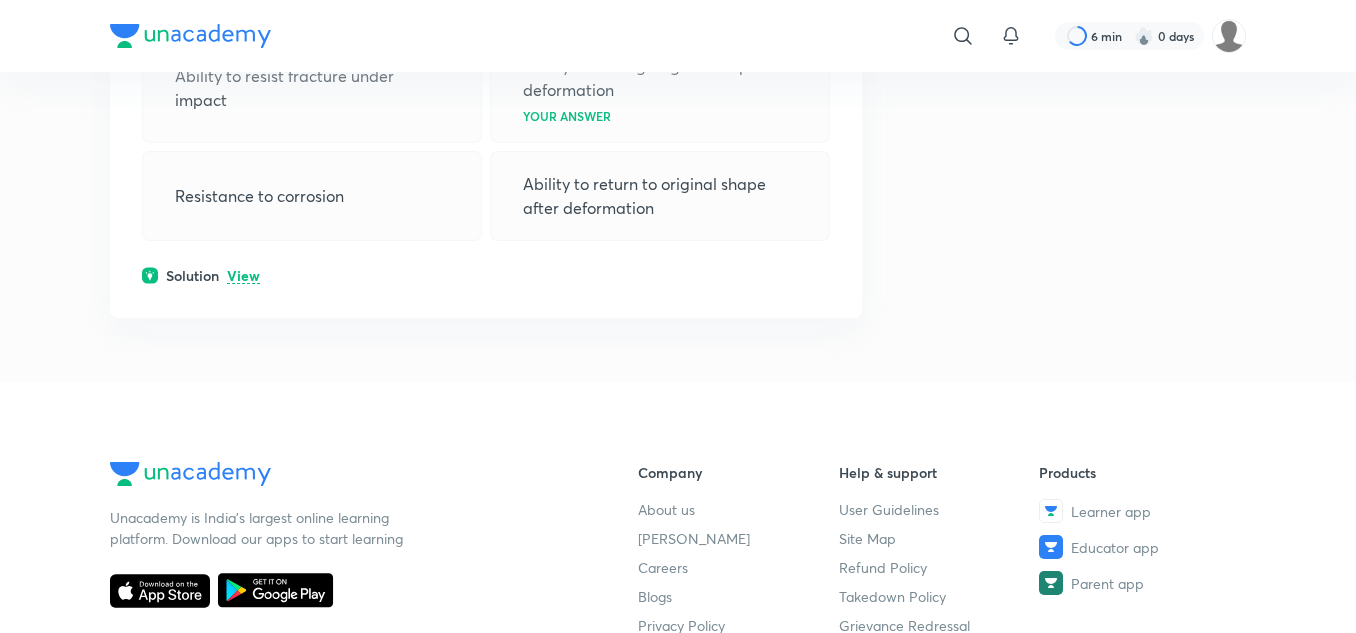 scroll, scrollTop: 9985, scrollLeft: 0, axis: vertical 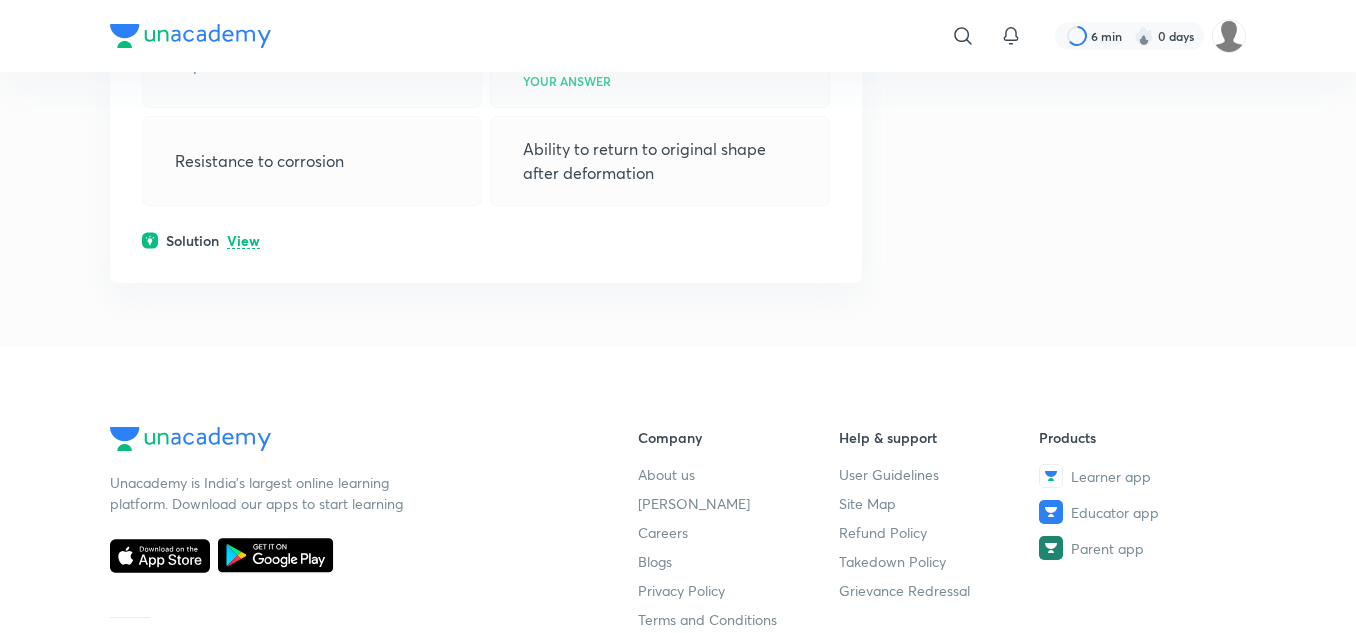 click on "View" at bounding box center (243, 241) 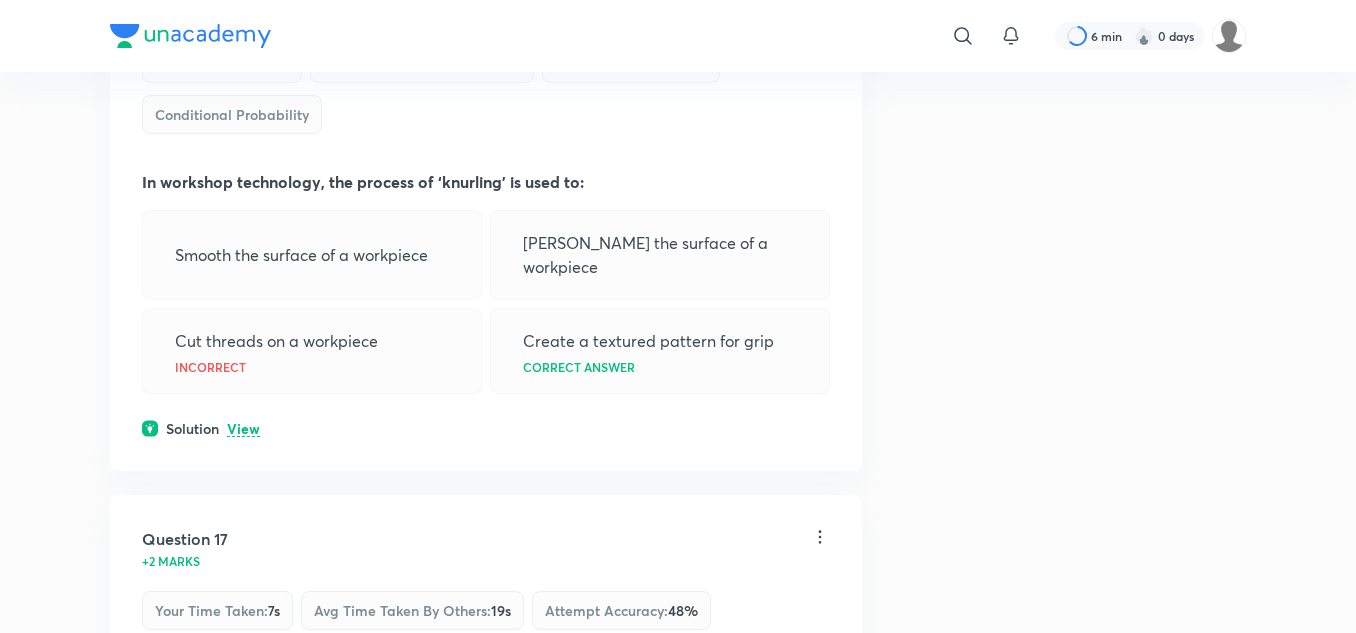 scroll, scrollTop: 10485, scrollLeft: 0, axis: vertical 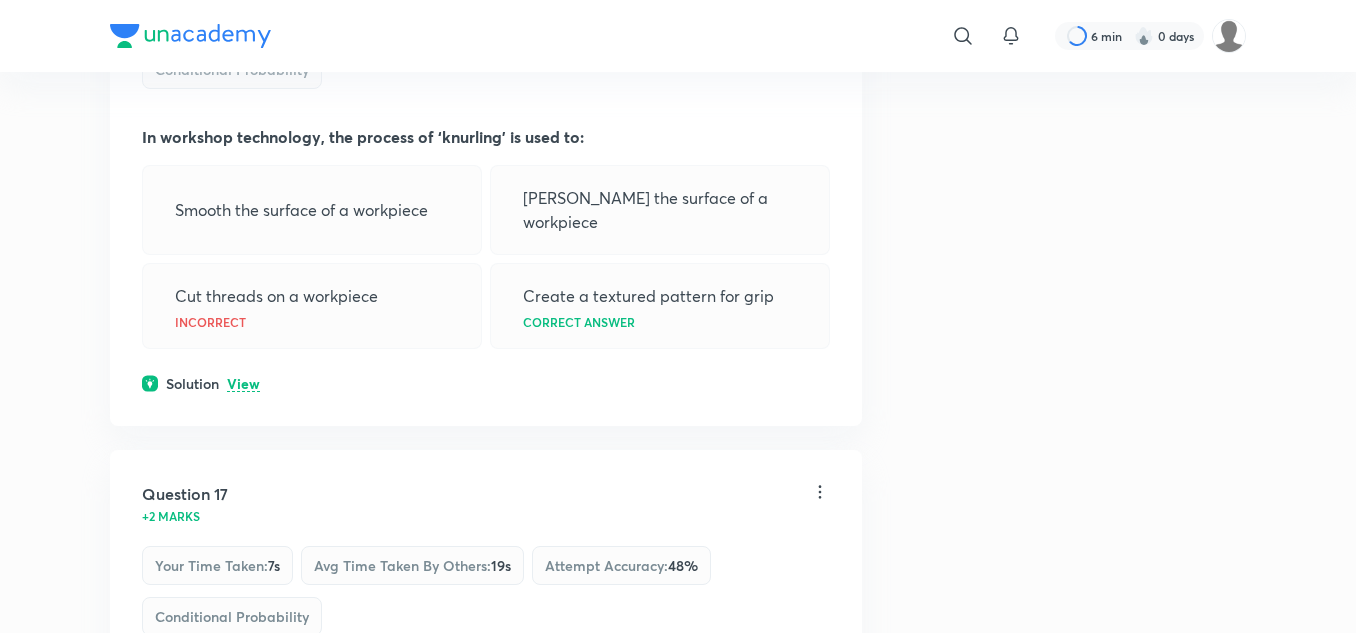 click on "View" at bounding box center [243, 384] 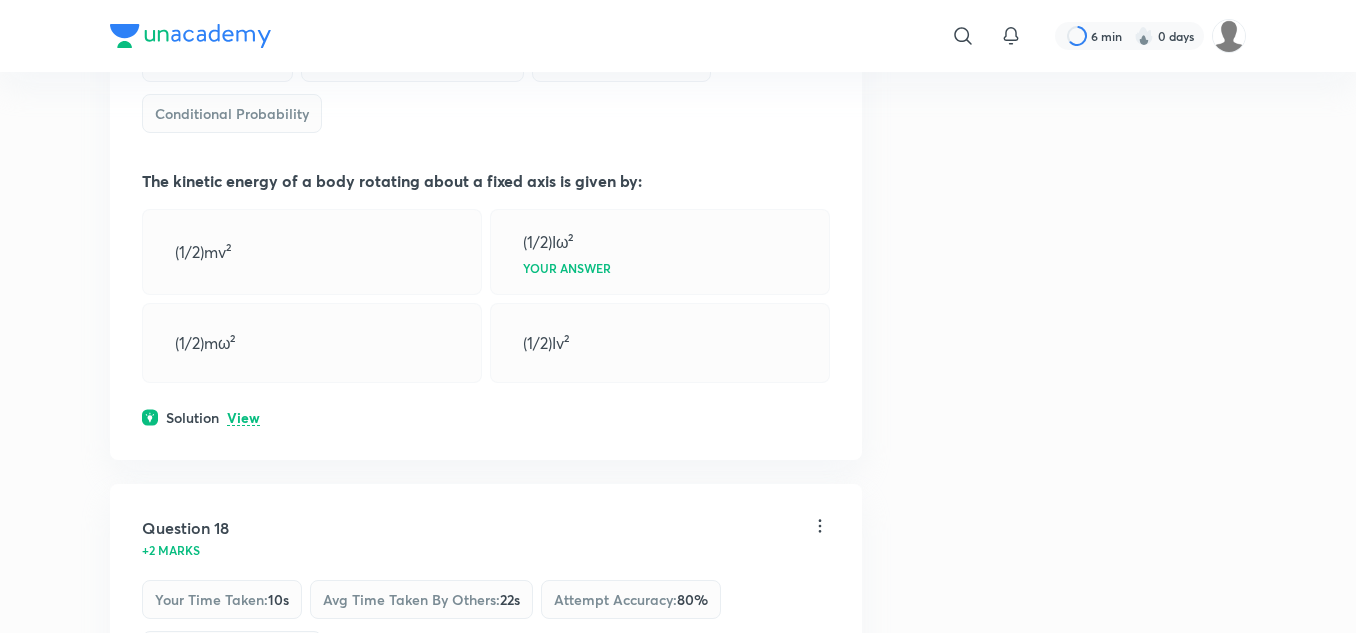 scroll, scrollTop: 11085, scrollLeft: 0, axis: vertical 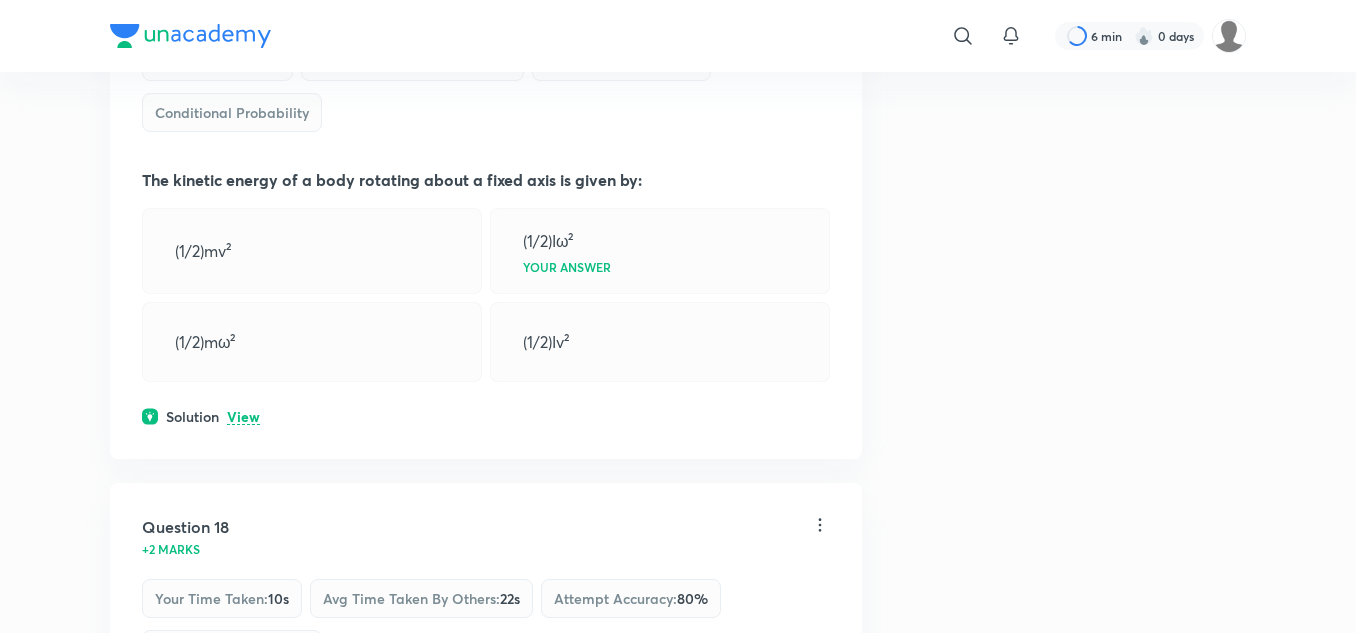 click on "View" at bounding box center (243, 417) 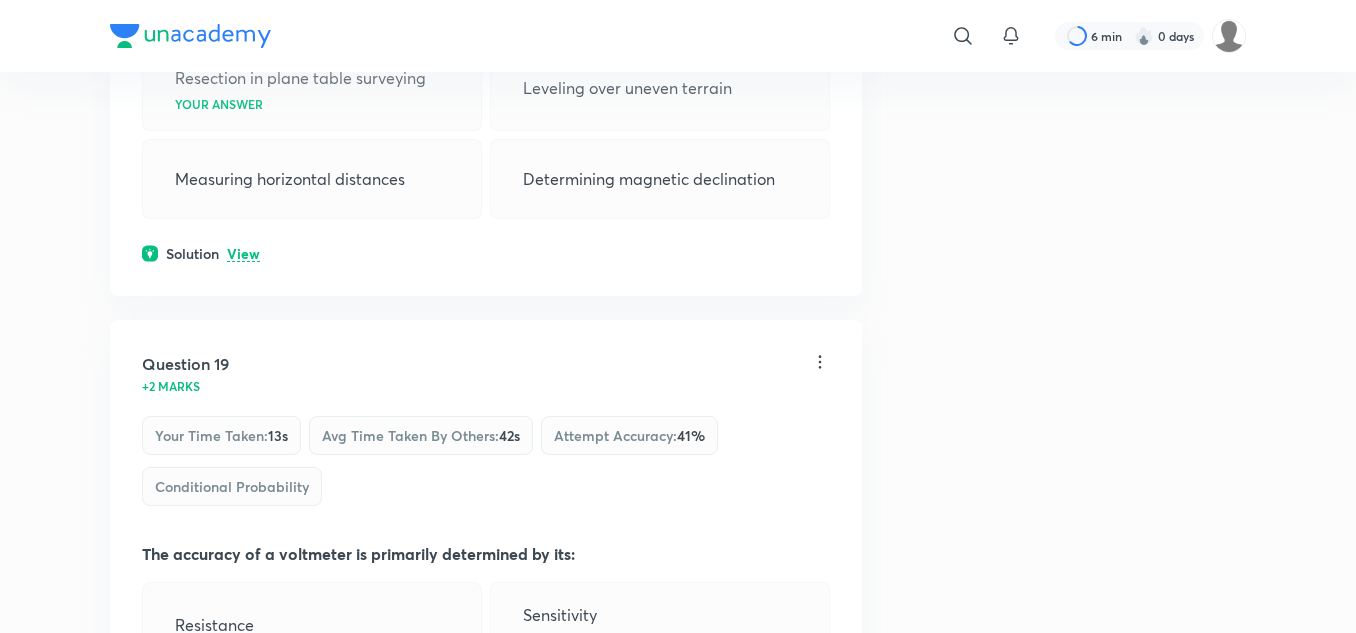 scroll, scrollTop: 11885, scrollLeft: 0, axis: vertical 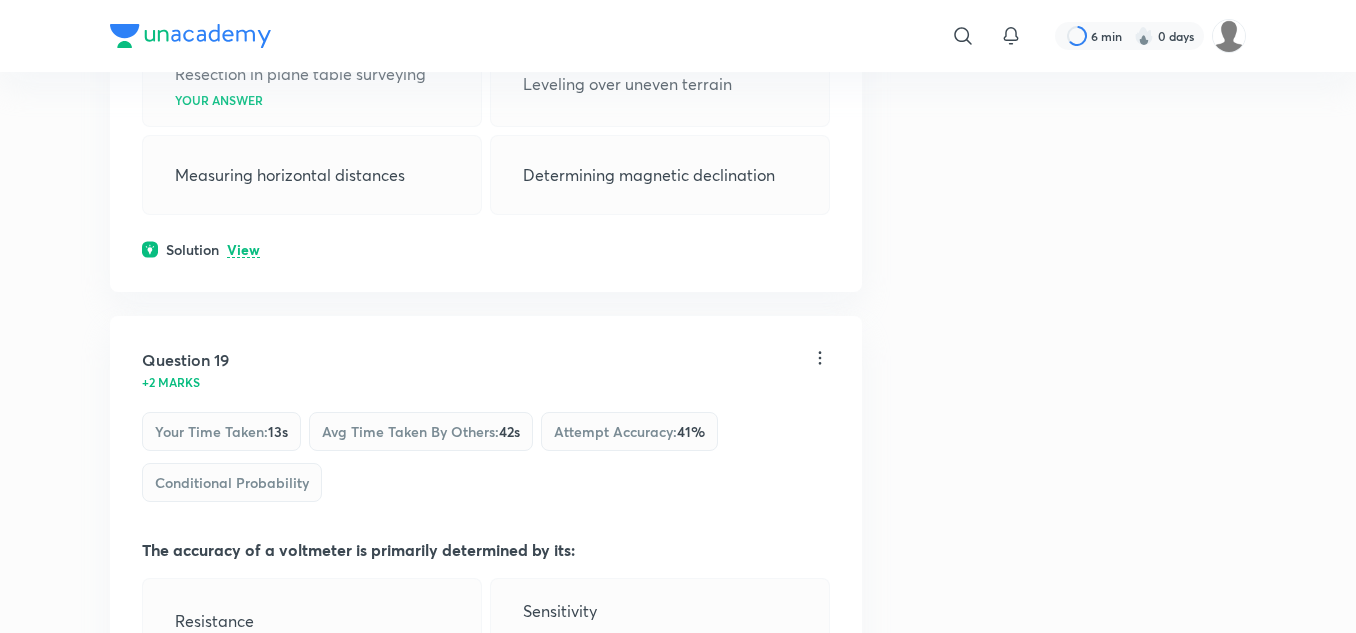 click on "View" at bounding box center [243, 250] 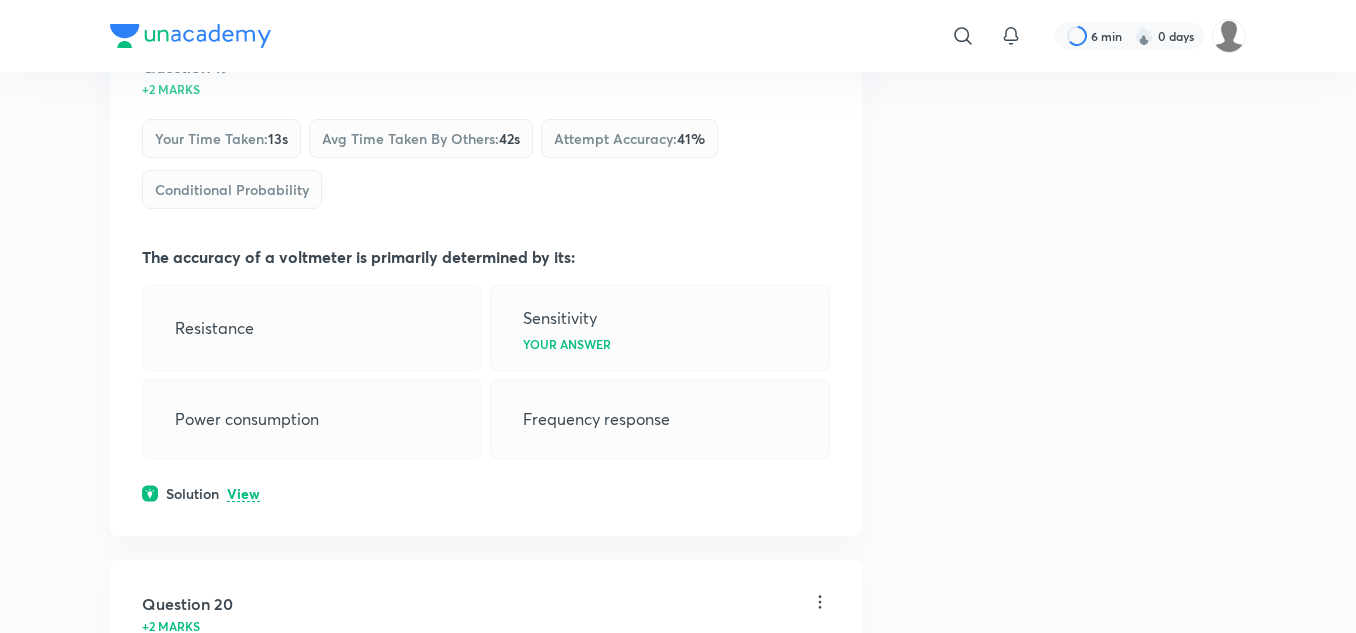 scroll, scrollTop: 12385, scrollLeft: 0, axis: vertical 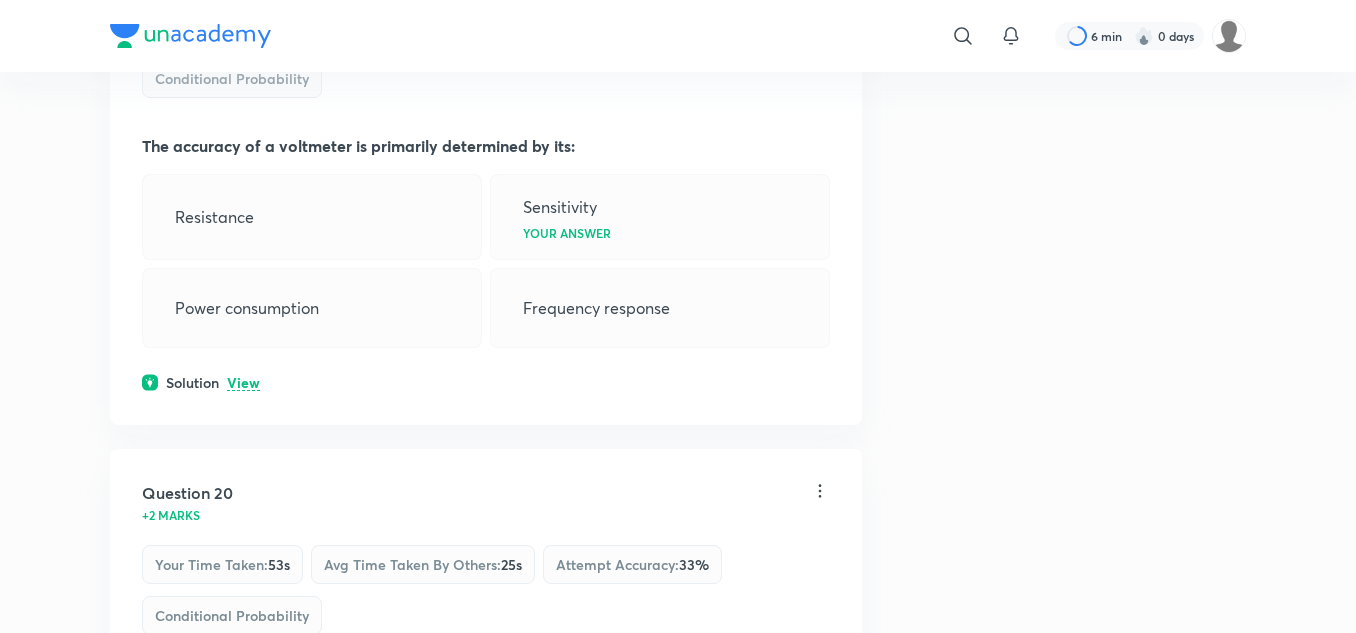 click on "View" at bounding box center [243, 383] 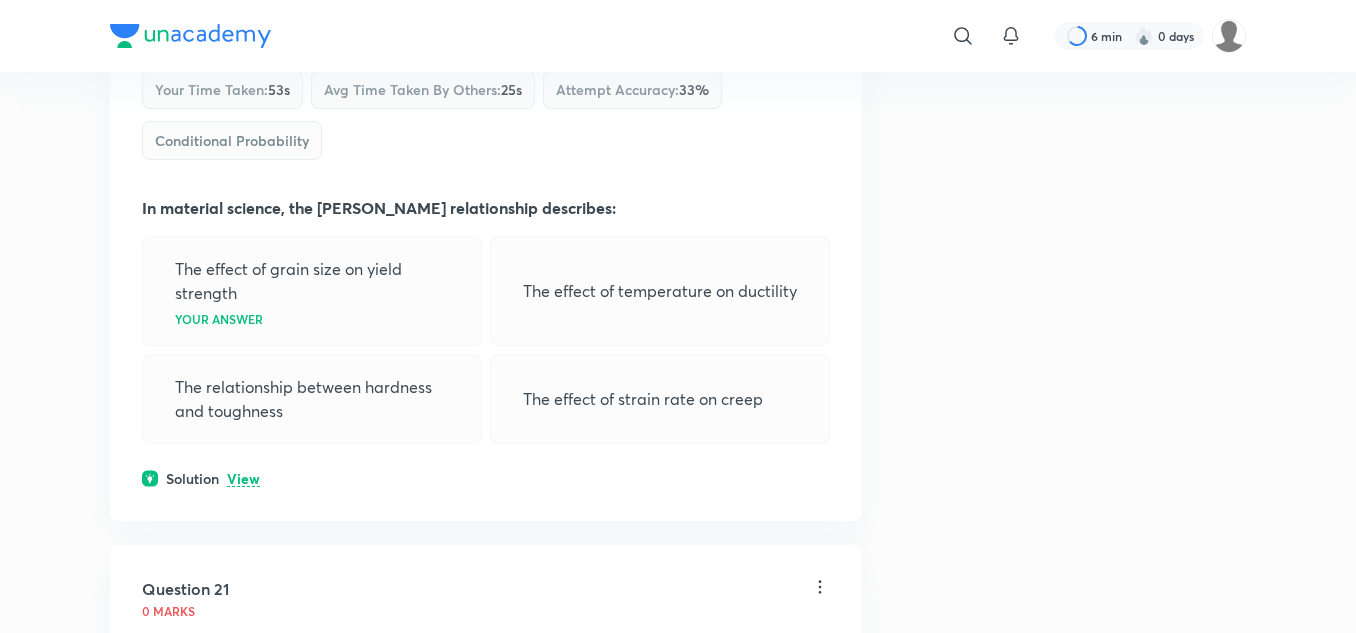 scroll, scrollTop: 12985, scrollLeft: 0, axis: vertical 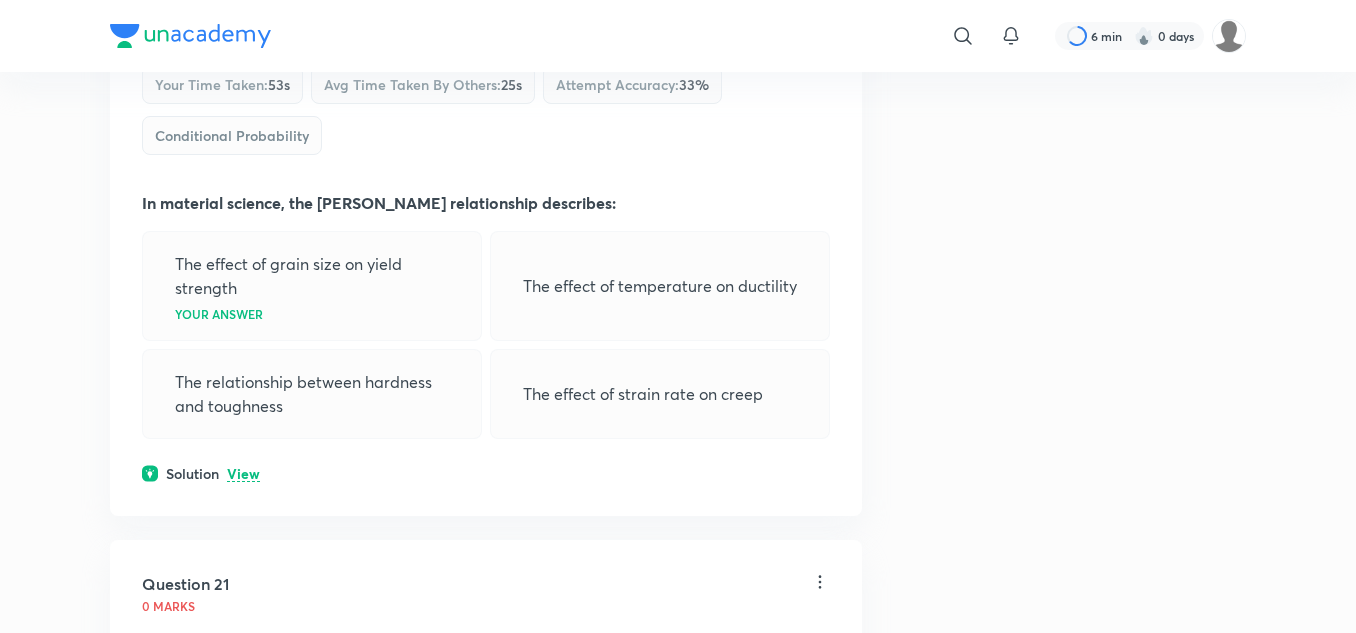 click on "View" at bounding box center (243, 474) 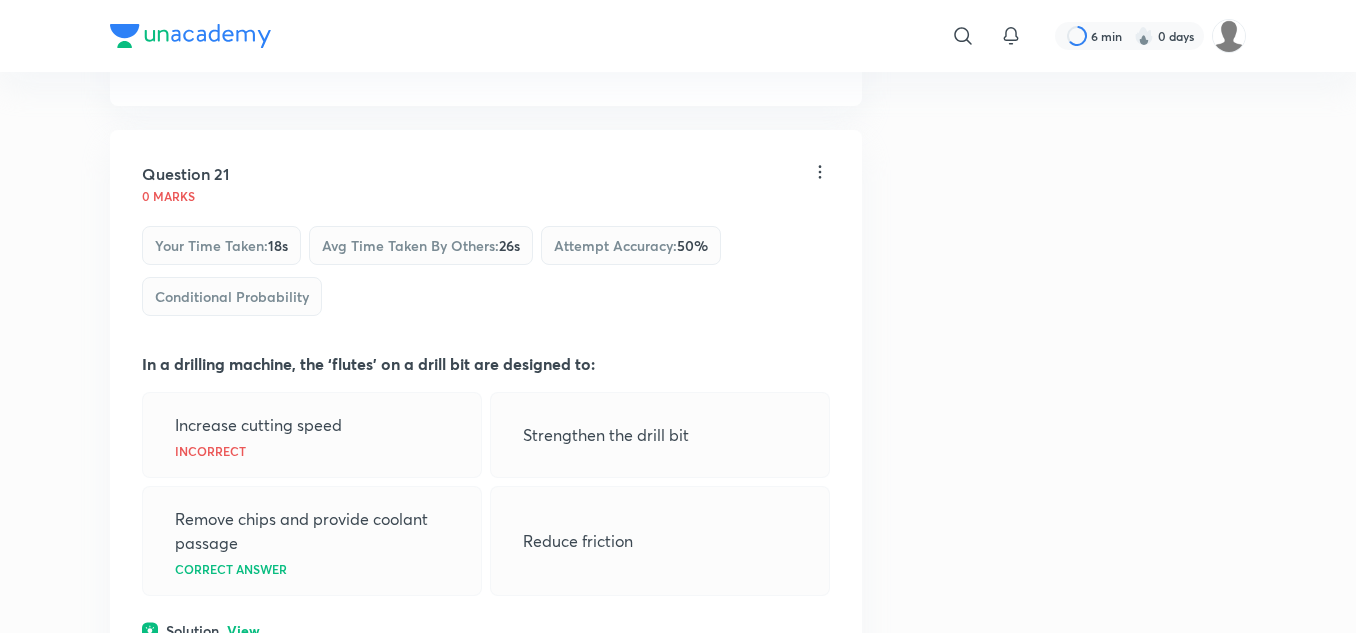 scroll, scrollTop: 13585, scrollLeft: 0, axis: vertical 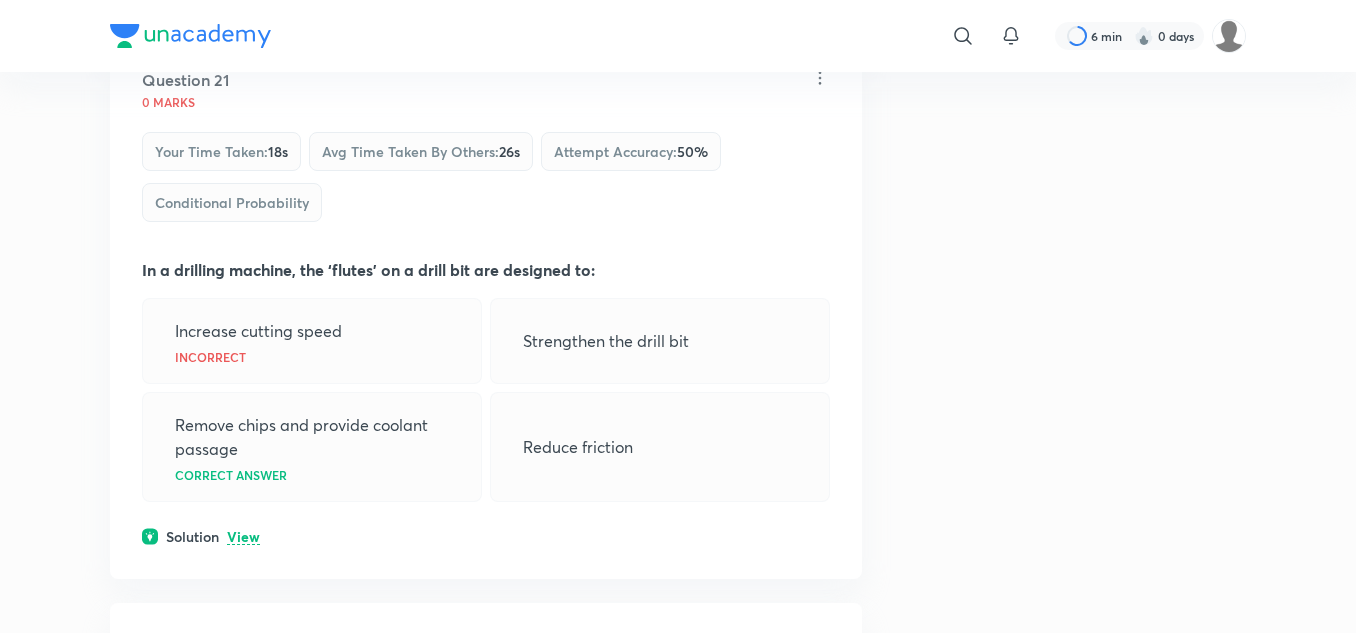 click on "View" at bounding box center [243, 537] 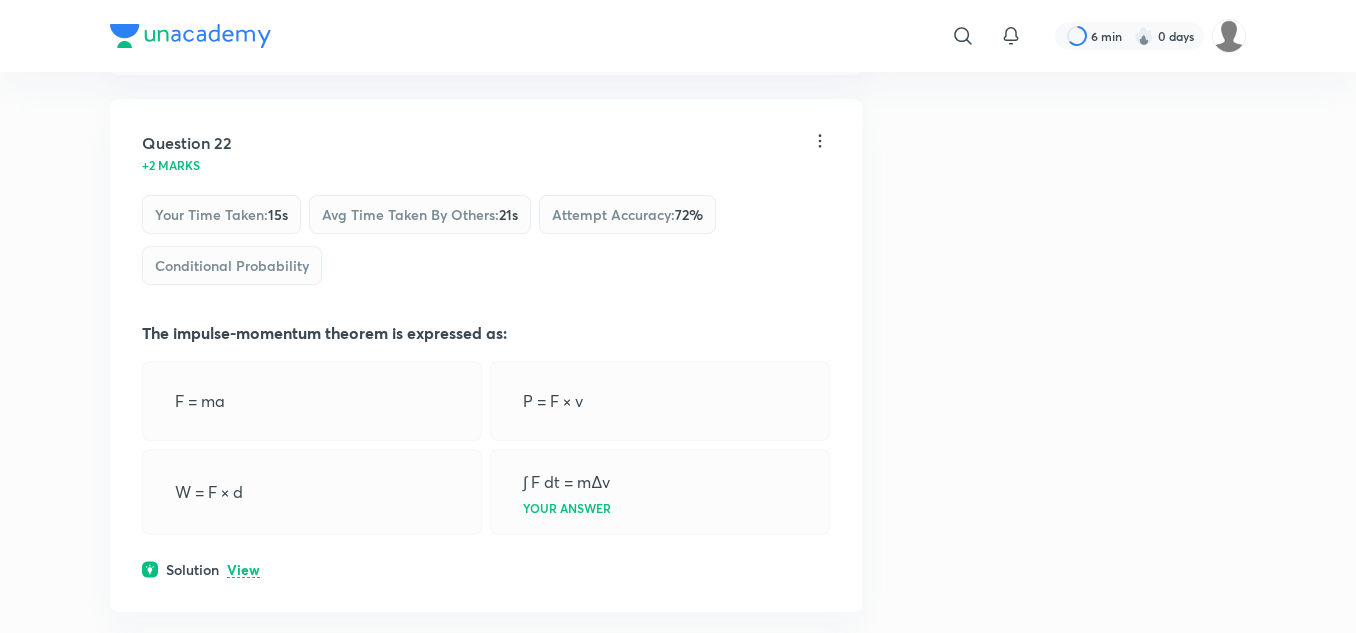 scroll, scrollTop: 14385, scrollLeft: 0, axis: vertical 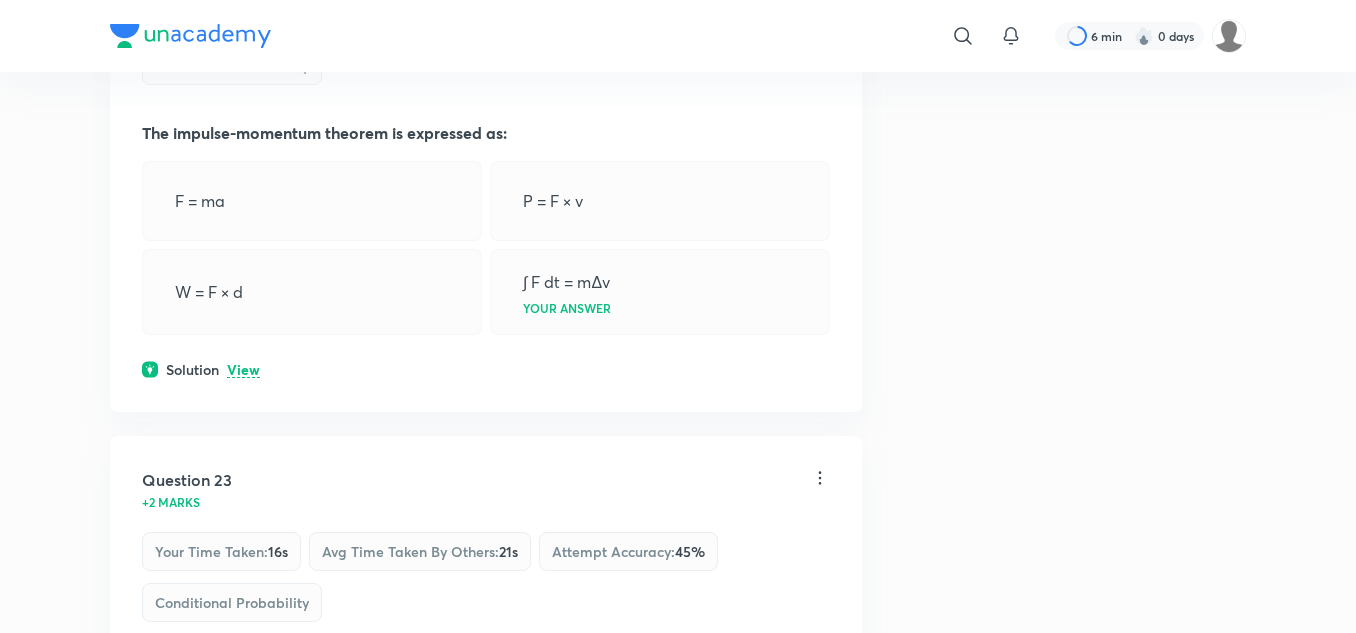 click on "View" at bounding box center (243, 370) 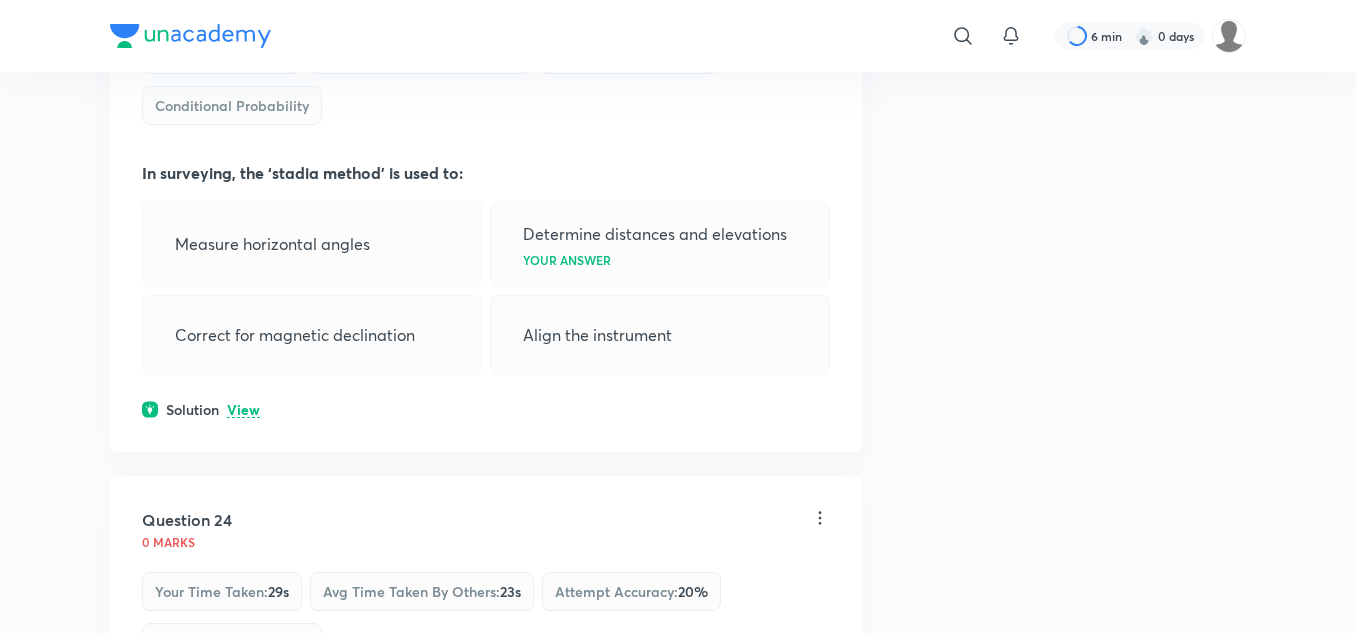 scroll, scrollTop: 14985, scrollLeft: 0, axis: vertical 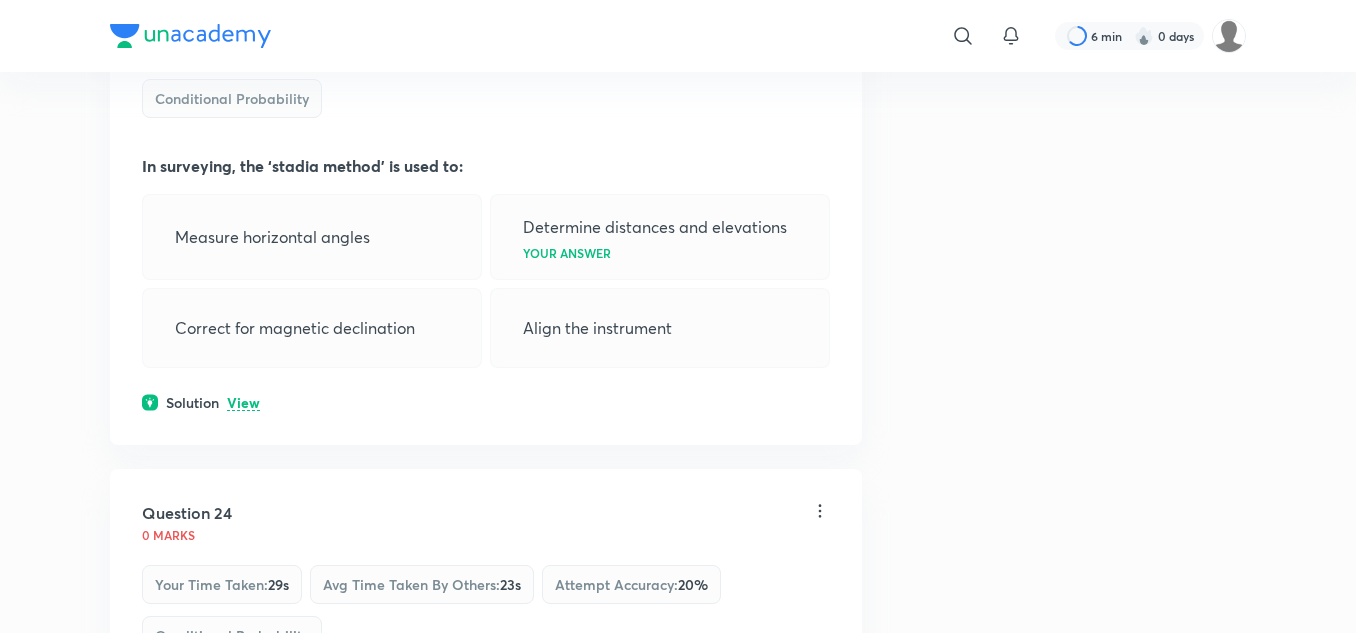 click on "View" at bounding box center [243, 403] 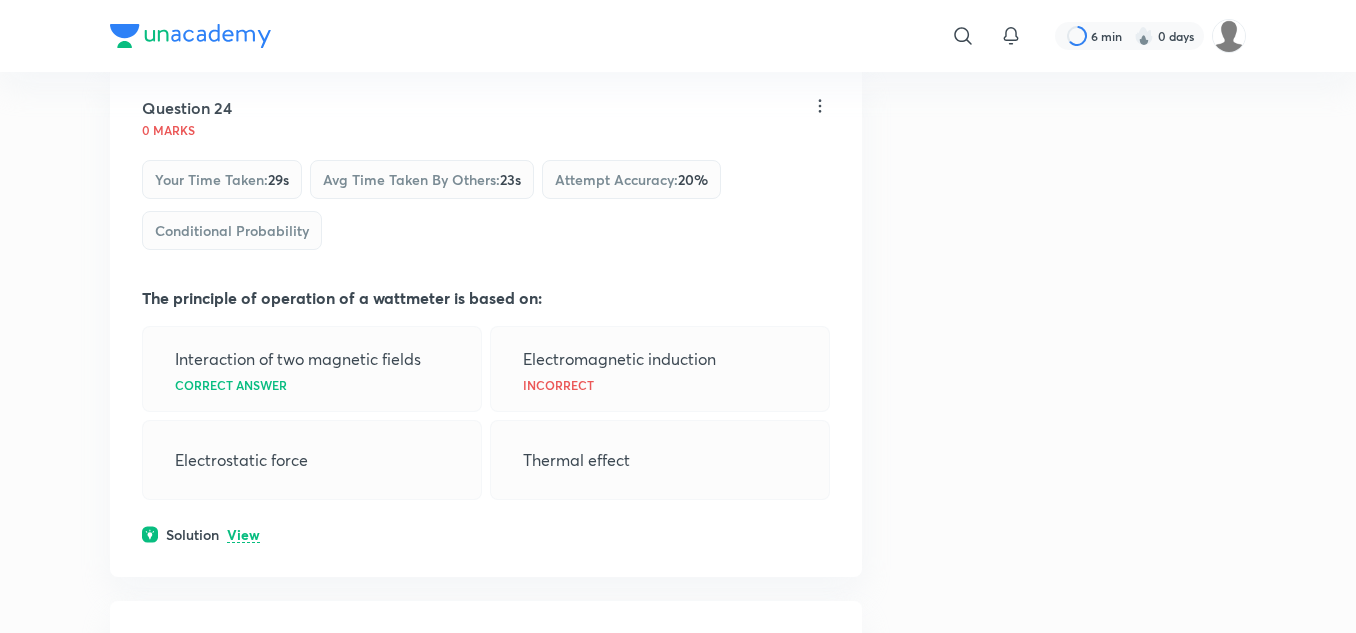 scroll, scrollTop: 15585, scrollLeft: 0, axis: vertical 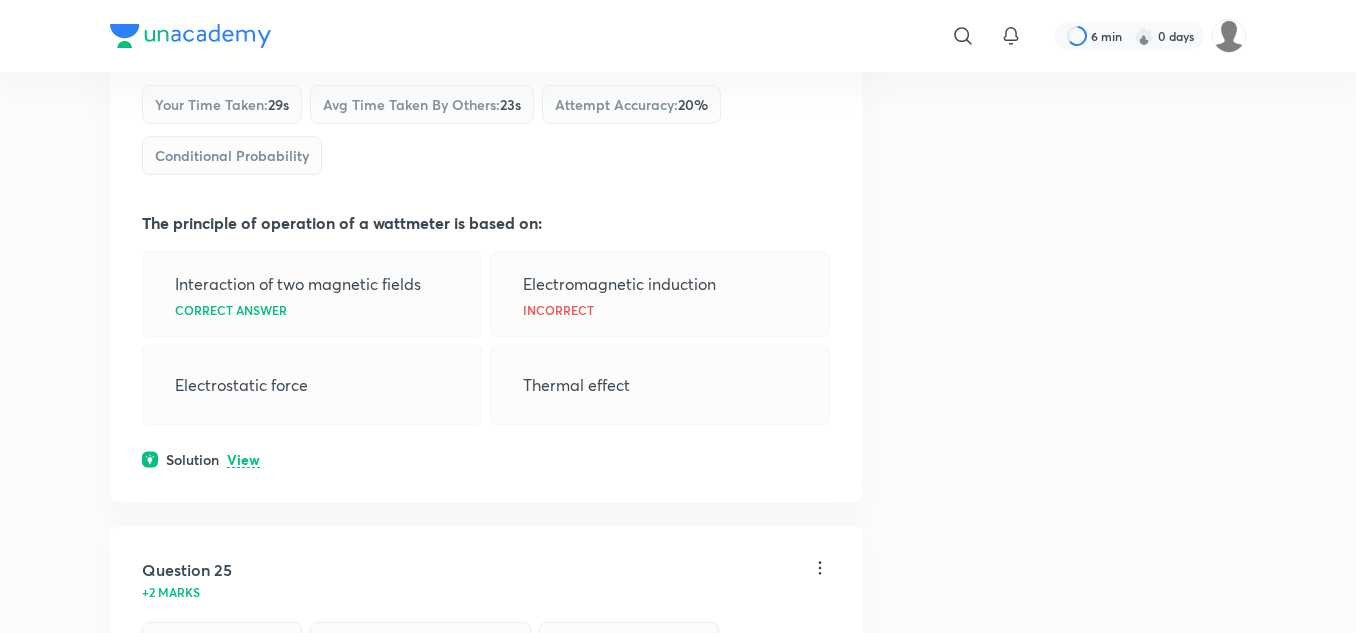 click on "View" at bounding box center [243, 460] 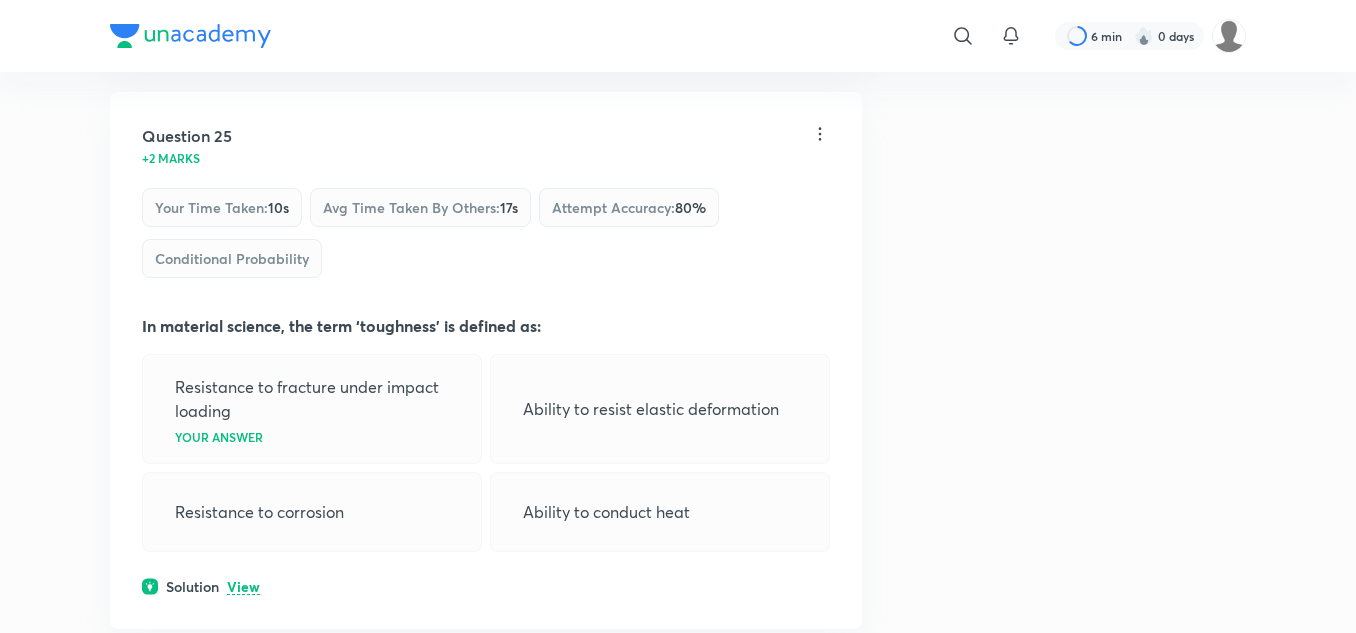 scroll, scrollTop: 16185, scrollLeft: 0, axis: vertical 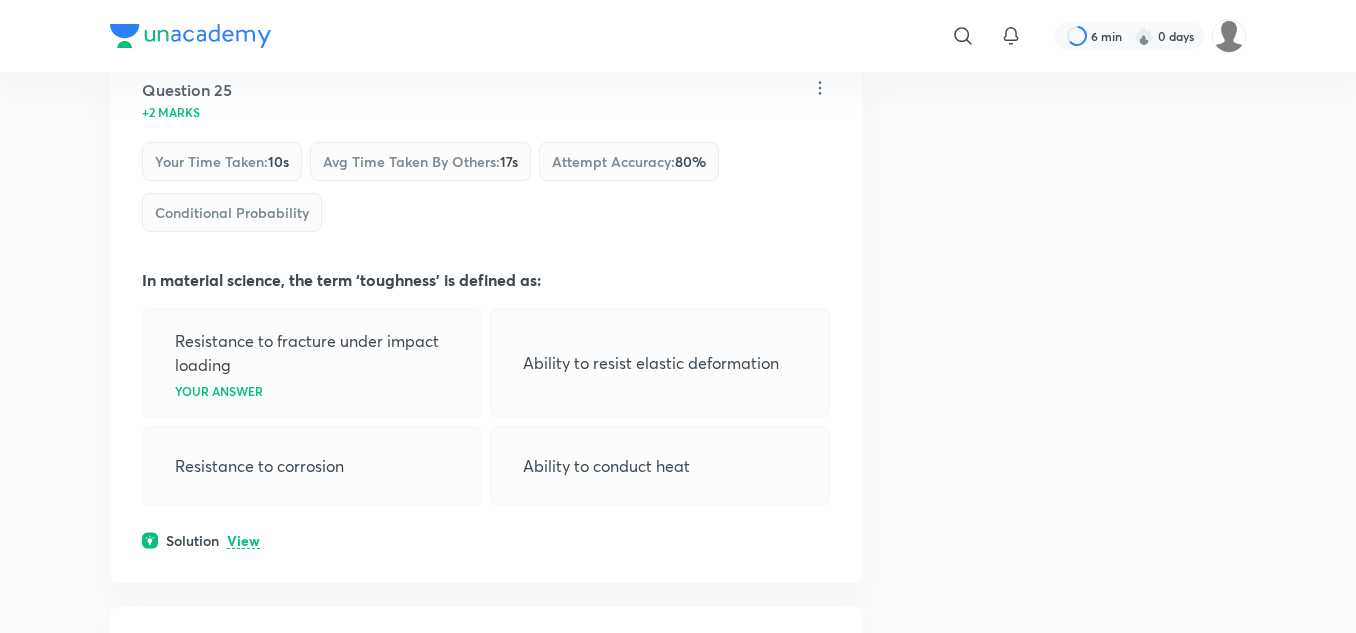 click on "View" at bounding box center (243, 541) 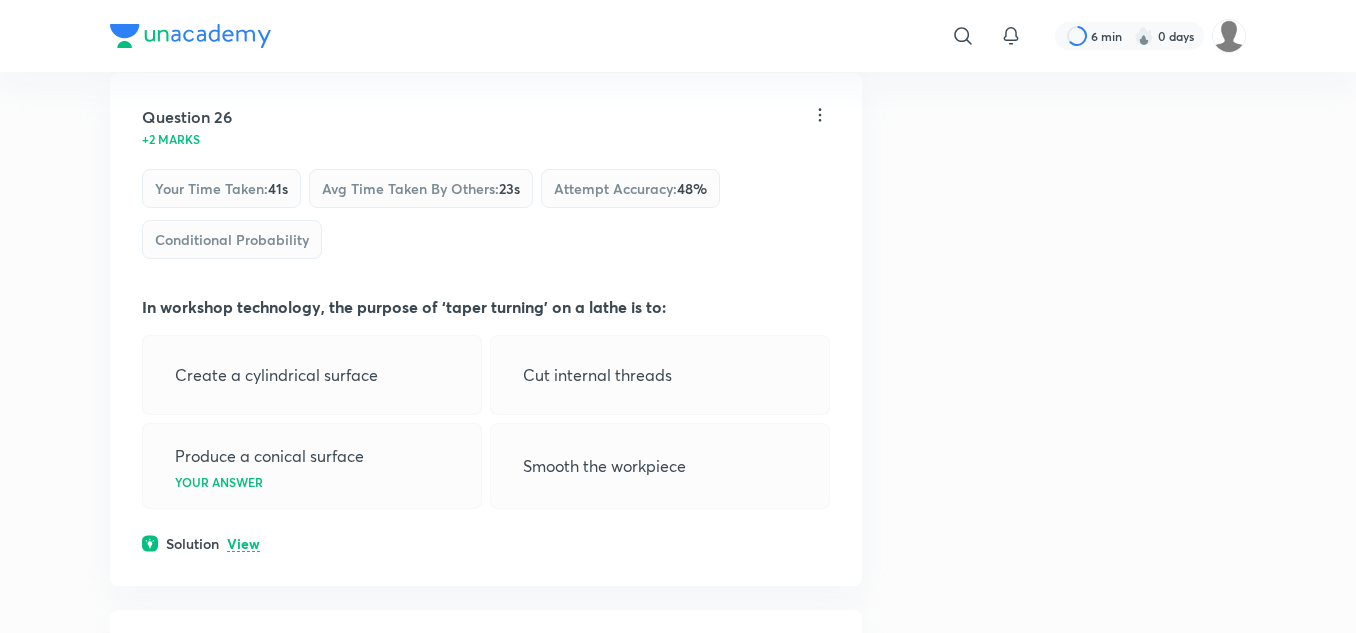 scroll, scrollTop: 16885, scrollLeft: 0, axis: vertical 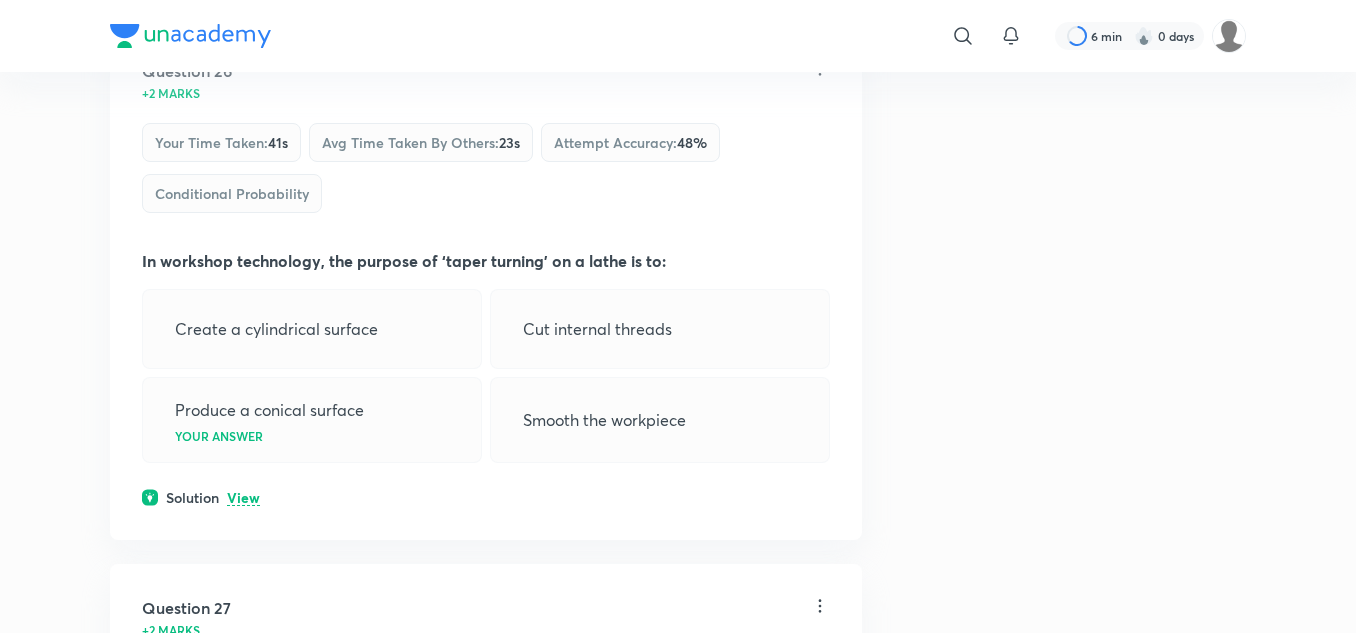 click on "View" at bounding box center [243, 498] 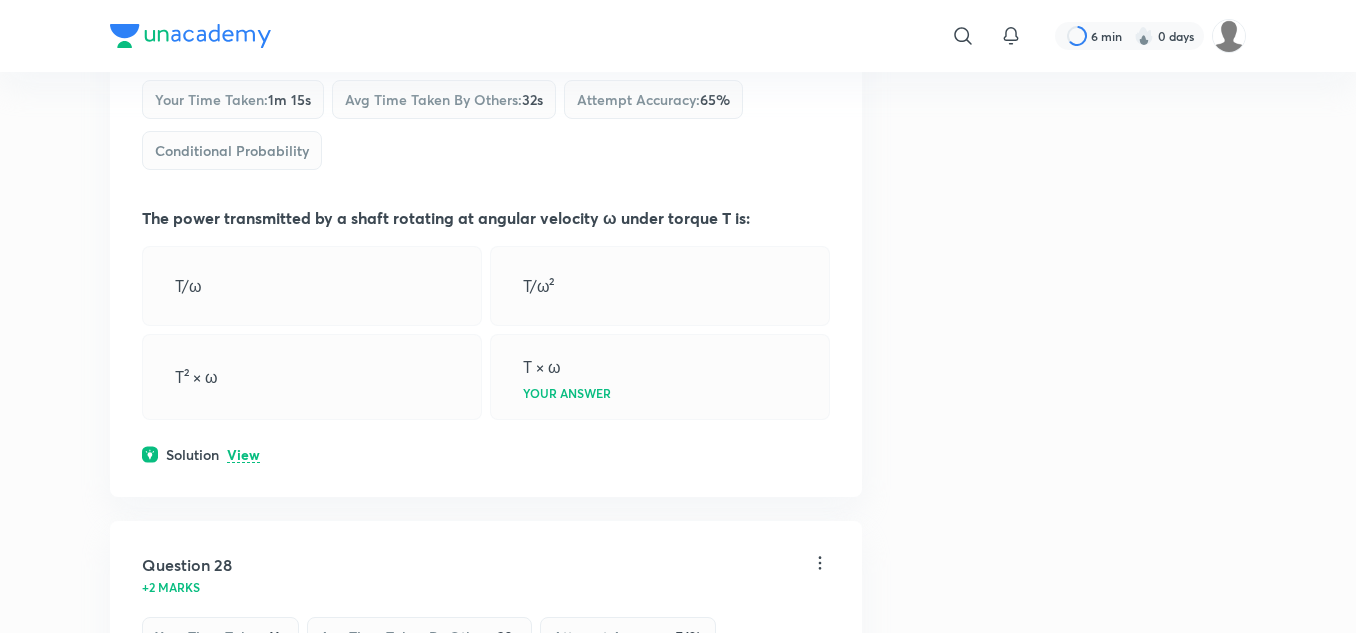 scroll, scrollTop: 17685, scrollLeft: 0, axis: vertical 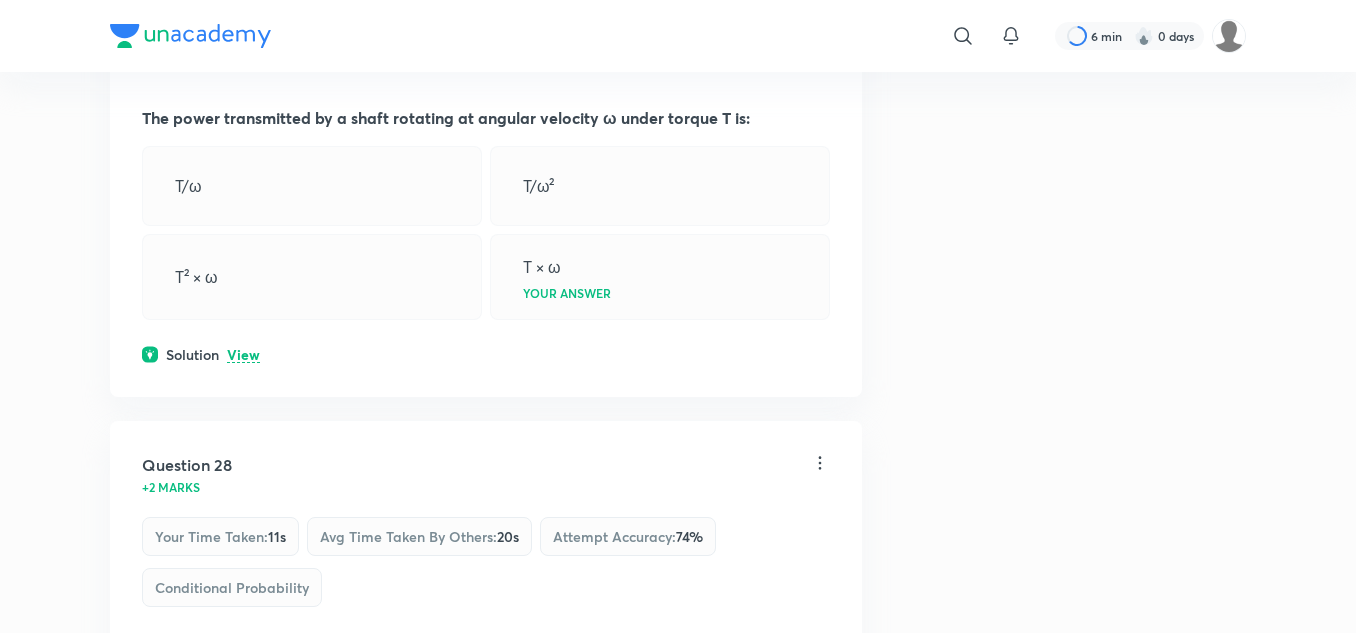 click on "View" at bounding box center [243, 355] 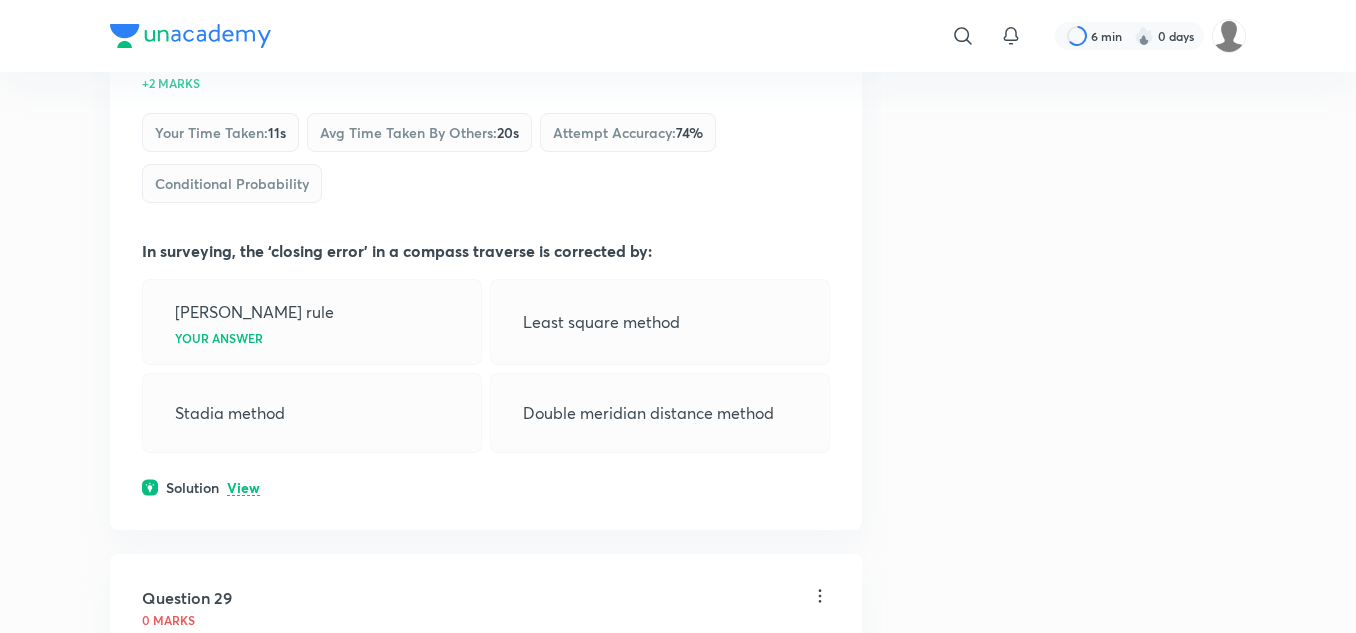 scroll, scrollTop: 18285, scrollLeft: 0, axis: vertical 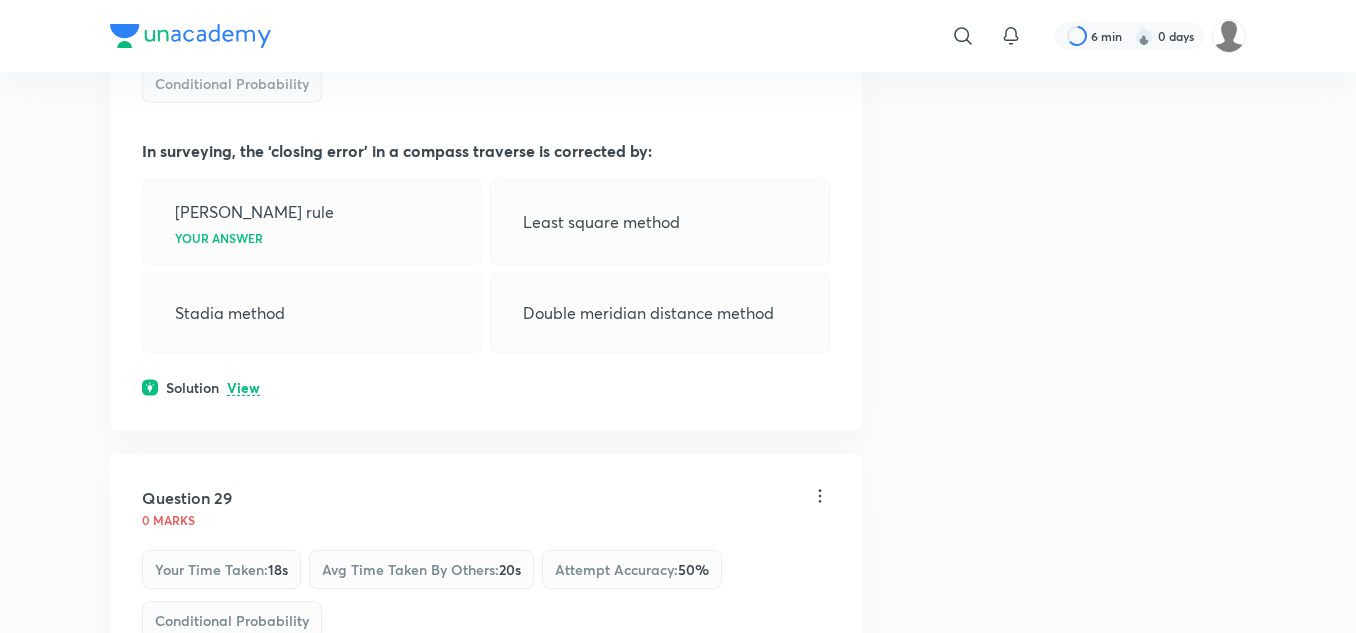 click on "View" at bounding box center (243, 388) 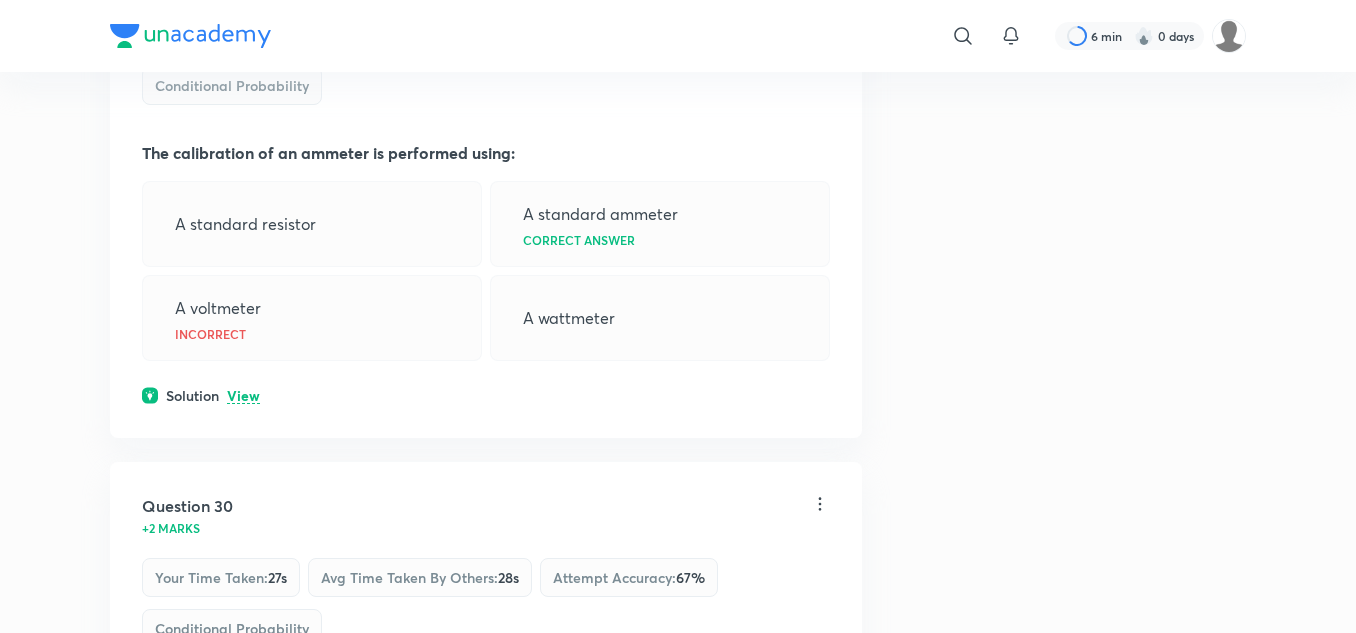 scroll, scrollTop: 18985, scrollLeft: 0, axis: vertical 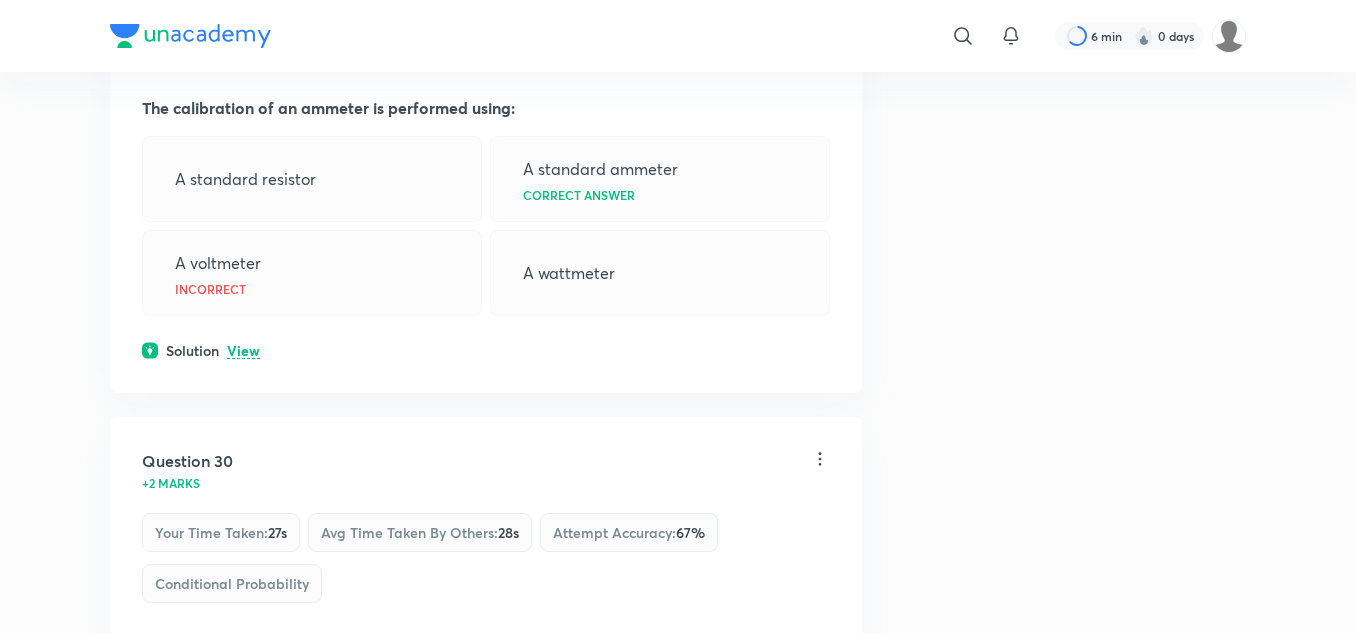 click on "View" at bounding box center (243, 351) 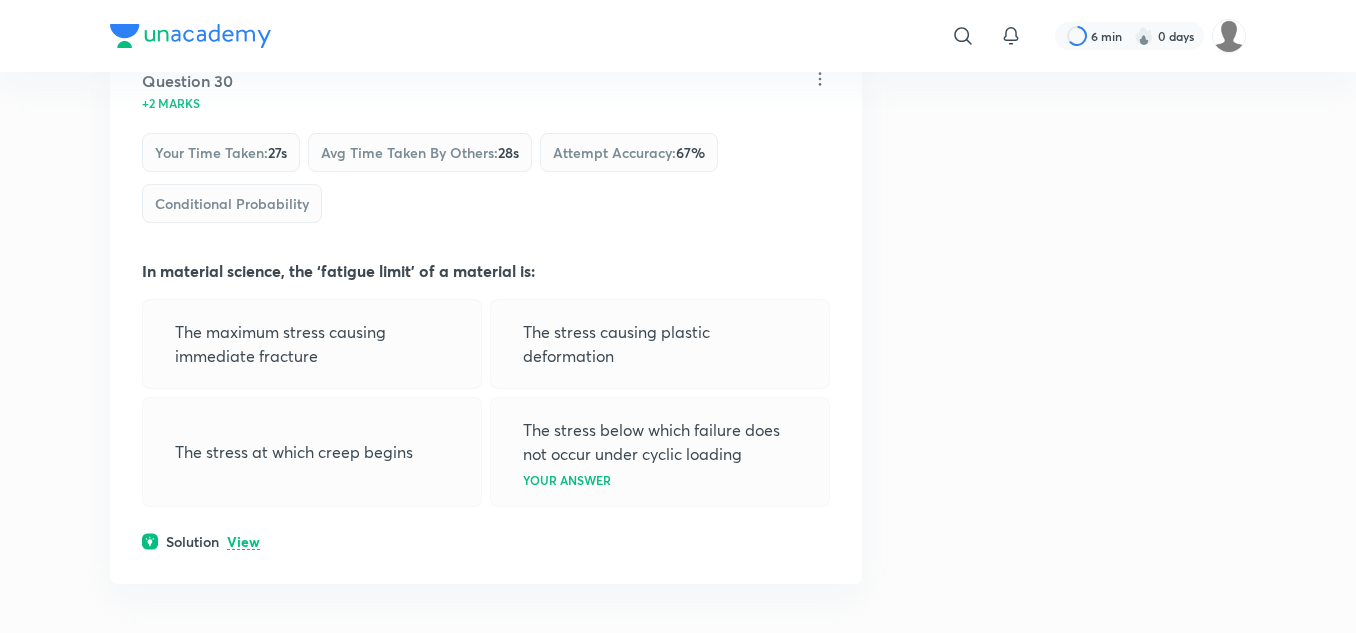 scroll, scrollTop: 19585, scrollLeft: 0, axis: vertical 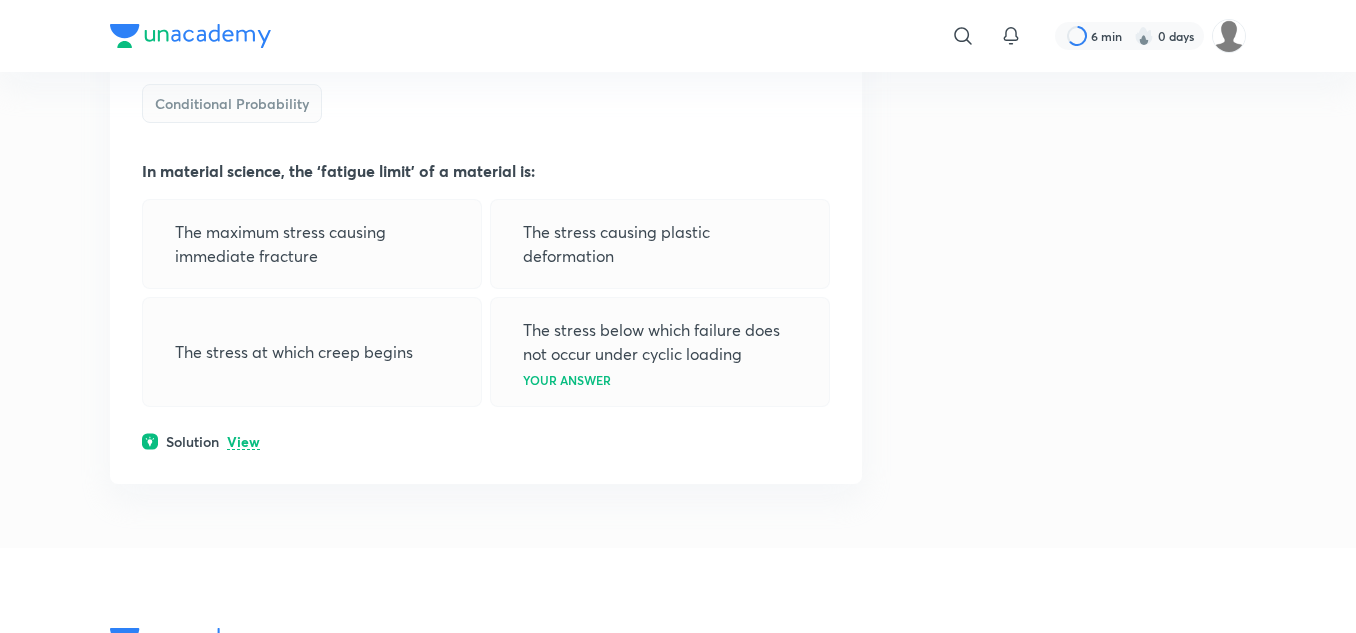 click on "View" at bounding box center [243, 442] 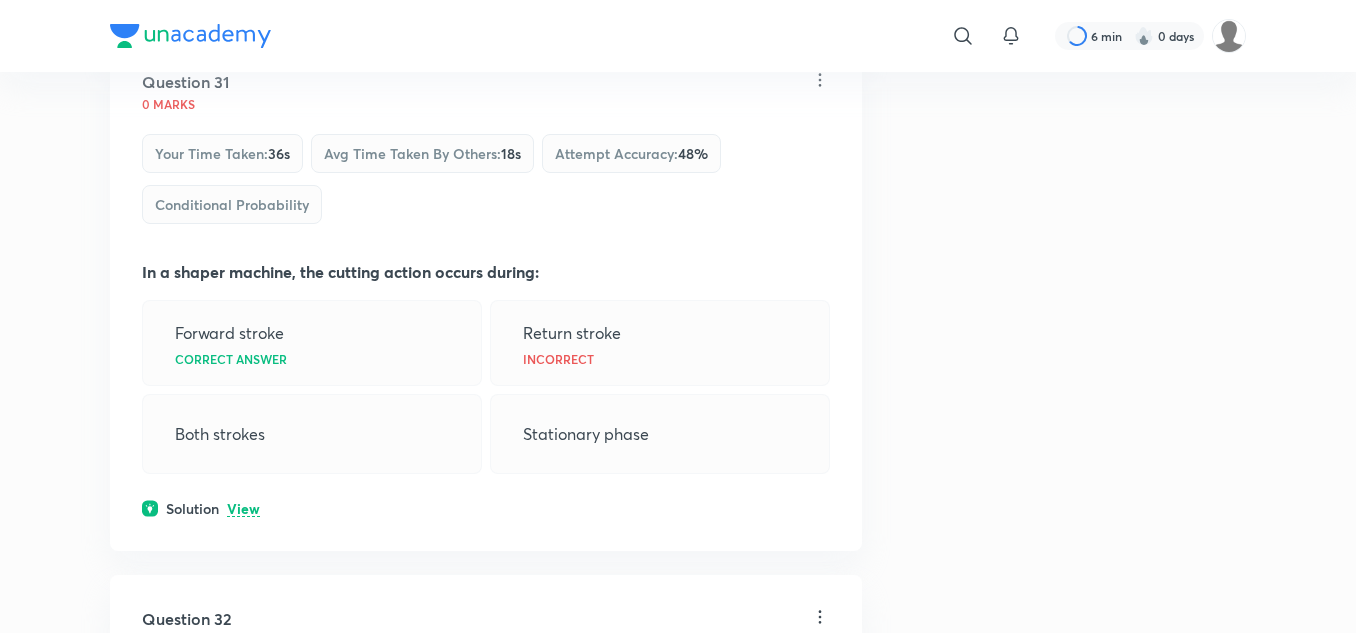 scroll, scrollTop: 20185, scrollLeft: 0, axis: vertical 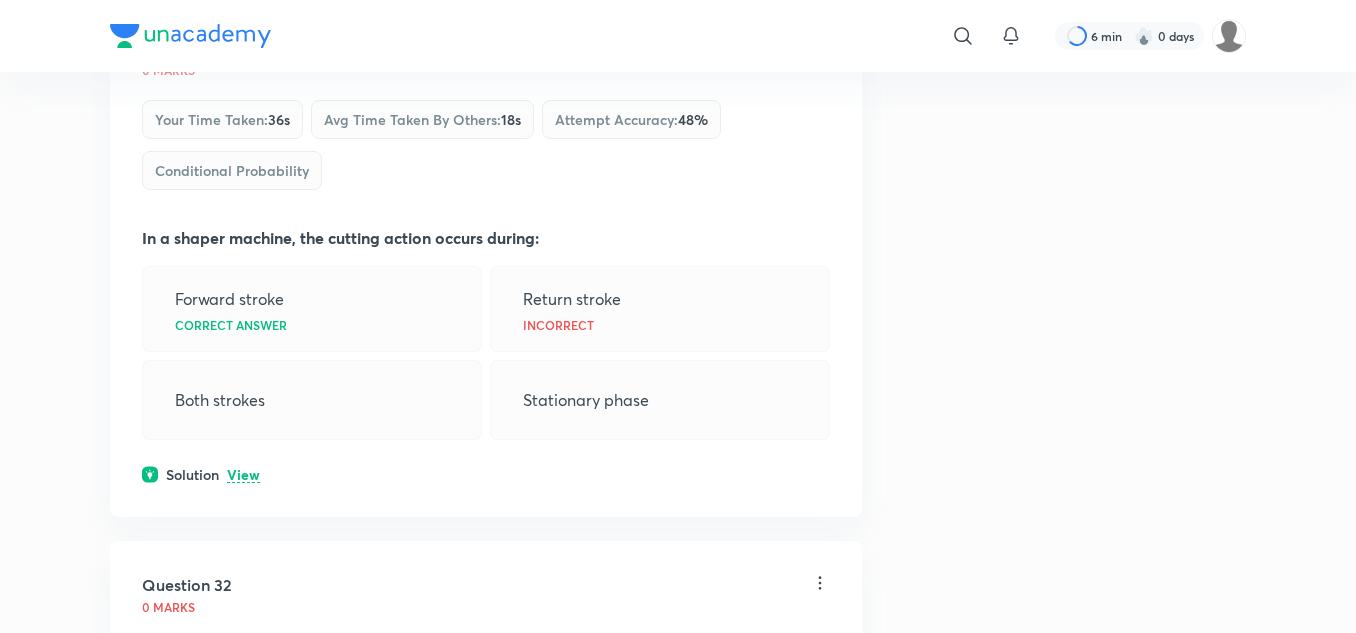 click on "View" at bounding box center (243, 475) 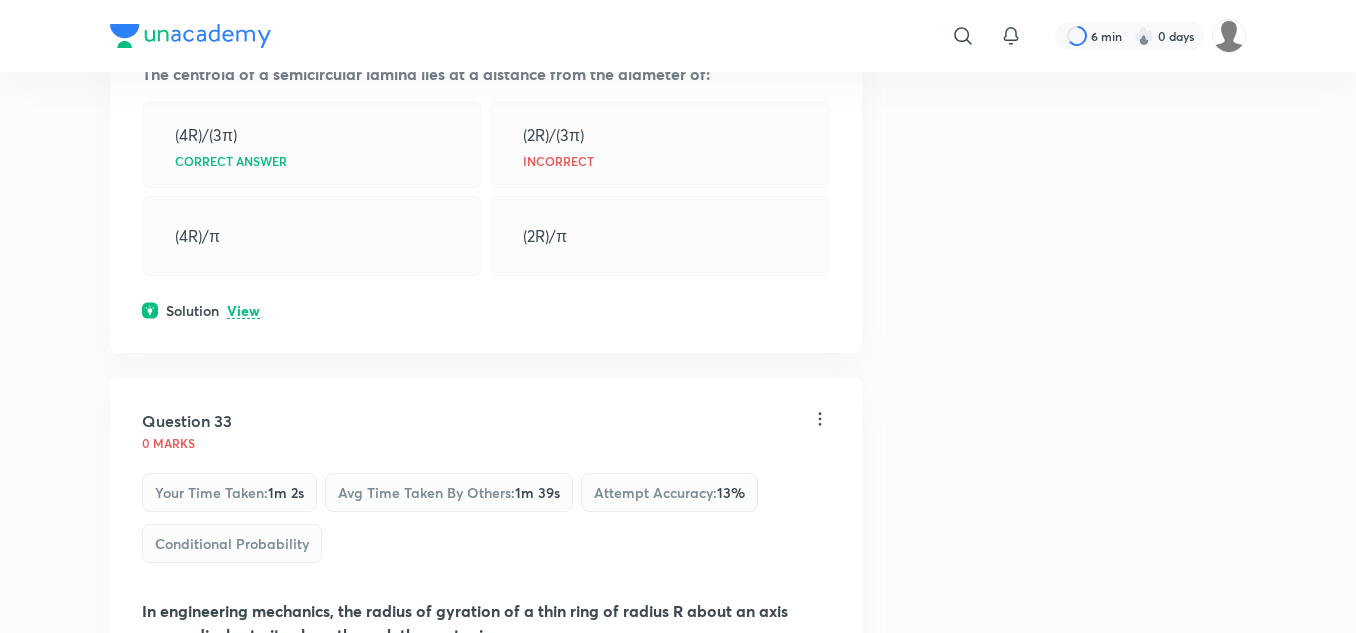scroll, scrollTop: 20985, scrollLeft: 0, axis: vertical 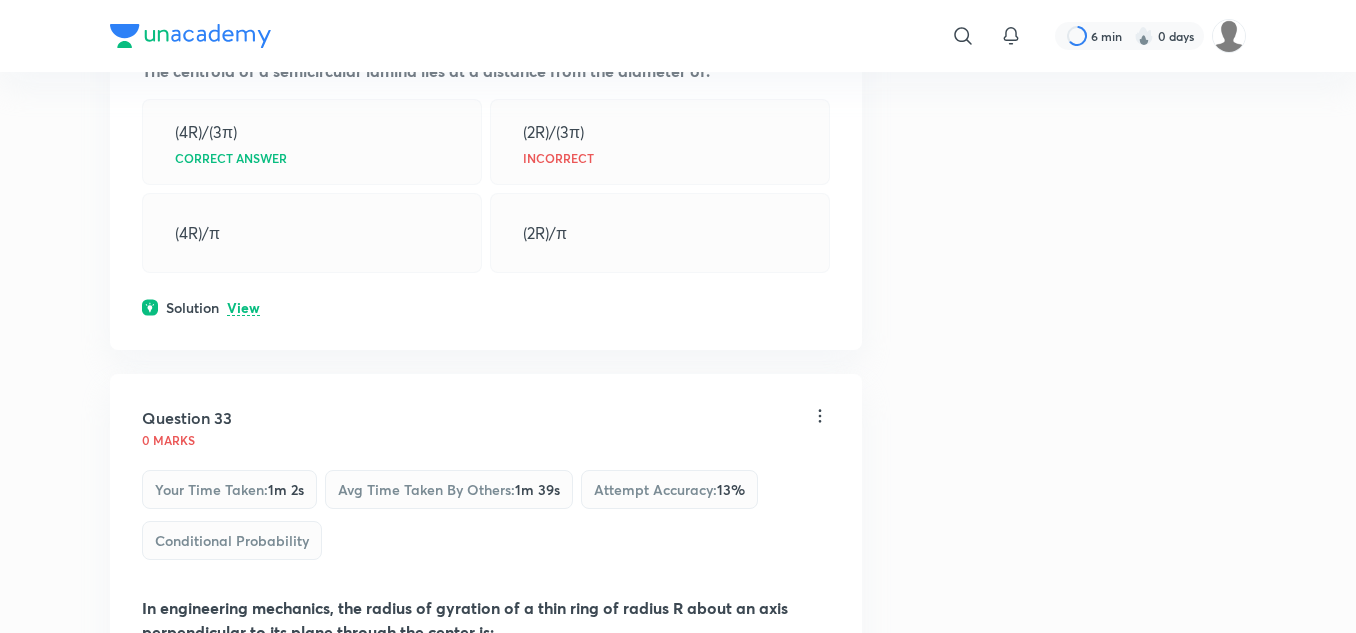 click on "View" at bounding box center (243, 308) 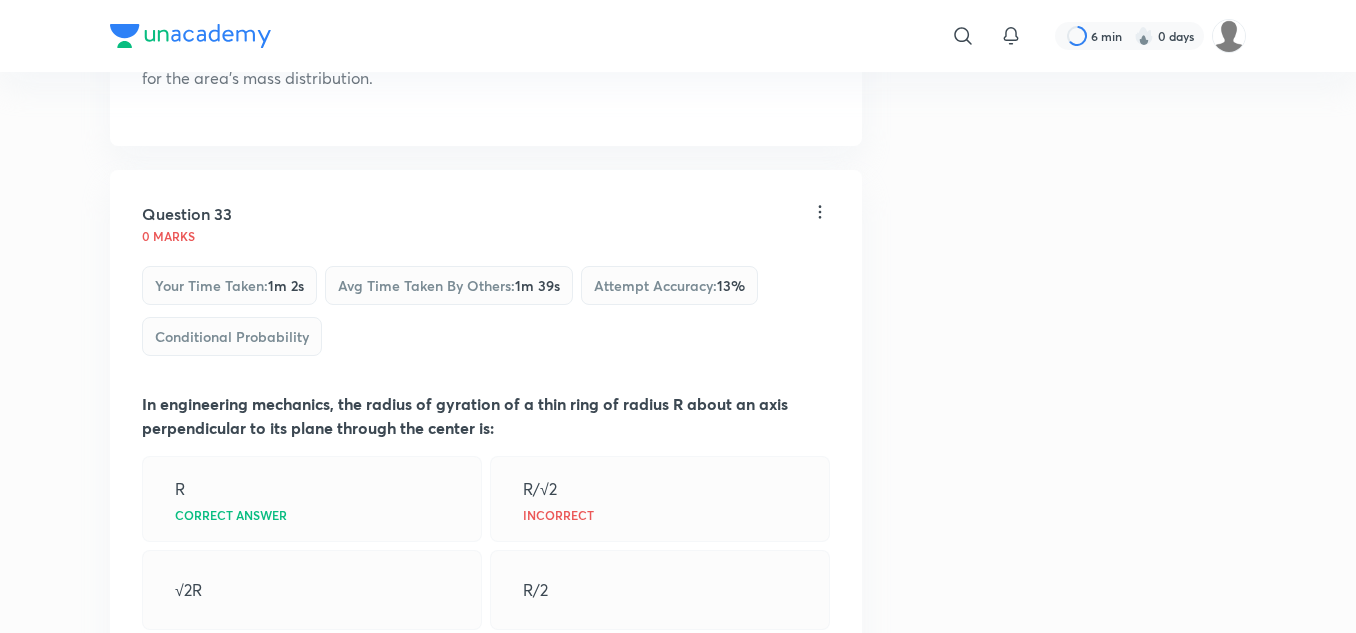 scroll, scrollTop: 21385, scrollLeft: 0, axis: vertical 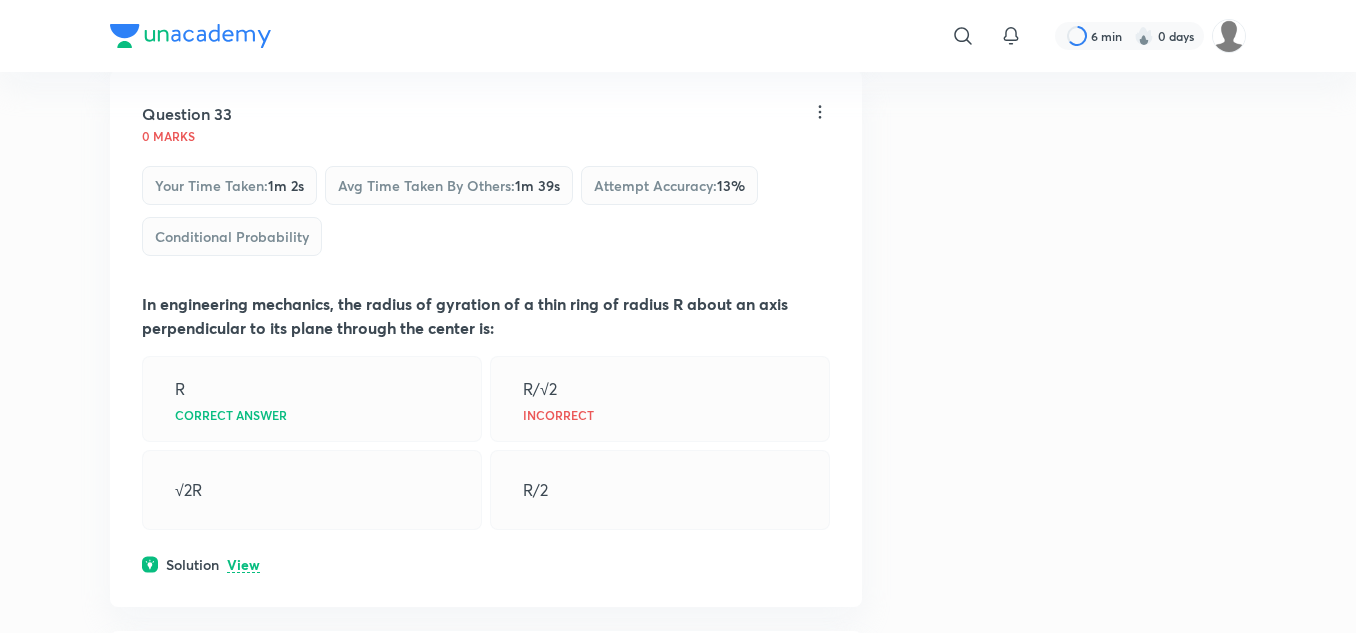 click on "View" at bounding box center [243, 565] 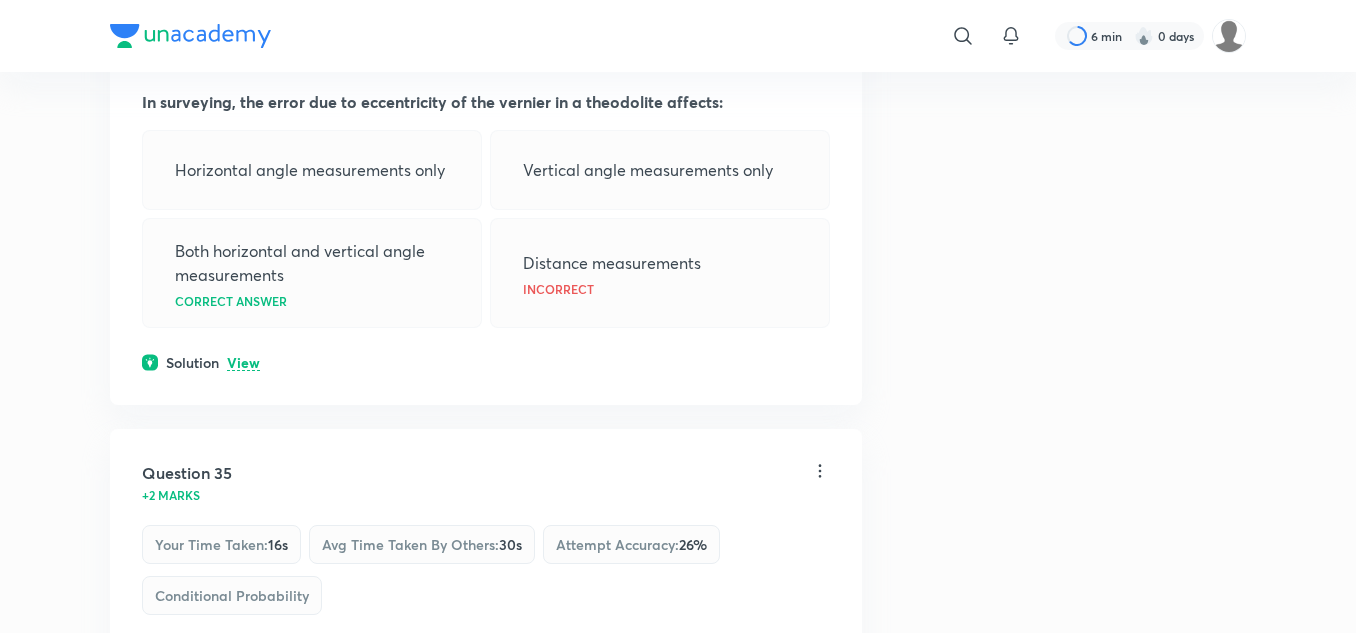 scroll, scrollTop: 22285, scrollLeft: 0, axis: vertical 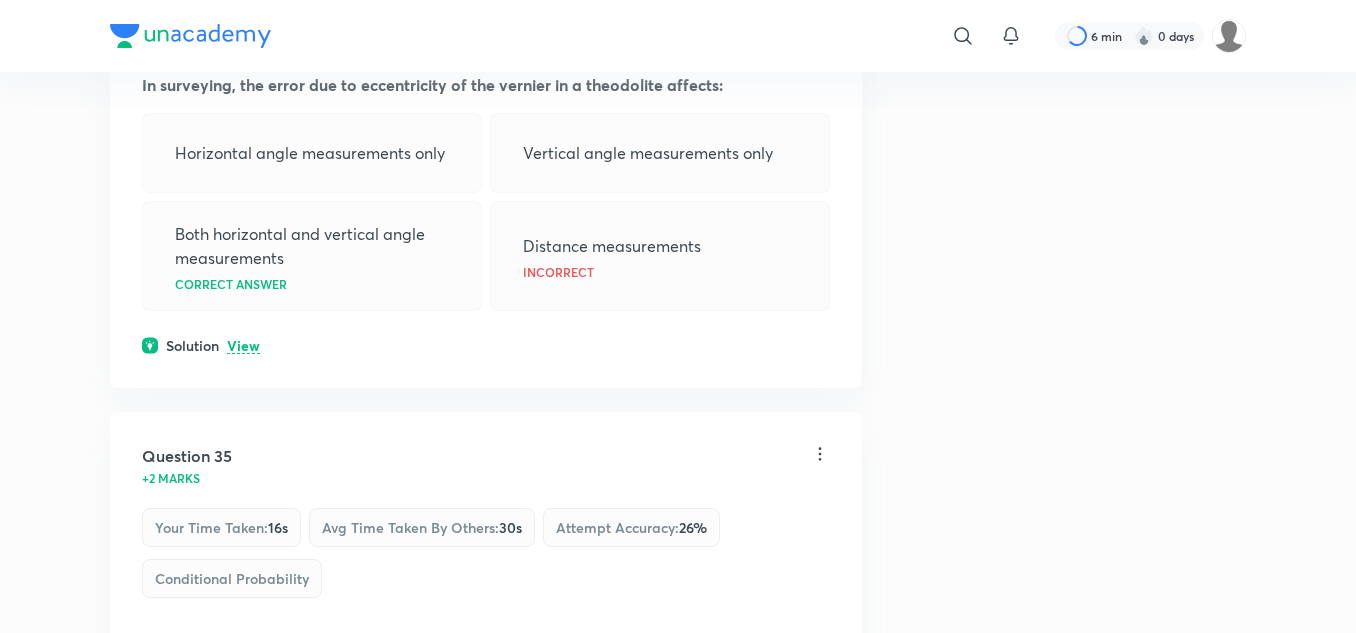 click on "View" at bounding box center [243, 346] 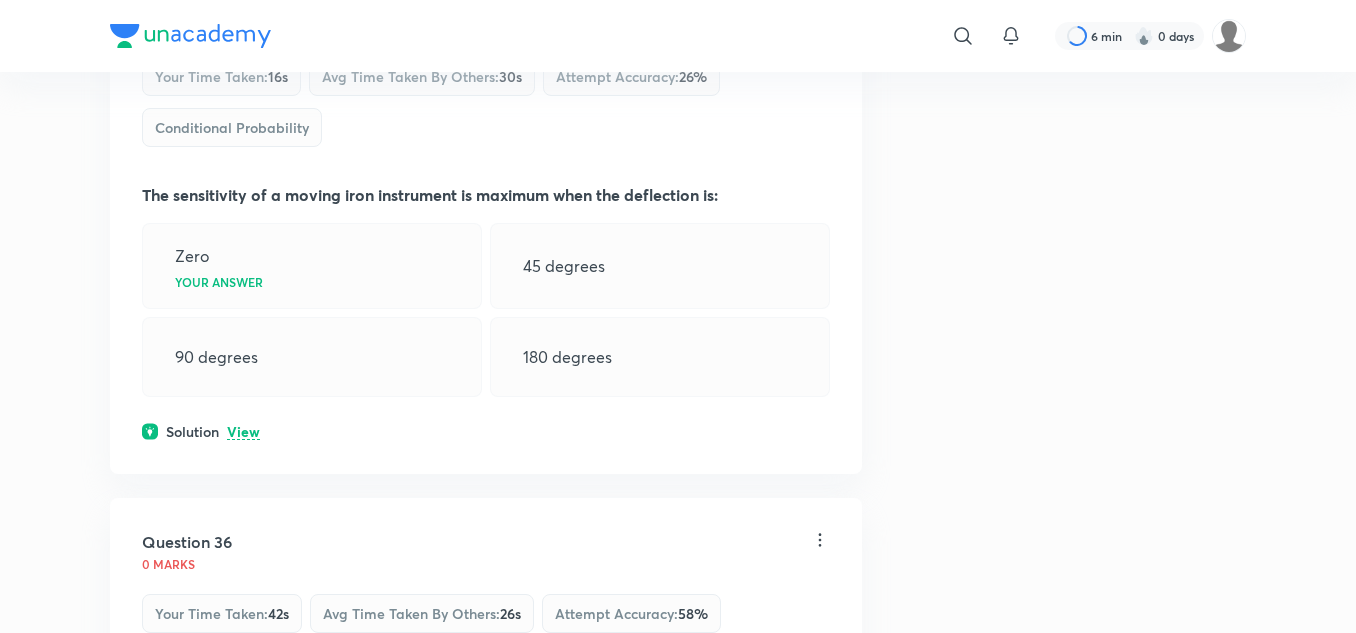 scroll, scrollTop: 22885, scrollLeft: 0, axis: vertical 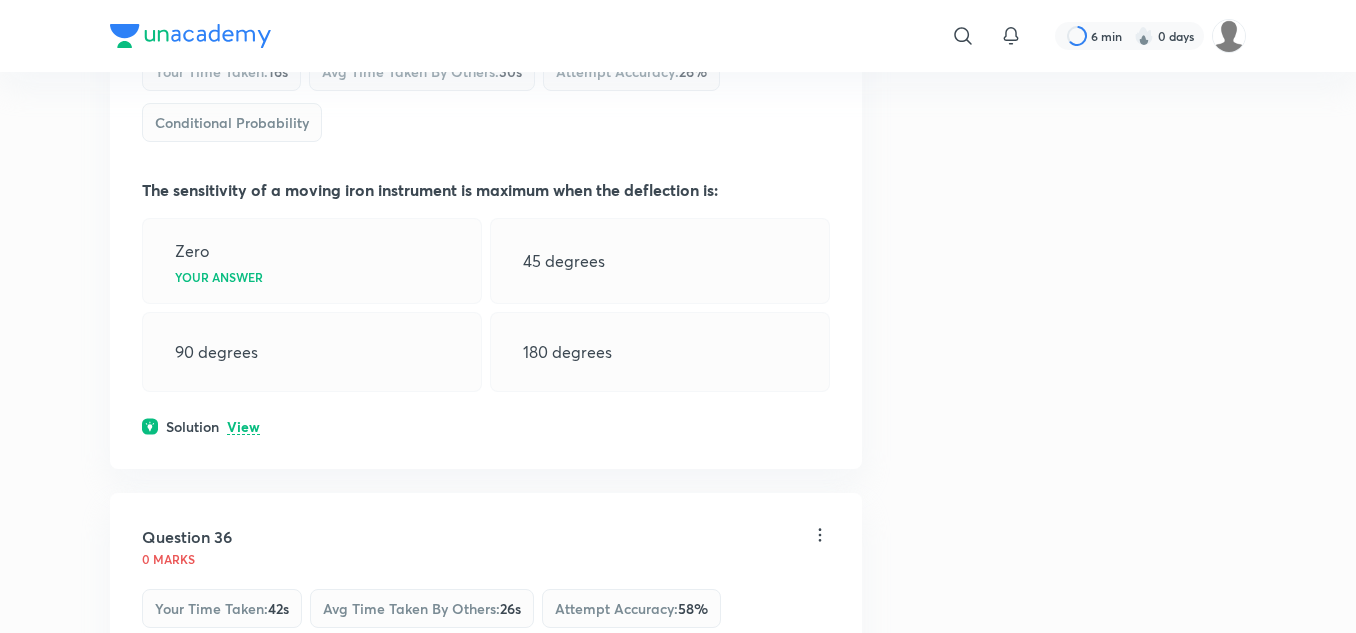 click on "View" at bounding box center [243, 427] 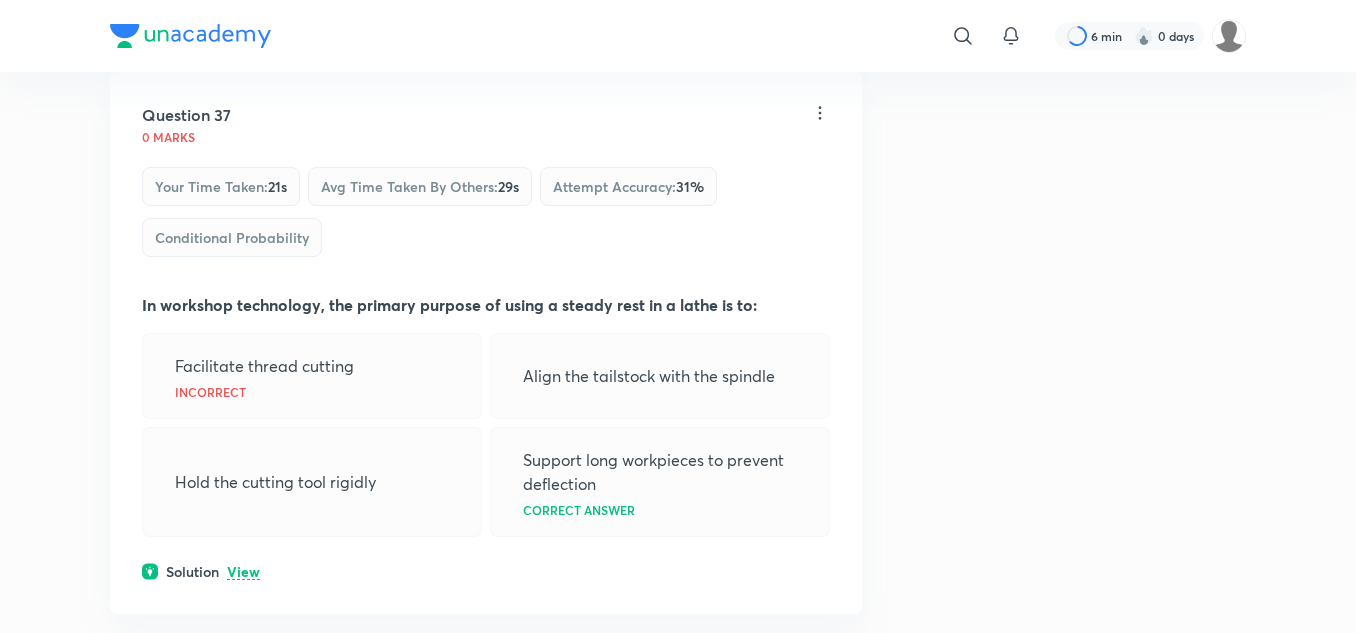 scroll, scrollTop: 24085, scrollLeft: 0, axis: vertical 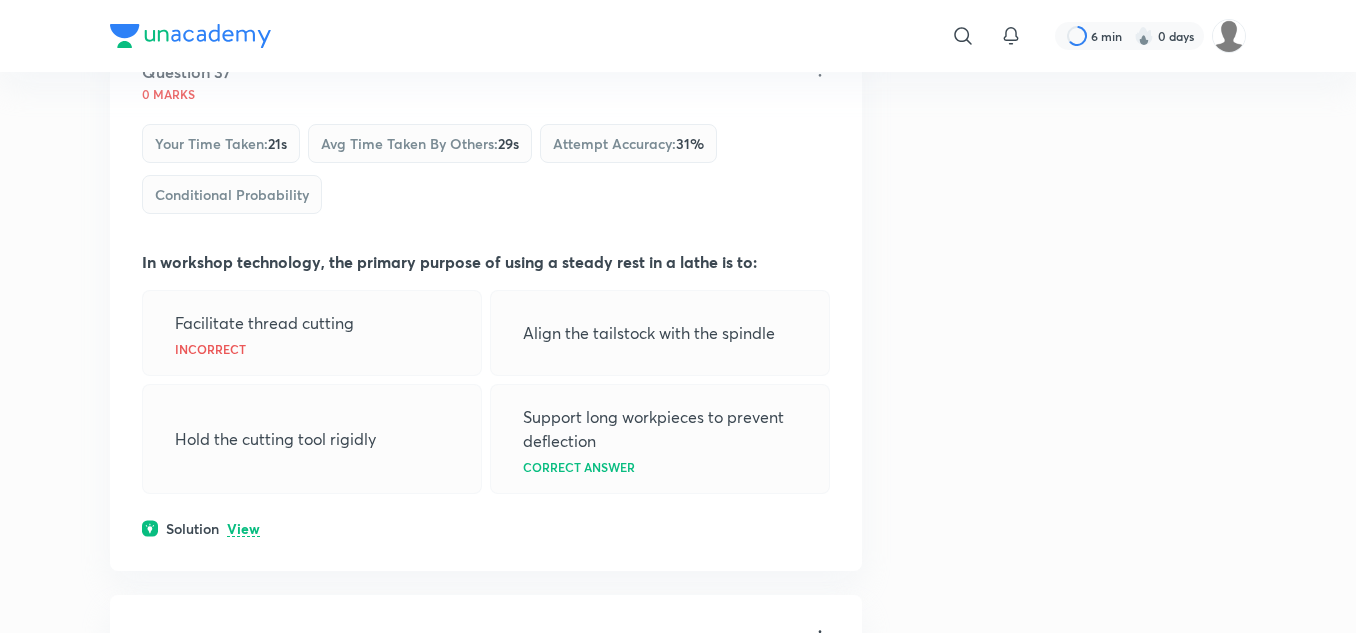 click on "View" at bounding box center (243, 529) 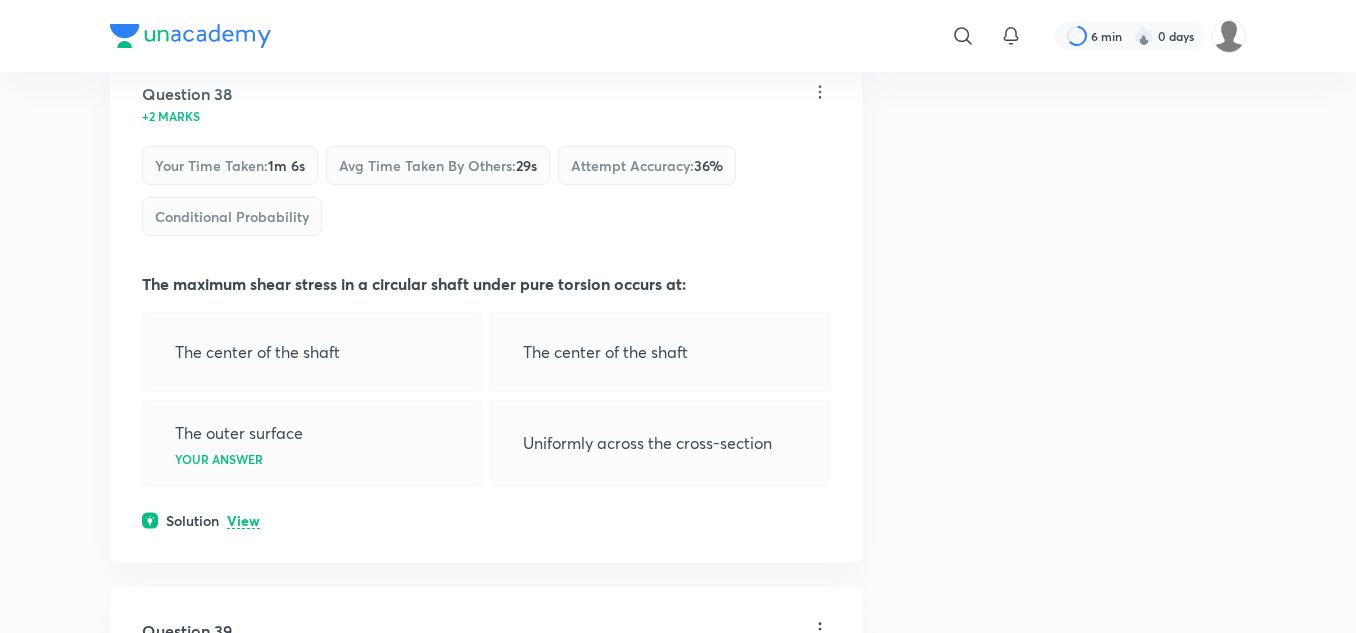 scroll, scrollTop: 24785, scrollLeft: 0, axis: vertical 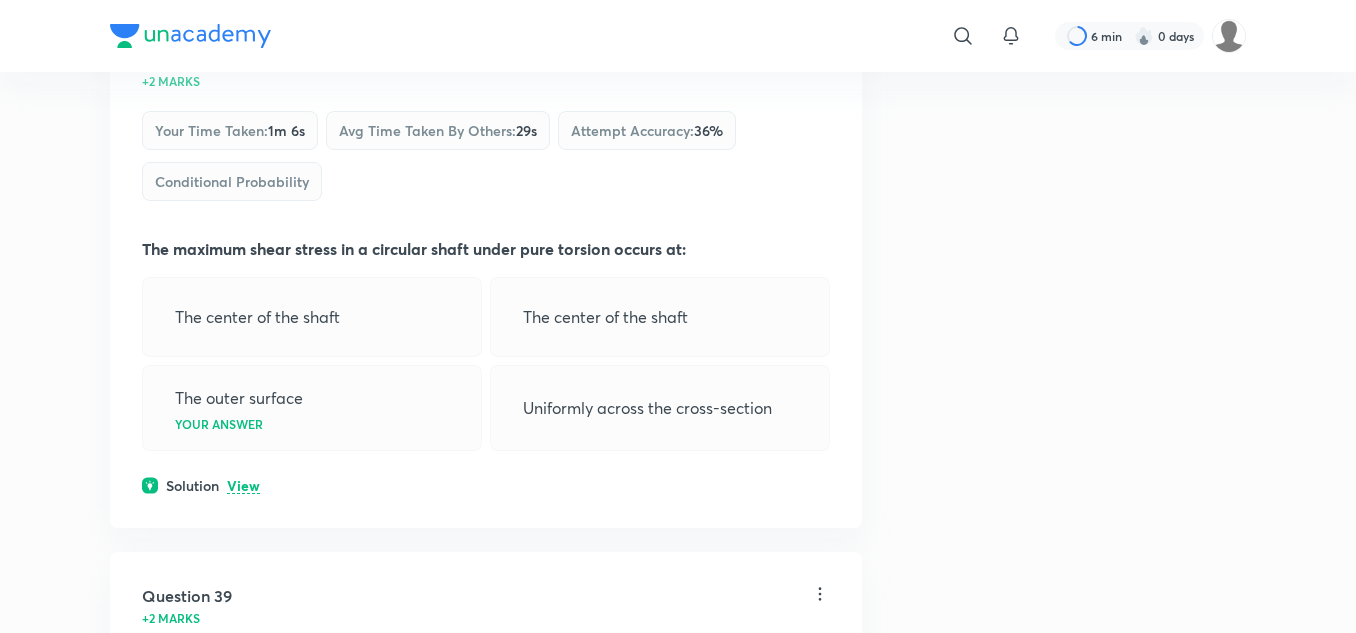 click on "View" at bounding box center [243, 486] 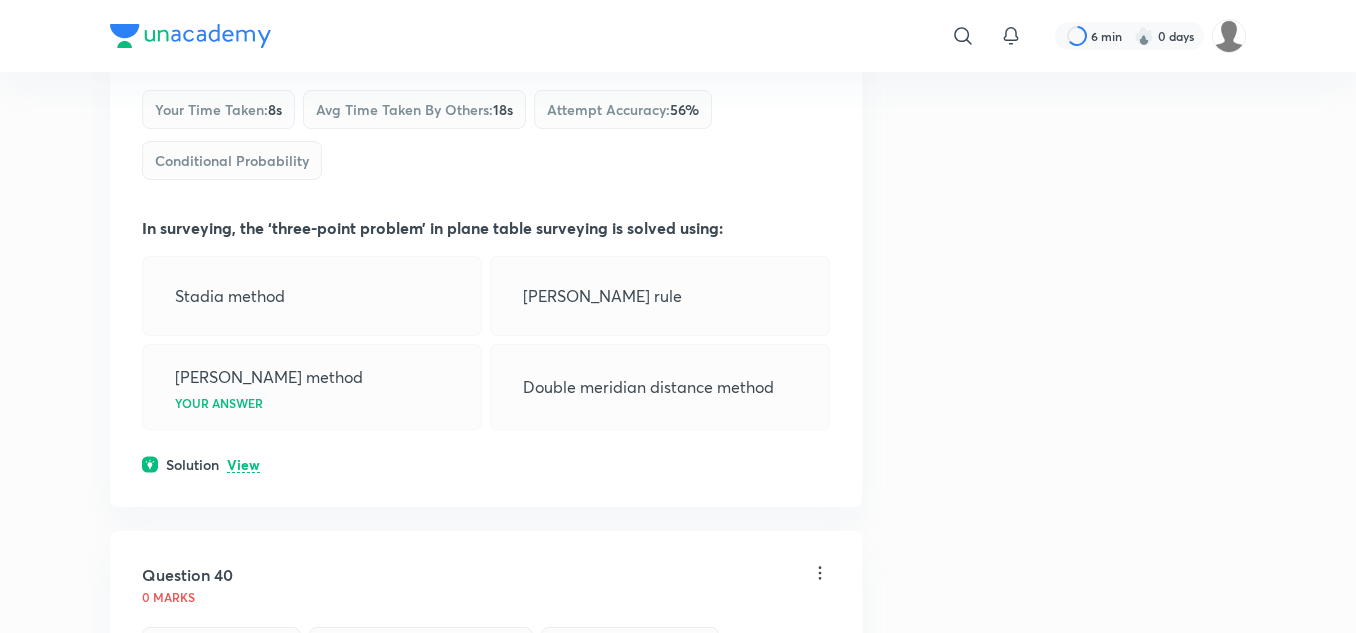 scroll, scrollTop: 25485, scrollLeft: 0, axis: vertical 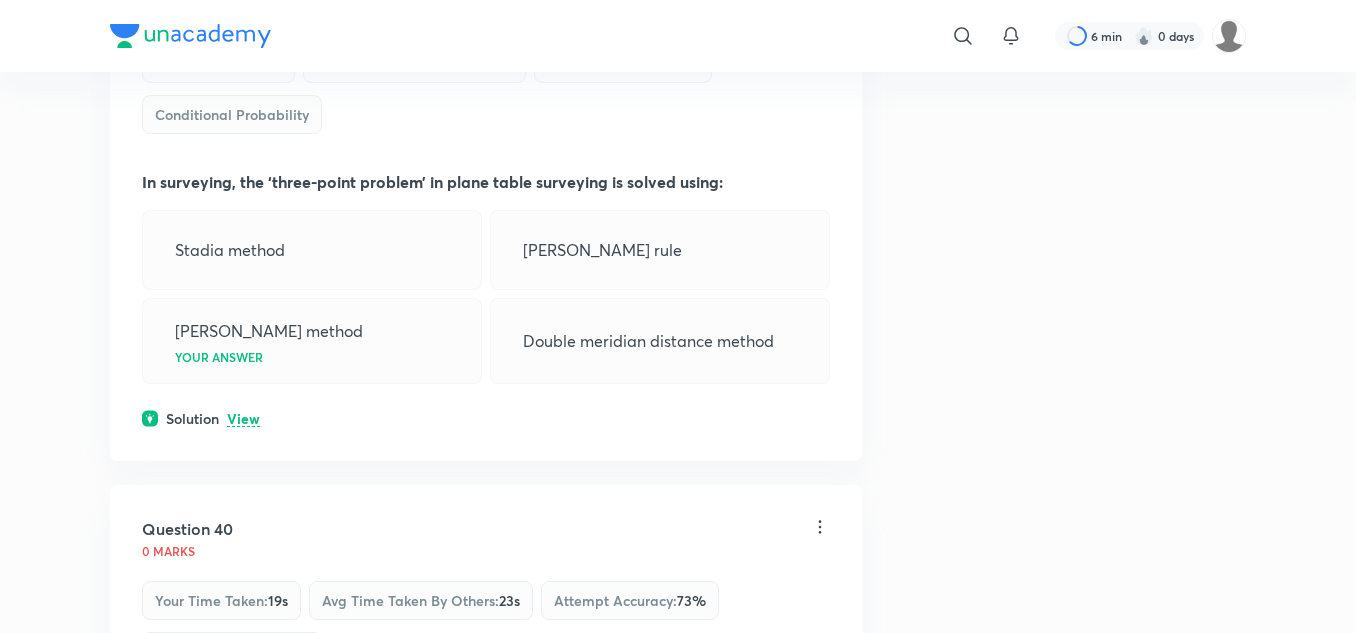 click on "View" at bounding box center (243, 419) 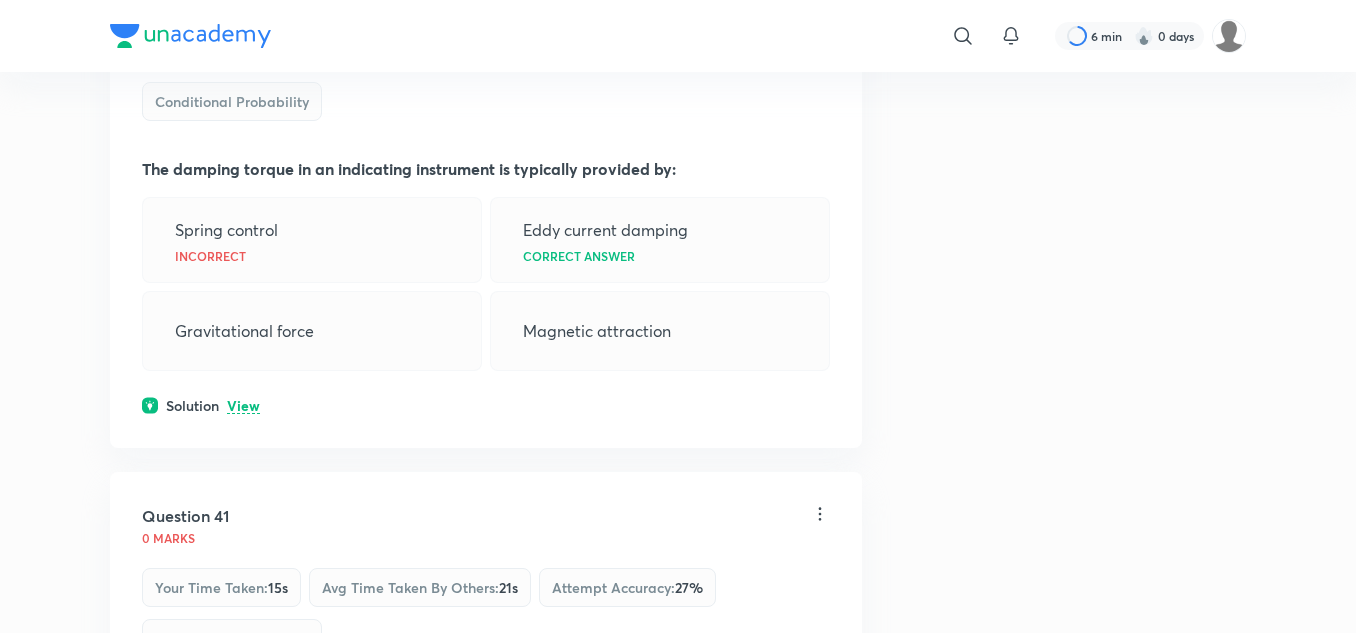 scroll, scrollTop: 26185, scrollLeft: 0, axis: vertical 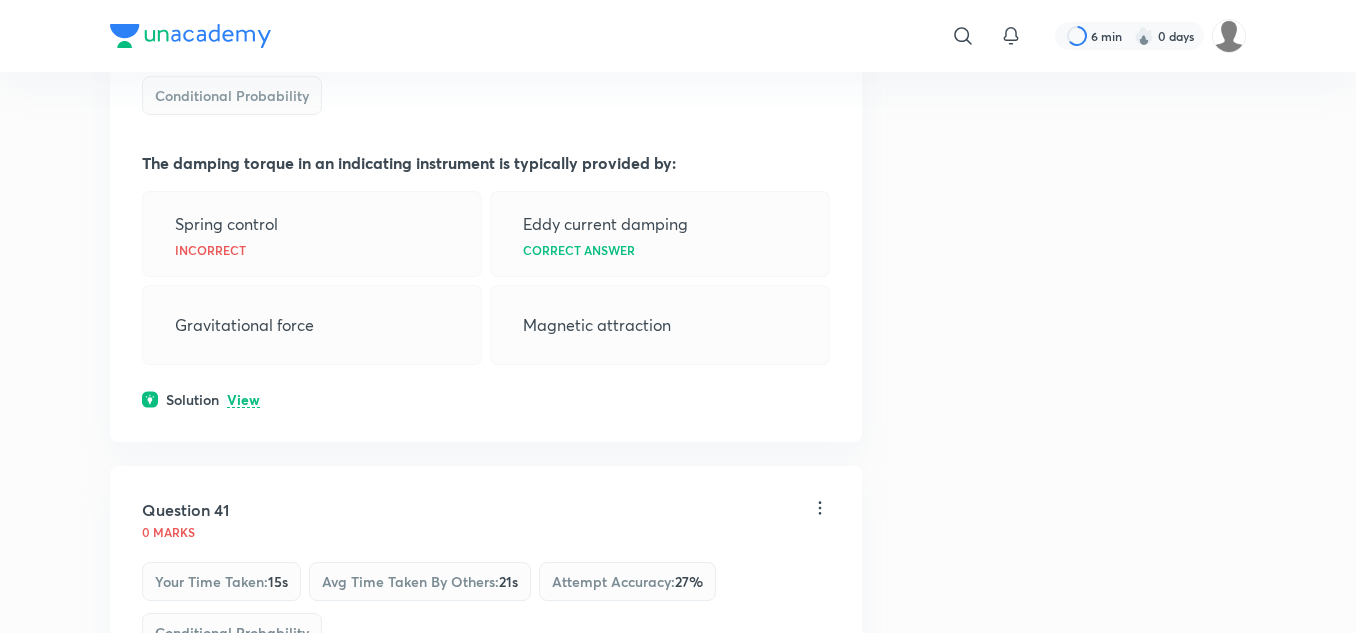 click on "View" at bounding box center (243, 400) 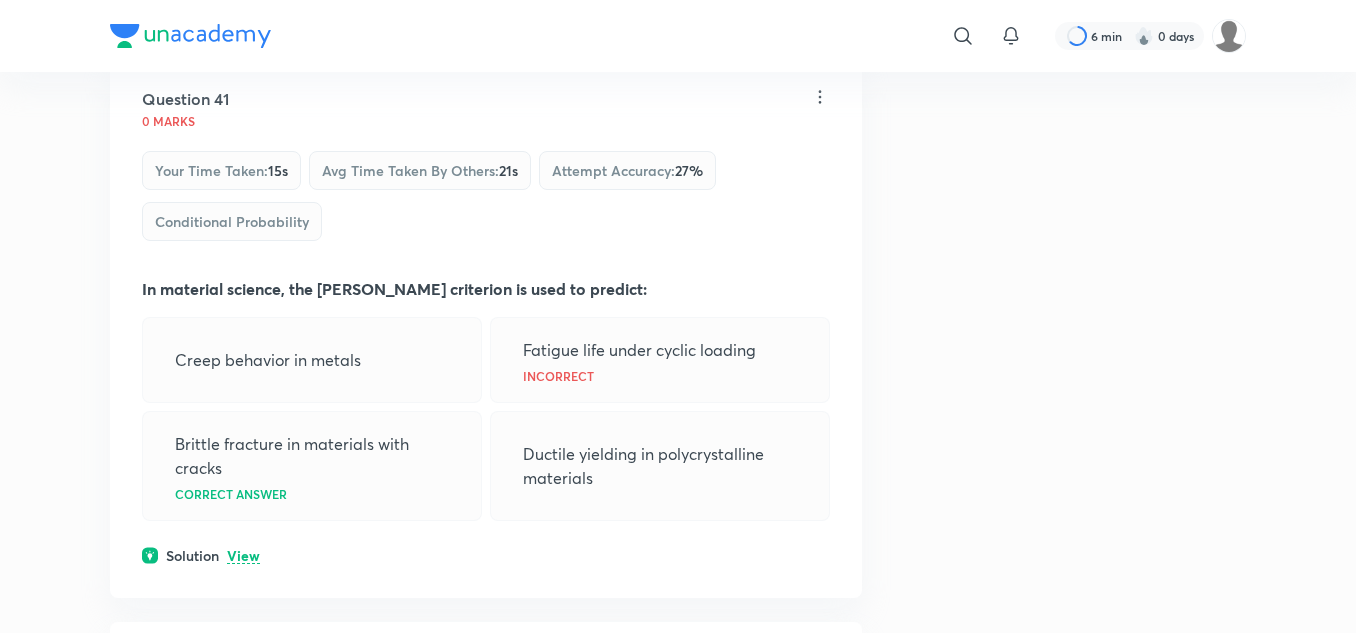 scroll, scrollTop: 26785, scrollLeft: 0, axis: vertical 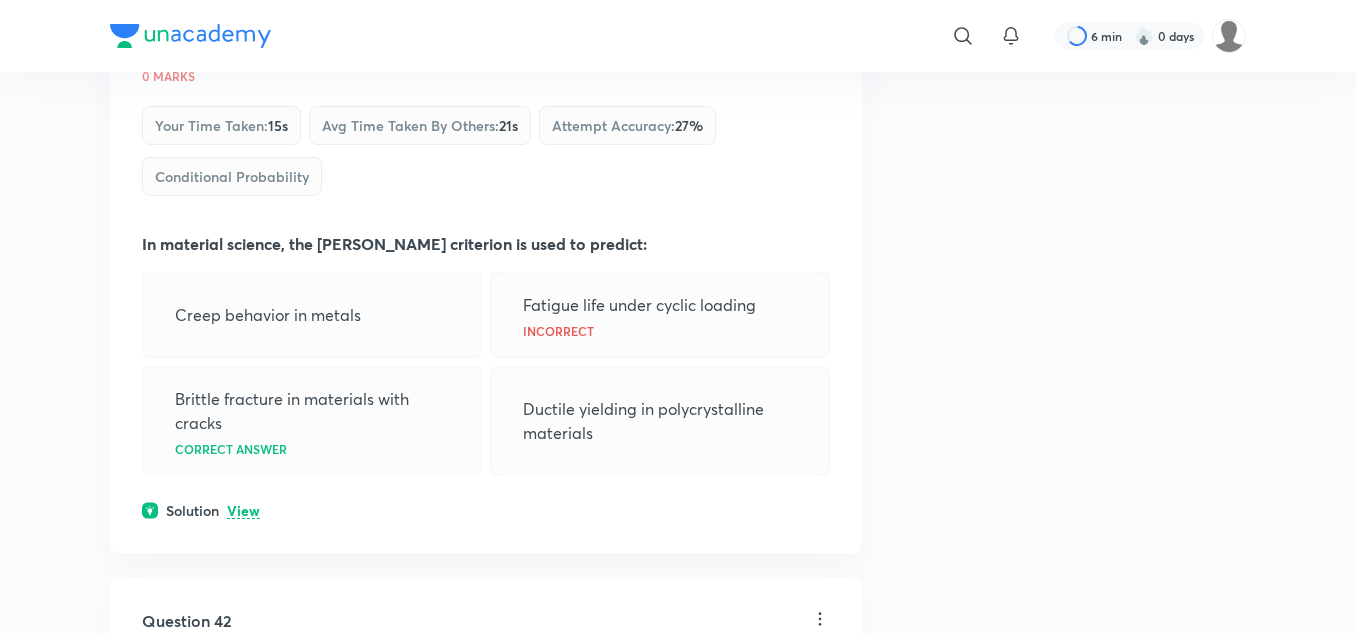 click on "View" at bounding box center (243, 511) 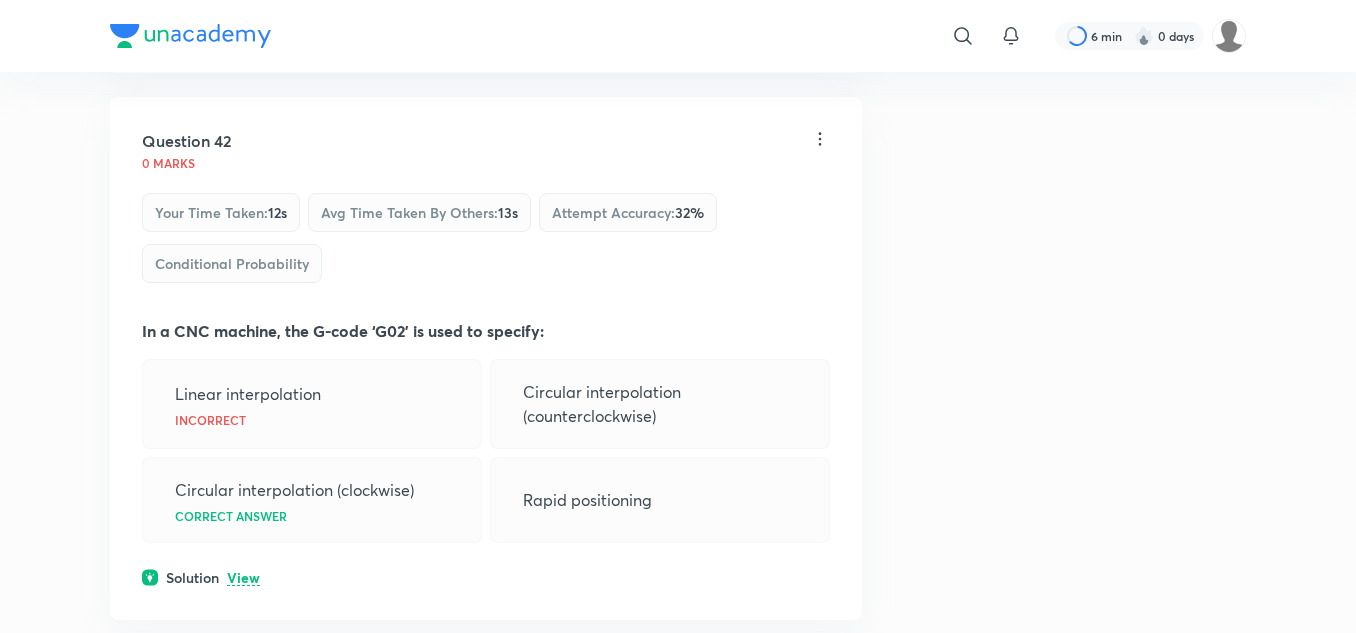 scroll, scrollTop: 27485, scrollLeft: 0, axis: vertical 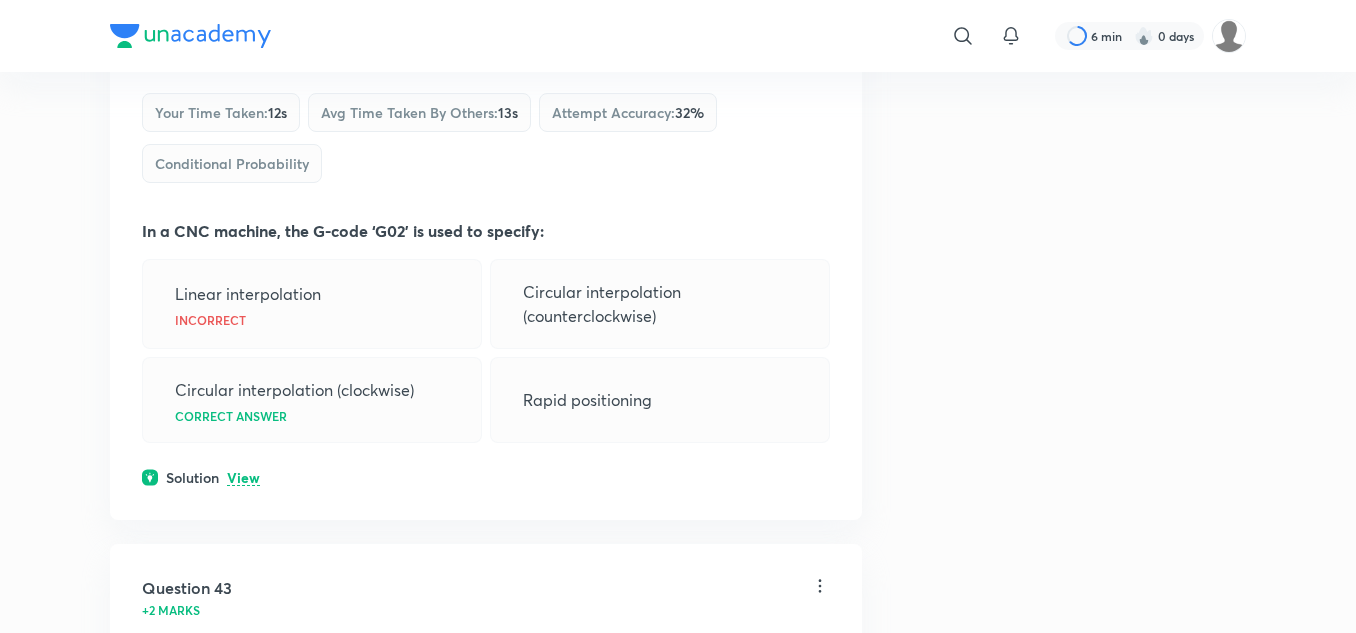 click on "View" at bounding box center [243, 478] 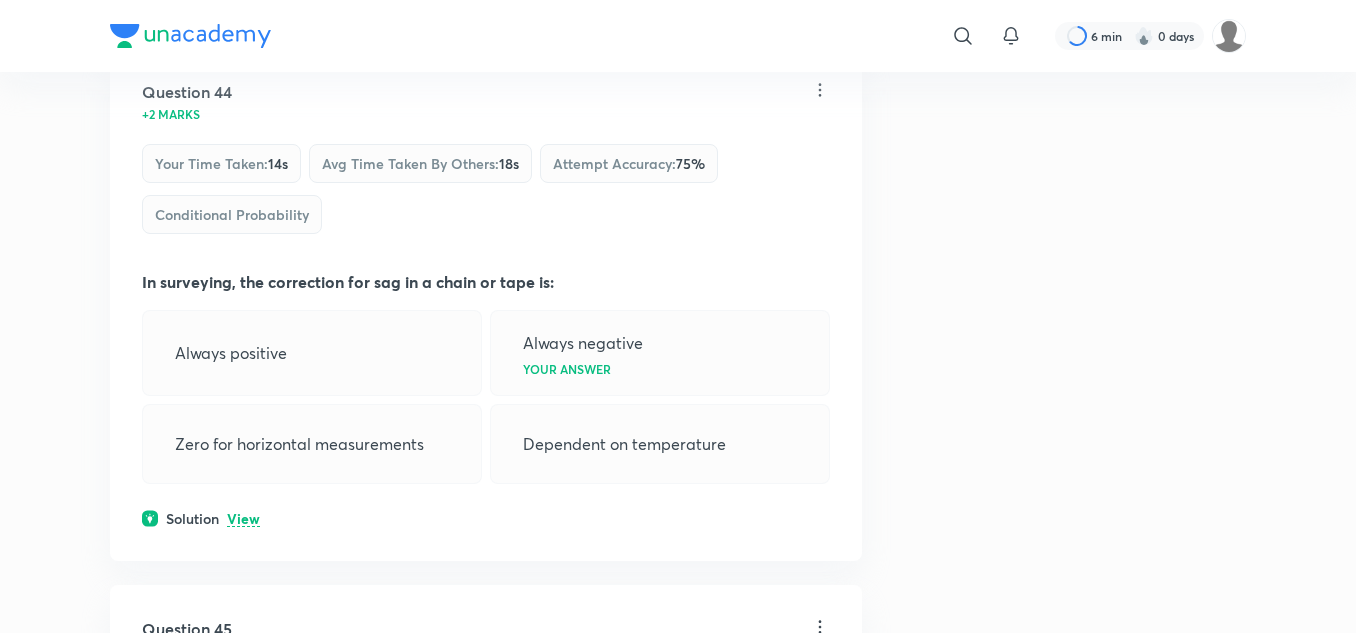 scroll, scrollTop: 28685, scrollLeft: 0, axis: vertical 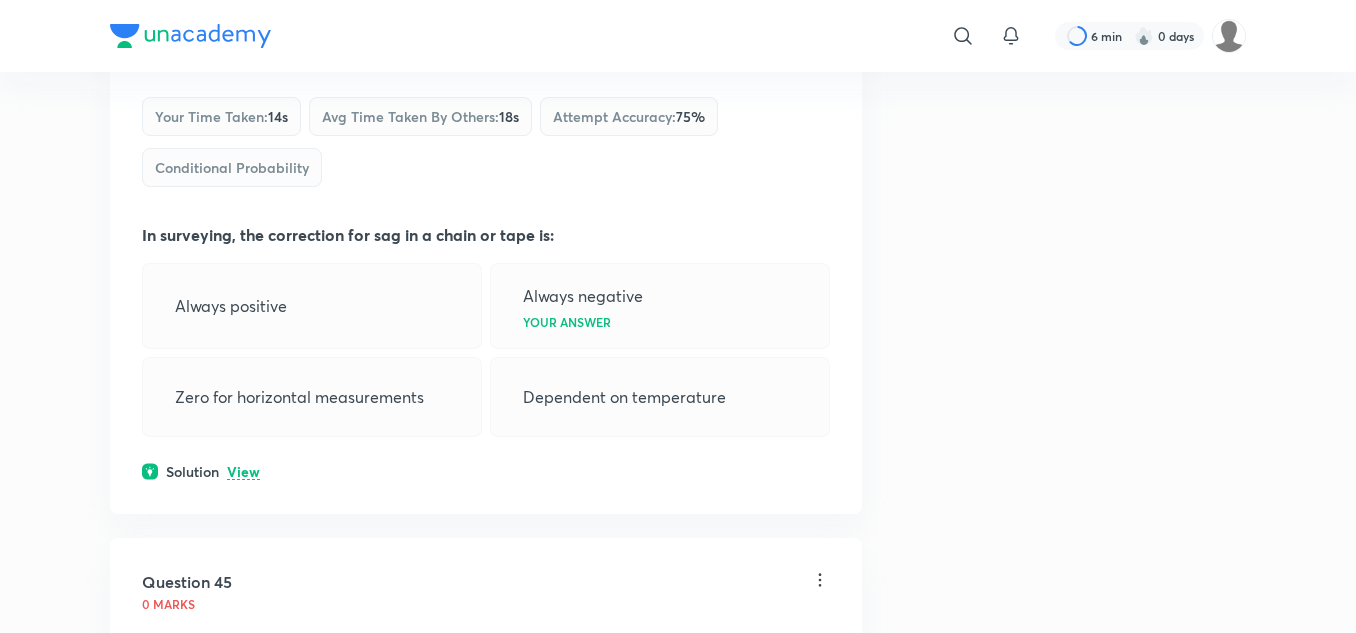 click on "View" at bounding box center (243, 472) 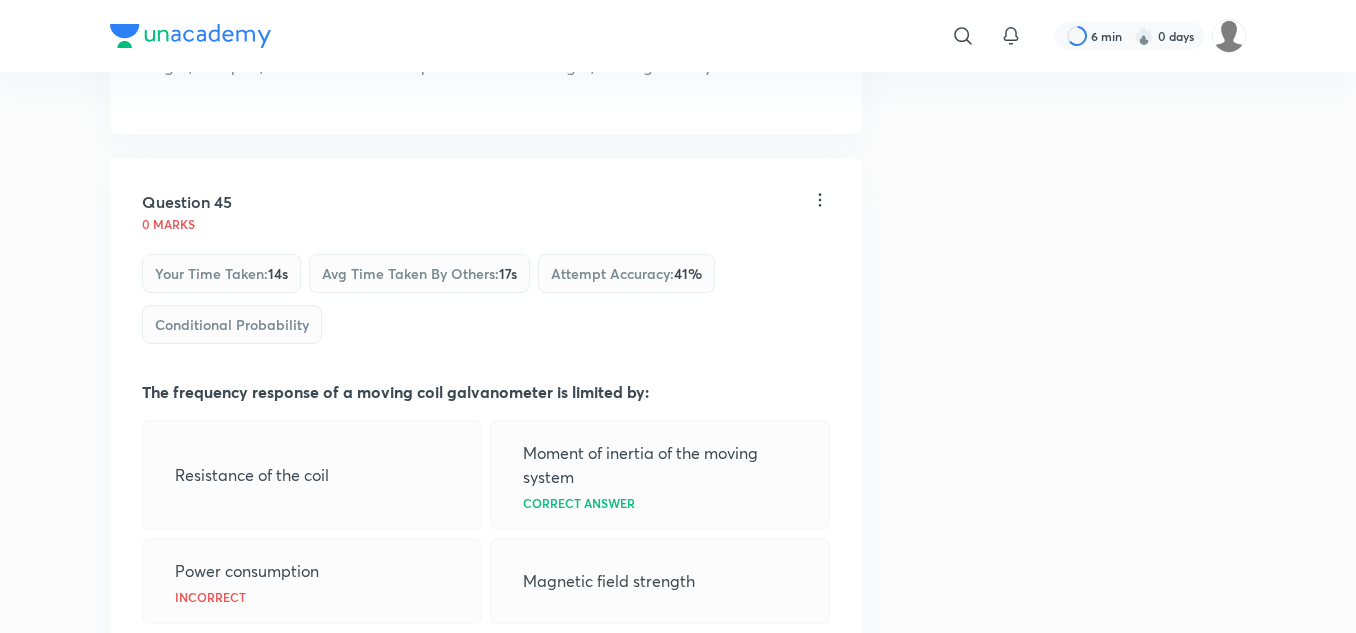 scroll, scrollTop: 29285, scrollLeft: 0, axis: vertical 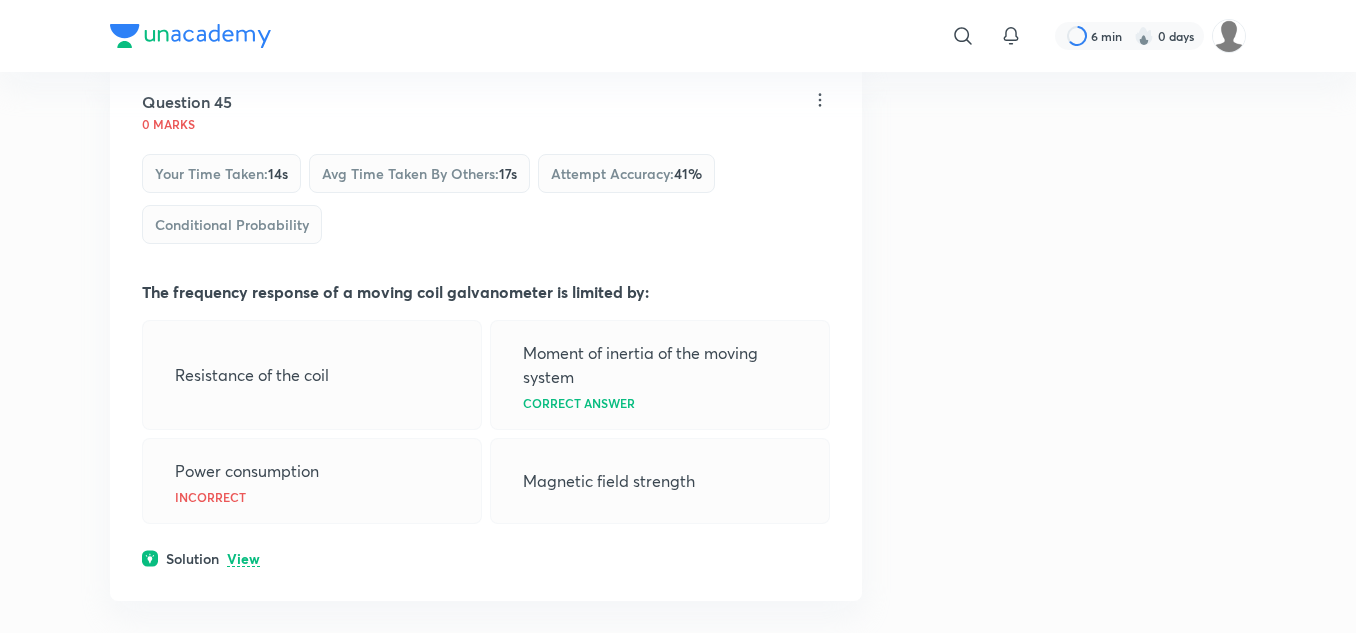 click on "View" at bounding box center (243, 559) 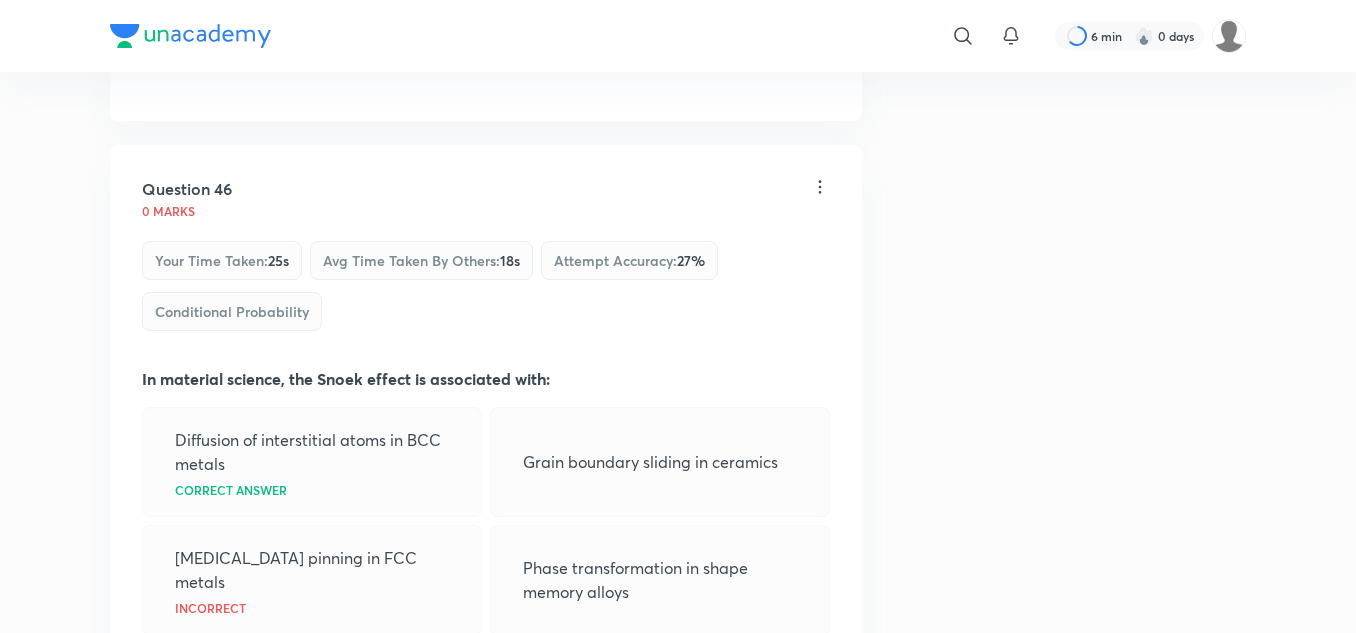 scroll, scrollTop: 29985, scrollLeft: 0, axis: vertical 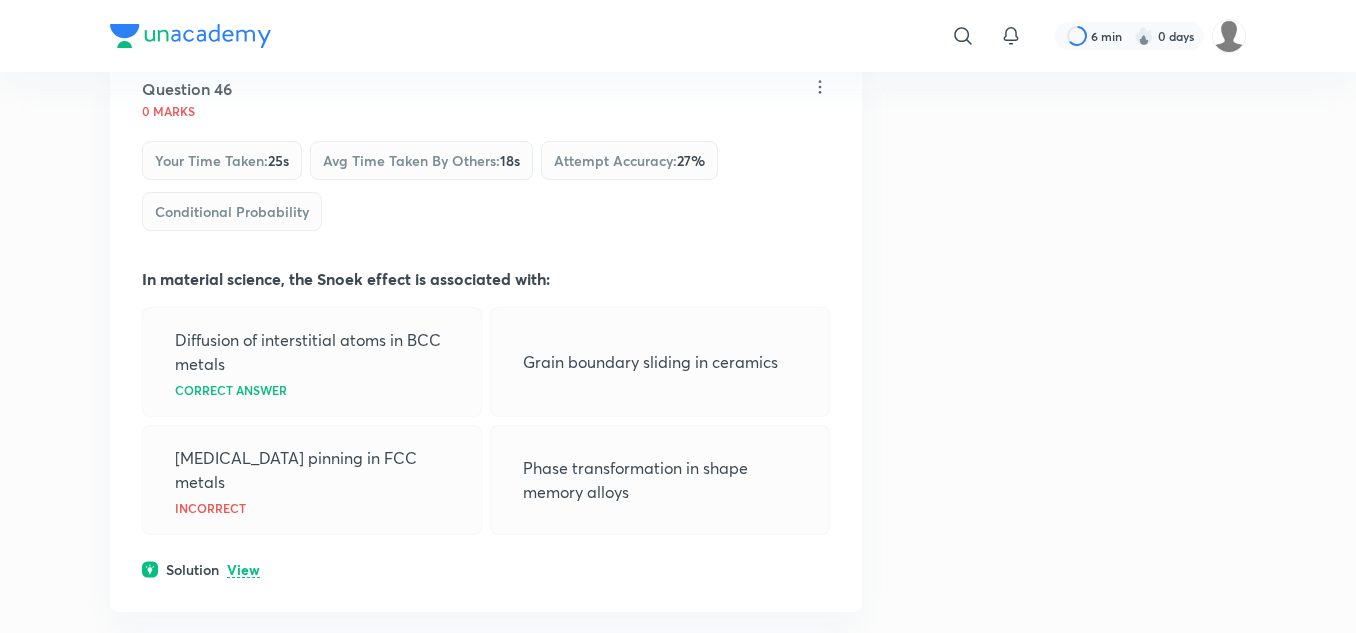 click on "View" at bounding box center (243, 570) 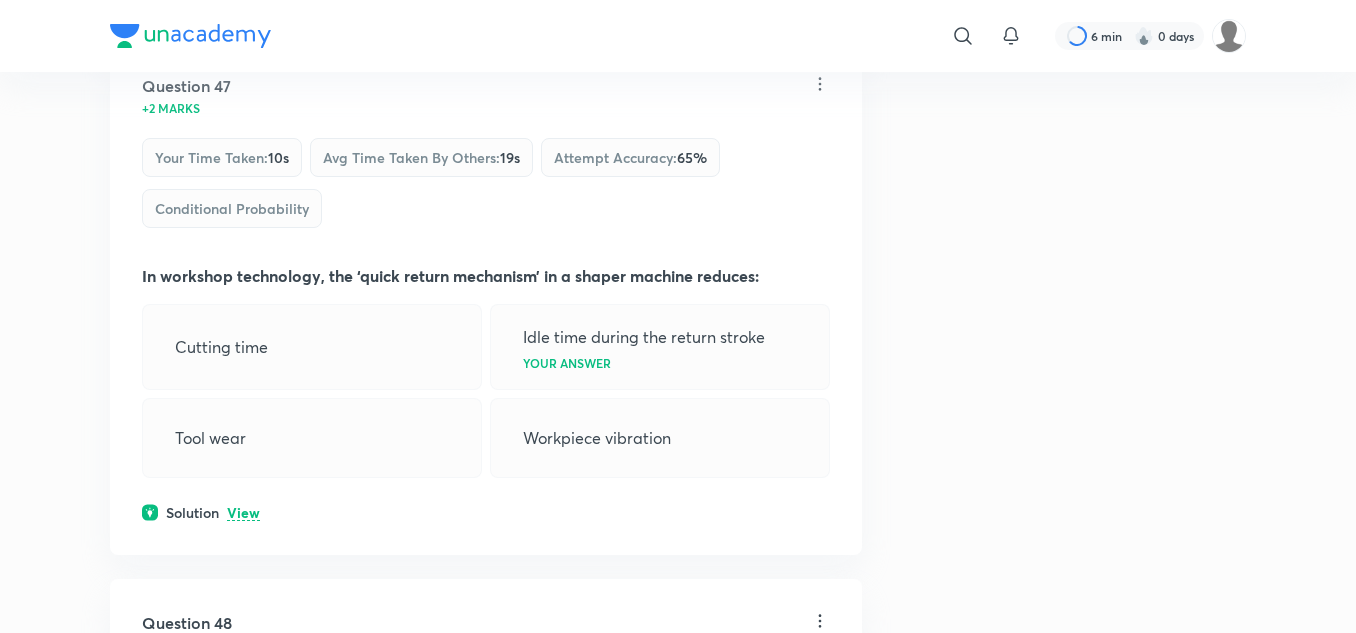 scroll, scrollTop: 30785, scrollLeft: 0, axis: vertical 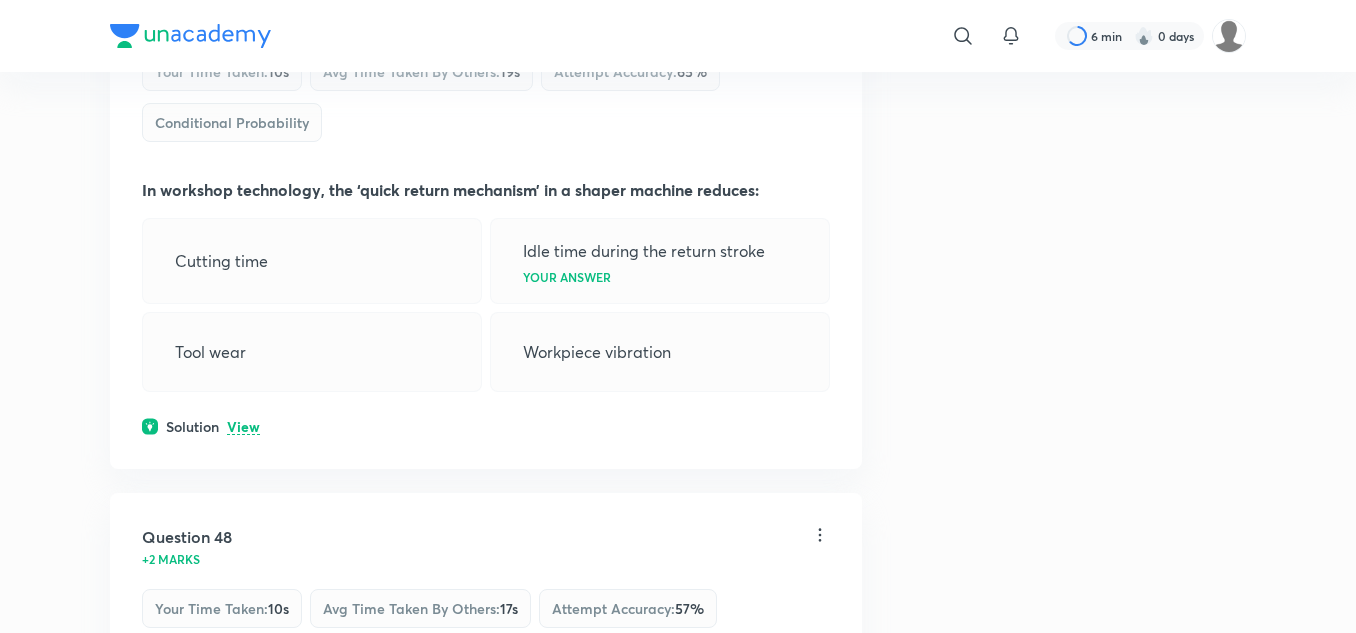 click on "View" at bounding box center [243, 427] 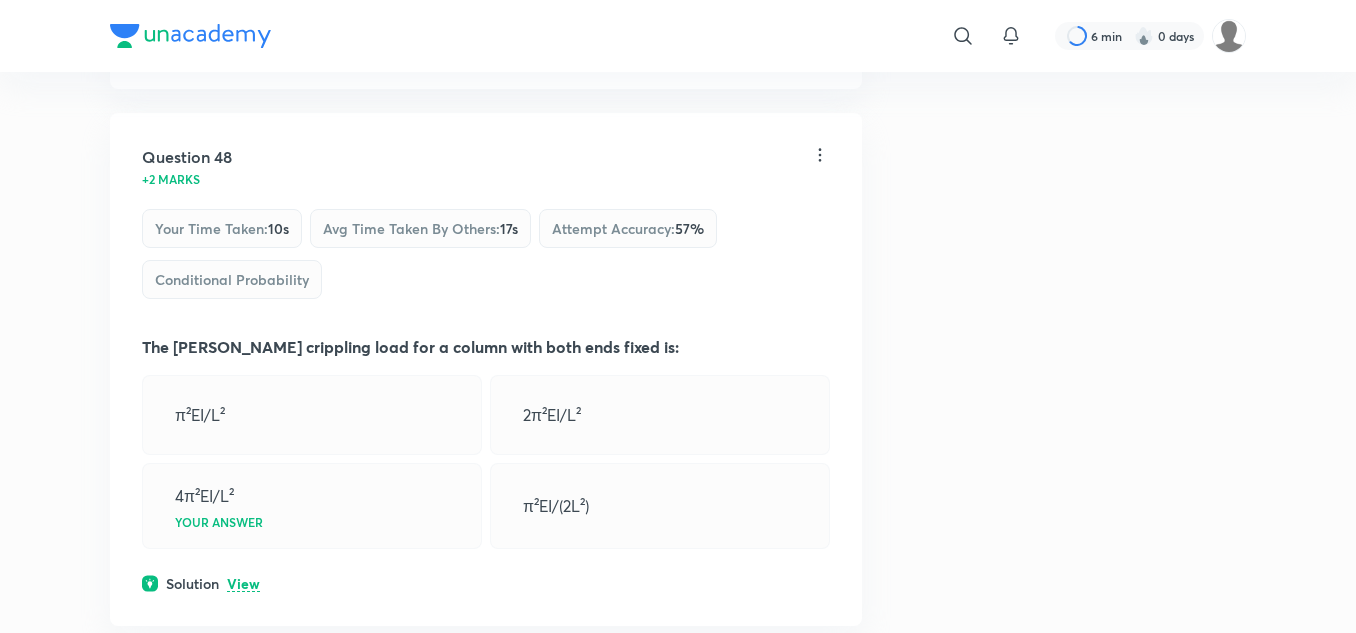 scroll, scrollTop: 31385, scrollLeft: 0, axis: vertical 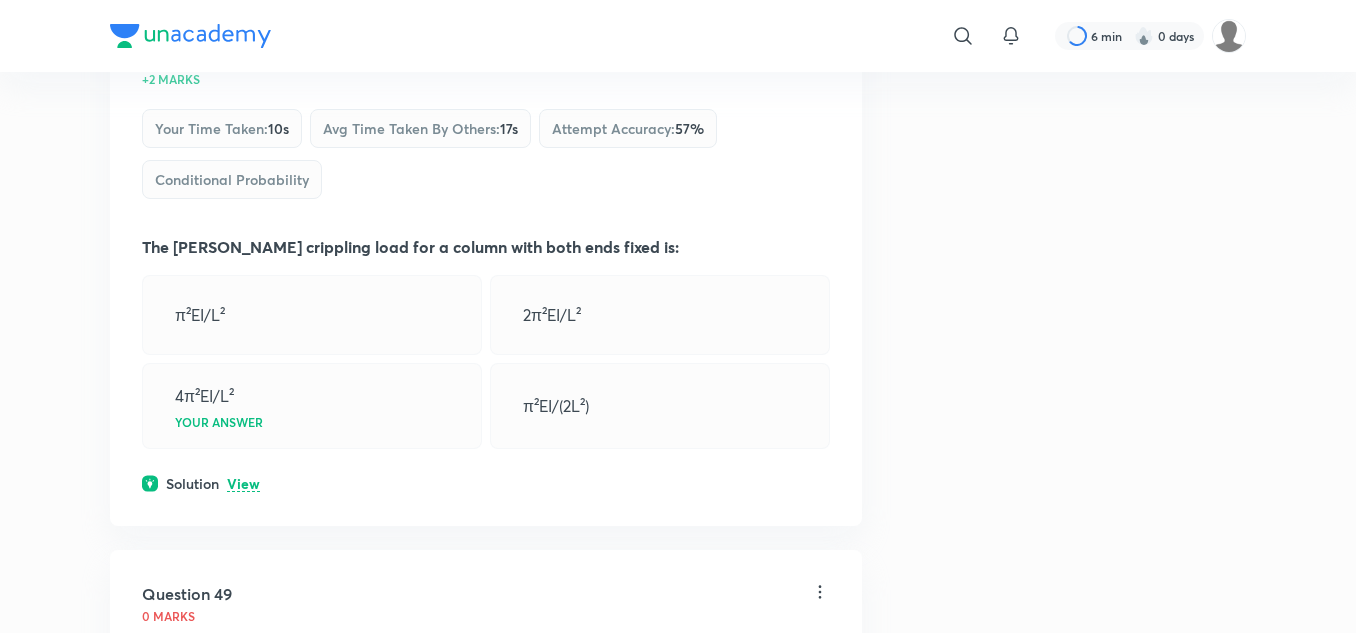 click on "View" at bounding box center (243, 484) 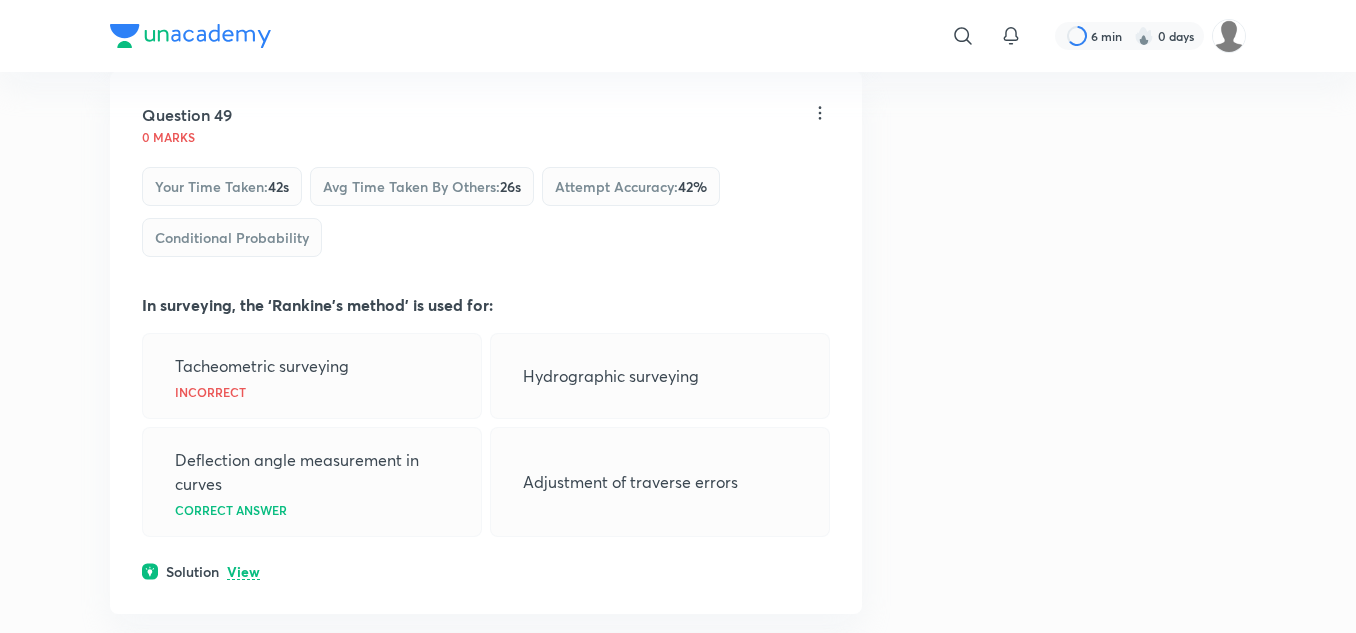 scroll, scrollTop: 31985, scrollLeft: 0, axis: vertical 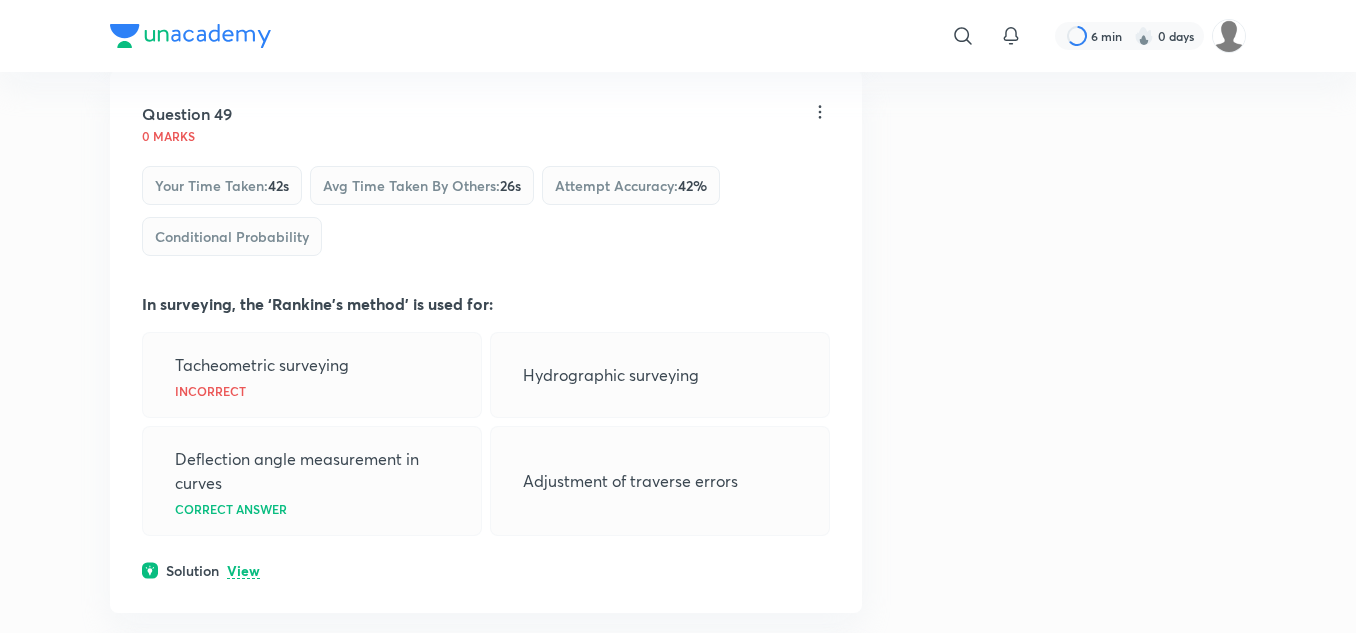 click on "View" at bounding box center [243, 571] 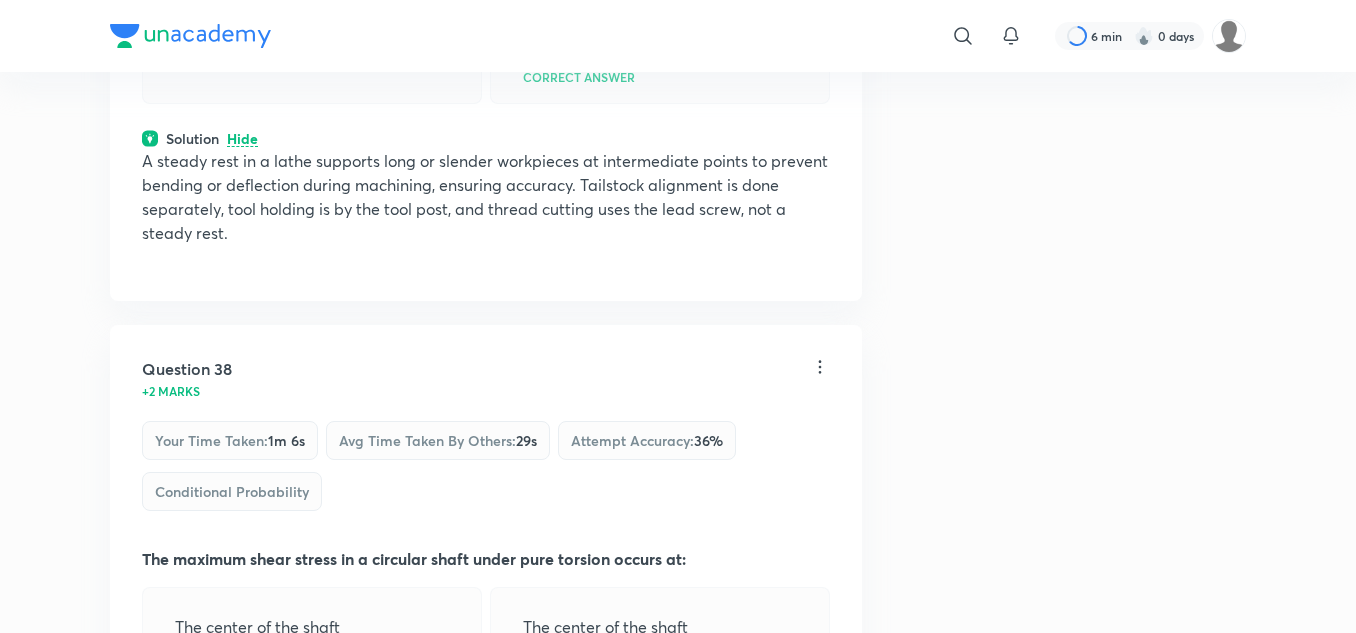 scroll, scrollTop: 24222, scrollLeft: 0, axis: vertical 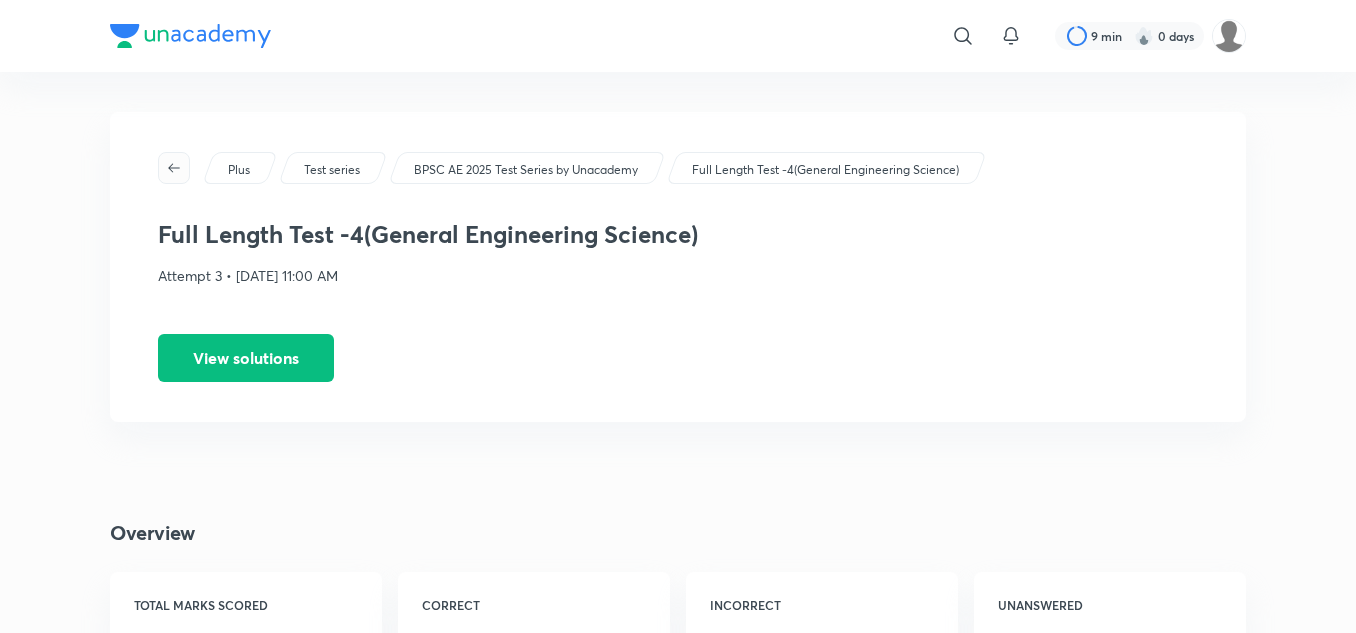 click 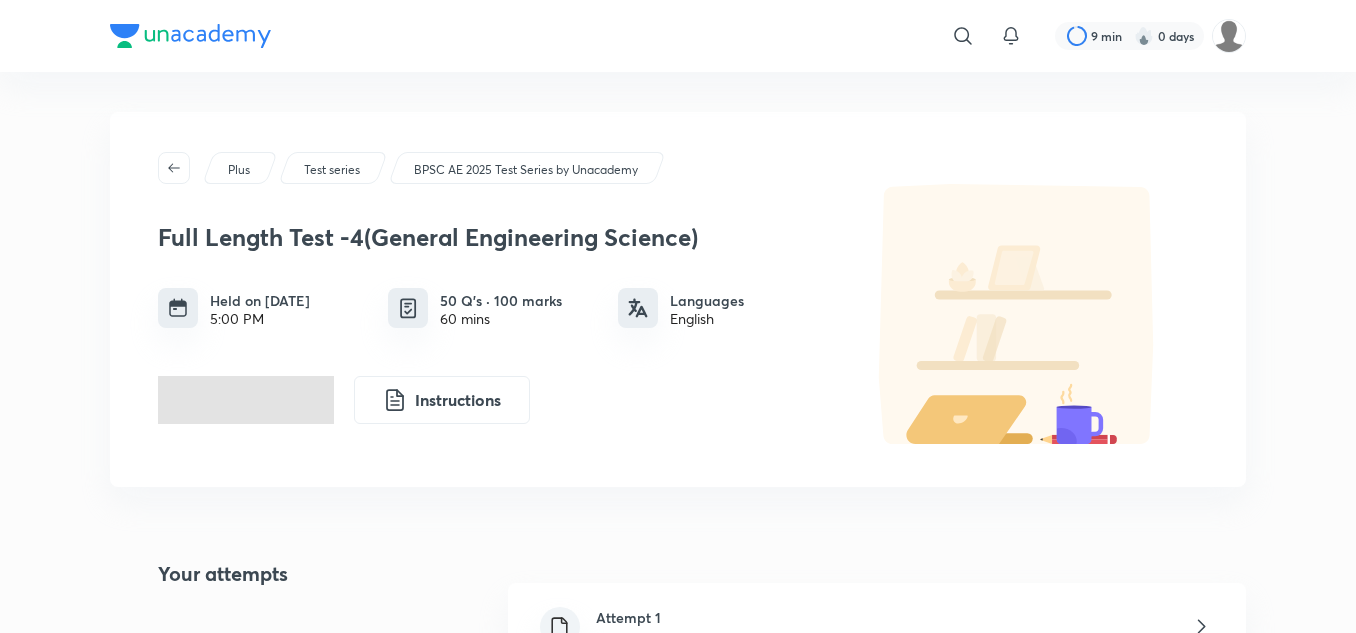 click 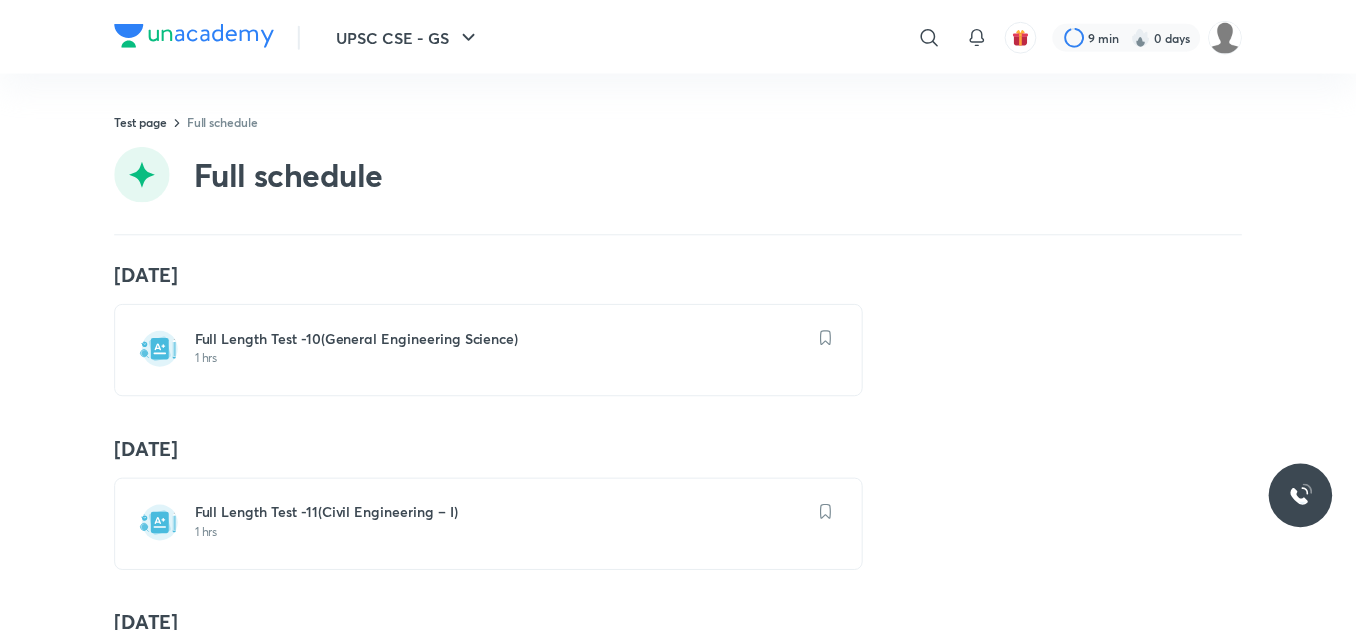 scroll, scrollTop: 1600, scrollLeft: 0, axis: vertical 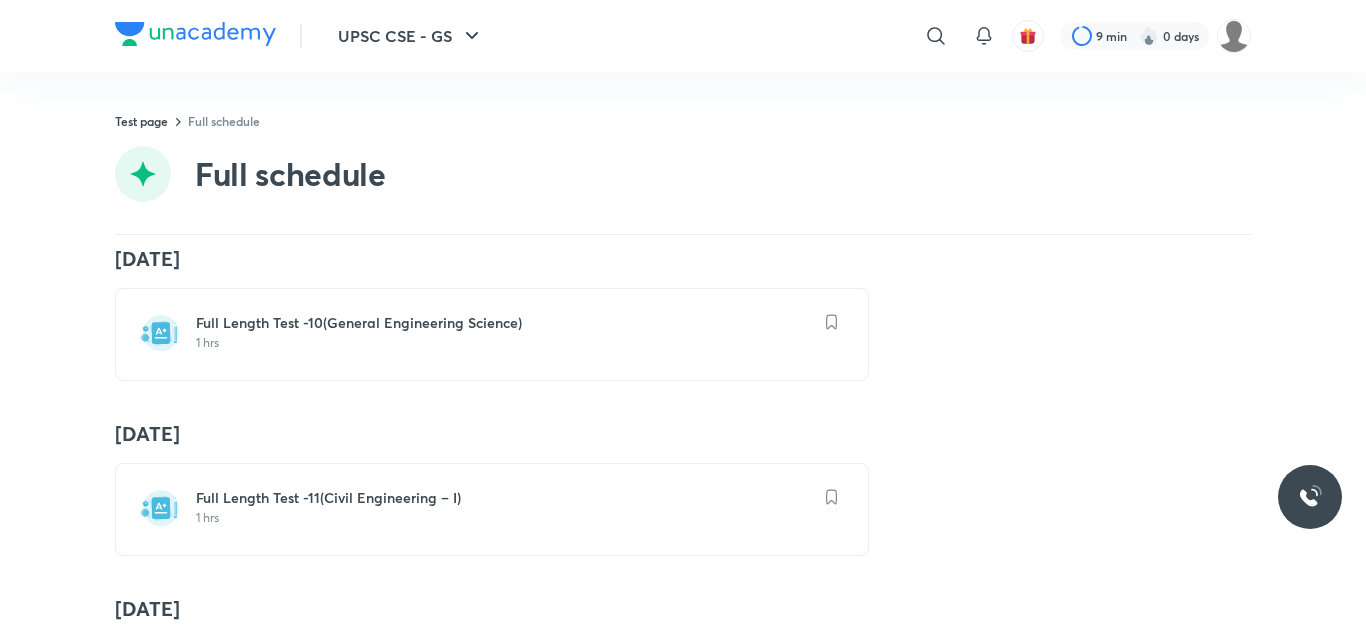 click on "1 hrs" at bounding box center [504, 343] 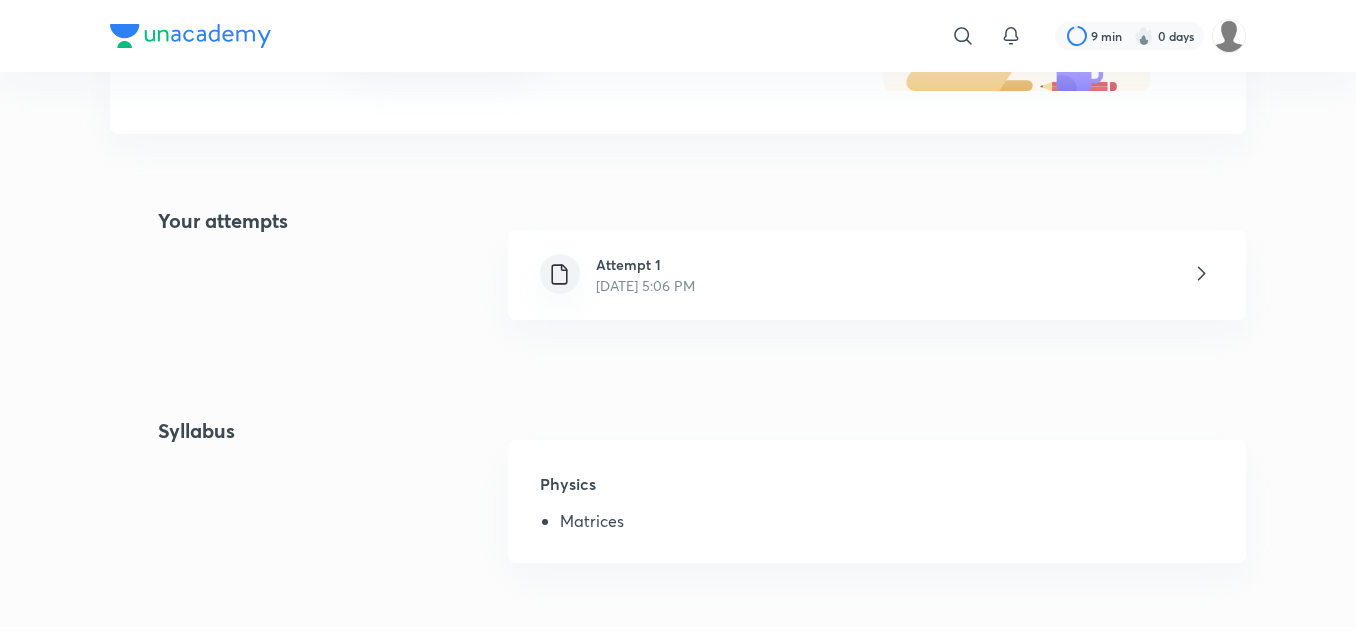 scroll, scrollTop: 300, scrollLeft: 0, axis: vertical 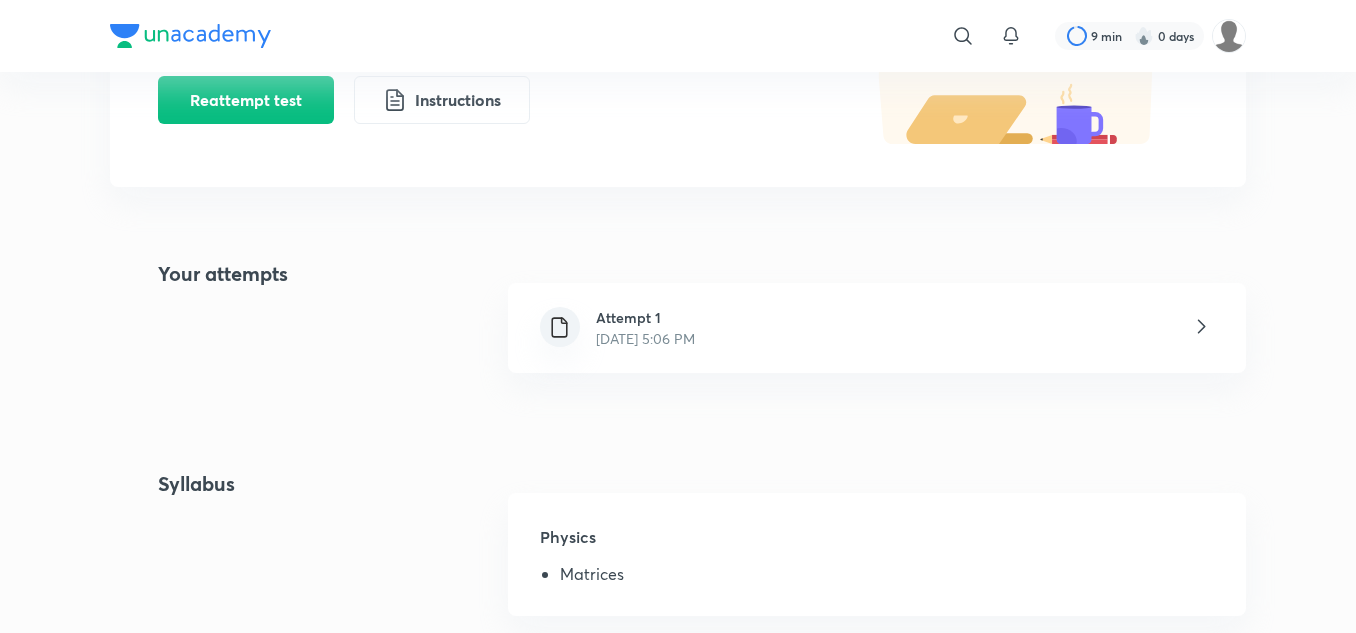 click 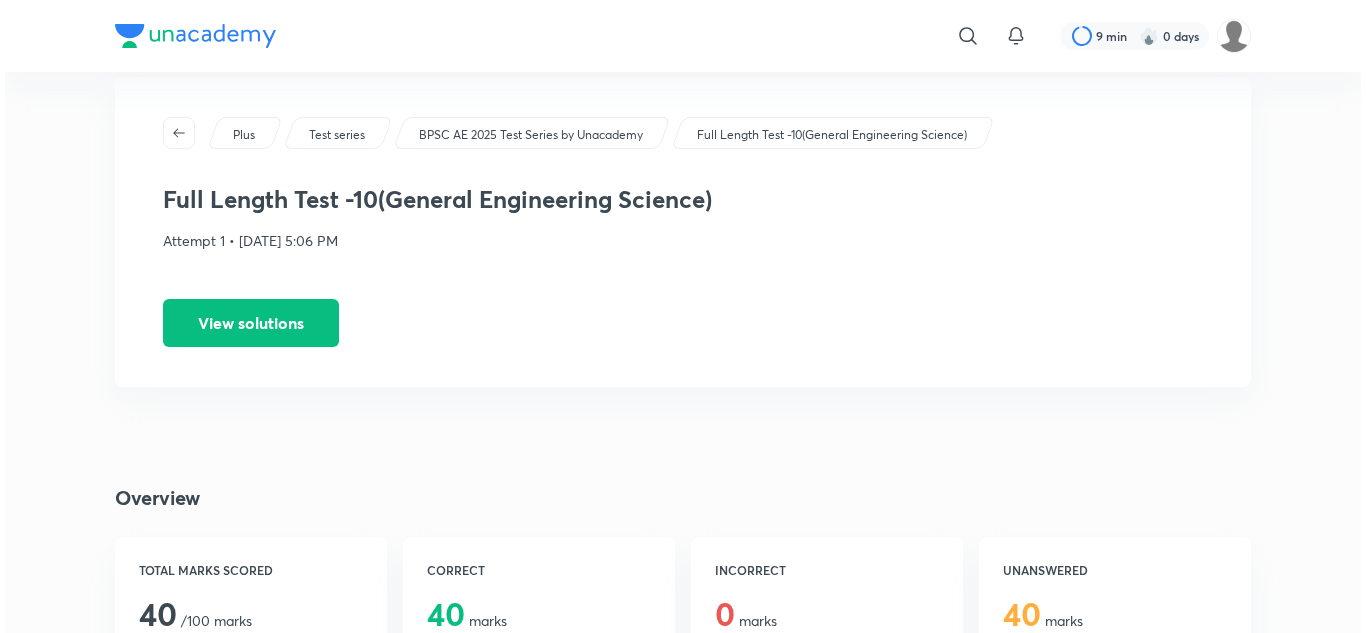 scroll, scrollTop: 0, scrollLeft: 0, axis: both 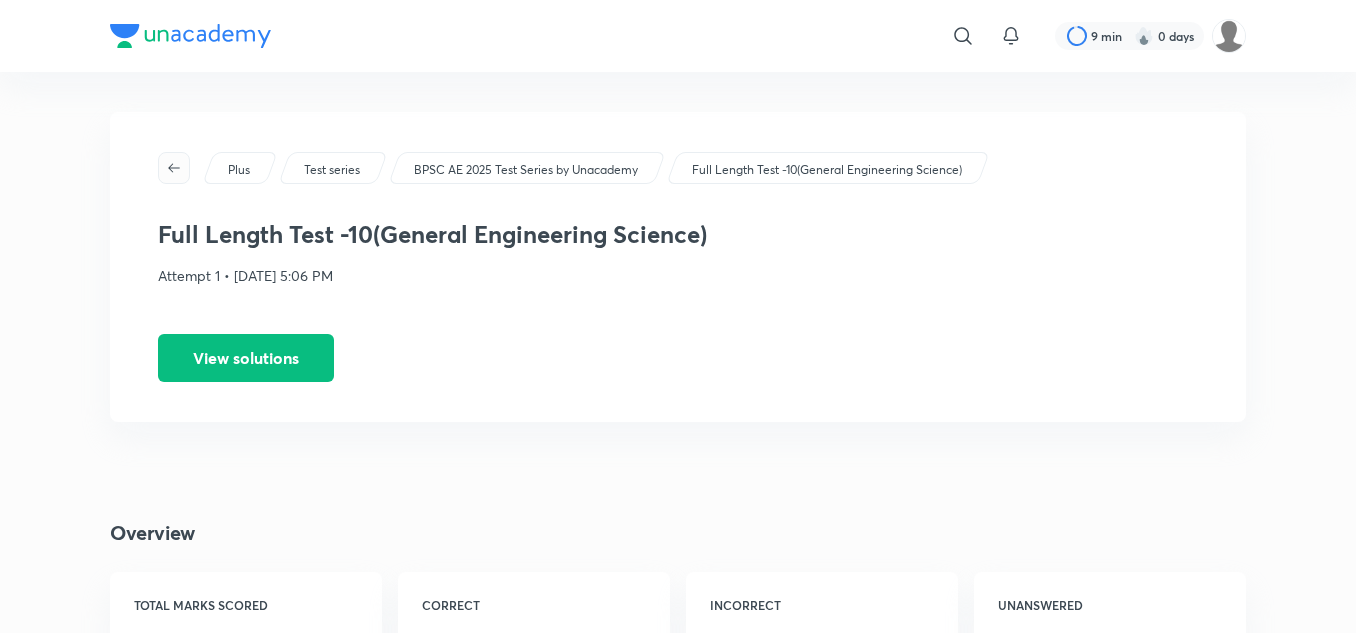 click 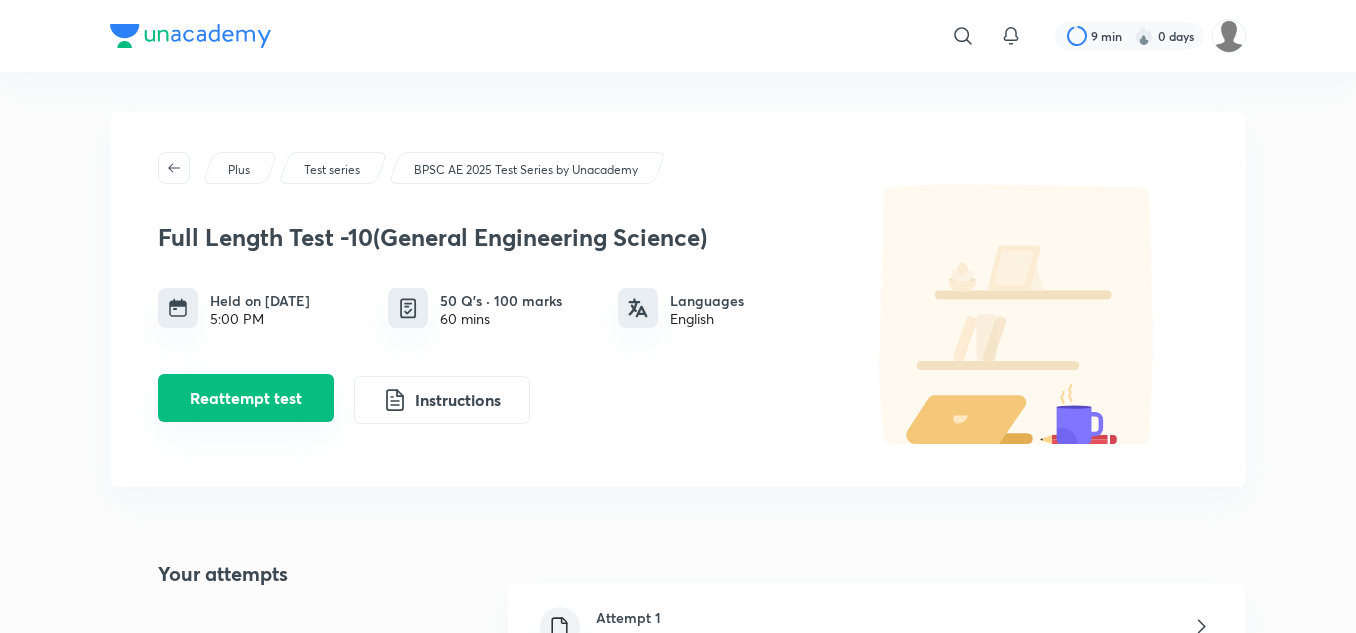 click on "Reattempt test" at bounding box center (246, 398) 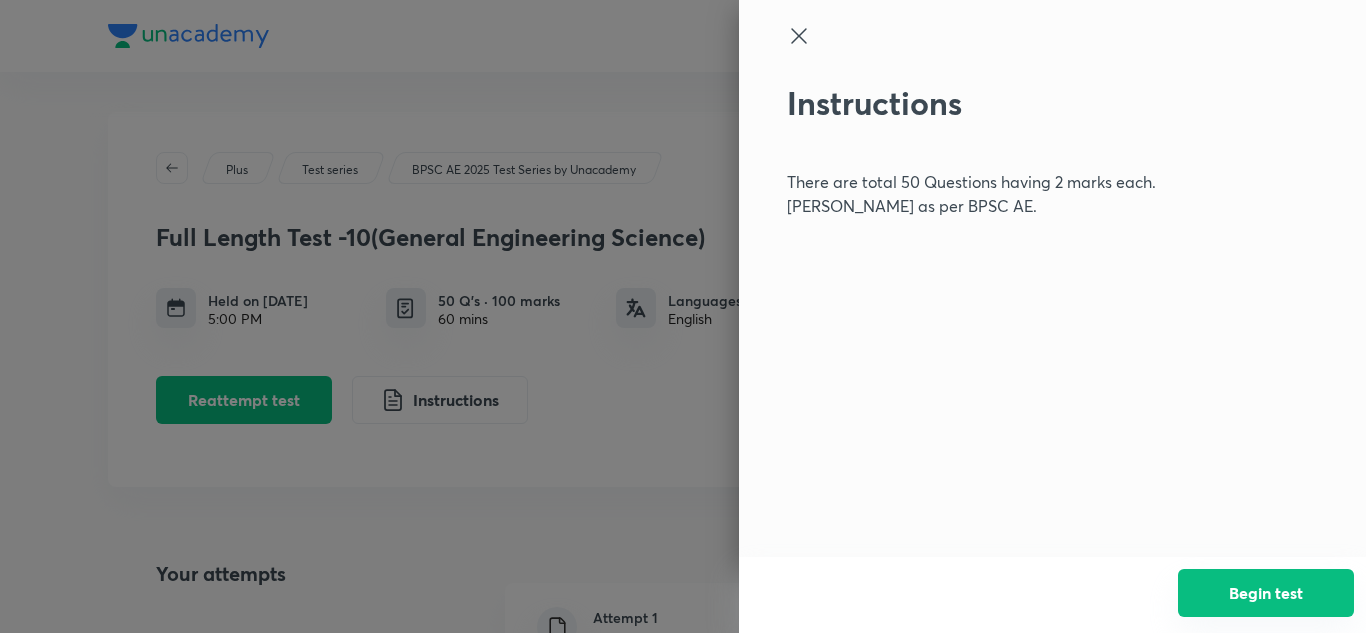 click on "Begin test" at bounding box center [1266, 593] 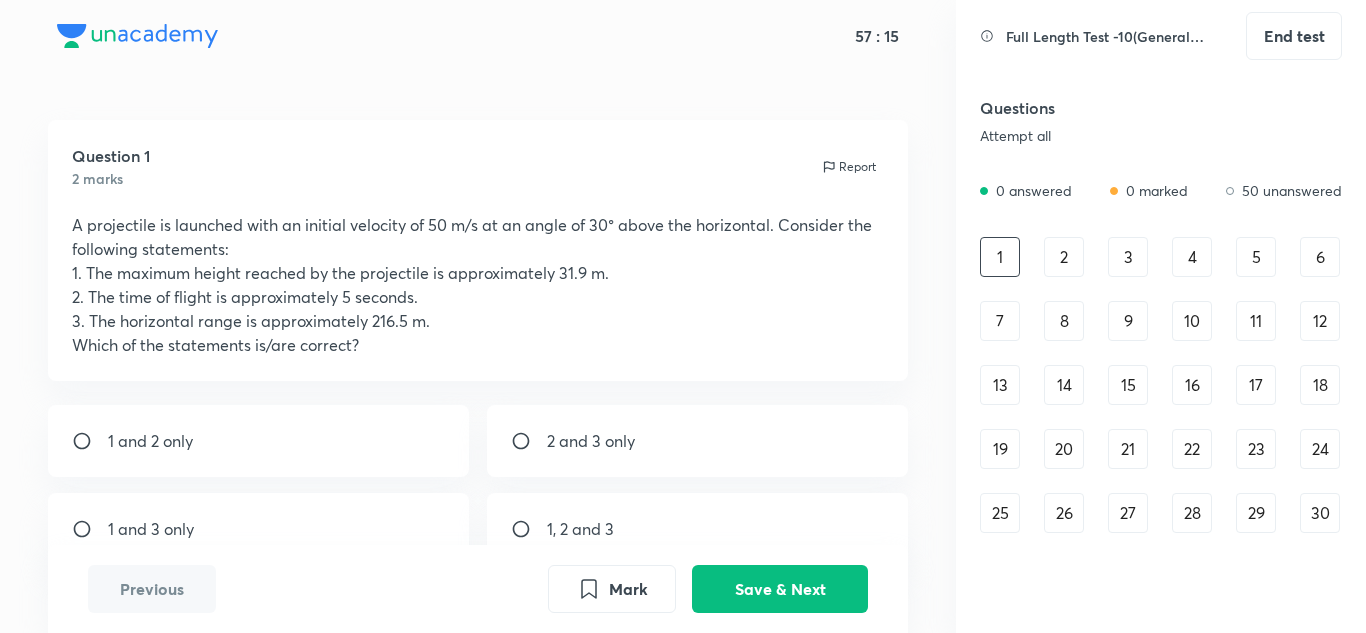 click on "1, 2 and 3" at bounding box center (580, 529) 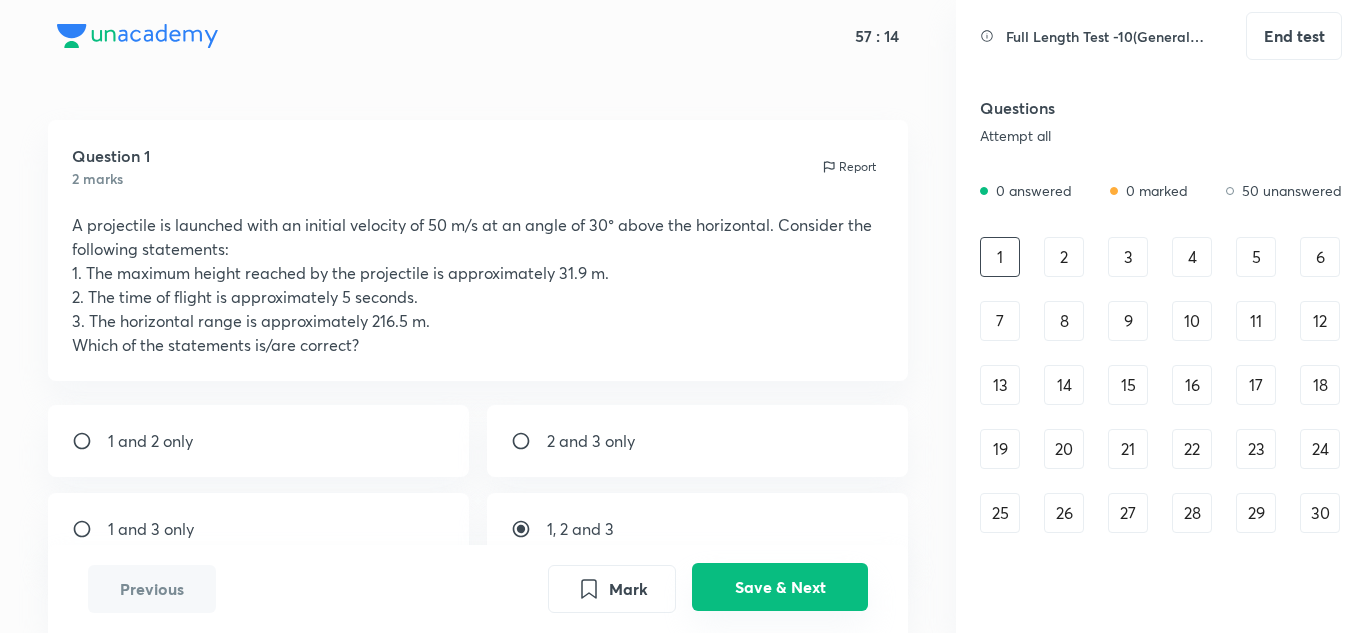 click on "Save & Next" at bounding box center (780, 587) 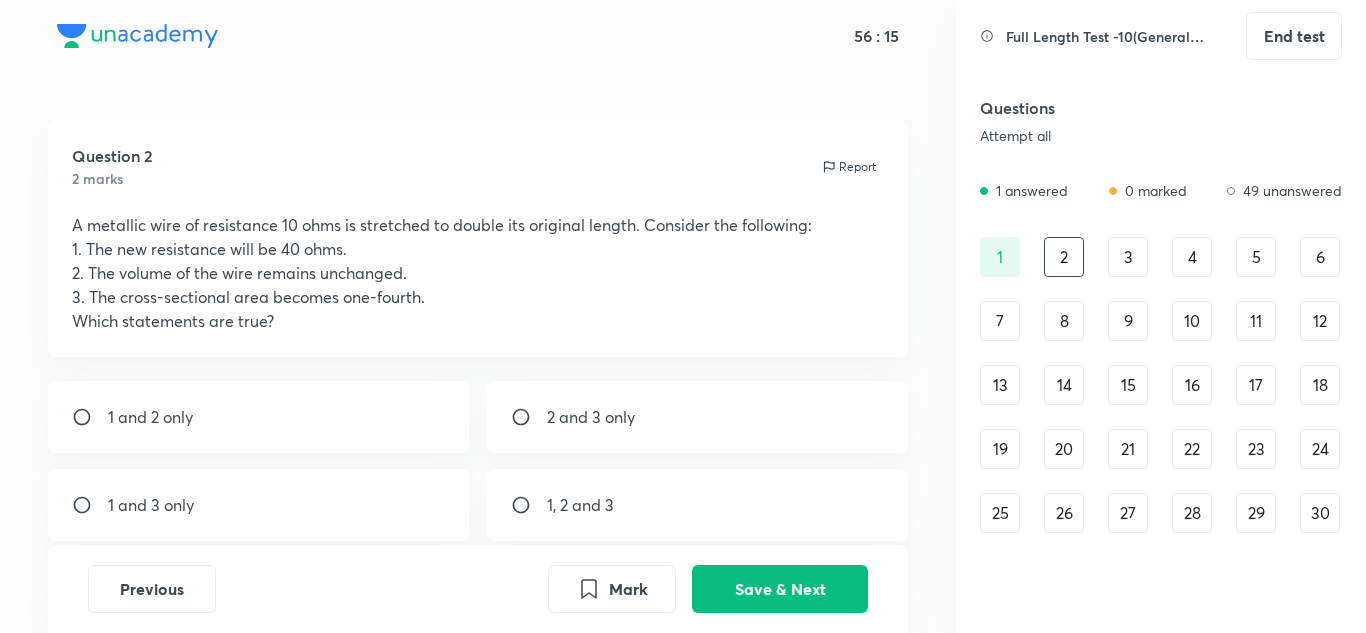 click at bounding box center [529, 417] 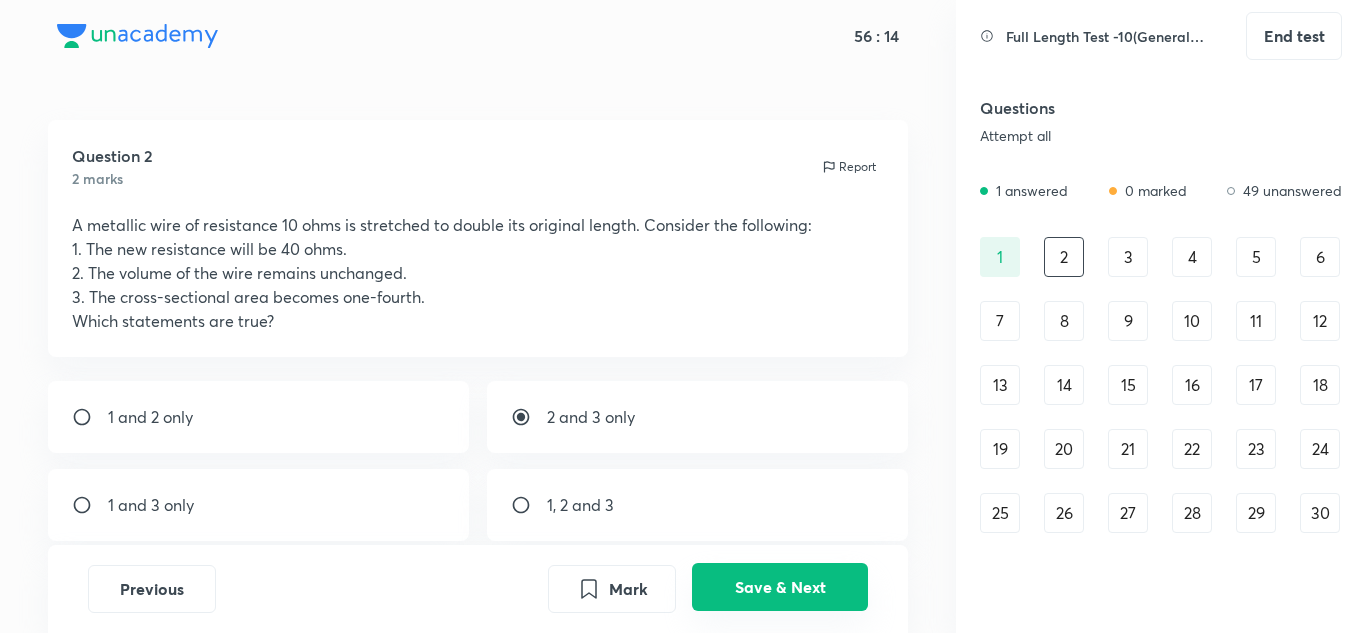 click on "Save & Next" at bounding box center [780, 587] 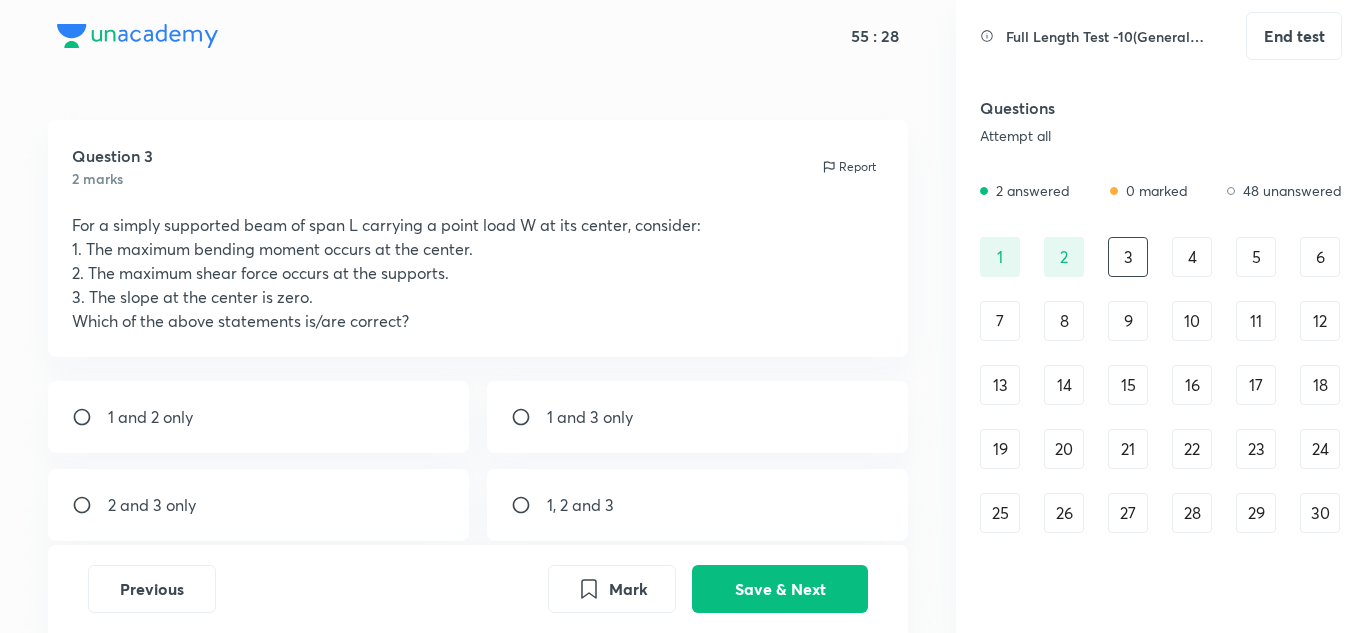 click on "1, 2 and 3" at bounding box center [580, 505] 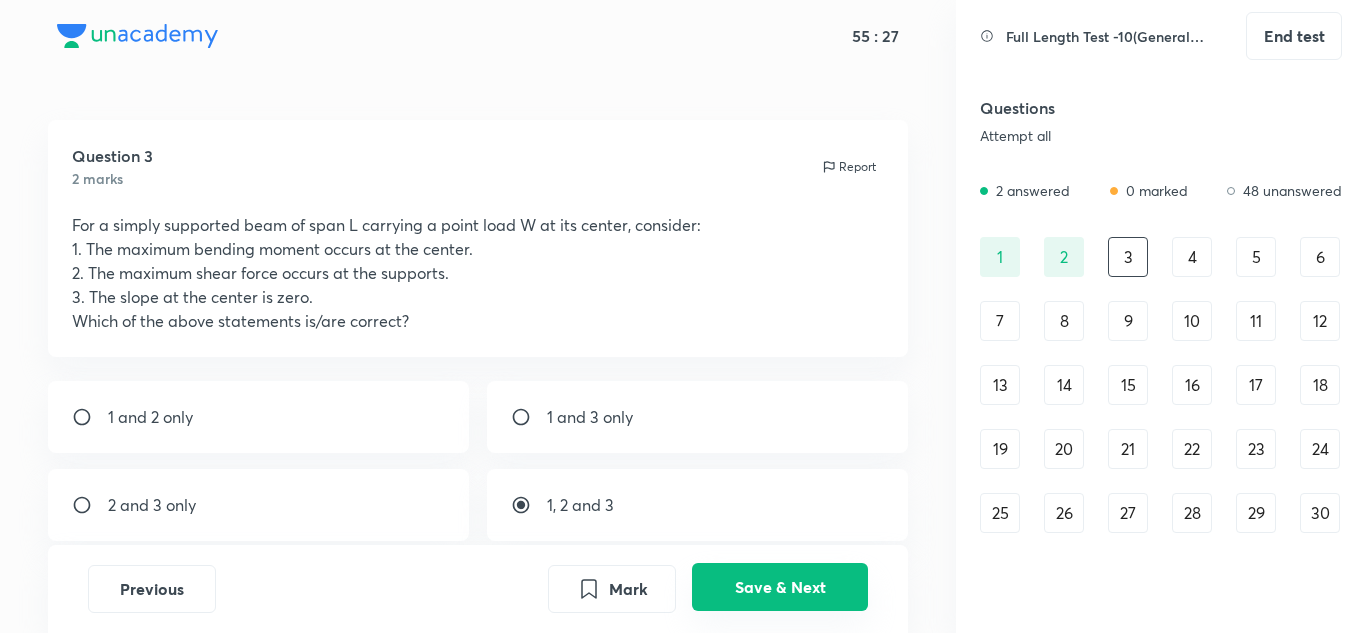 click on "Save & Next" at bounding box center (780, 587) 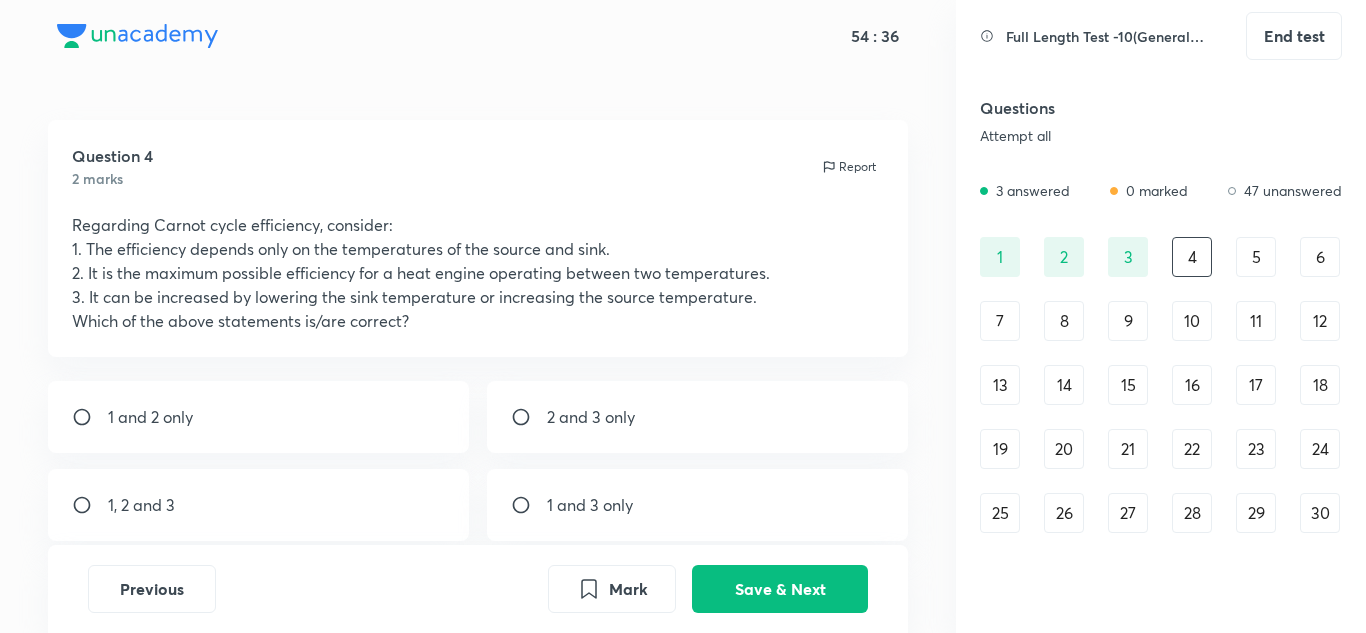 click on "1, 2 and 3" at bounding box center [259, 505] 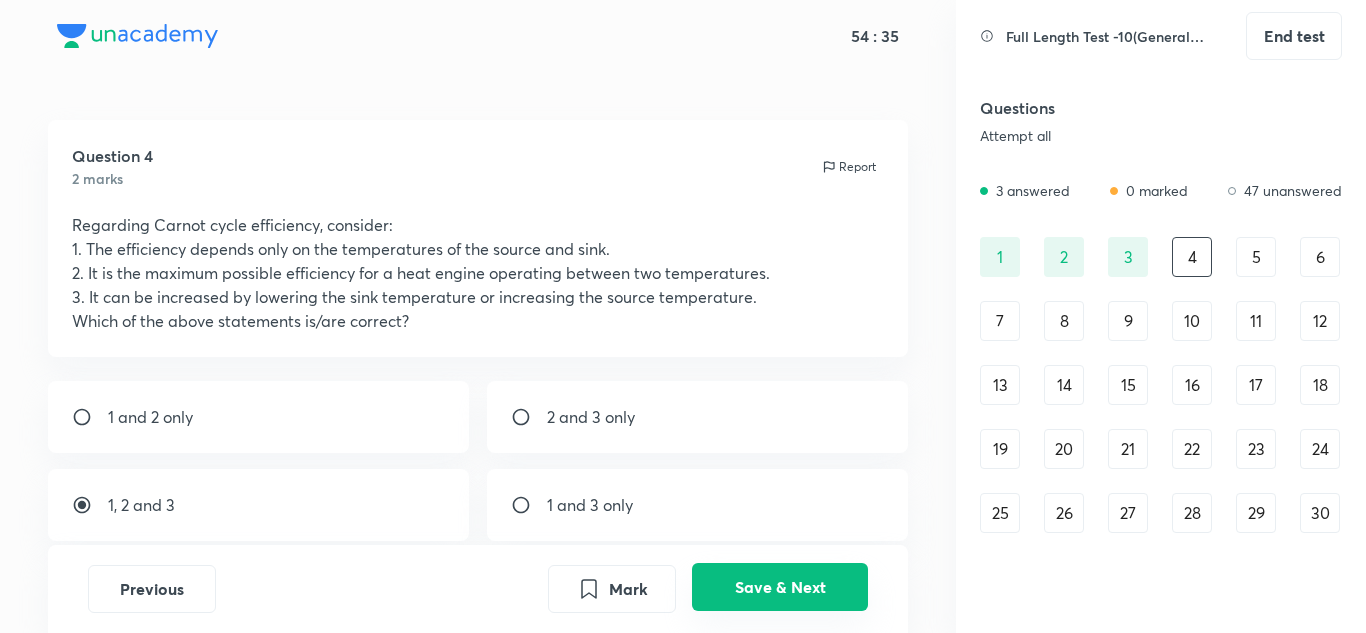 click on "Save & Next" at bounding box center [780, 587] 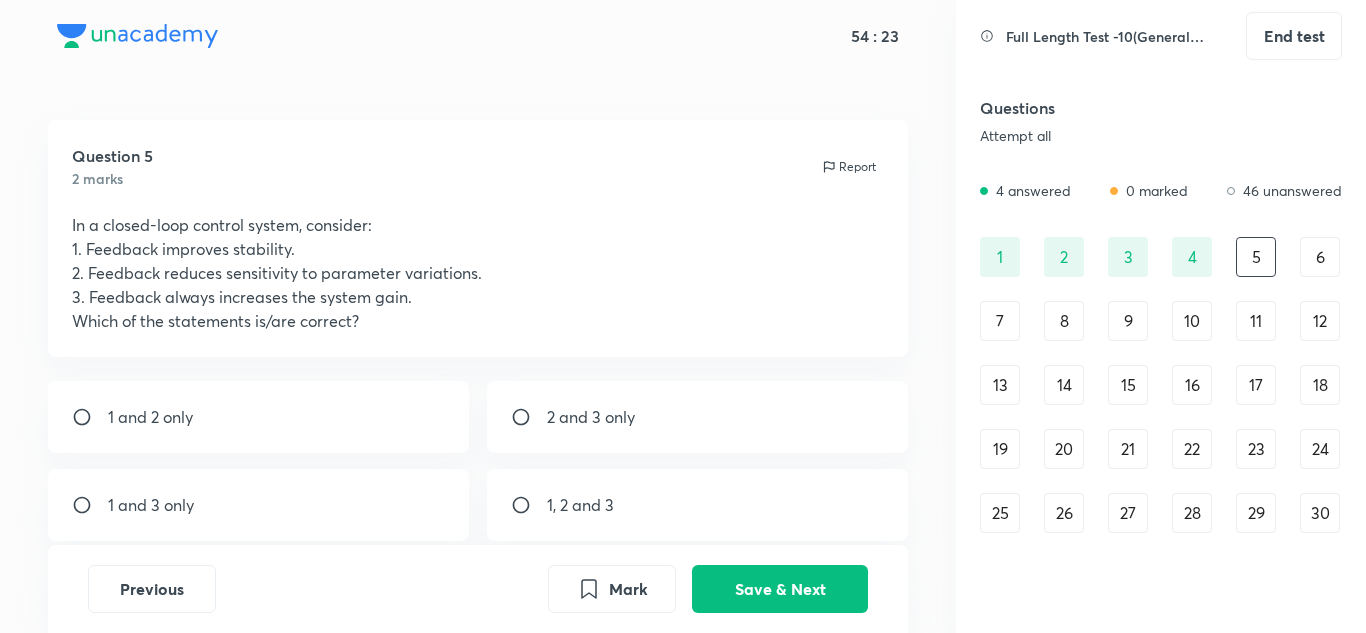 click at bounding box center [529, 417] 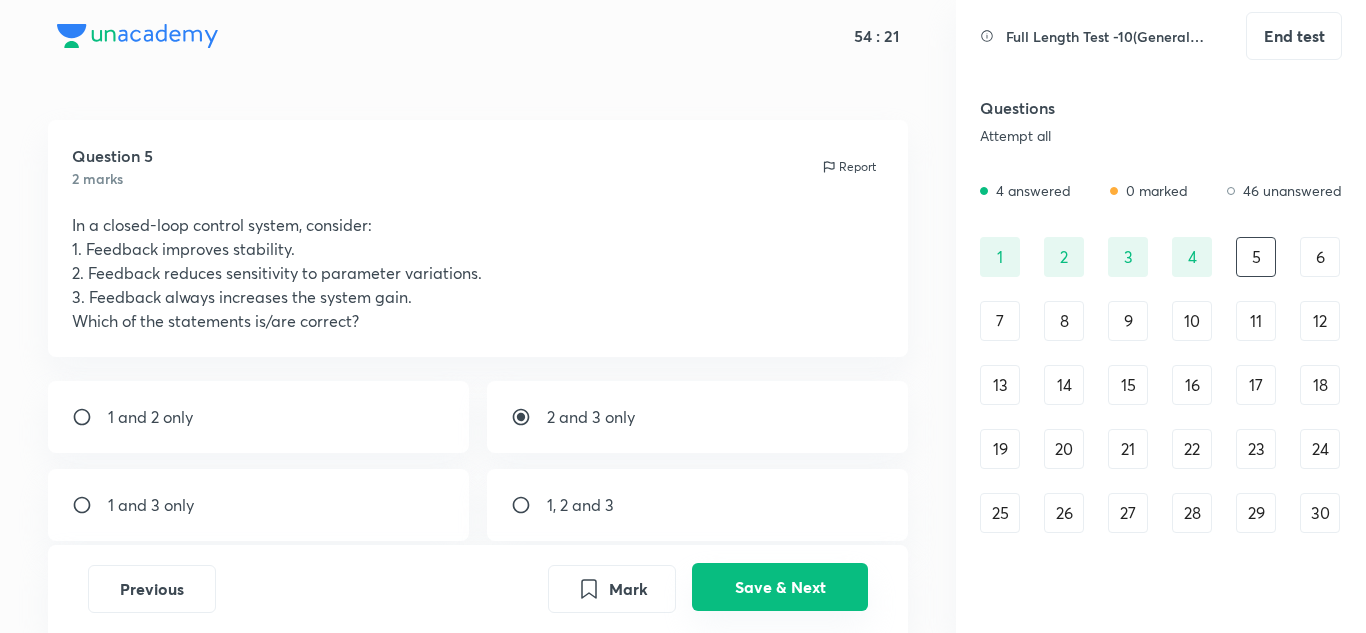 click on "Save & Next" at bounding box center (780, 587) 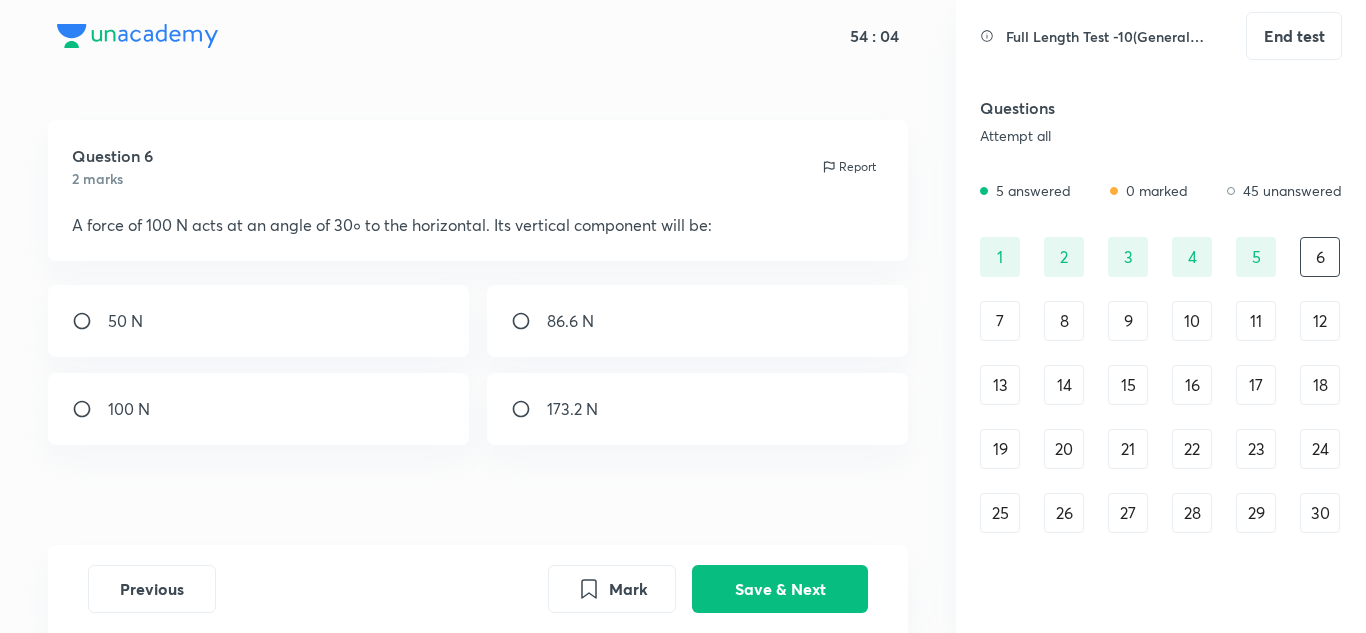 click on "50 N" at bounding box center [259, 321] 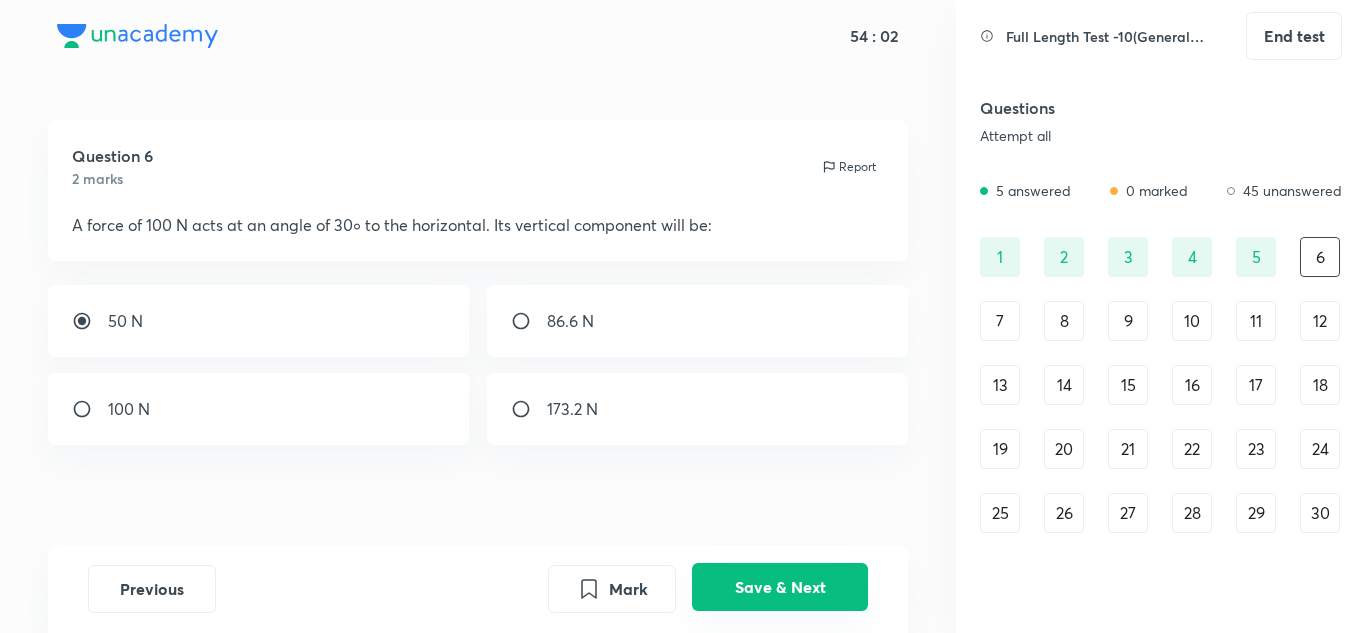 click on "Save & Next" at bounding box center [780, 587] 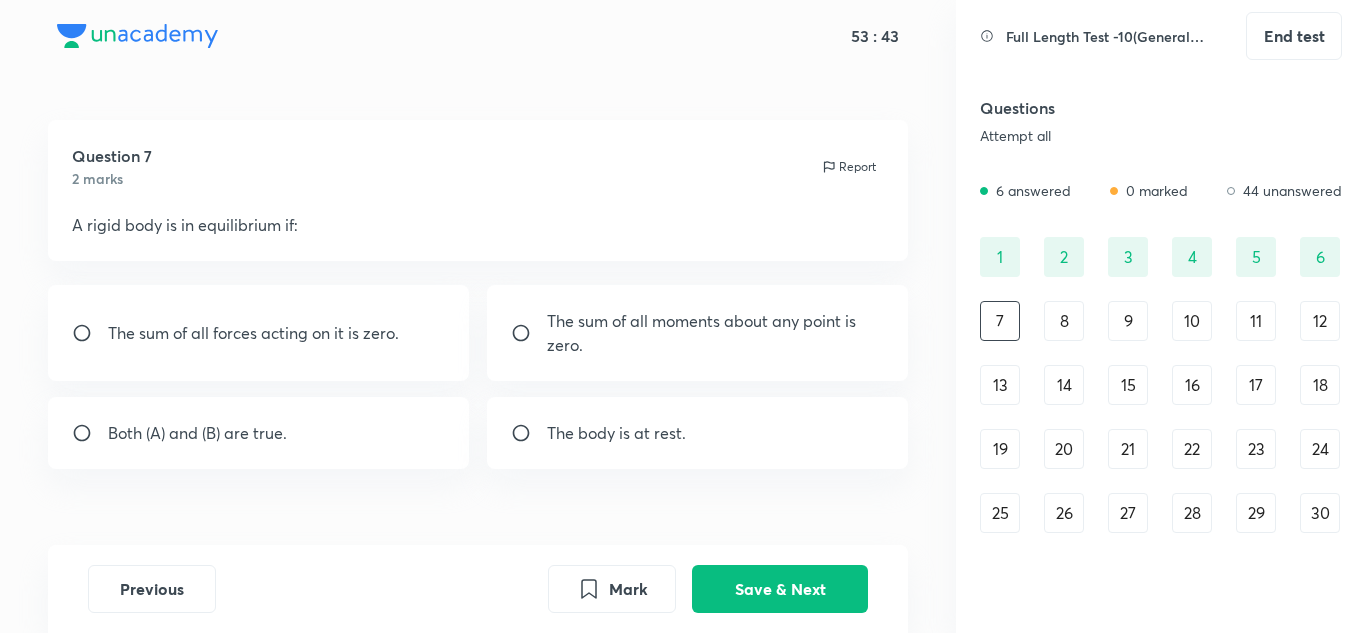 click on "Both (A) and (B) are true." at bounding box center (197, 433) 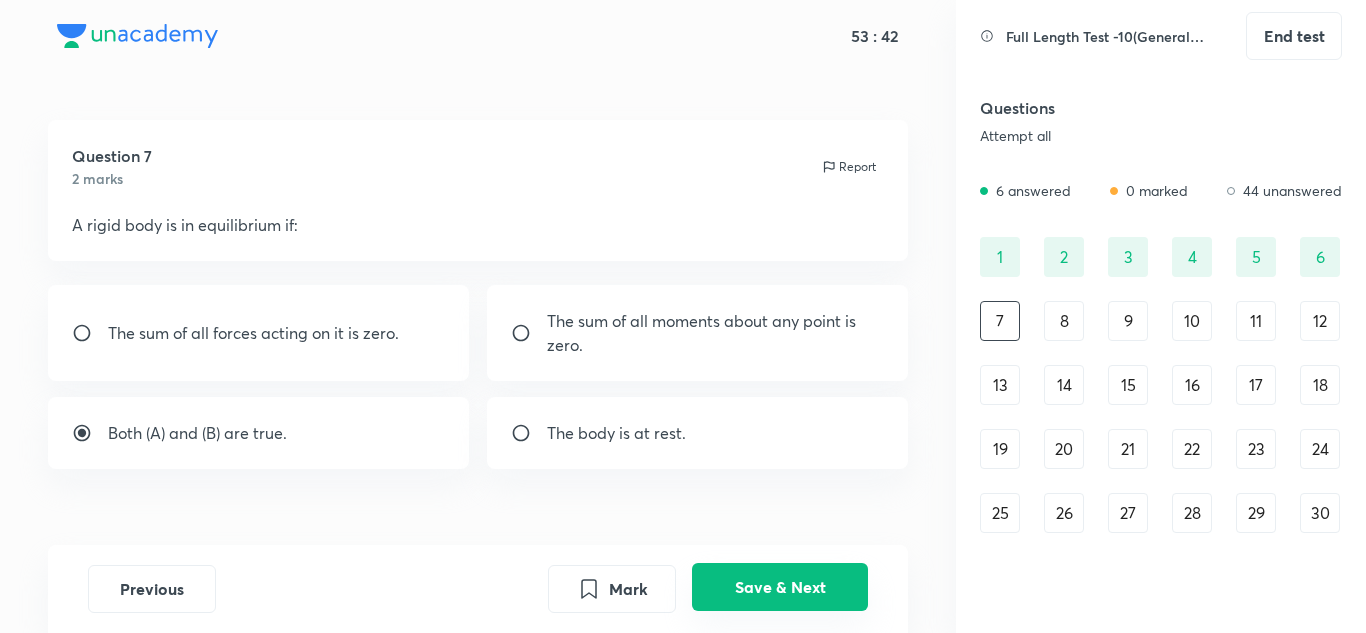 click on "Save & Next" at bounding box center [780, 587] 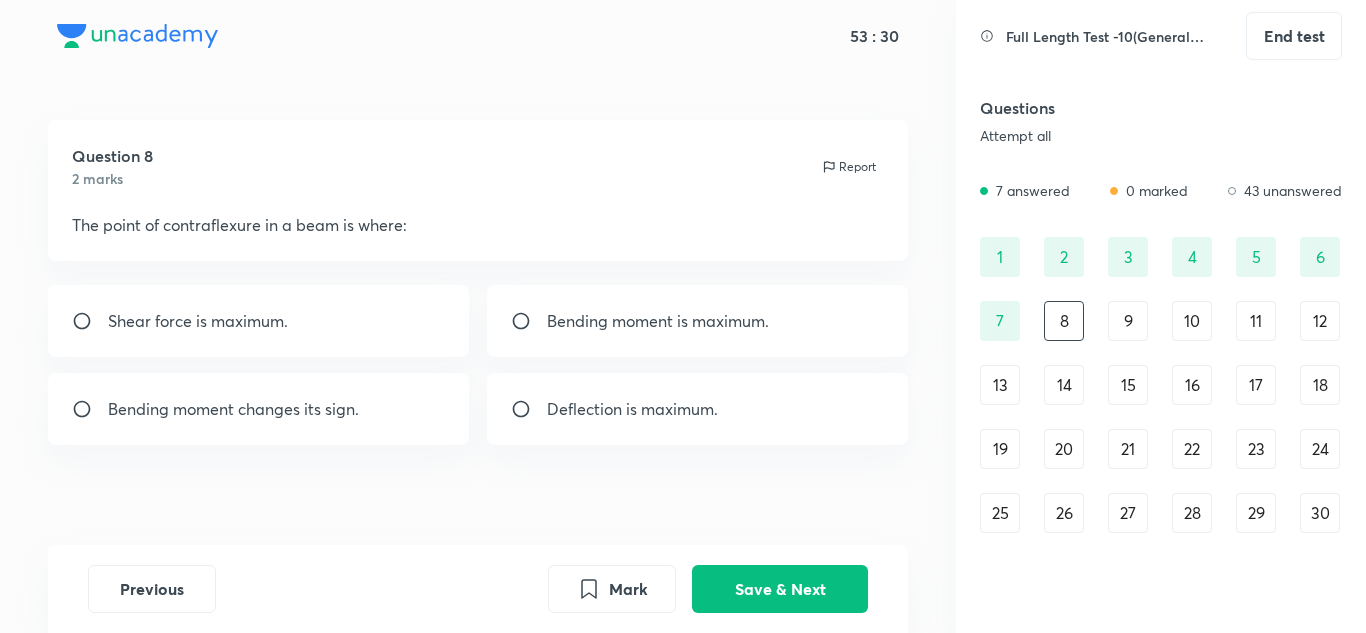 click on "Bending moment changes its sign." at bounding box center (233, 409) 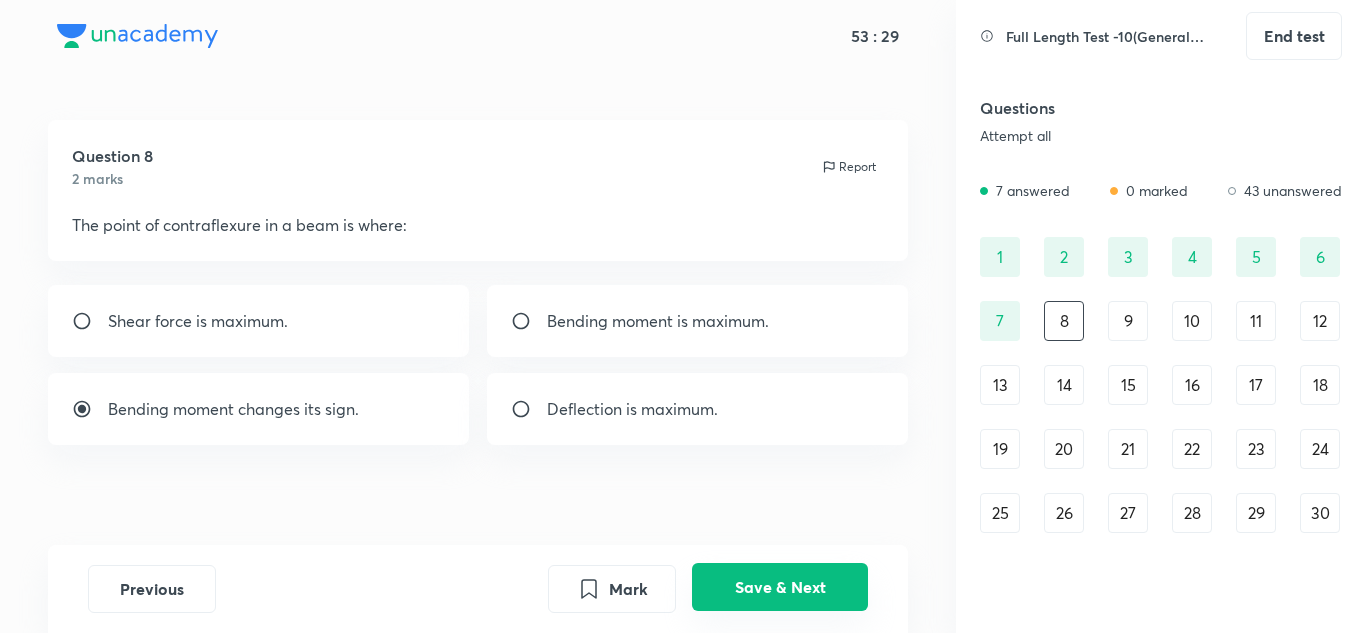 click on "Save & Next" at bounding box center [780, 587] 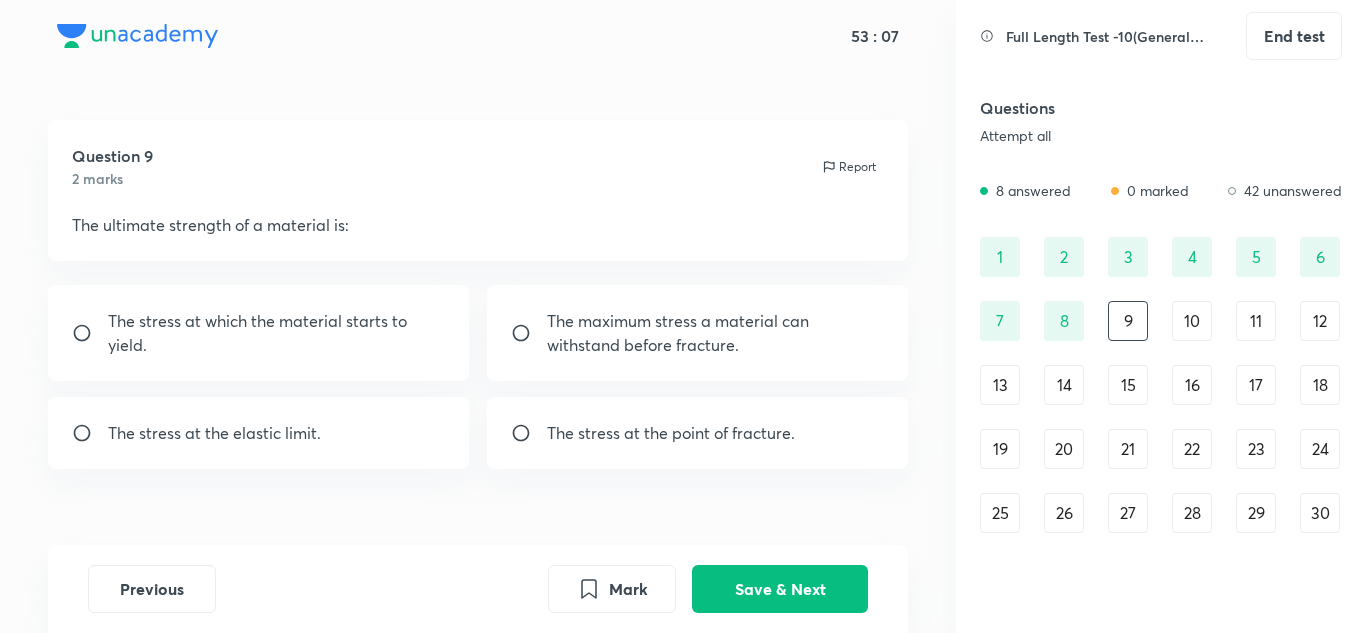 click on "The stress at the point of fracture." at bounding box center (671, 433) 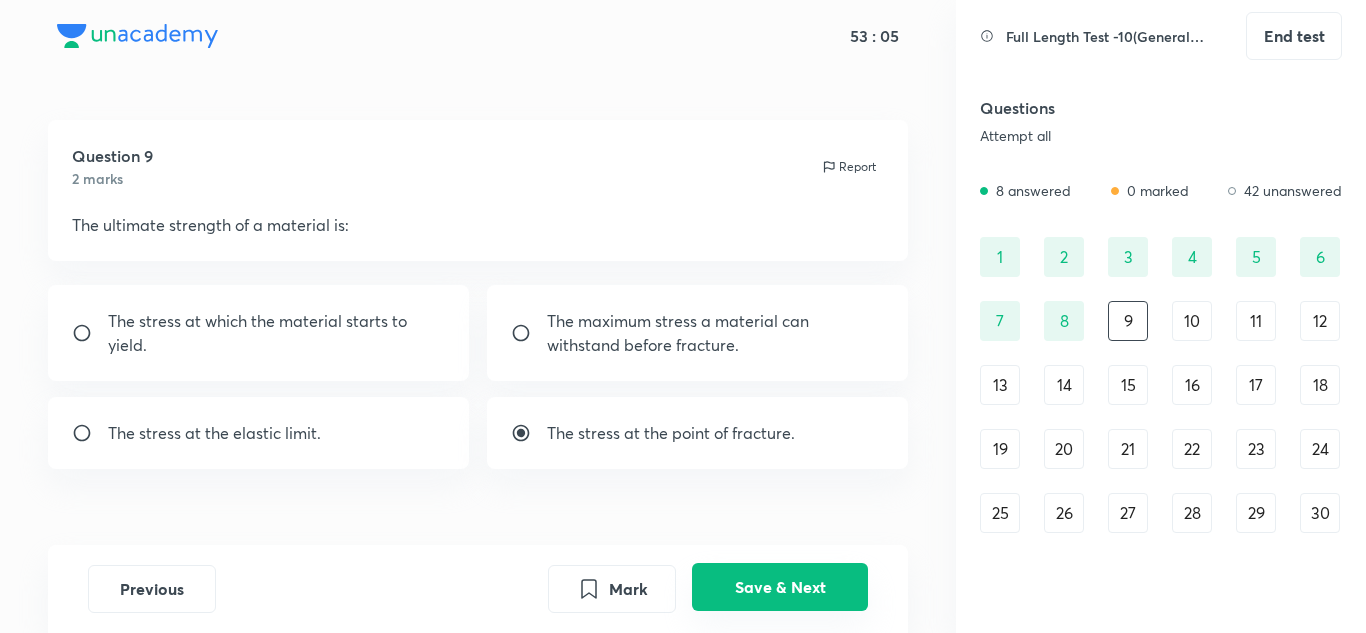 click on "Save & Next" at bounding box center [780, 587] 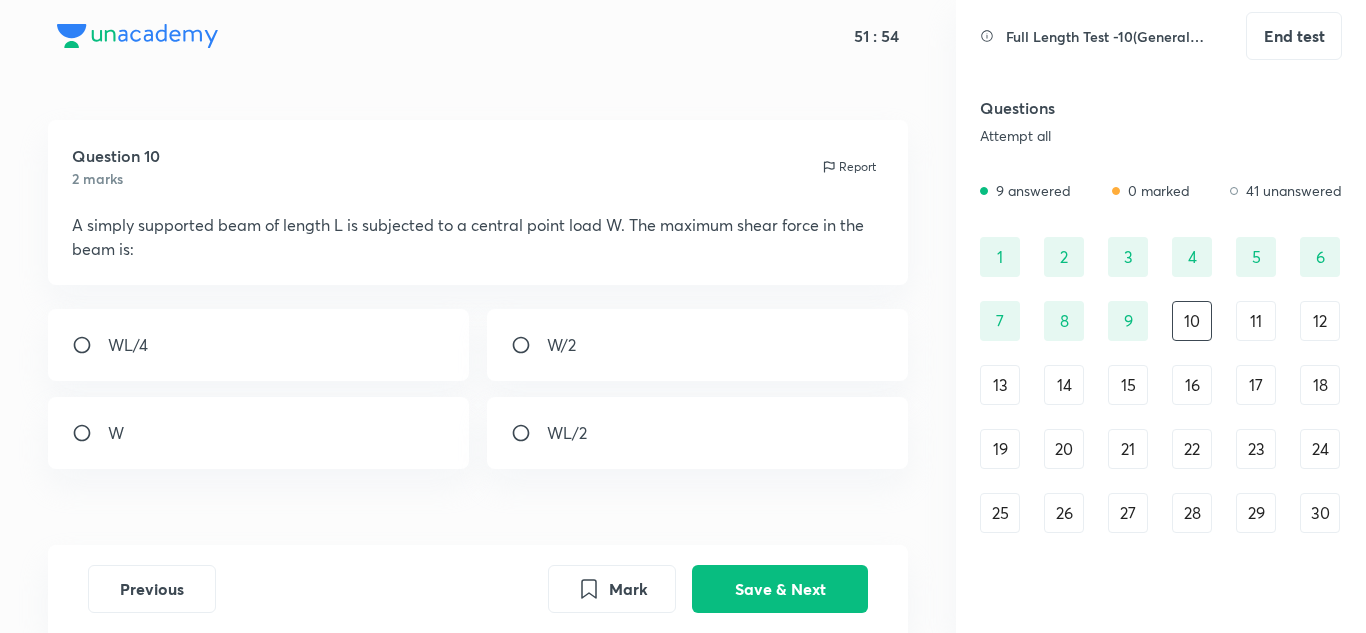 click on "W/2" at bounding box center [561, 345] 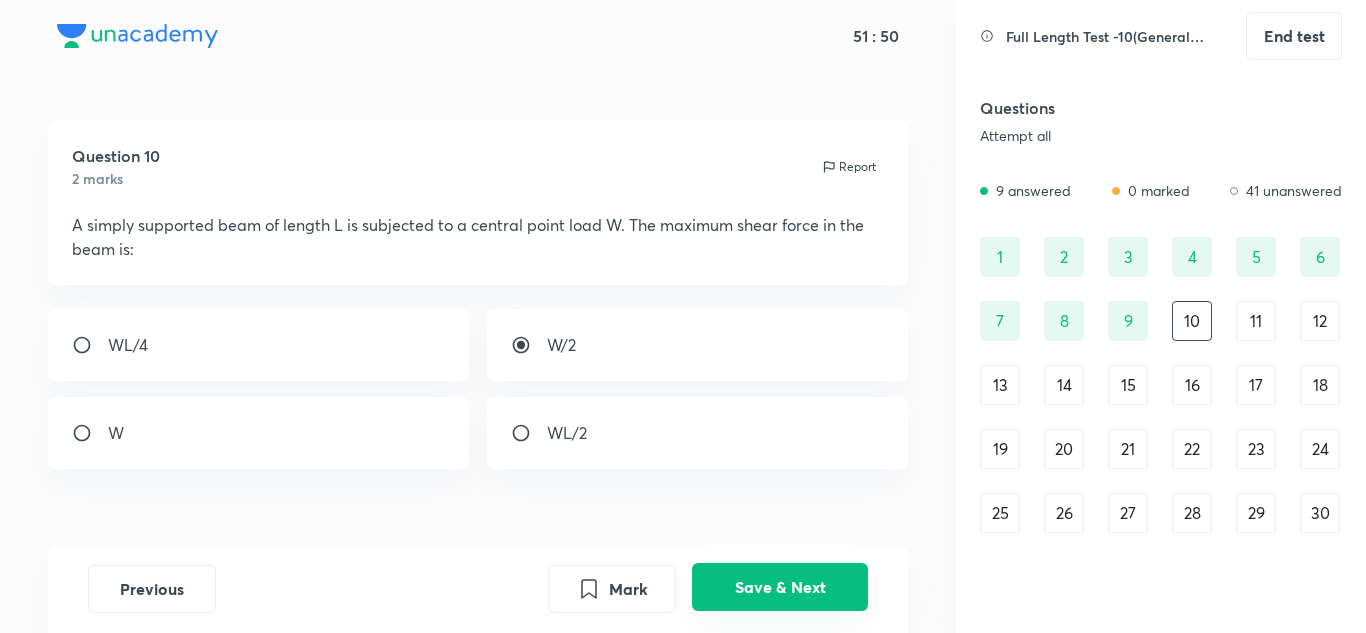 click on "Save & Next" at bounding box center [780, 587] 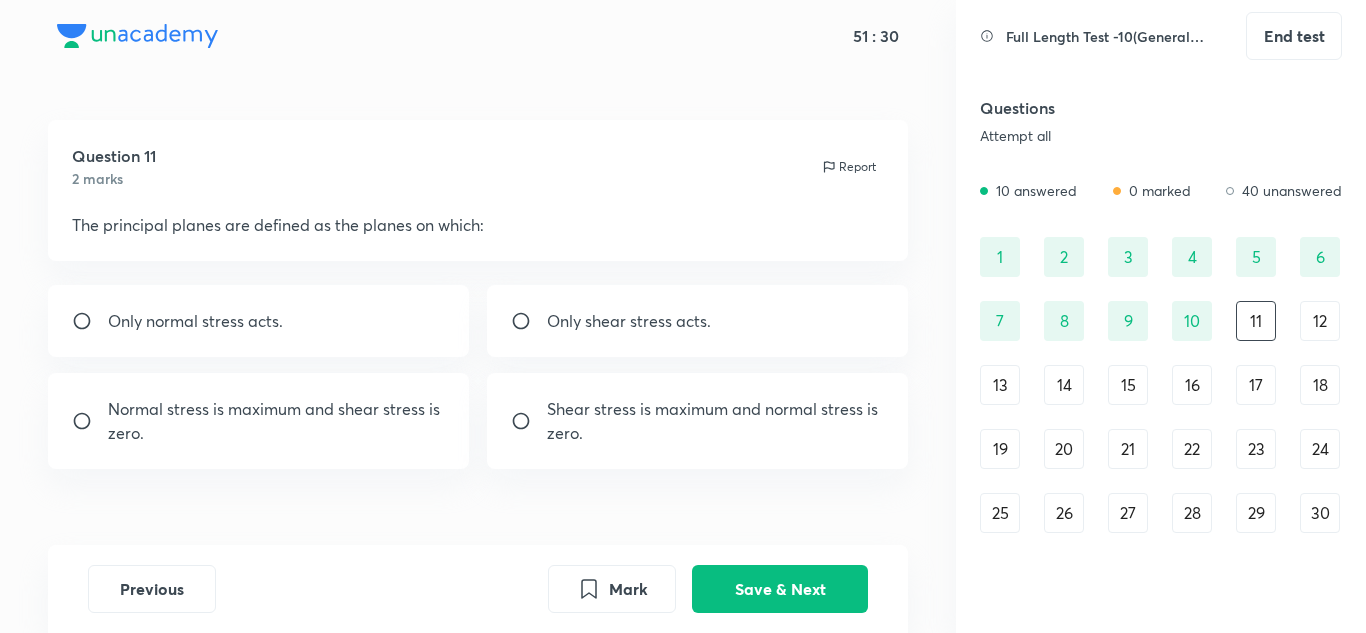click on "Normal stress is maximum and shear stress is zero." at bounding box center [277, 421] 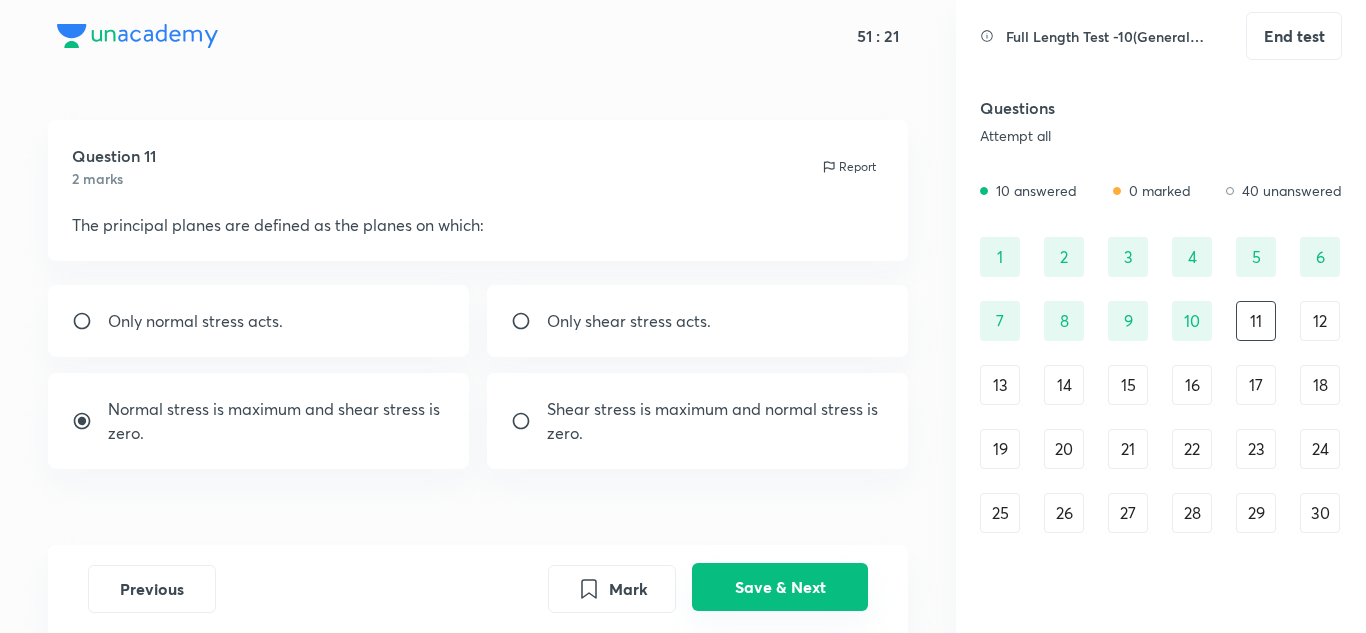click on "Save & Next" at bounding box center (780, 587) 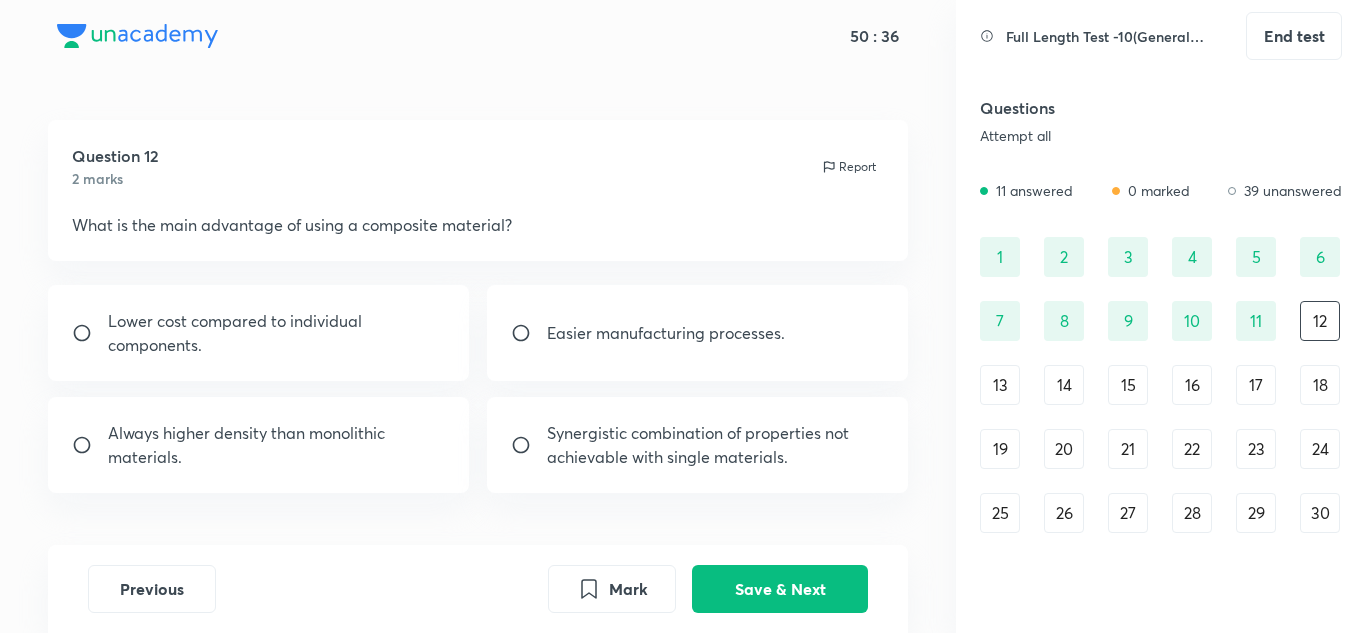 click on "Synergistic combination of properties not achievable with single materials." at bounding box center (716, 445) 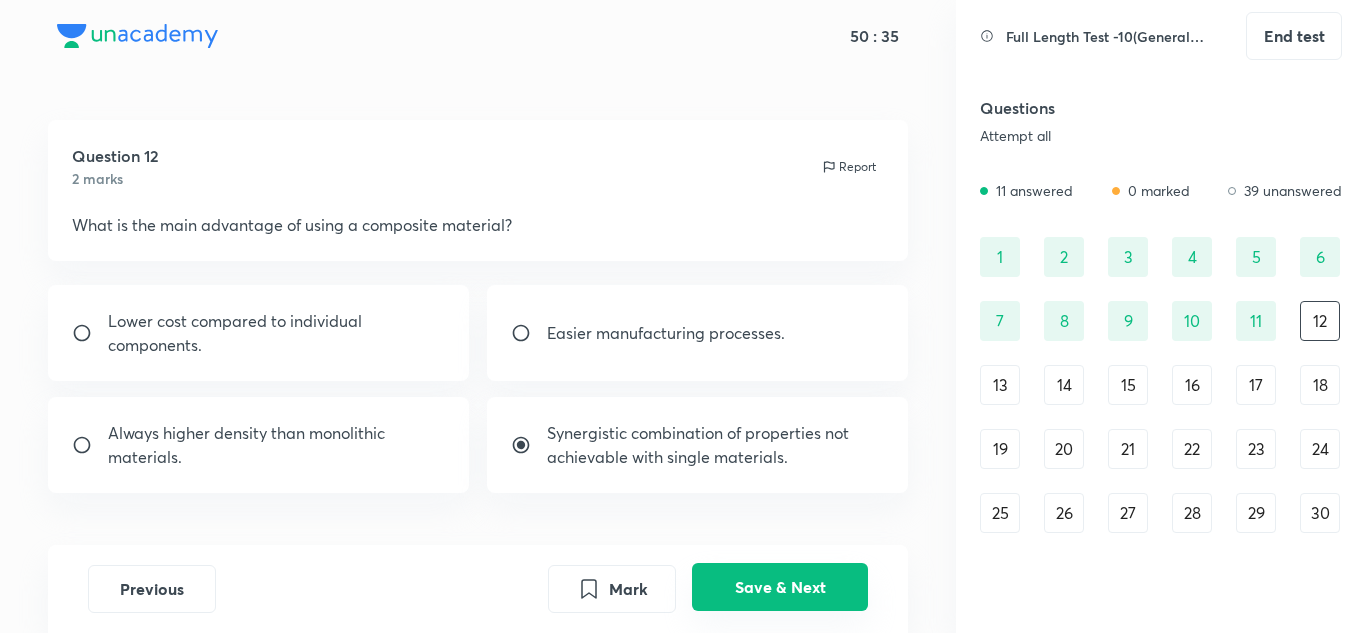 click on "Save & Next" at bounding box center [780, 587] 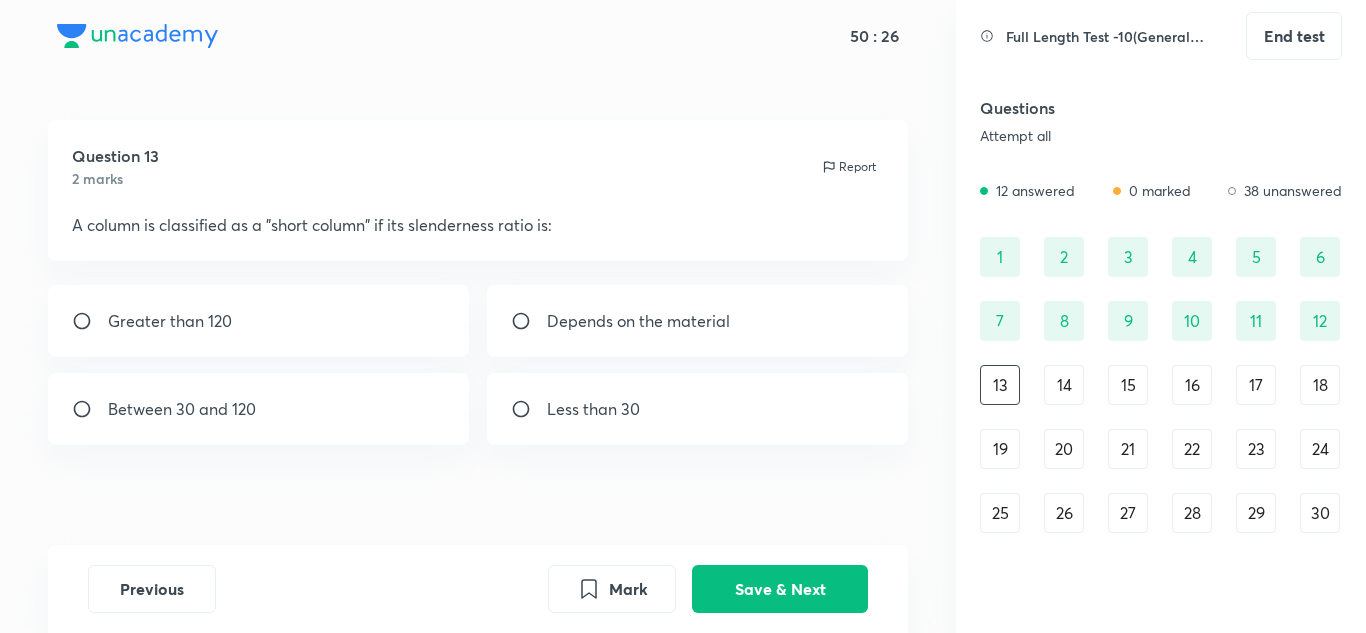 click on "Less than 30" at bounding box center (698, 409) 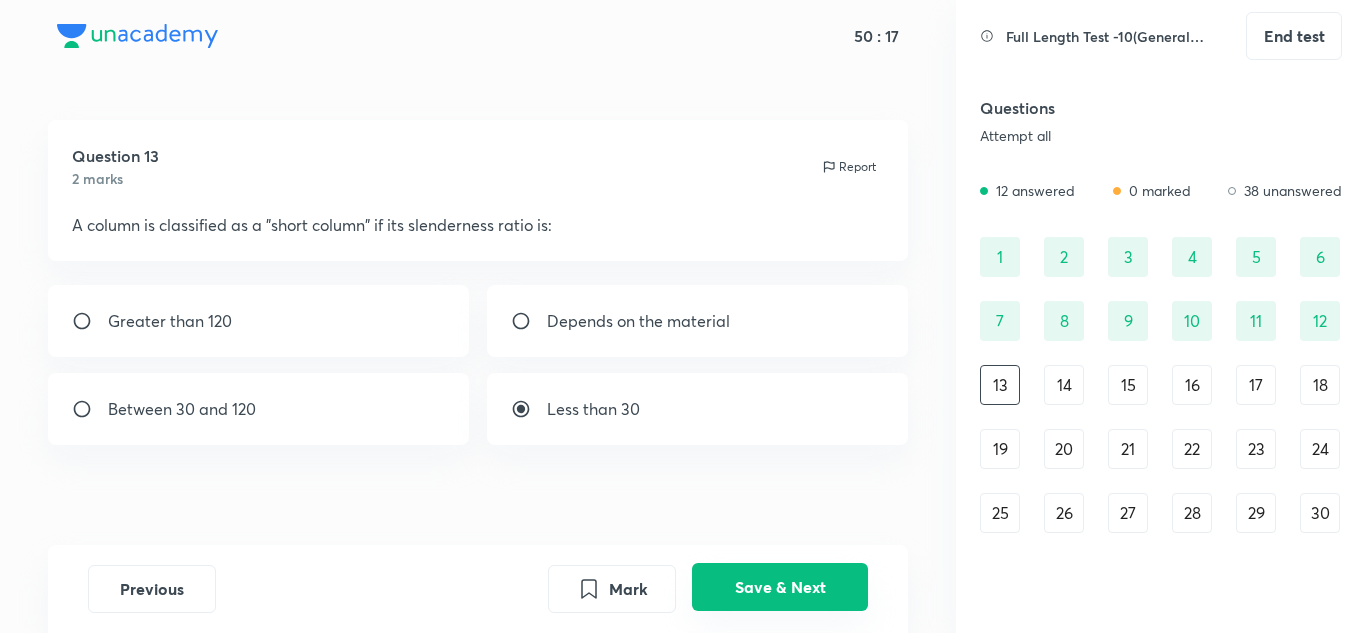 click on "Save & Next" at bounding box center (780, 587) 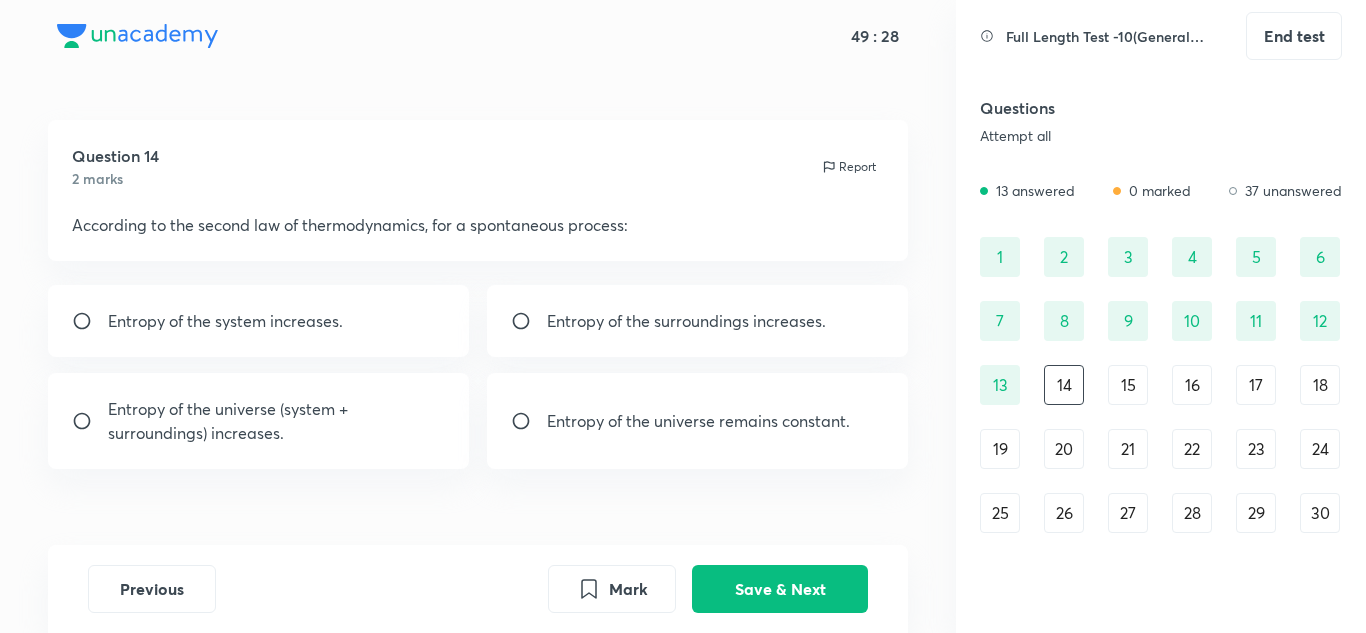 click on "Entropy of the universe remains constant." at bounding box center [698, 421] 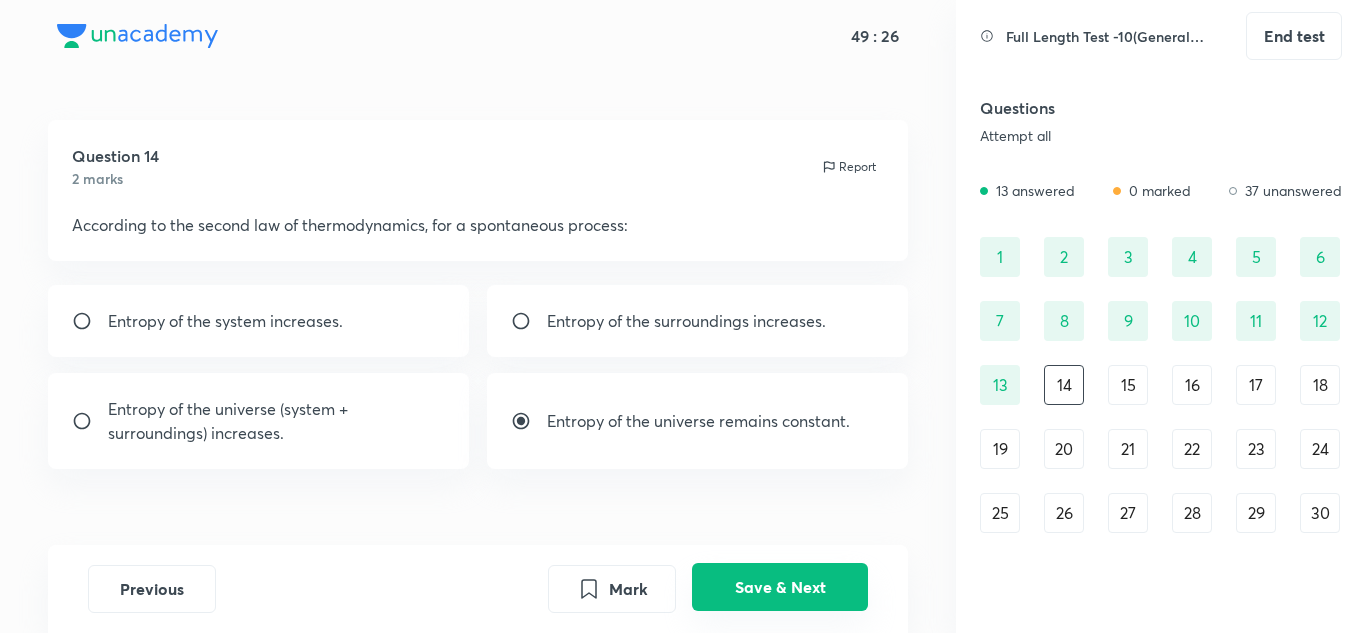 click on "Save & Next" at bounding box center [780, 587] 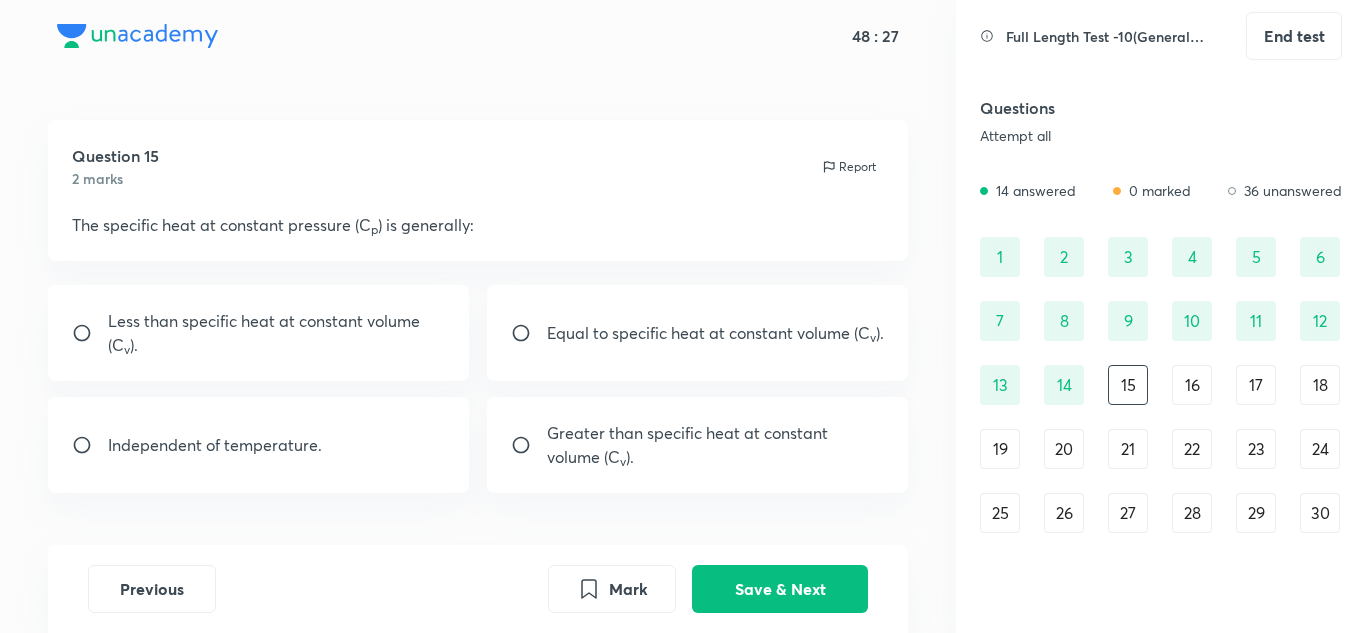 click on "Greater than specific heat at constant volume (C v ​)." at bounding box center [716, 445] 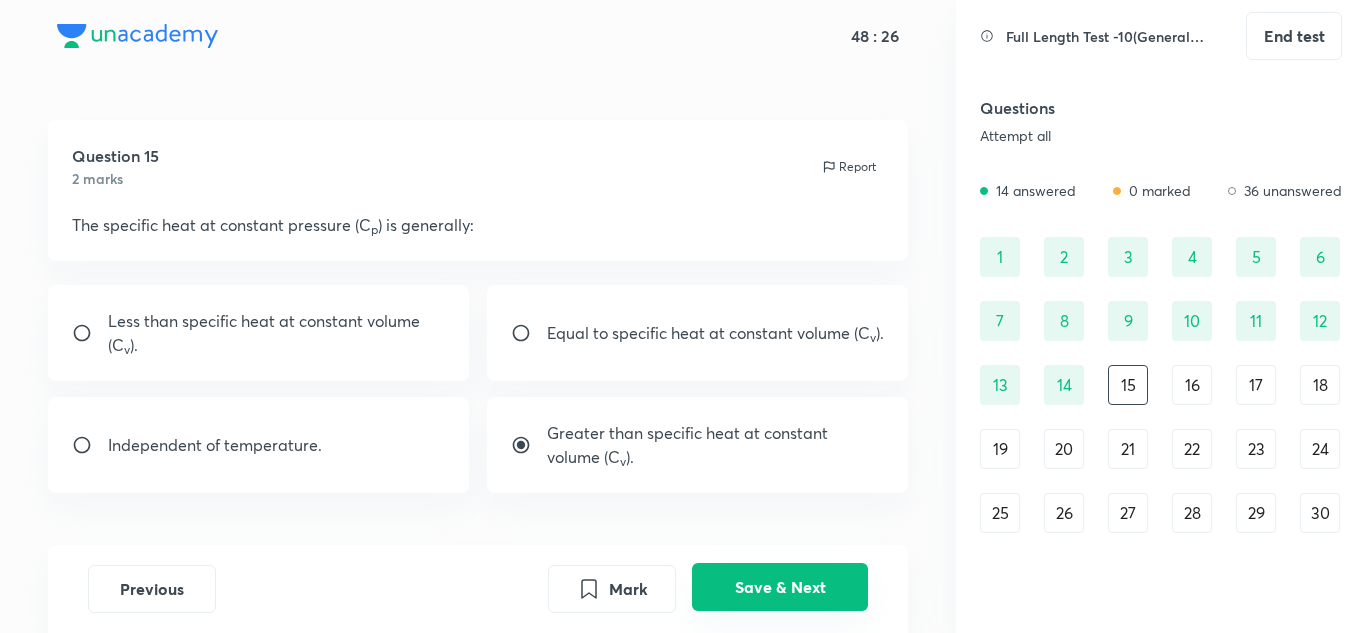 click on "Save & Next" at bounding box center [780, 587] 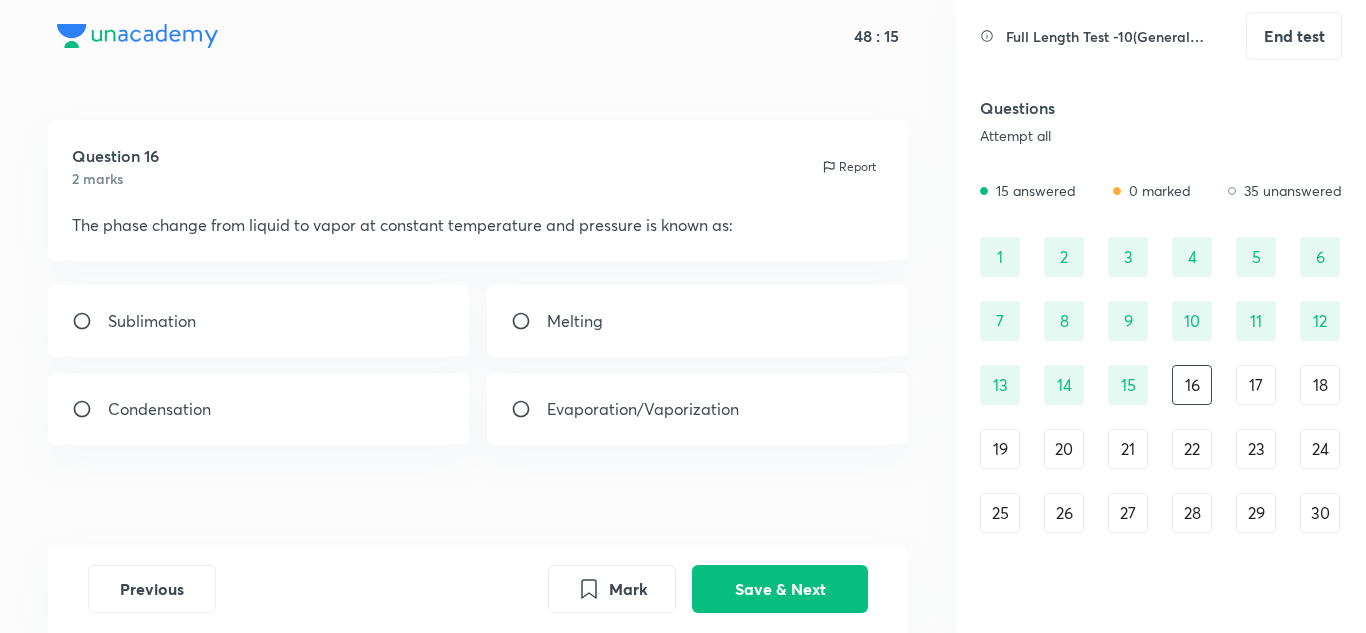 click on "Evaporation/Vaporization" at bounding box center [643, 409] 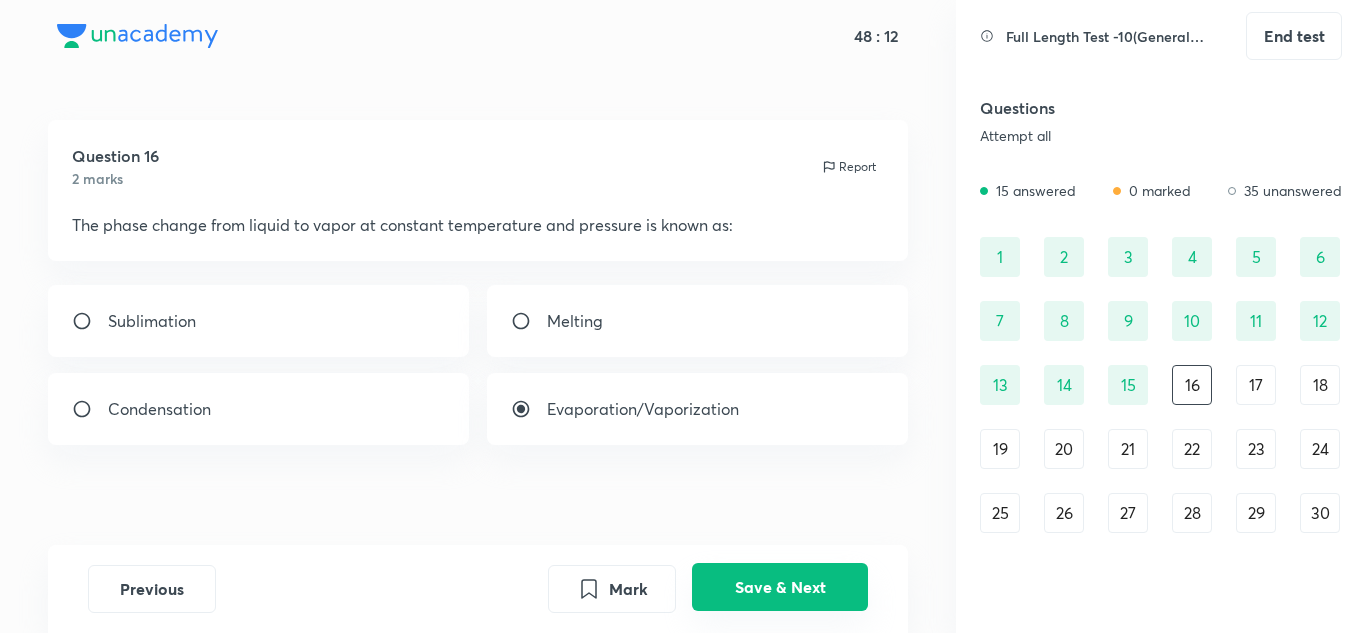 click on "Save & Next" at bounding box center [780, 587] 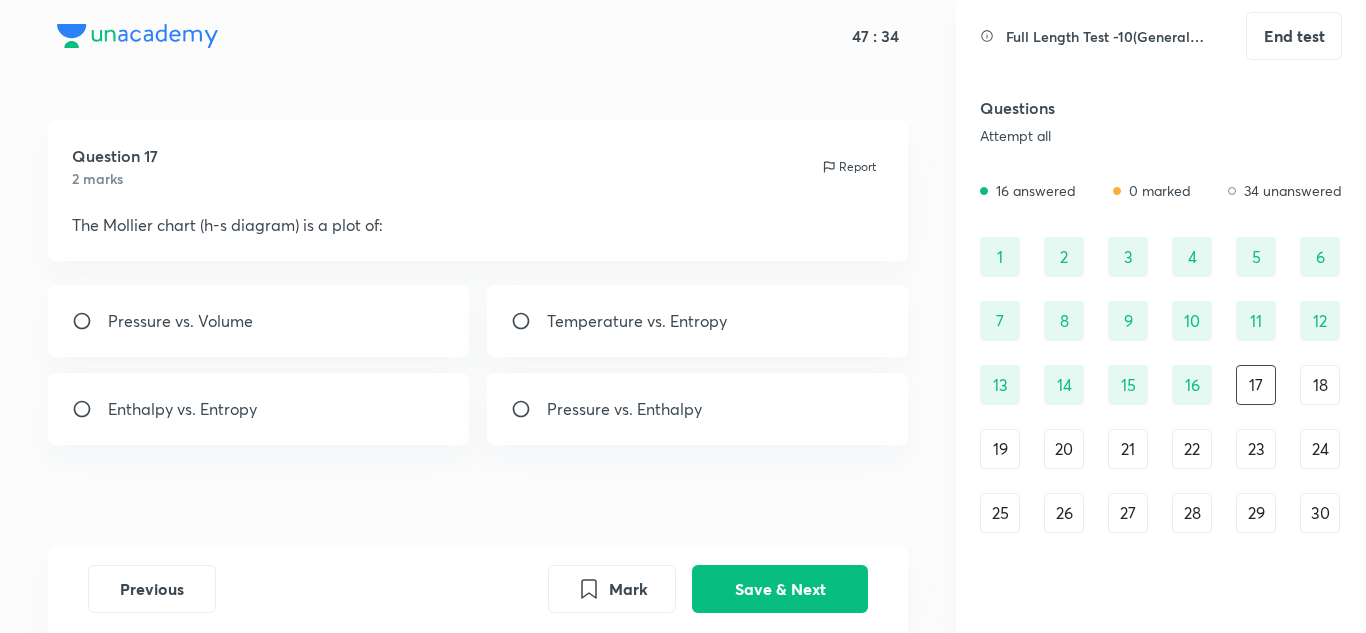 click on "Temperature vs. Entropy" at bounding box center [698, 321] 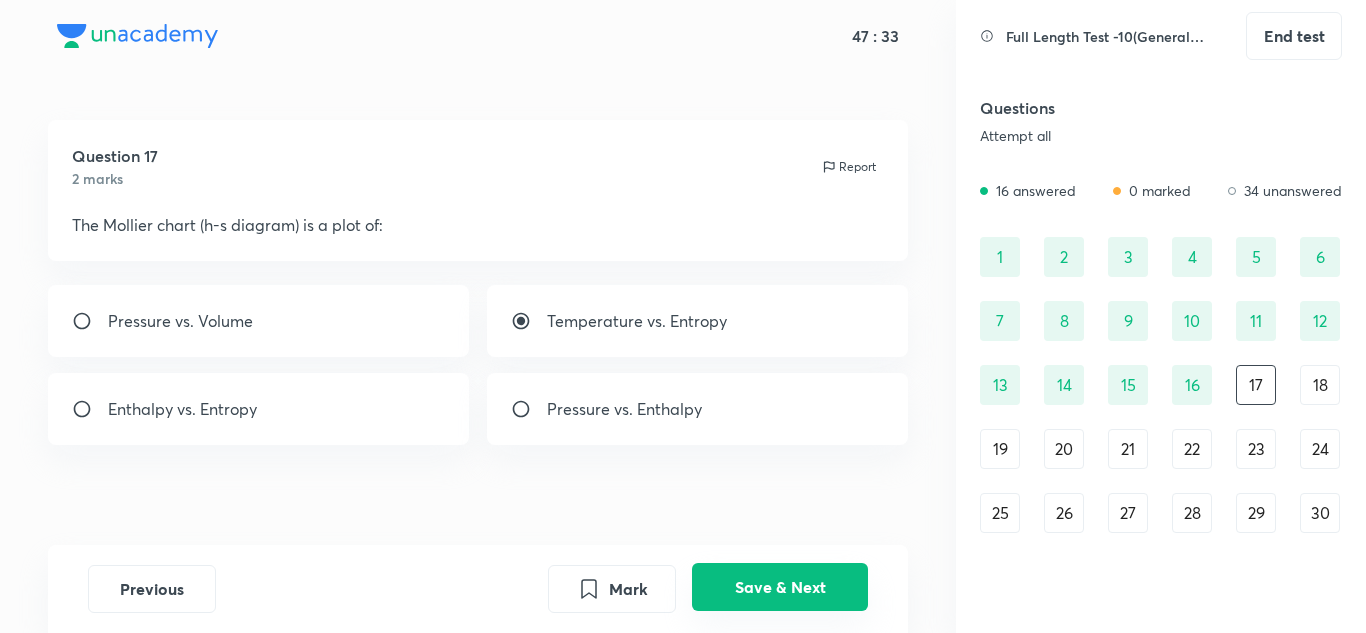 click on "Save & Next" at bounding box center (780, 587) 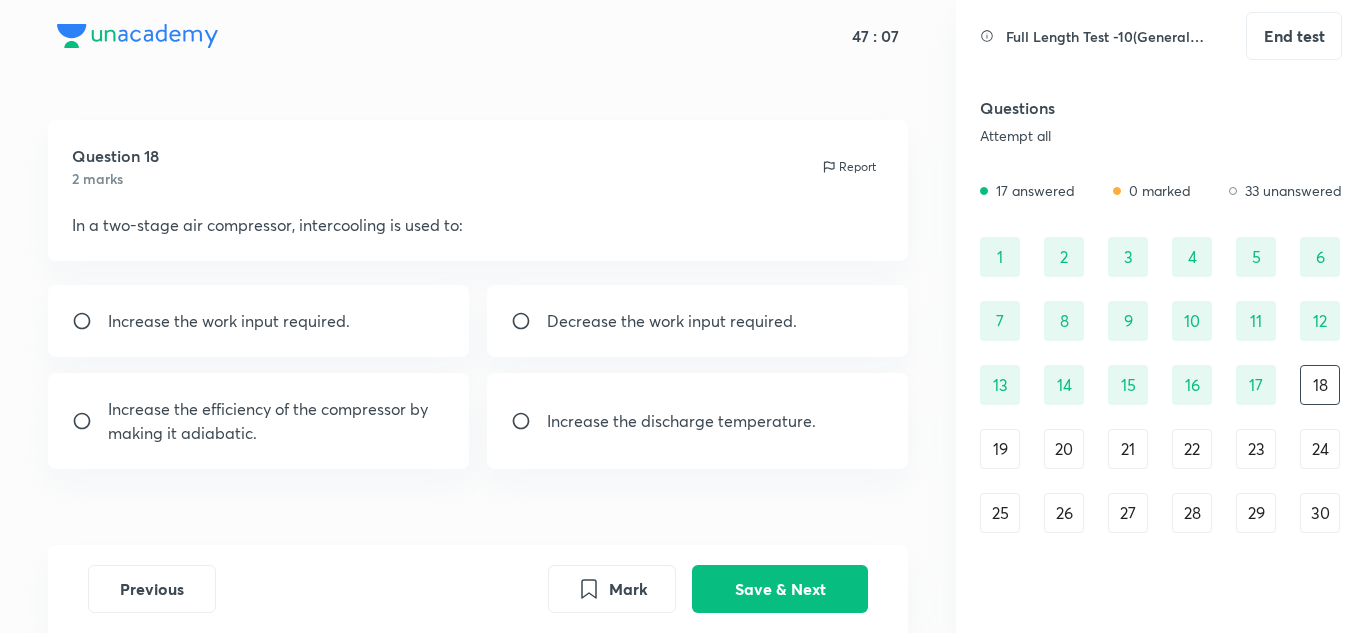 click on "Increase the discharge temperature." at bounding box center (681, 421) 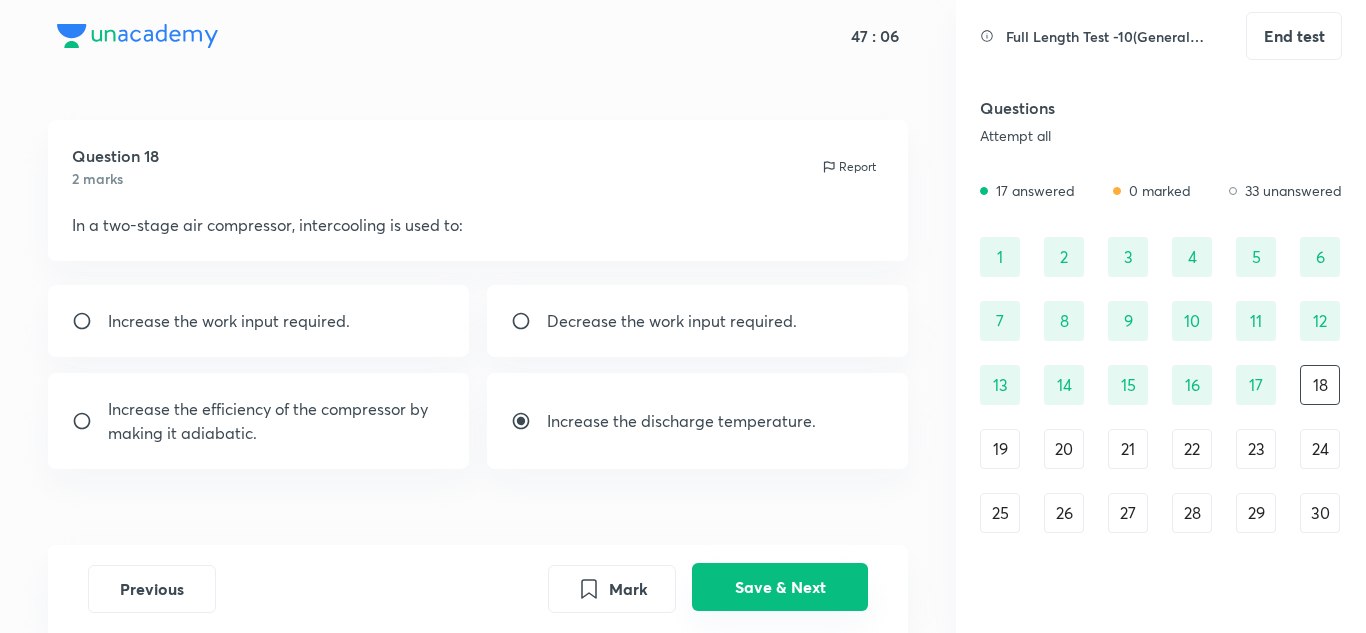 click on "Save & Next" at bounding box center [780, 587] 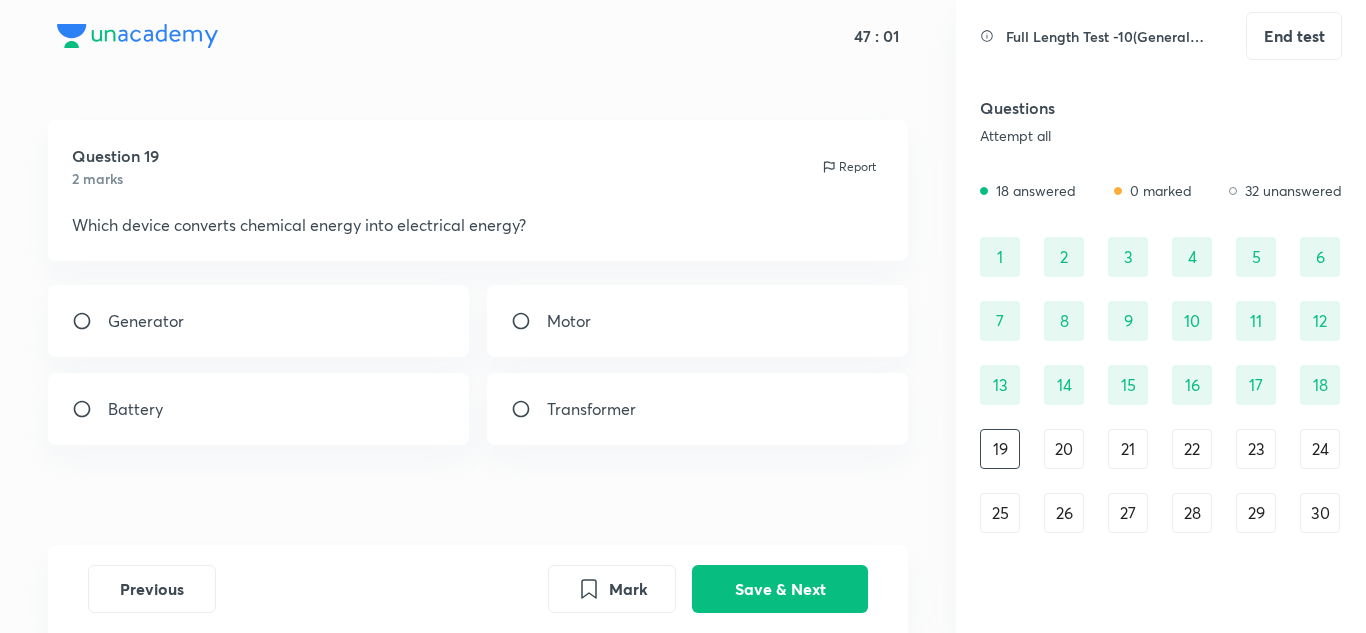 click on "Battery" at bounding box center [259, 409] 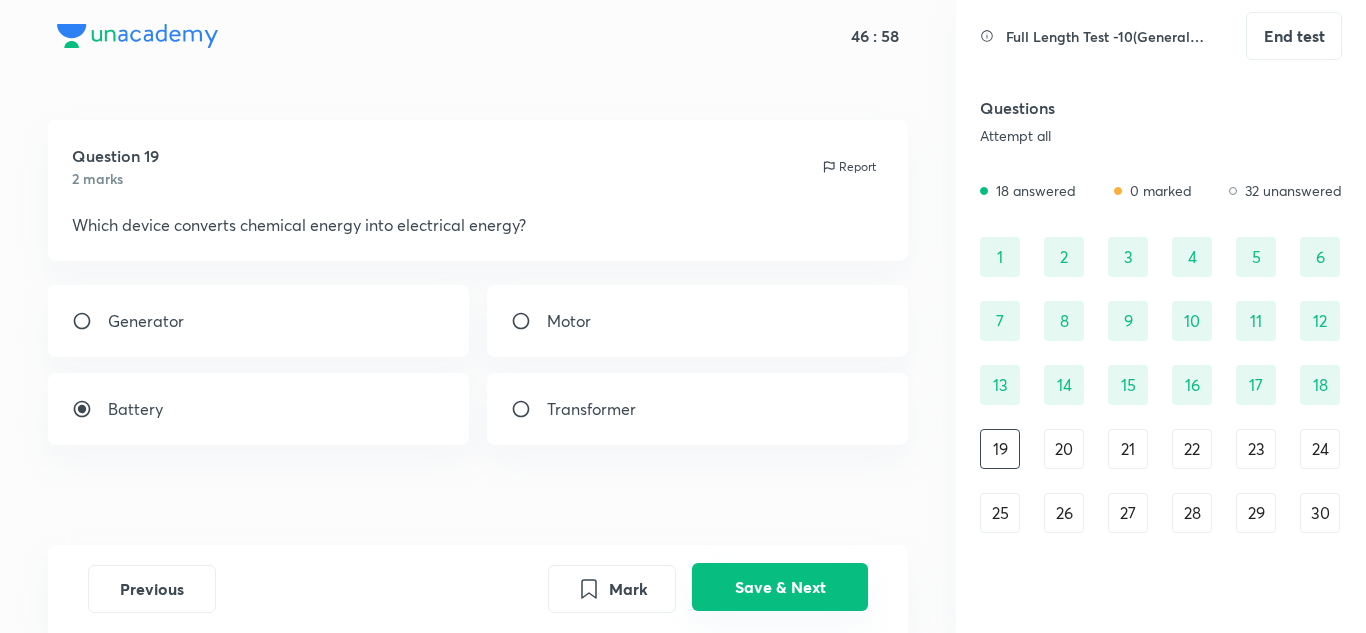 drag, startPoint x: 797, startPoint y: 584, endPoint x: 641, endPoint y: 526, distance: 166.43317 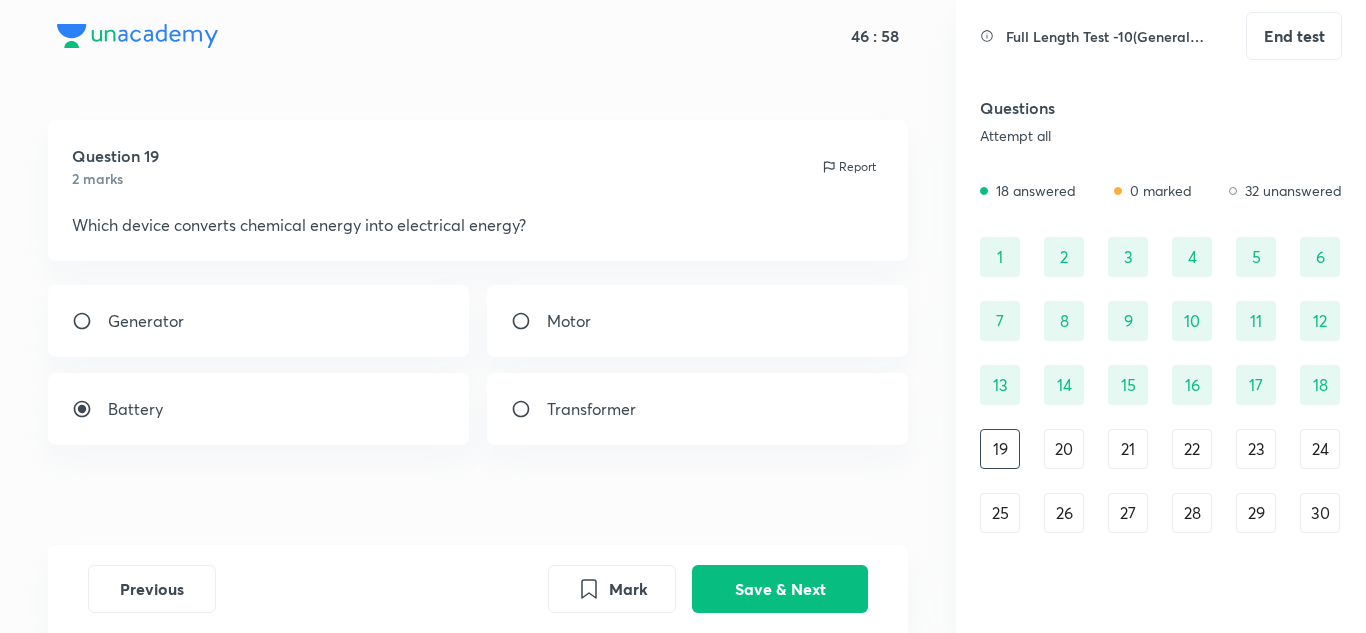 click on "Save & Next" at bounding box center (780, 589) 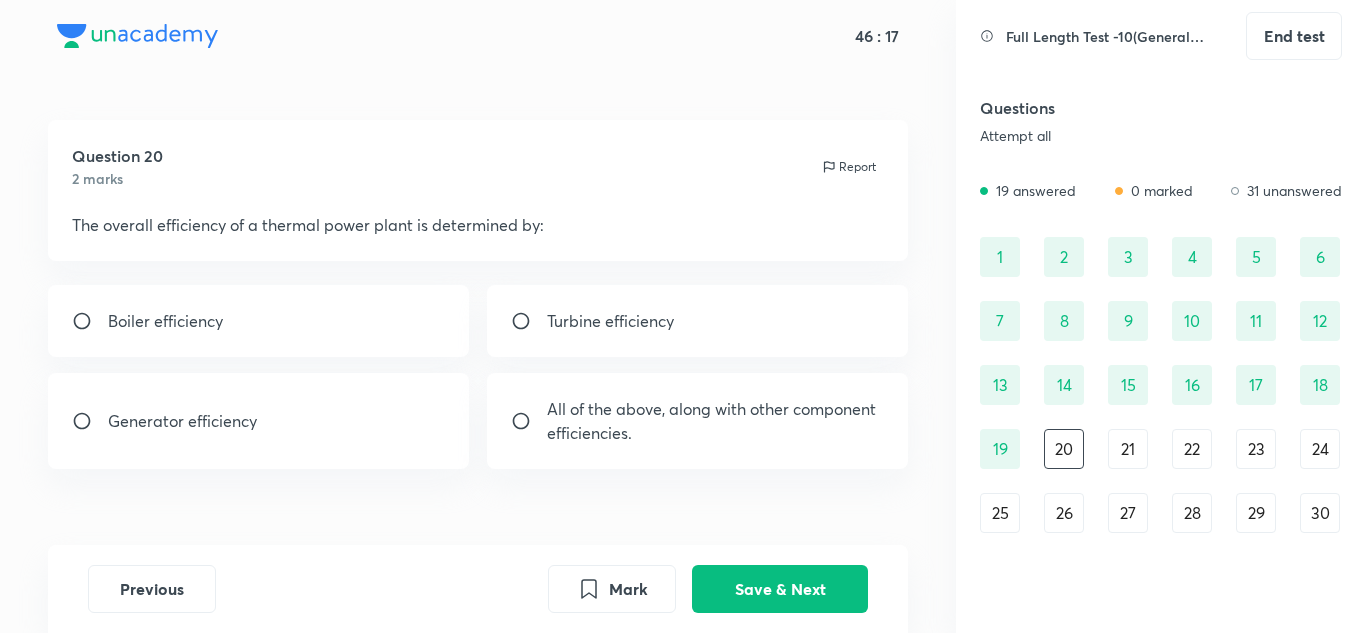 click on "Turbine efficiency" at bounding box center (610, 321) 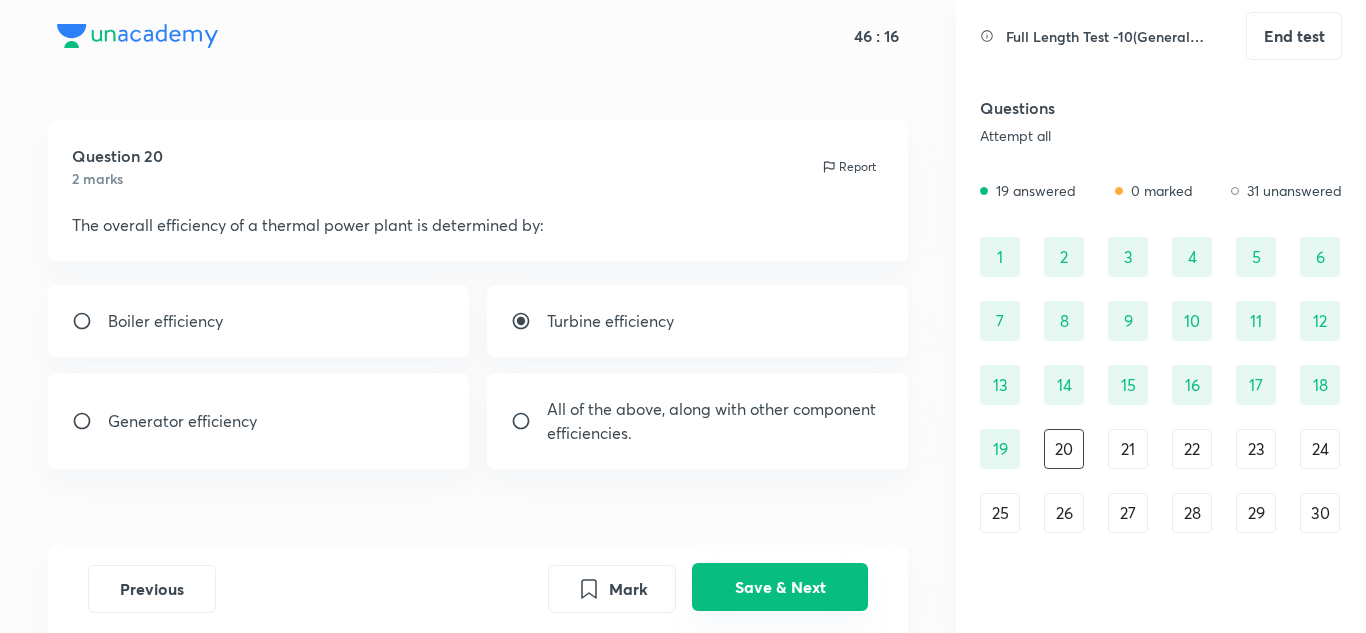 click on "Save & Next" at bounding box center (780, 587) 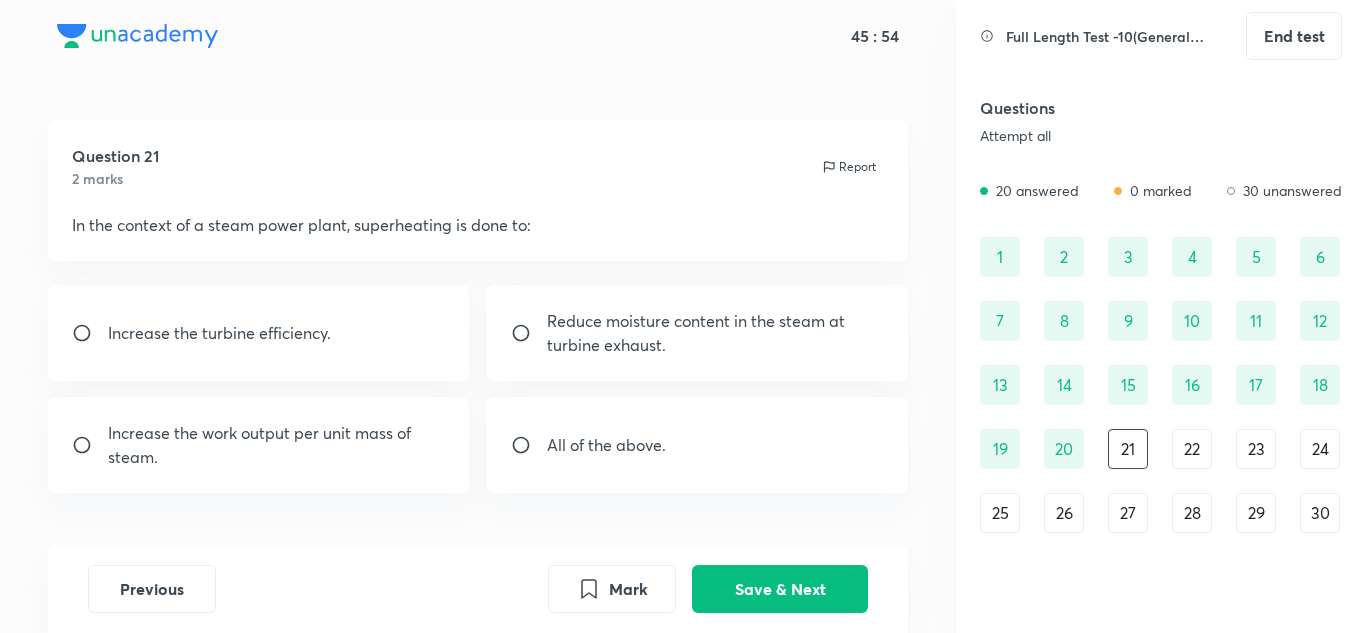 click on "Increase the turbine efficiency." at bounding box center [219, 333] 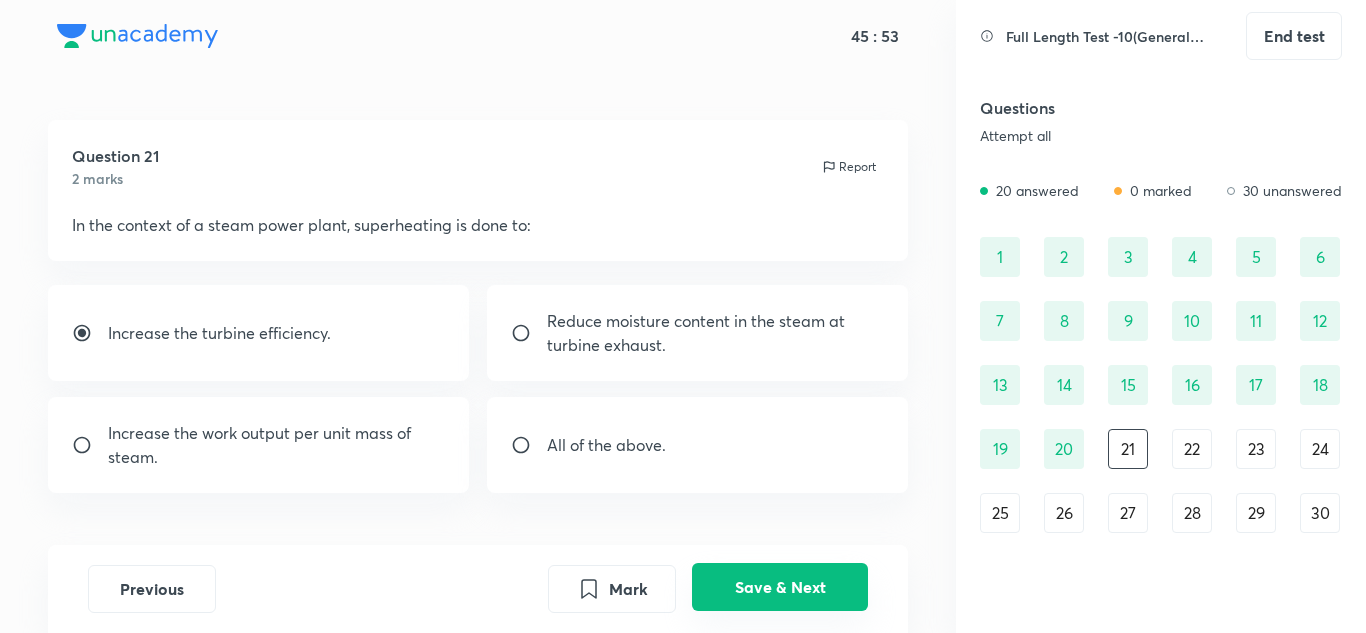 click on "Save & Next" at bounding box center [780, 587] 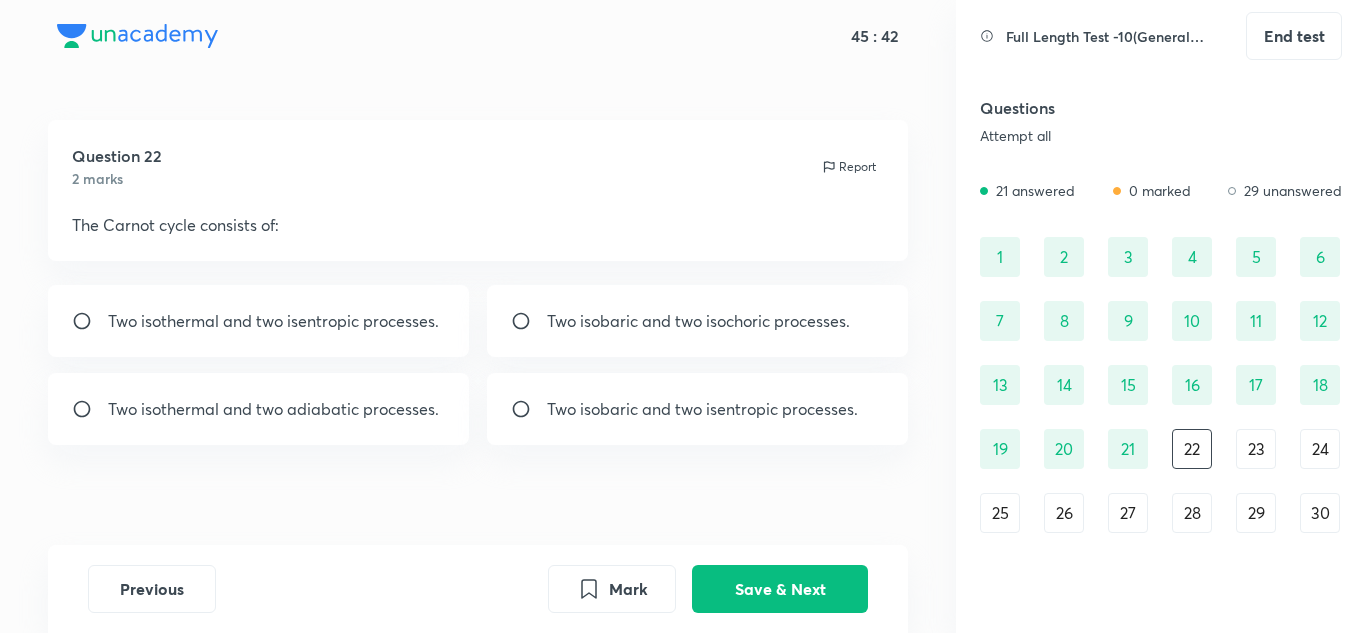 click on "Two isothermal and two adiabatic processes." at bounding box center (259, 409) 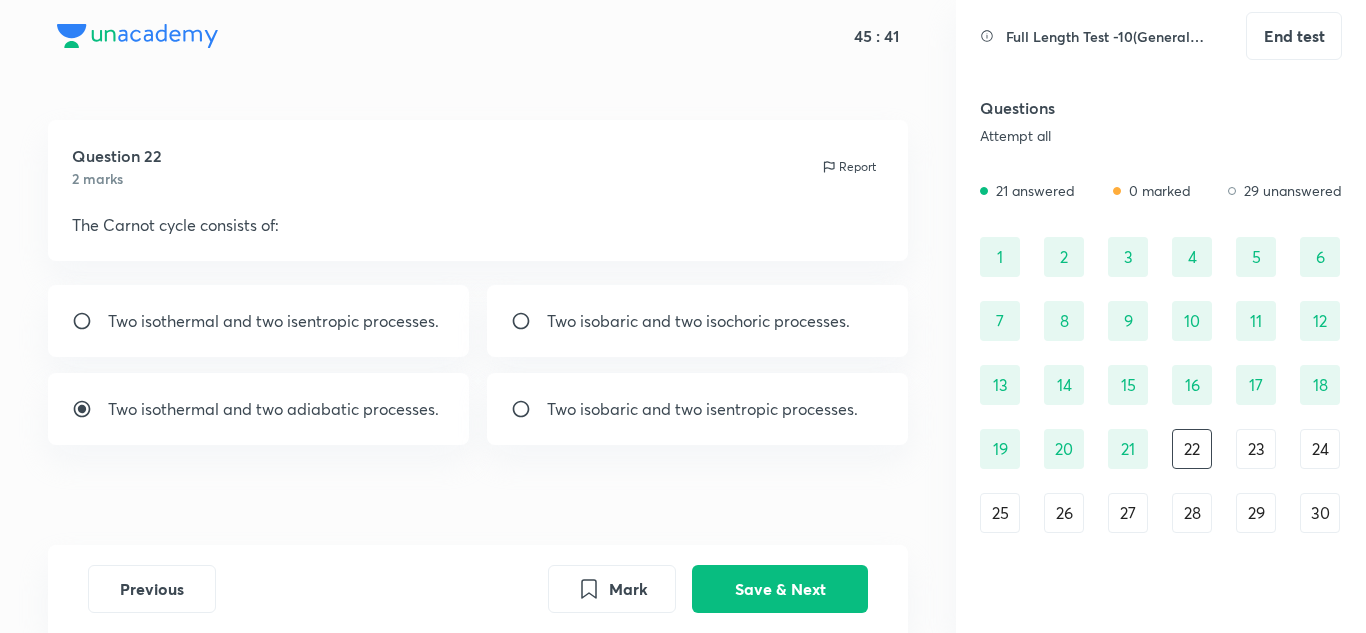 radio on "true" 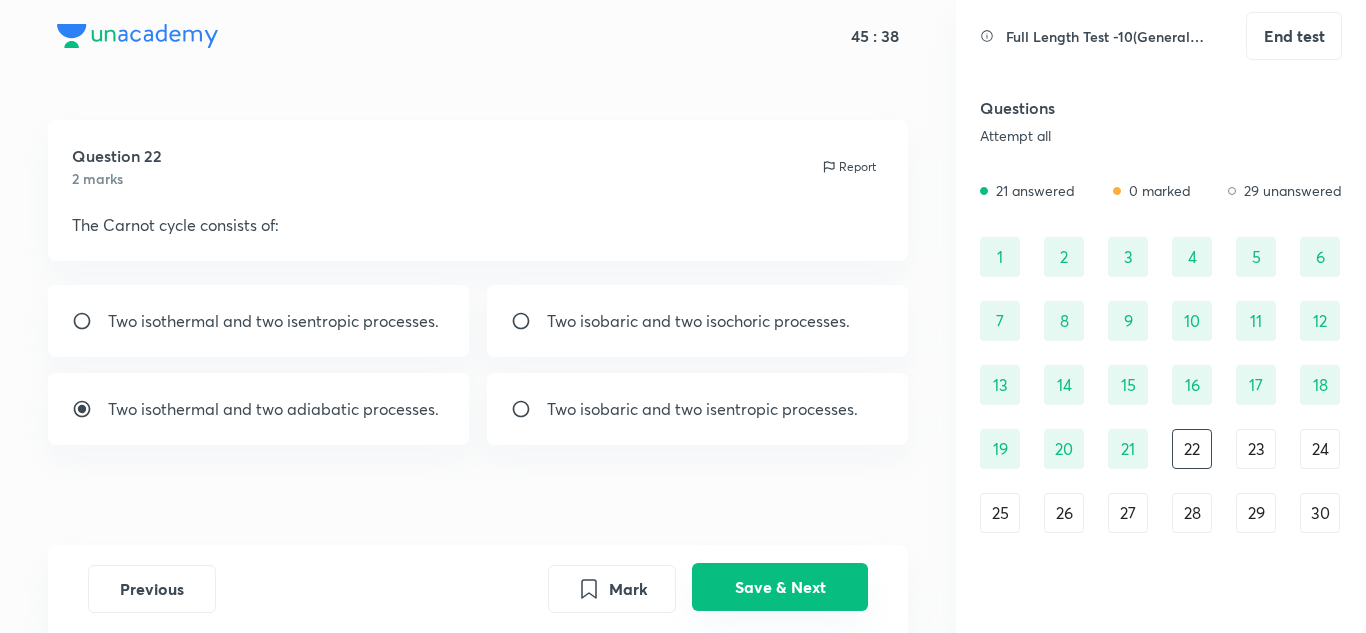 click on "Save & Next" at bounding box center [780, 587] 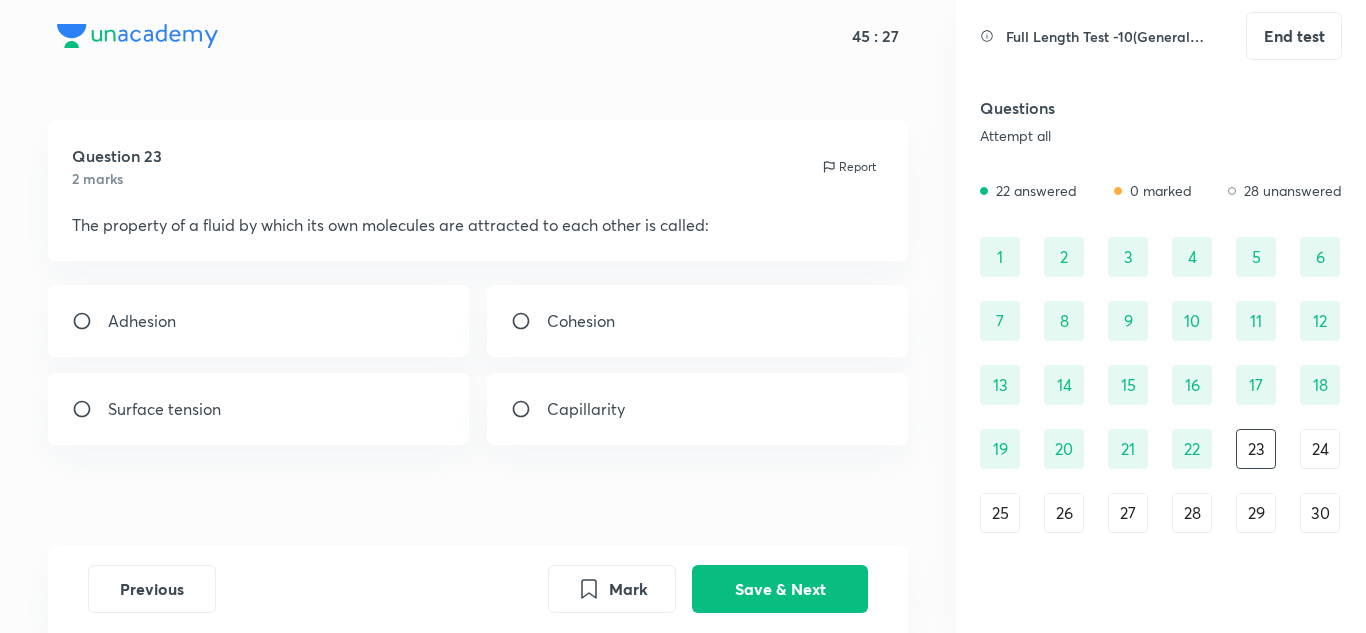 click on "Cohesion" at bounding box center [698, 321] 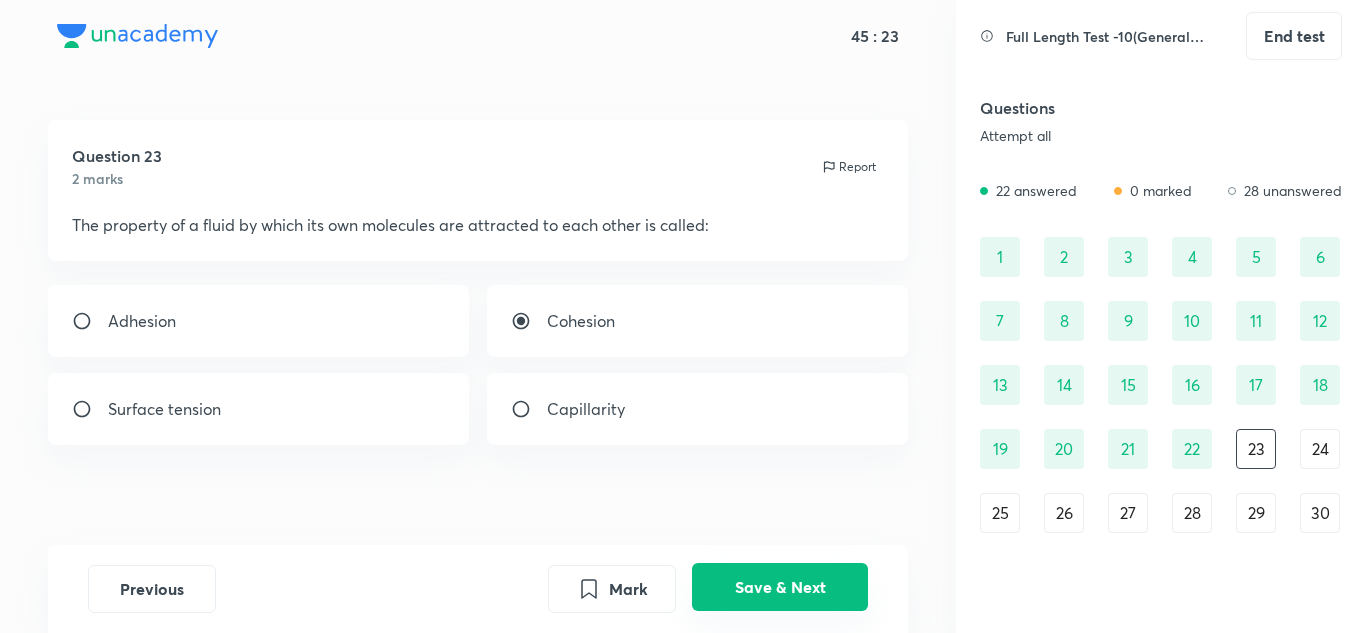 click on "Save & Next" at bounding box center (780, 587) 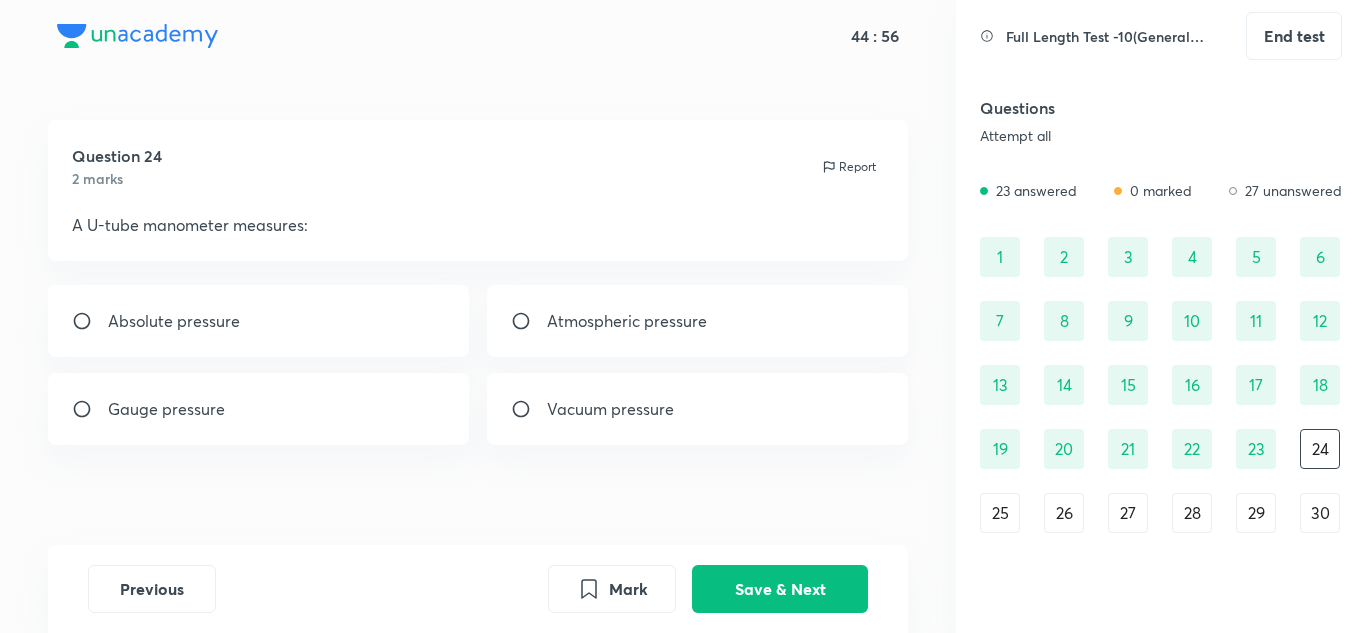 click on "Atmospheric pressure" at bounding box center [698, 321] 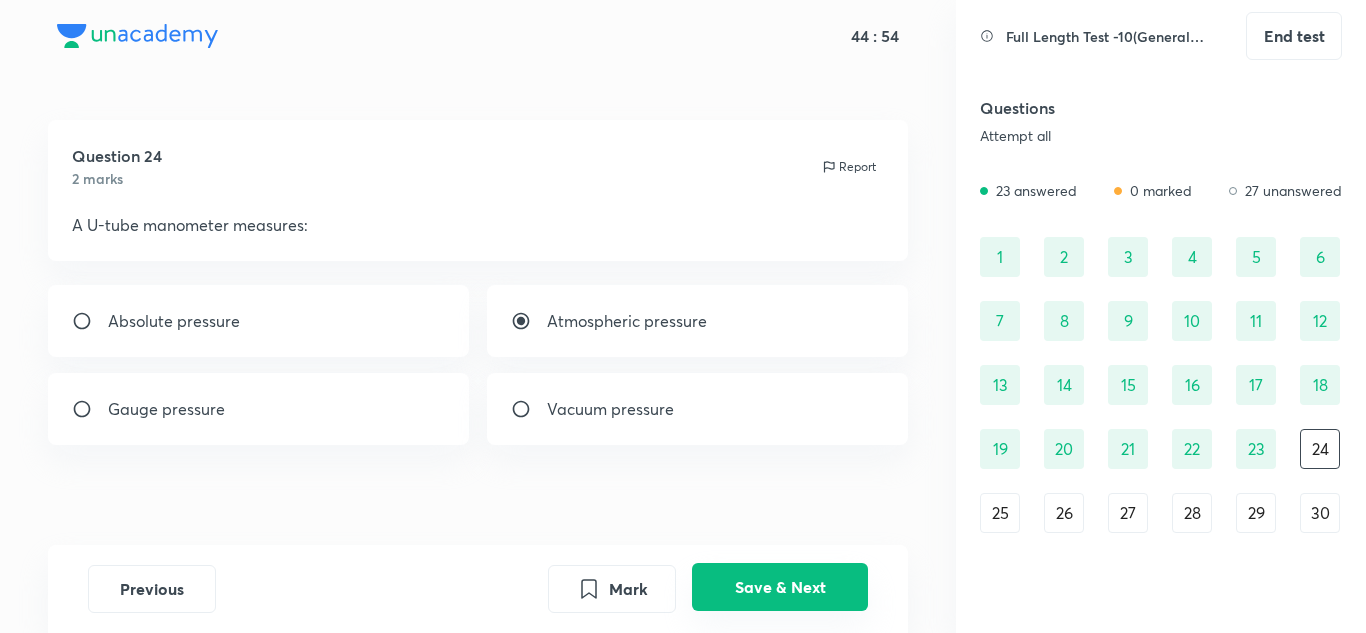 click on "Save & Next" at bounding box center (780, 587) 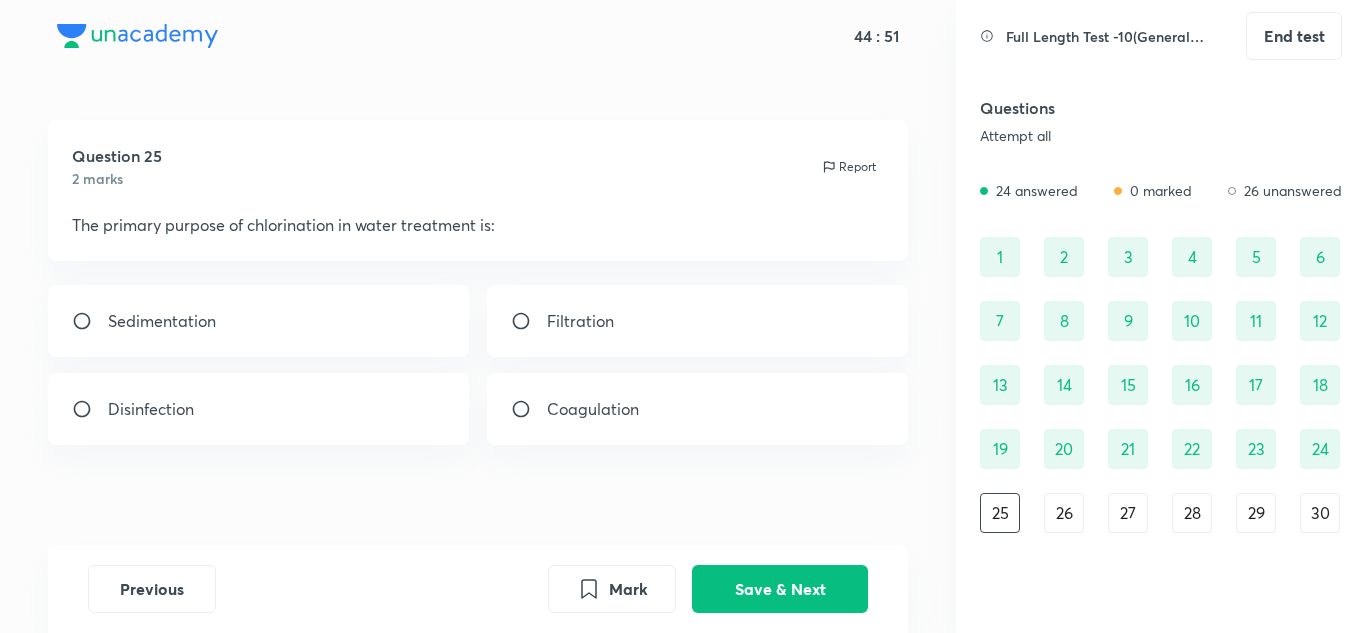 click on "Disinfection" at bounding box center (259, 409) 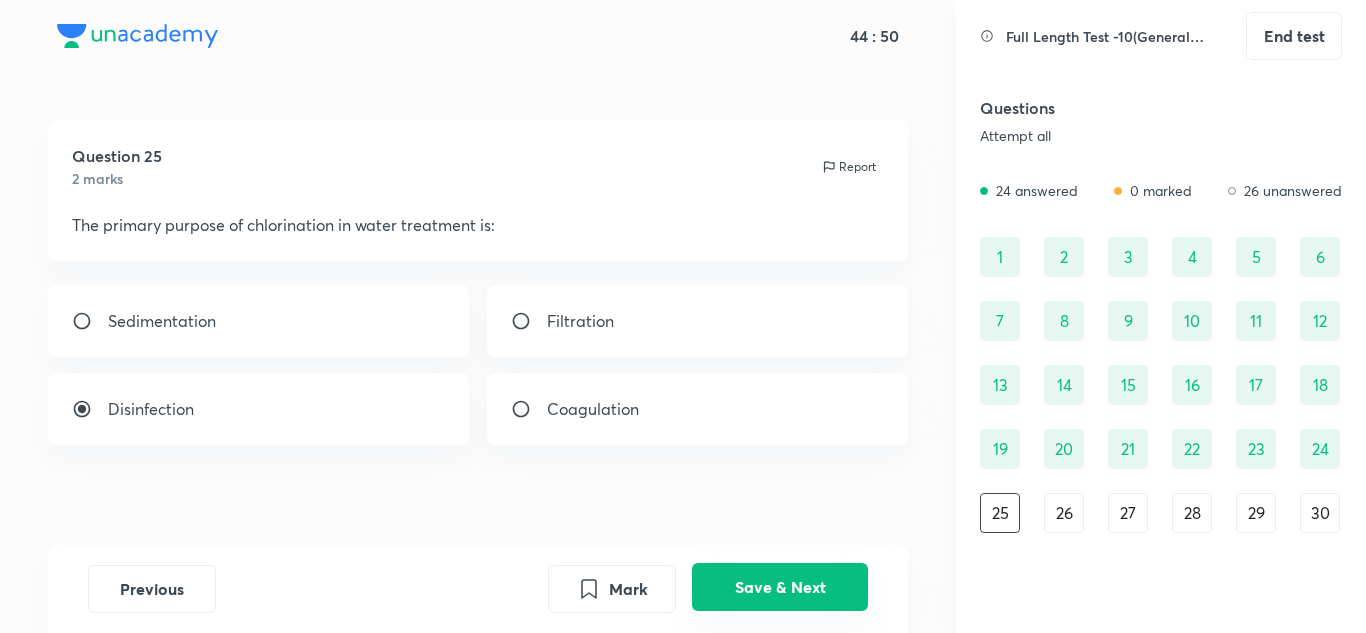 click on "Save & Next" at bounding box center [780, 587] 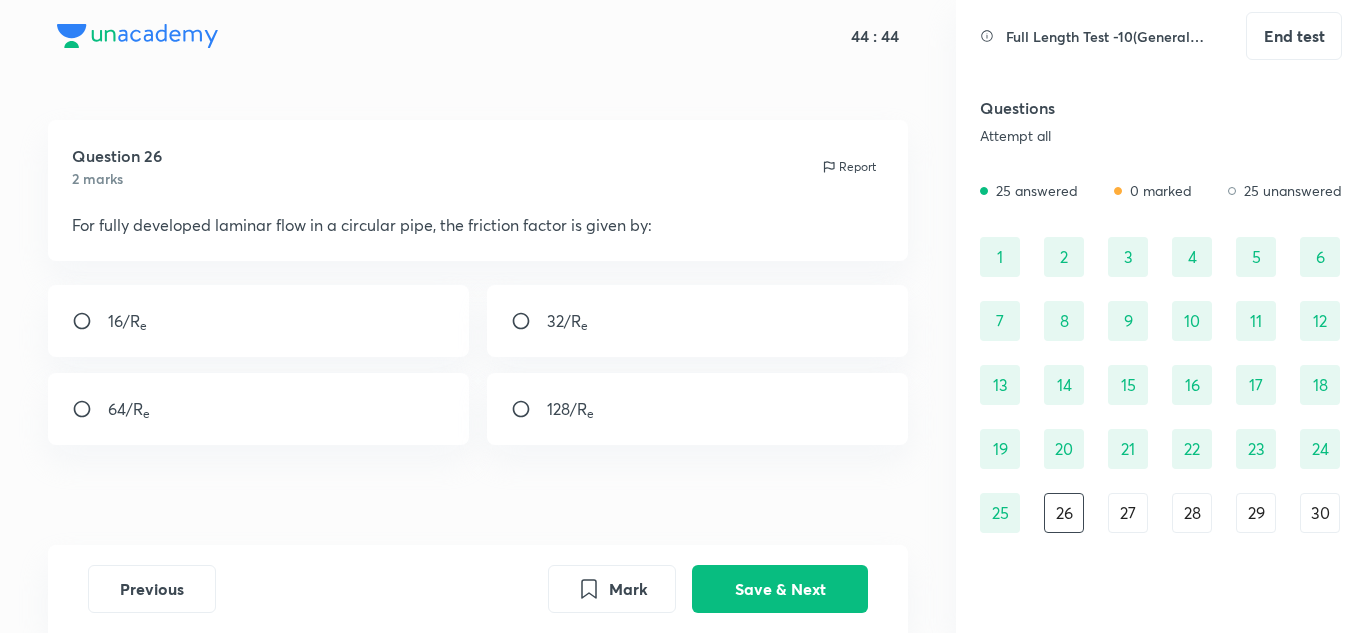 click on "64/R e" at bounding box center [129, 409] 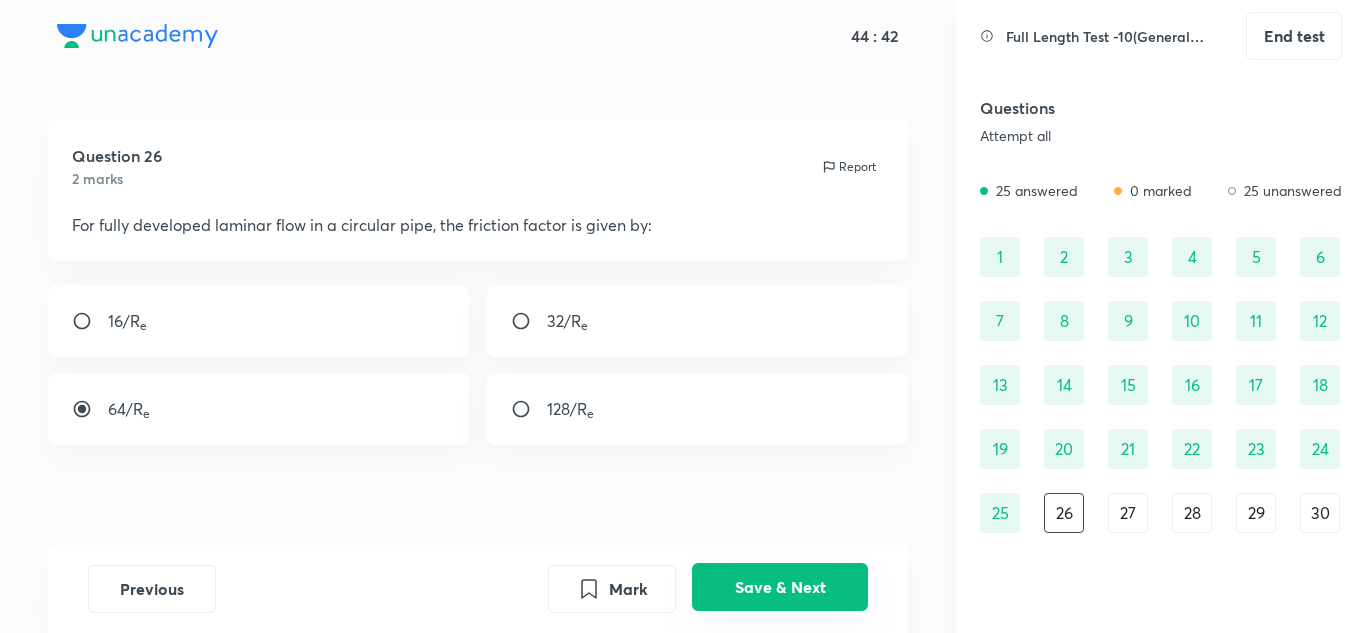 click on "Save & Next" at bounding box center (780, 587) 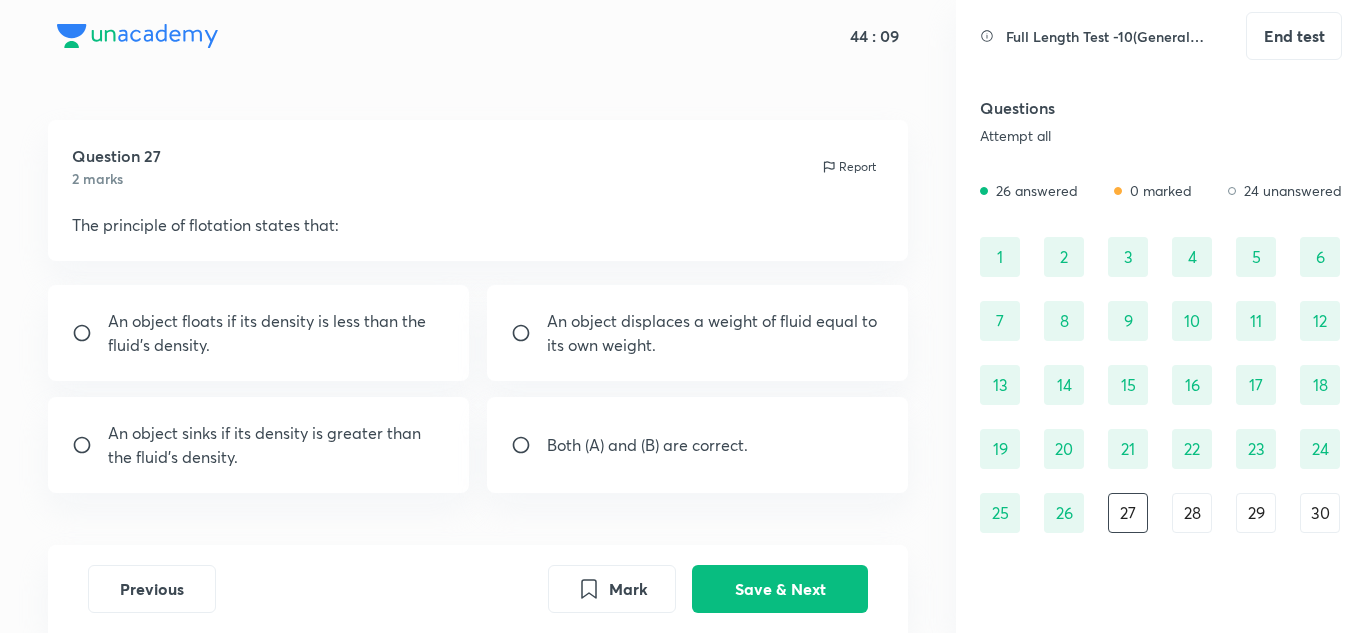 click on "Both (A) and (B) are correct." at bounding box center (698, 445) 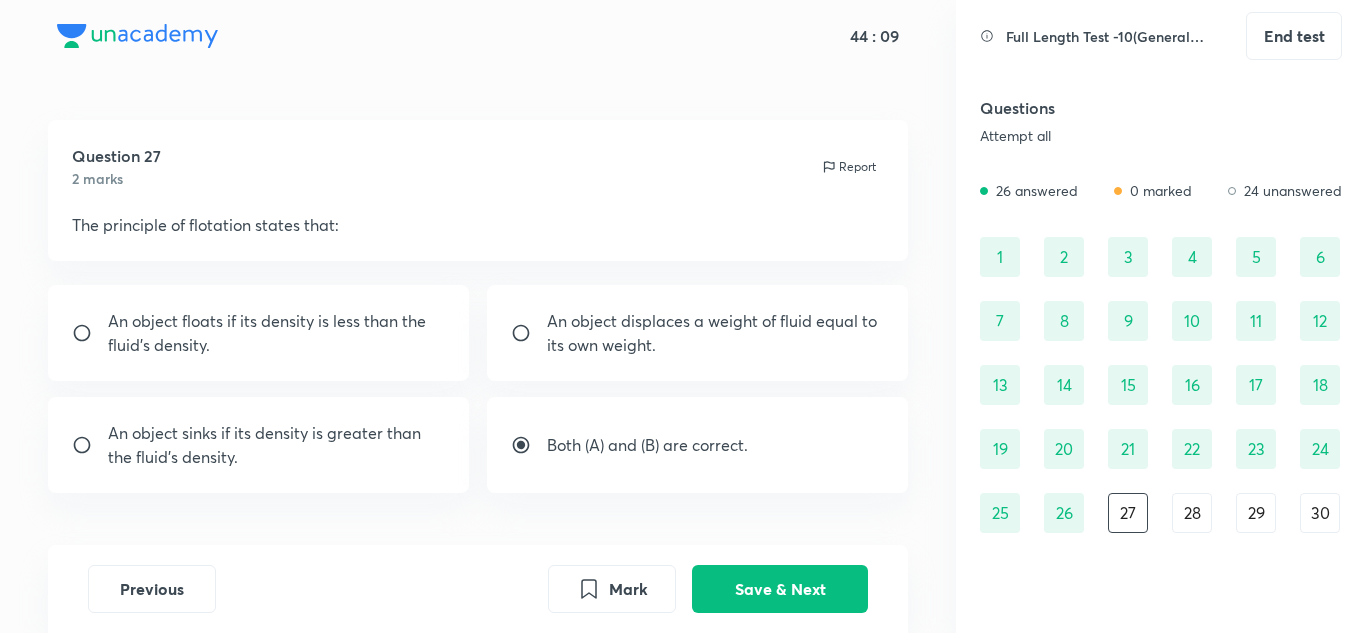 radio on "true" 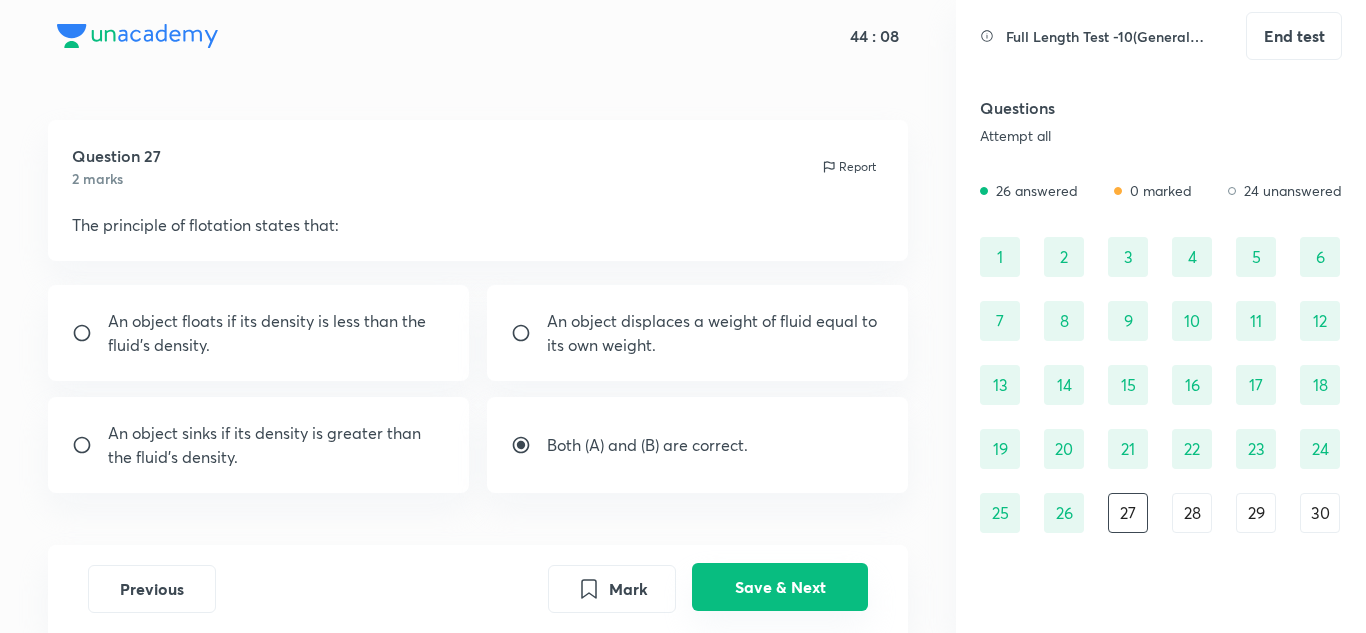 click on "Save & Next" at bounding box center [780, 587] 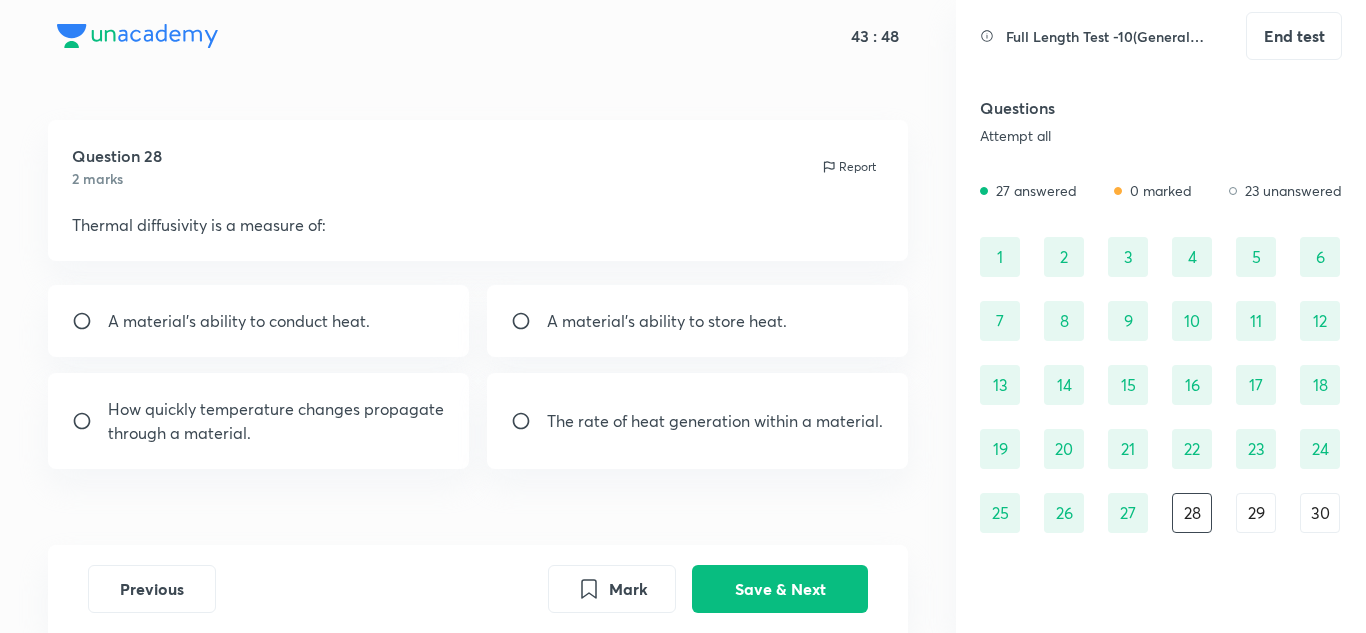 click on "How quickly temperature changes propagate through a material." at bounding box center [277, 421] 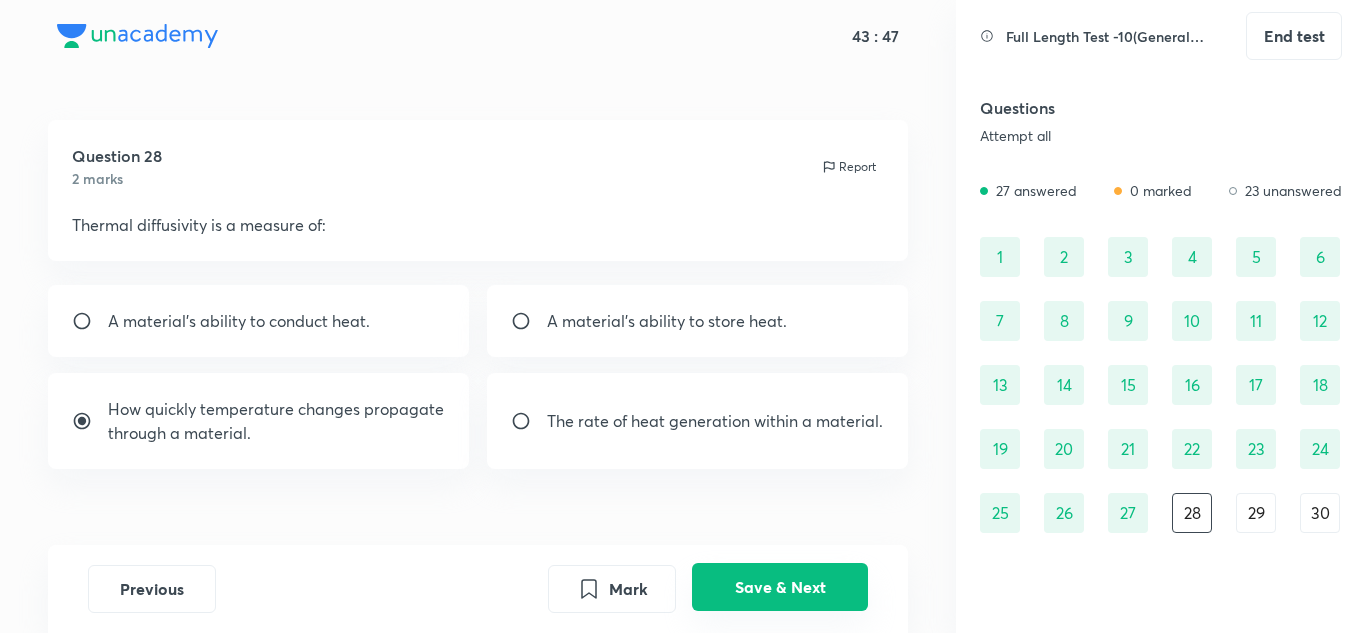 click on "Save & Next" at bounding box center [780, 587] 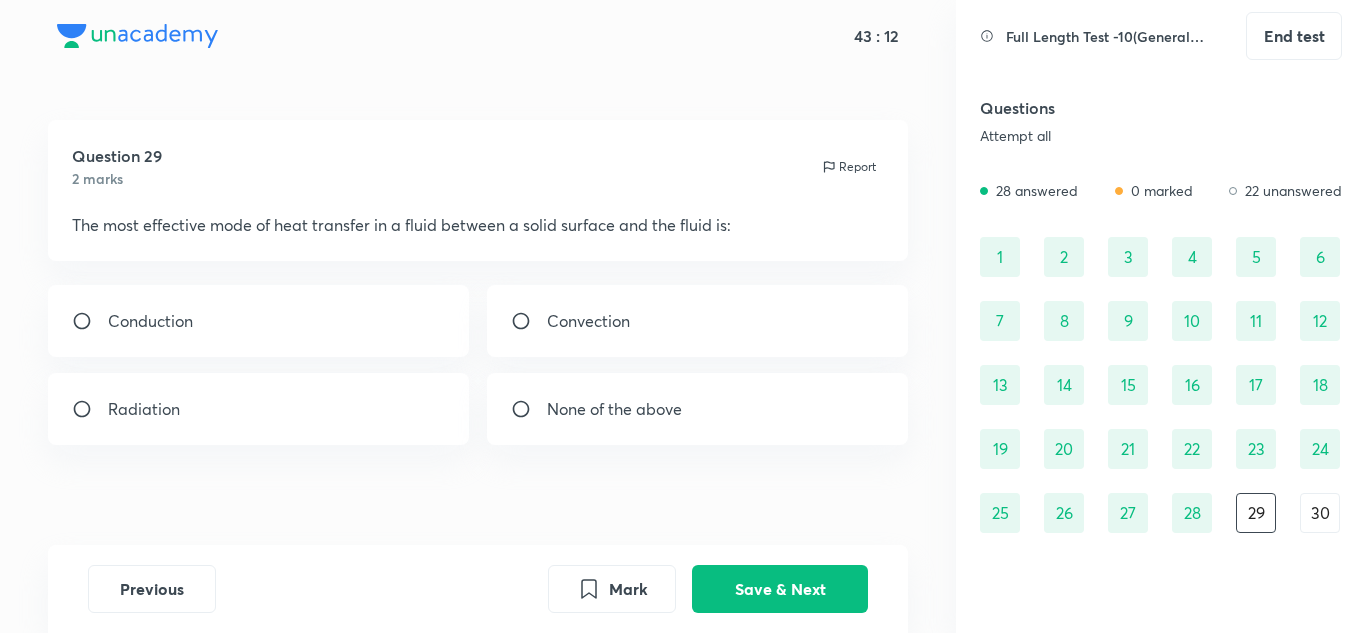 click on "Convection" at bounding box center [588, 321] 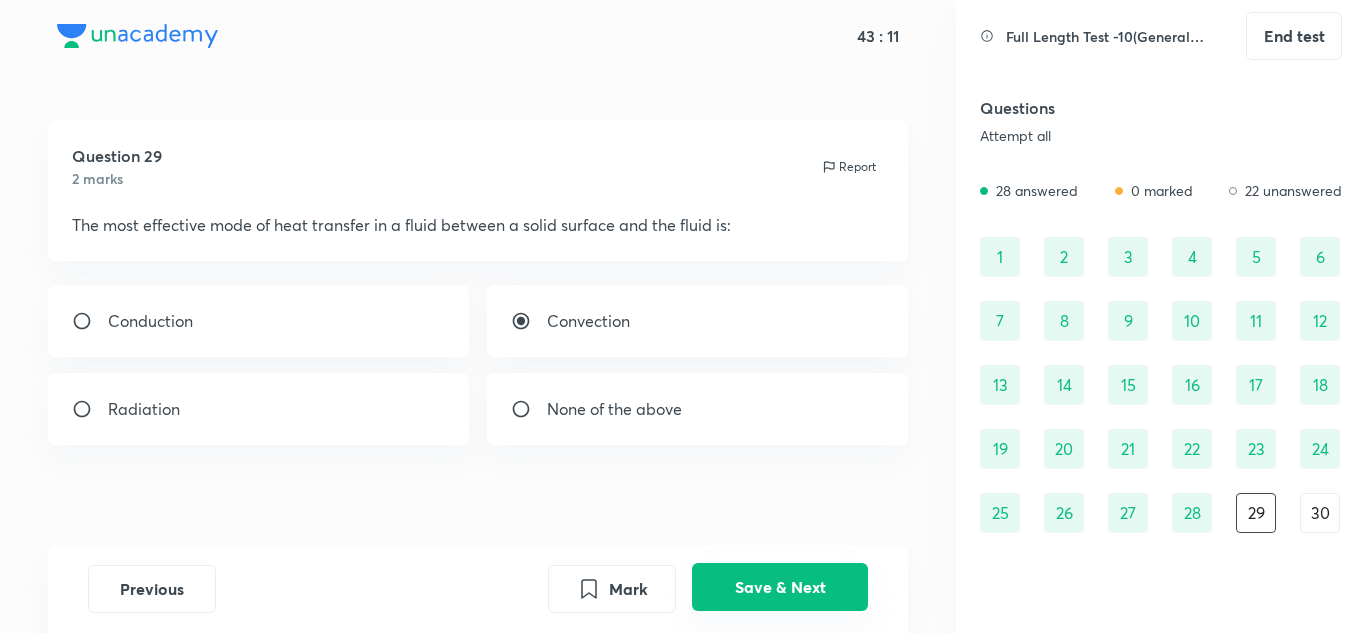click on "Save & Next" at bounding box center [780, 587] 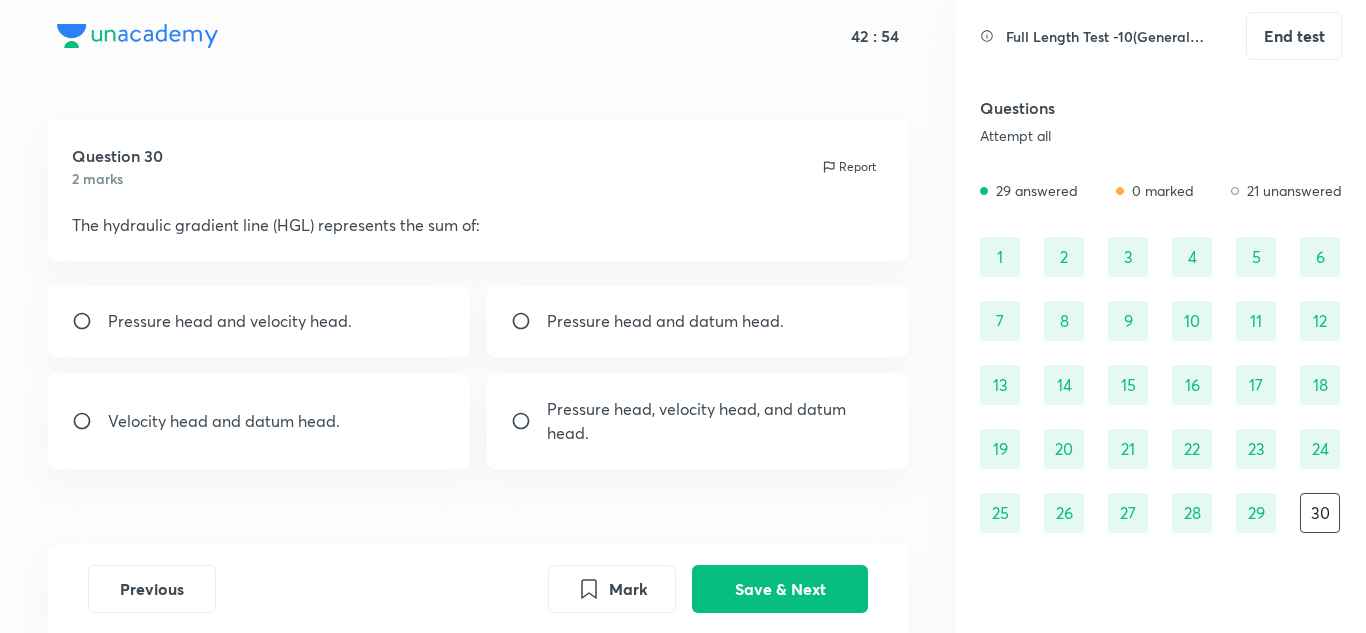click on "Pressure head and datum head." at bounding box center (698, 321) 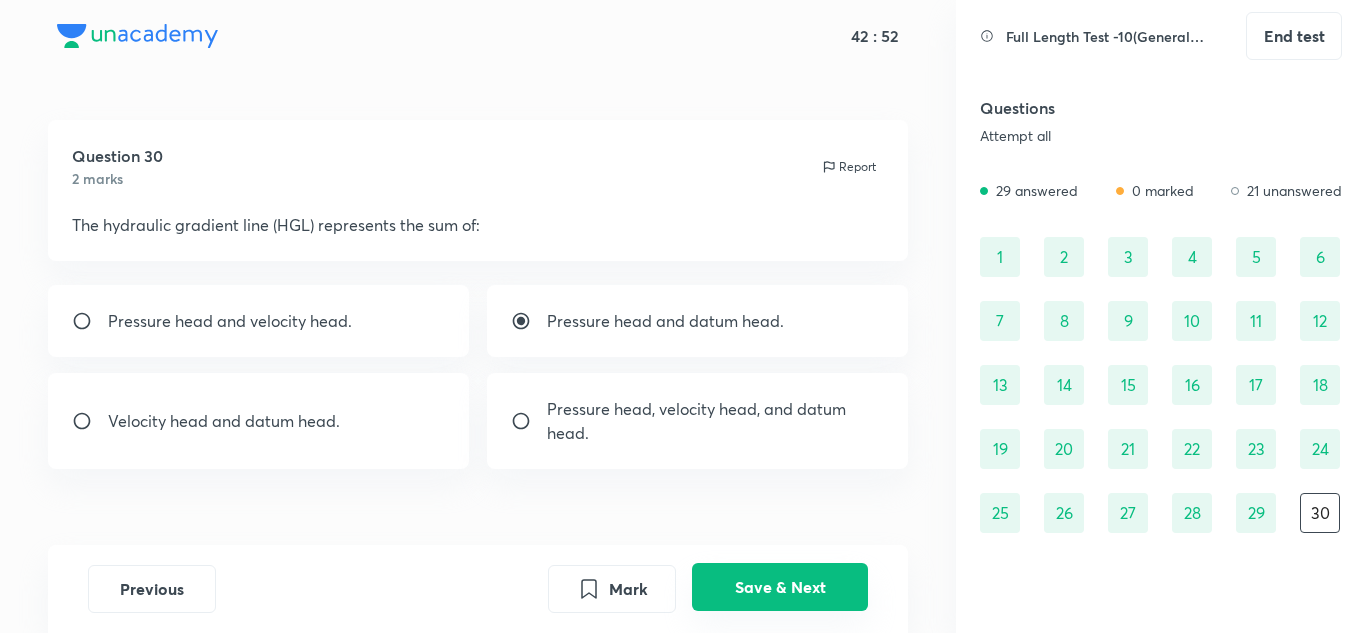 click on "Save & Next" at bounding box center [780, 587] 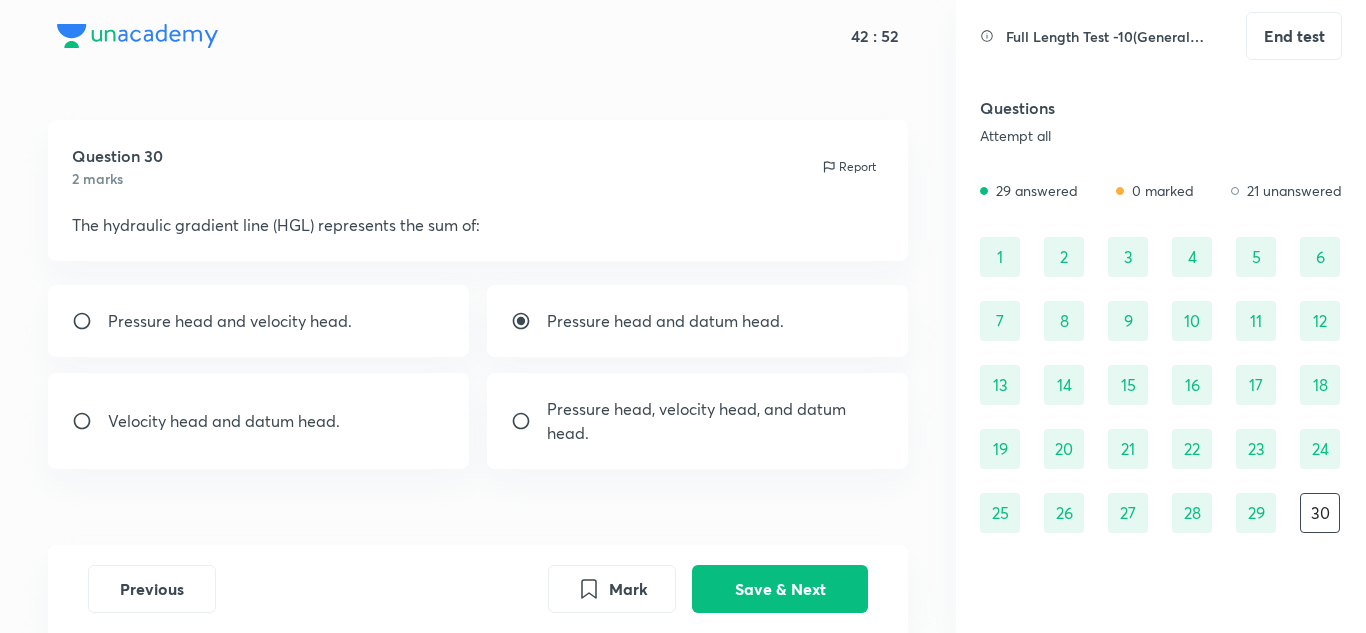 scroll, scrollTop: 40, scrollLeft: 0, axis: vertical 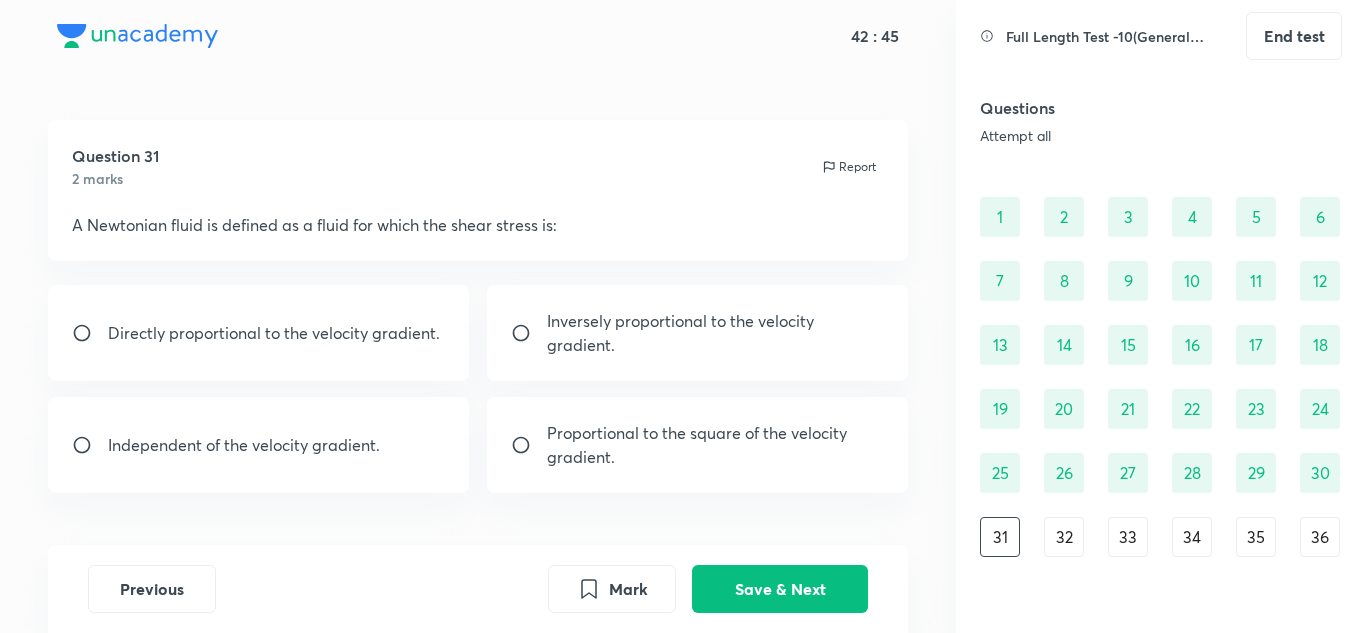 click on "Directly proportional to the velocity gradient." at bounding box center (274, 333) 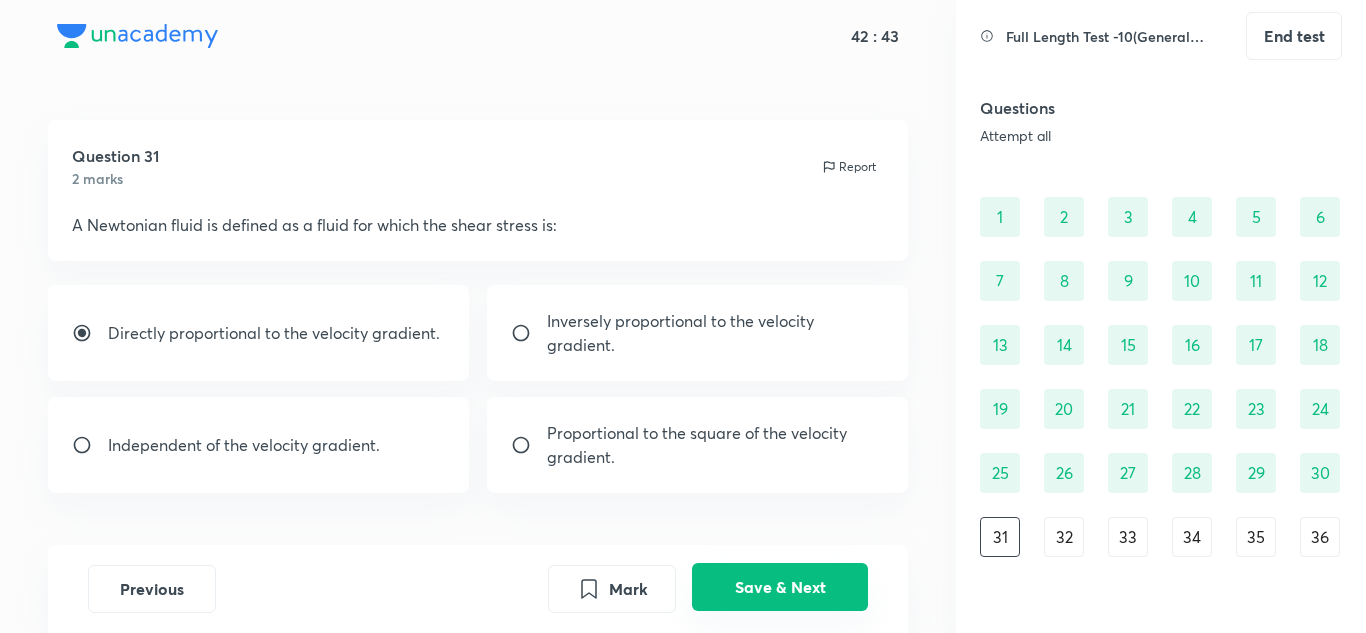 click on "Save & Next" at bounding box center (780, 587) 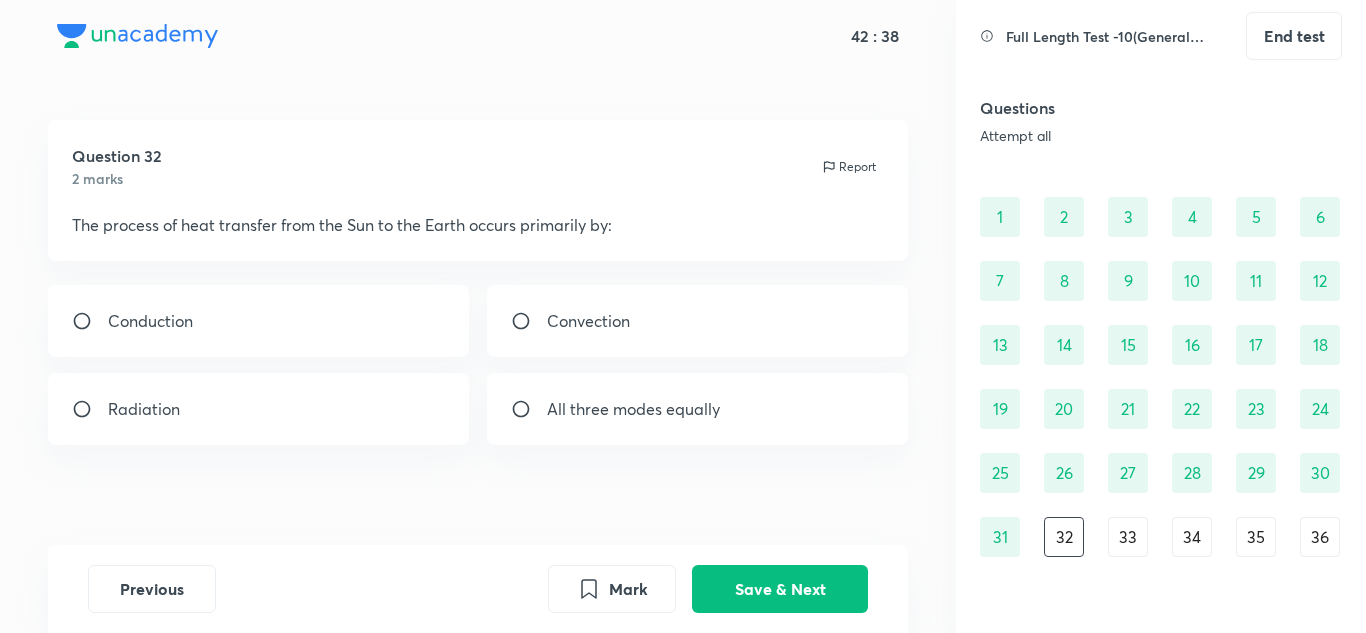 click on "Radiation" at bounding box center (259, 409) 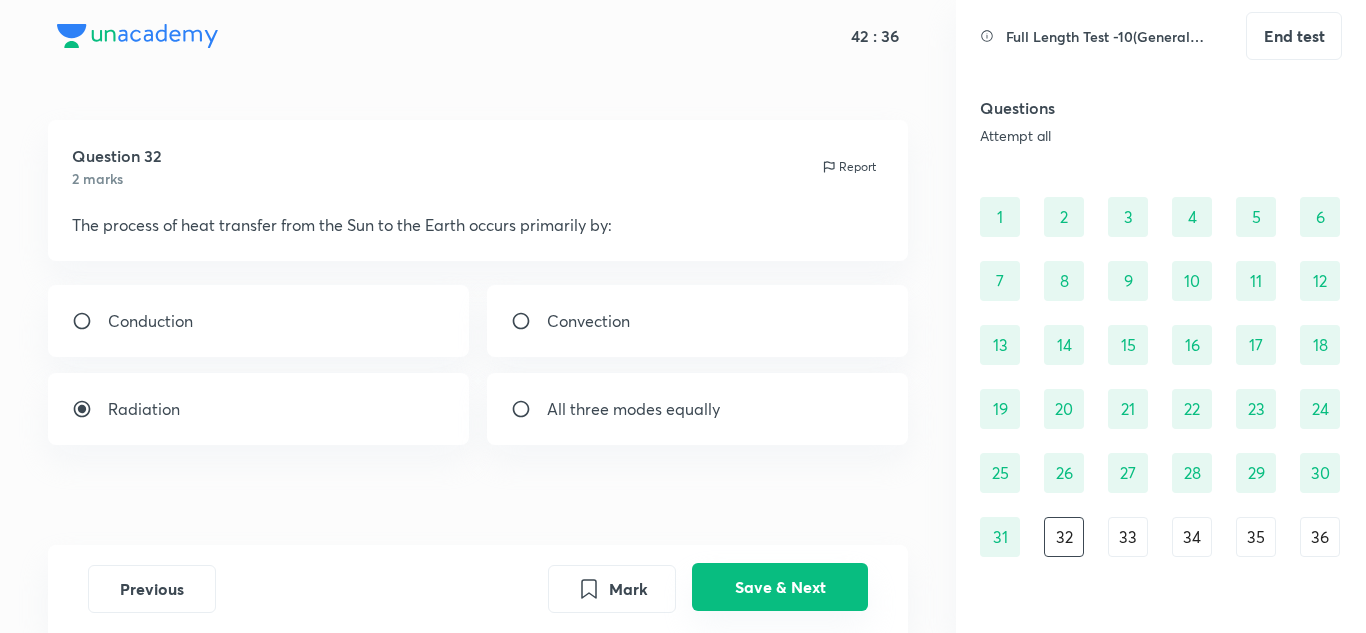 click on "Save & Next" at bounding box center (780, 587) 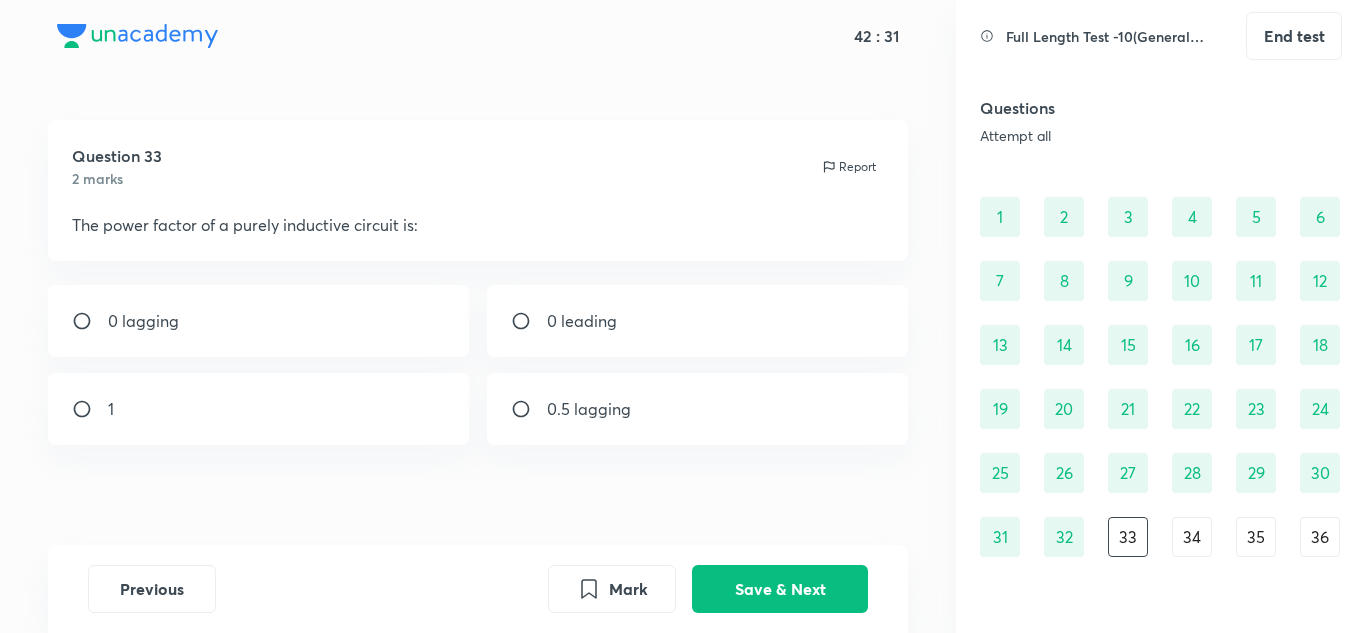 click on "1" at bounding box center [259, 409] 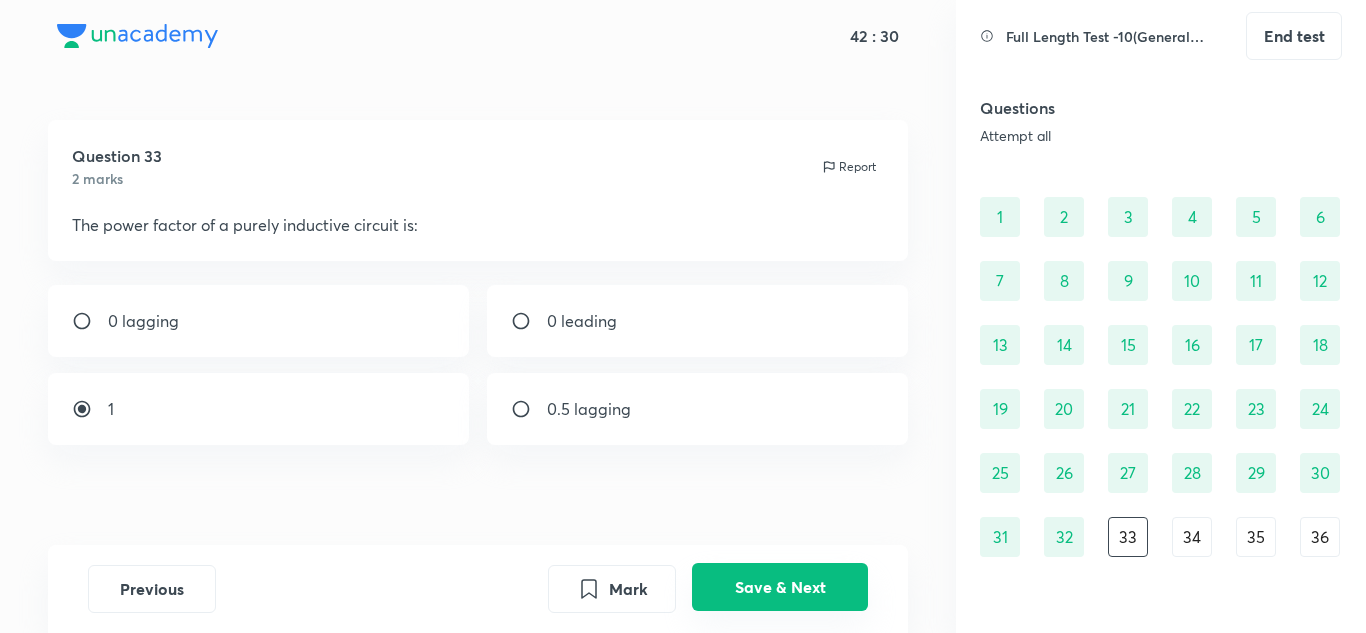 click on "Save & Next" at bounding box center (780, 587) 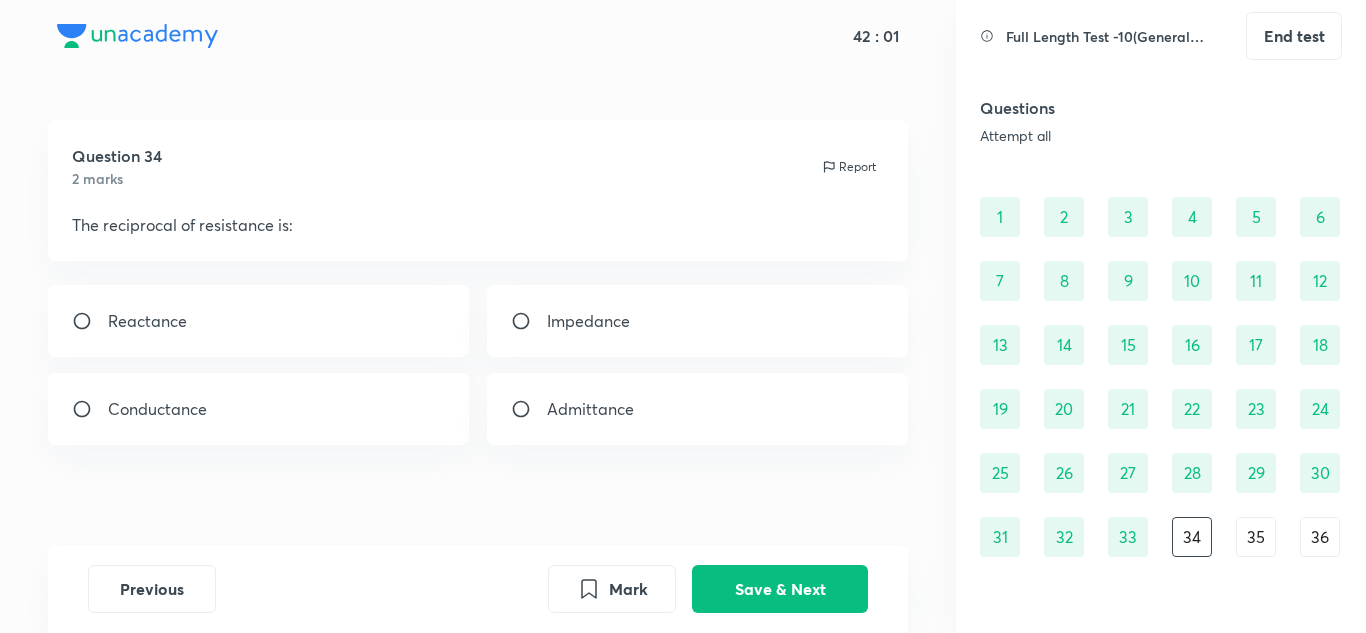 click on "Conductance" at bounding box center (157, 409) 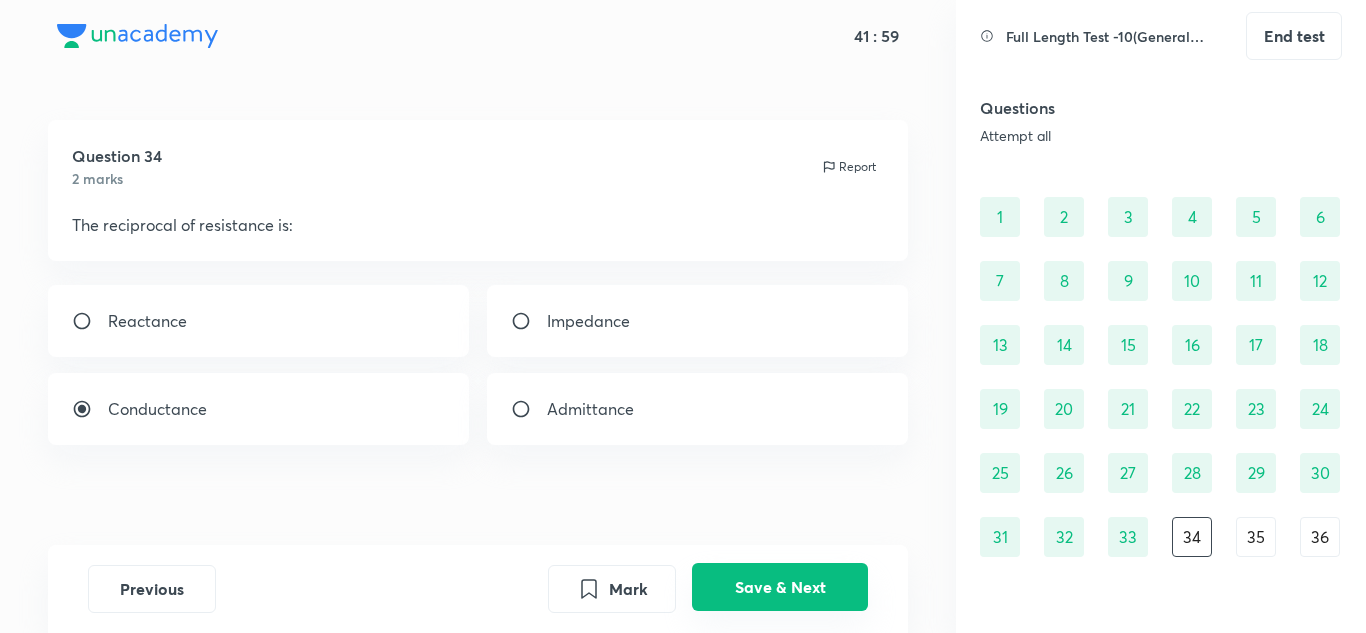 click on "Save & Next" at bounding box center (780, 587) 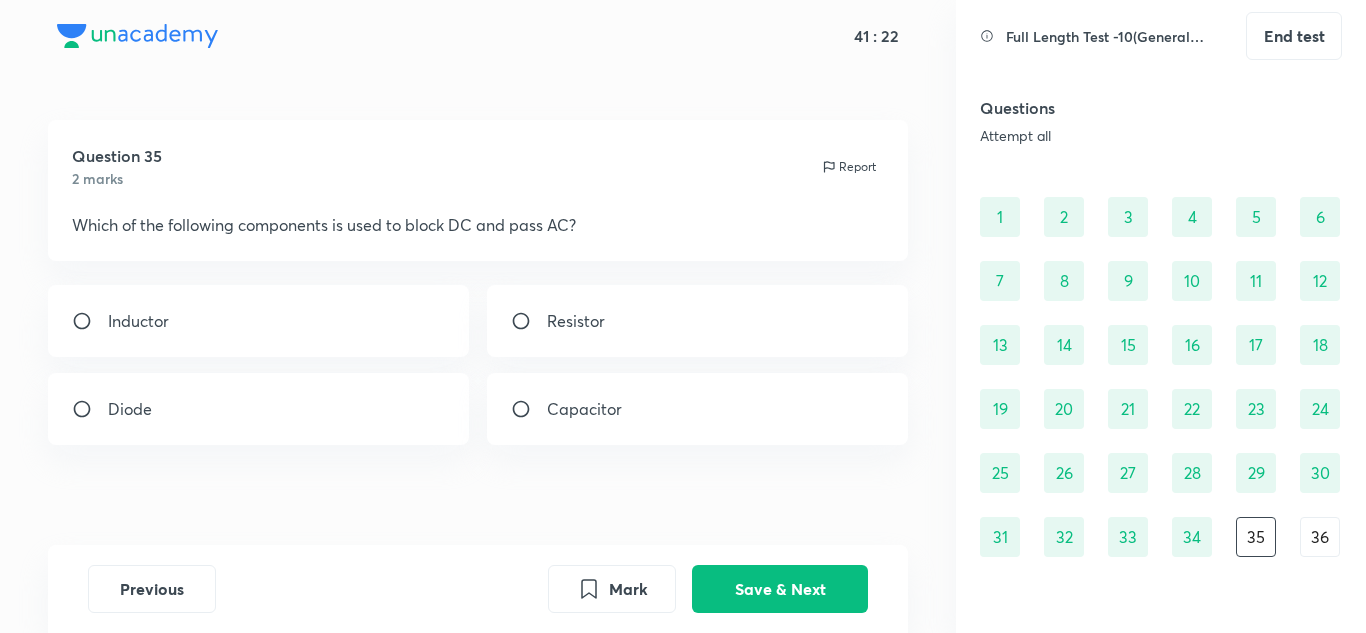 click on "Inductor" at bounding box center (138, 321) 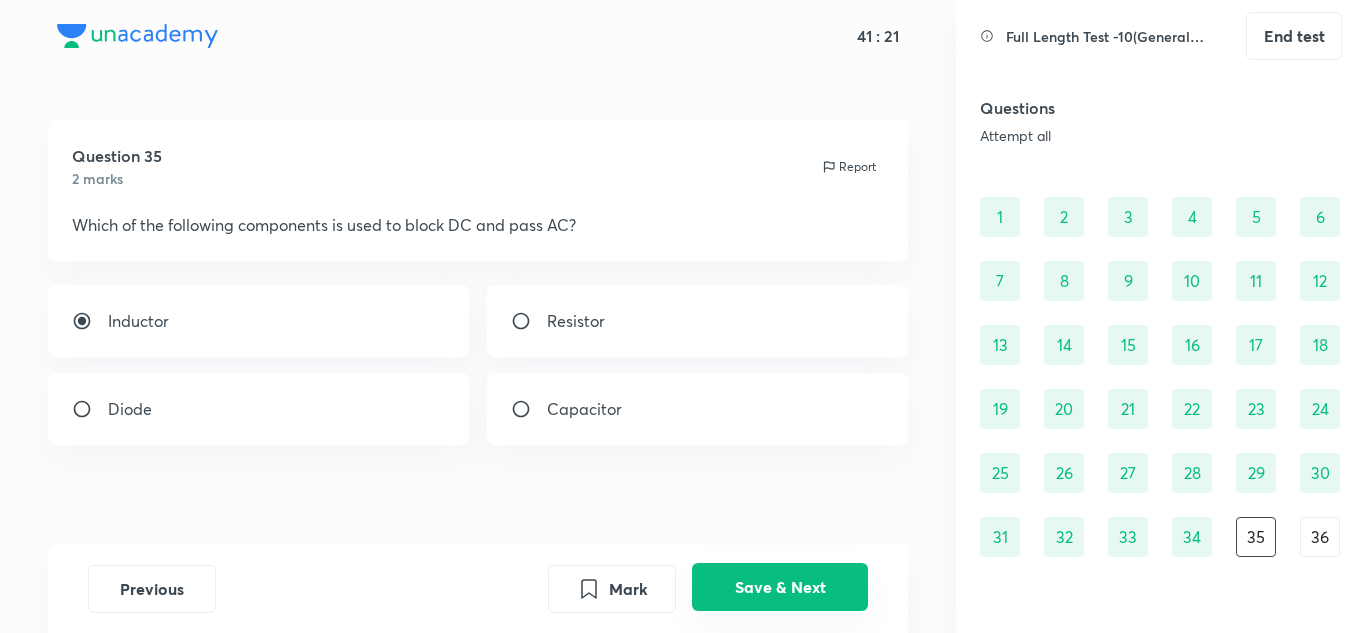 click on "Save & Next" at bounding box center (780, 587) 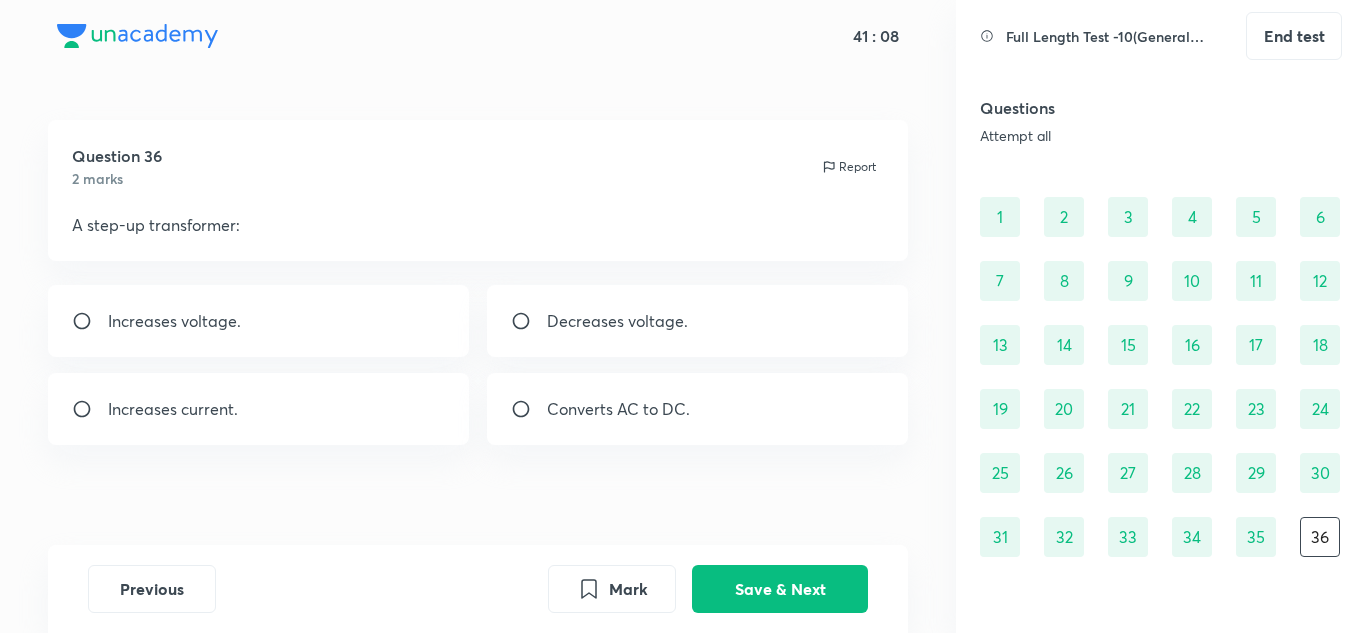 click on "Increases voltage." at bounding box center [259, 321] 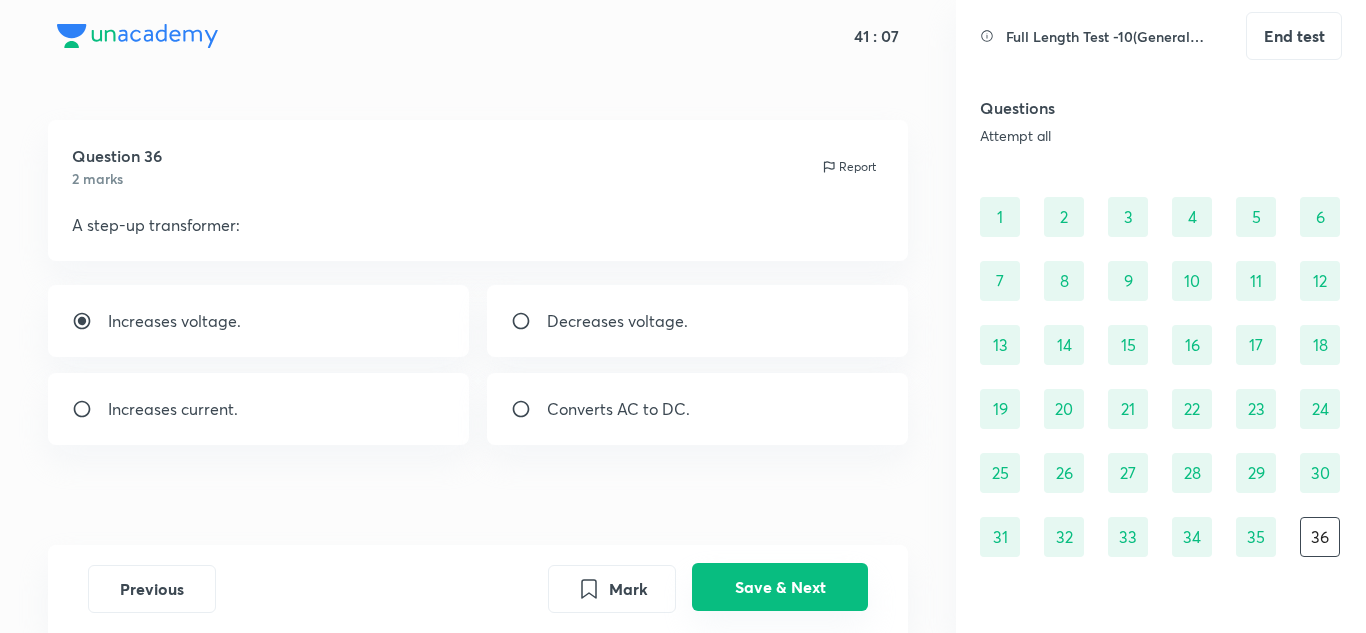 click on "Save & Next" at bounding box center (780, 587) 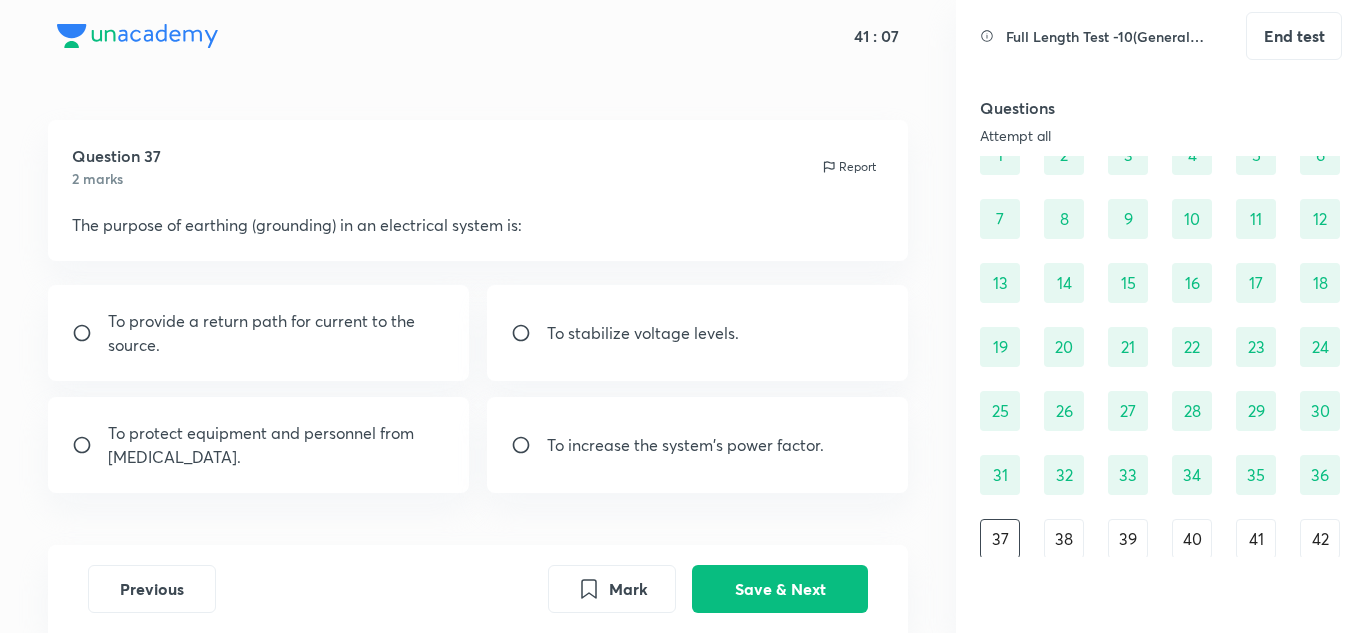 scroll, scrollTop: 104, scrollLeft: 0, axis: vertical 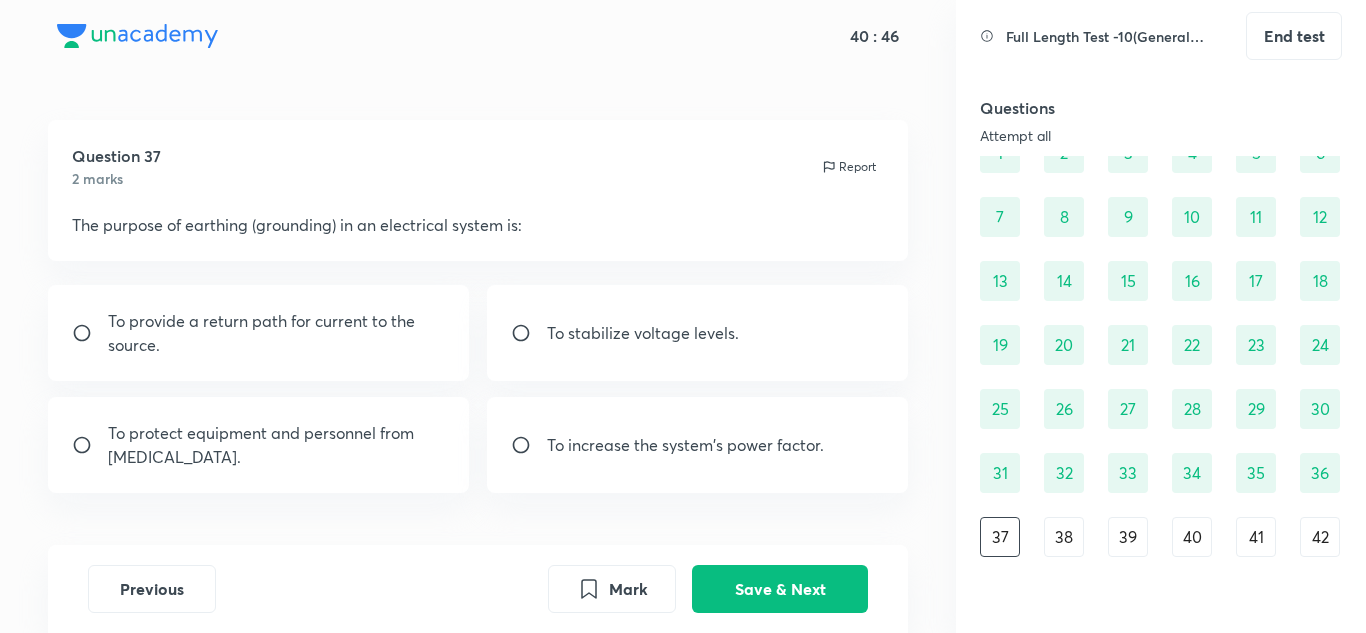 click on "To provide a return path for current to the source." at bounding box center (277, 333) 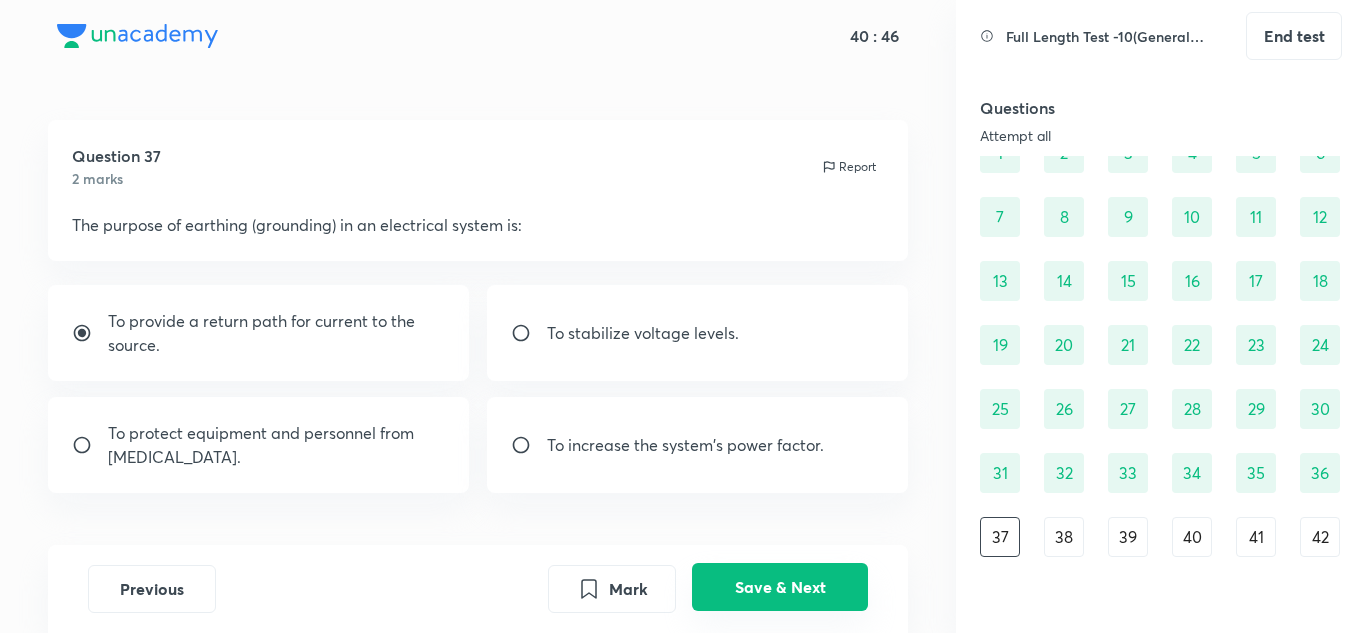 click on "Save & Next" at bounding box center [780, 587] 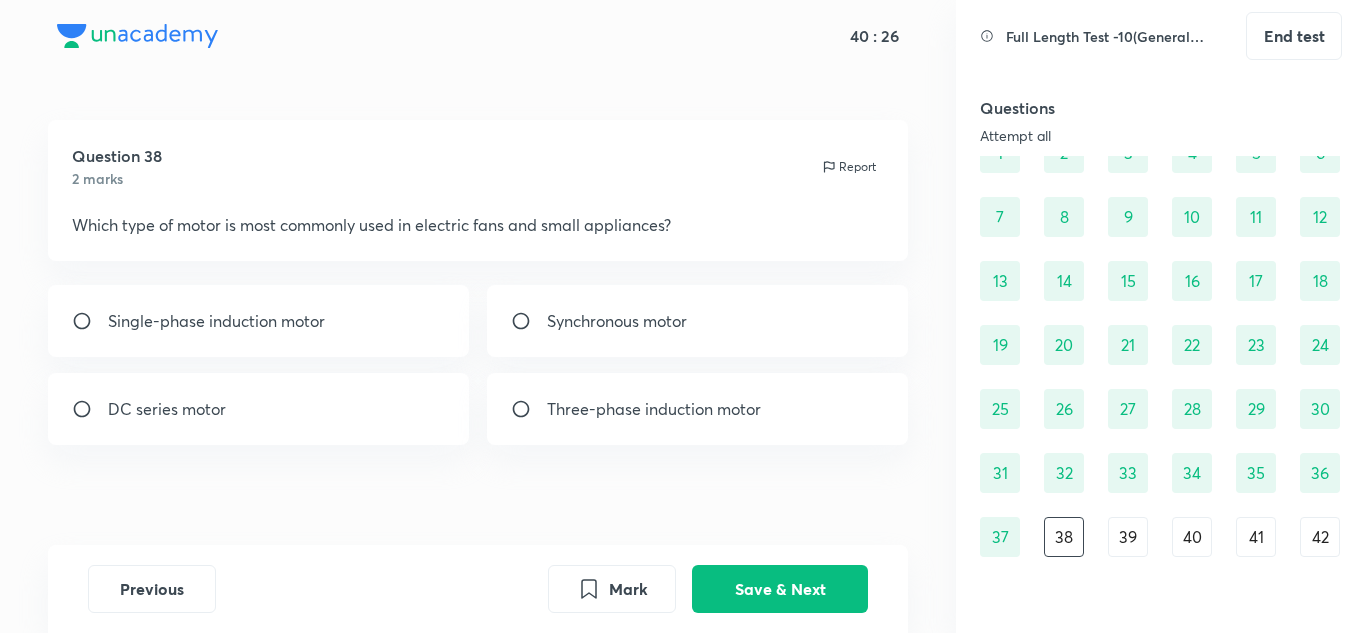 click on "Single-phase induction motor" at bounding box center [259, 321] 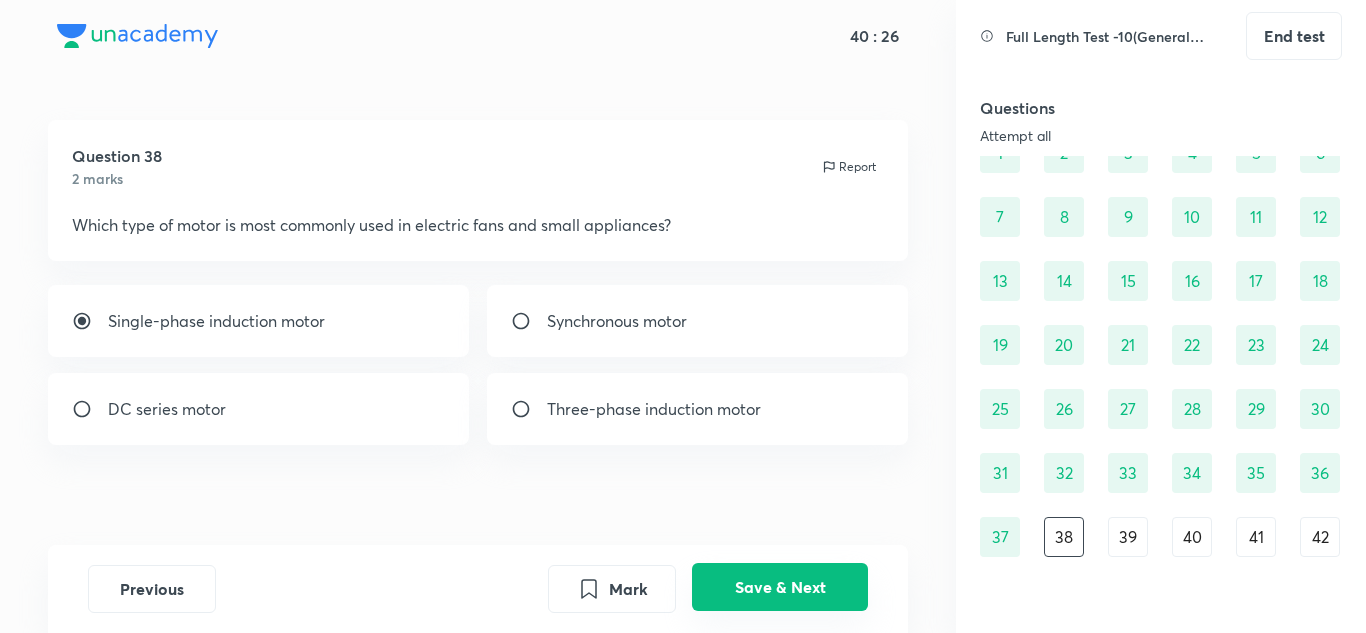 click on "Save & Next" at bounding box center [780, 587] 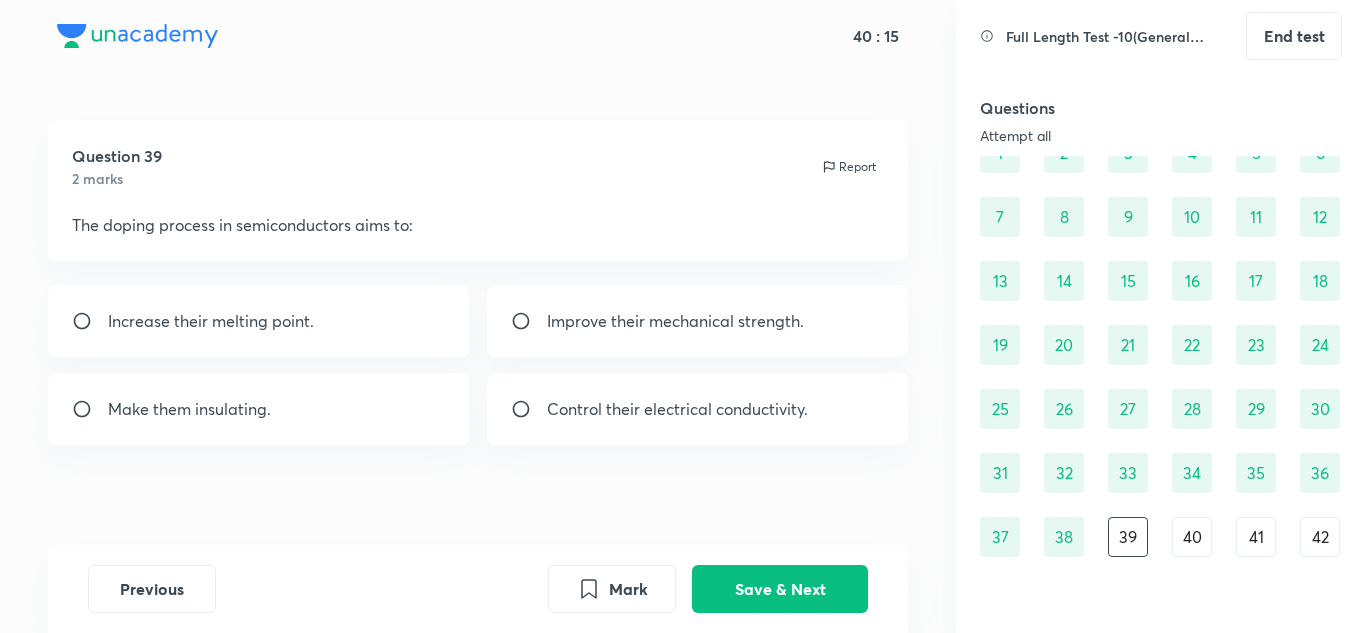 click on "Improve their mechanical strength." at bounding box center [675, 321] 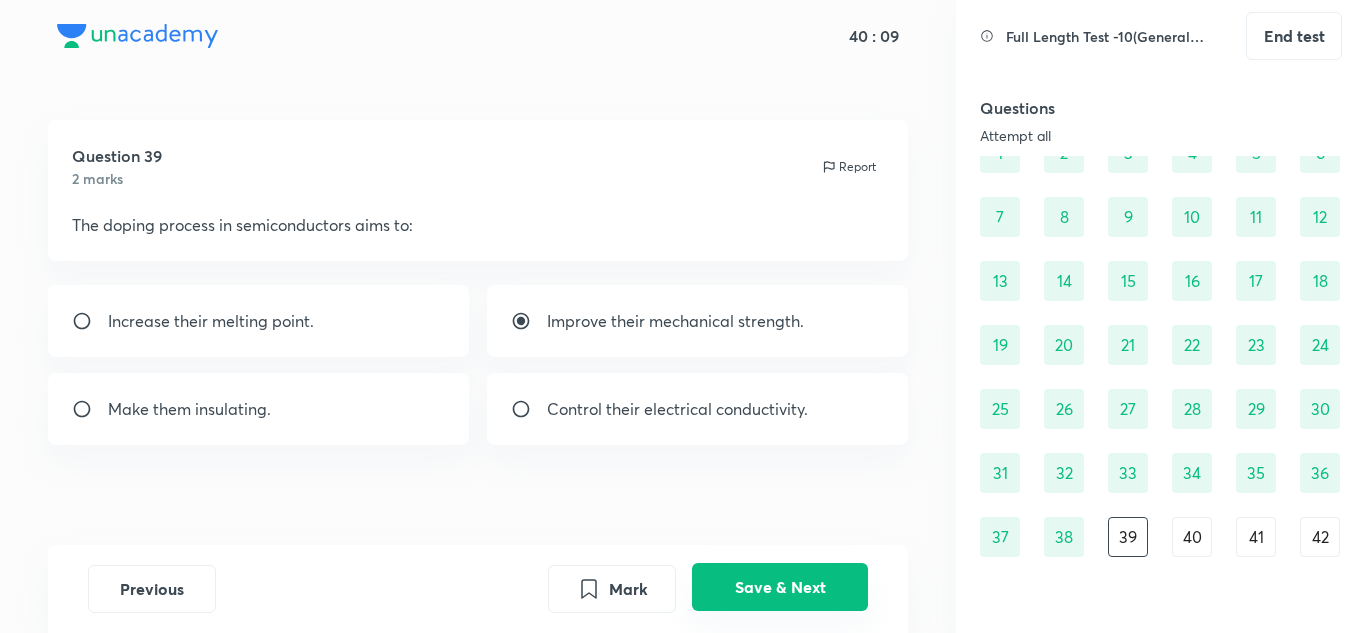 click on "Save & Next" at bounding box center (780, 587) 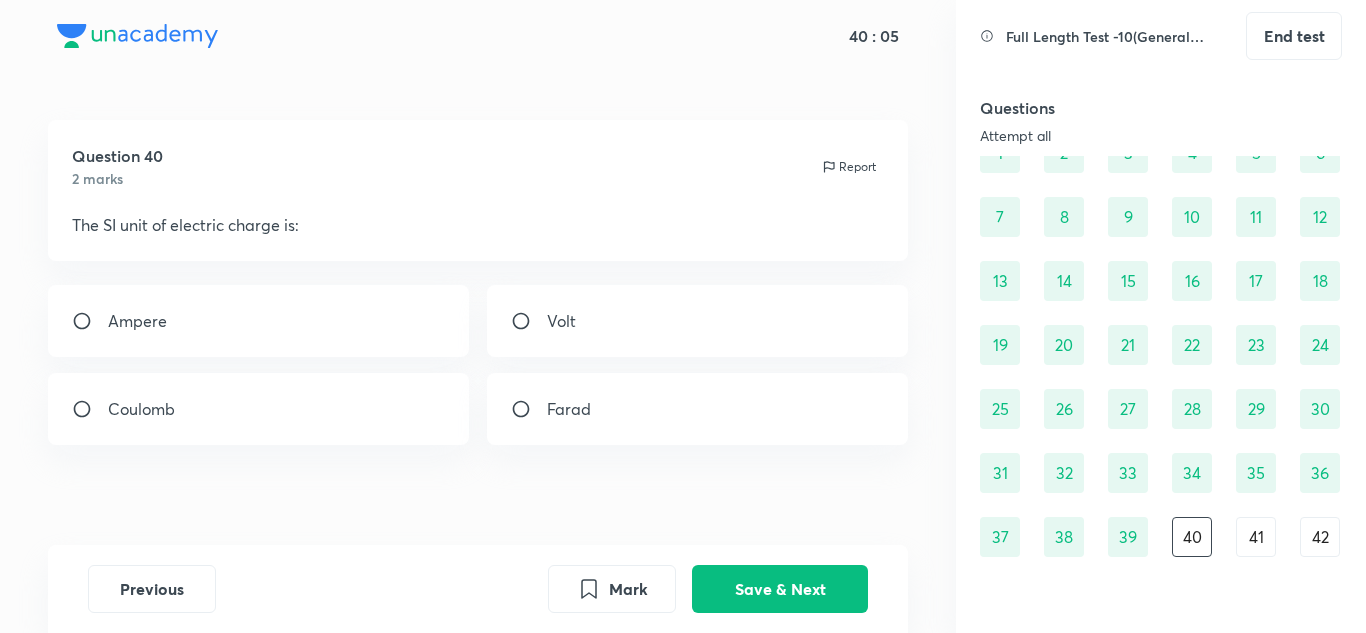 click on "Coulomb" at bounding box center [259, 409] 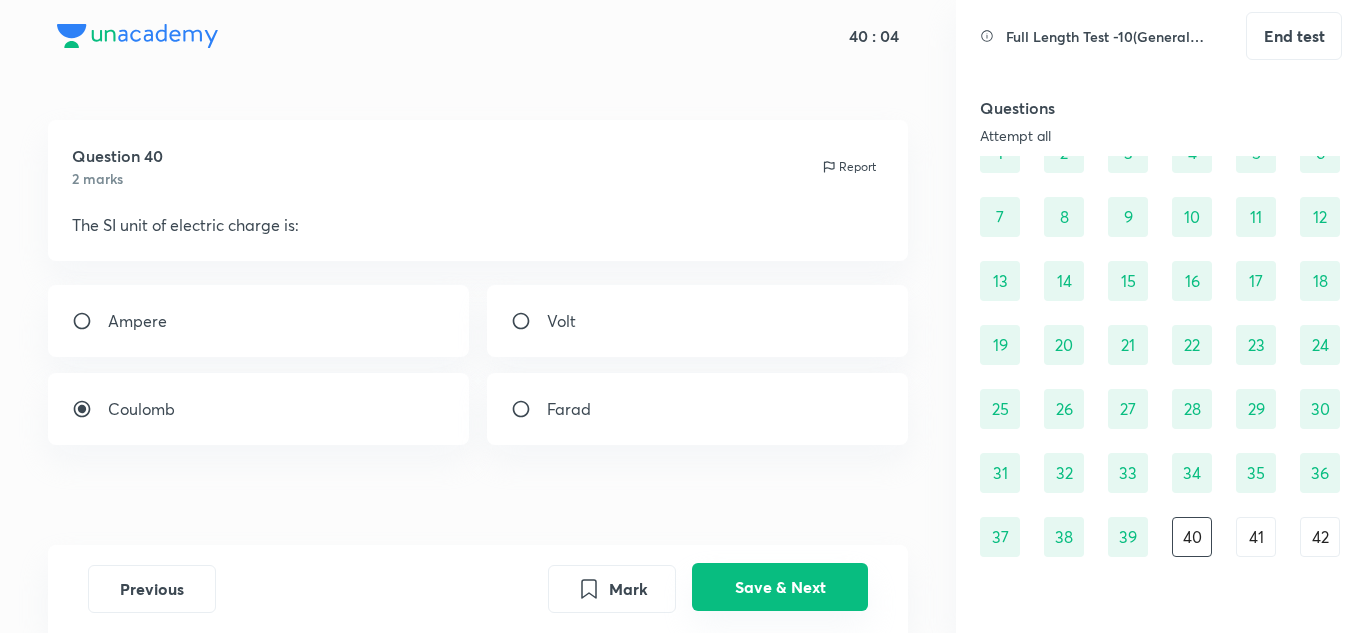 click on "Save & Next" at bounding box center [780, 587] 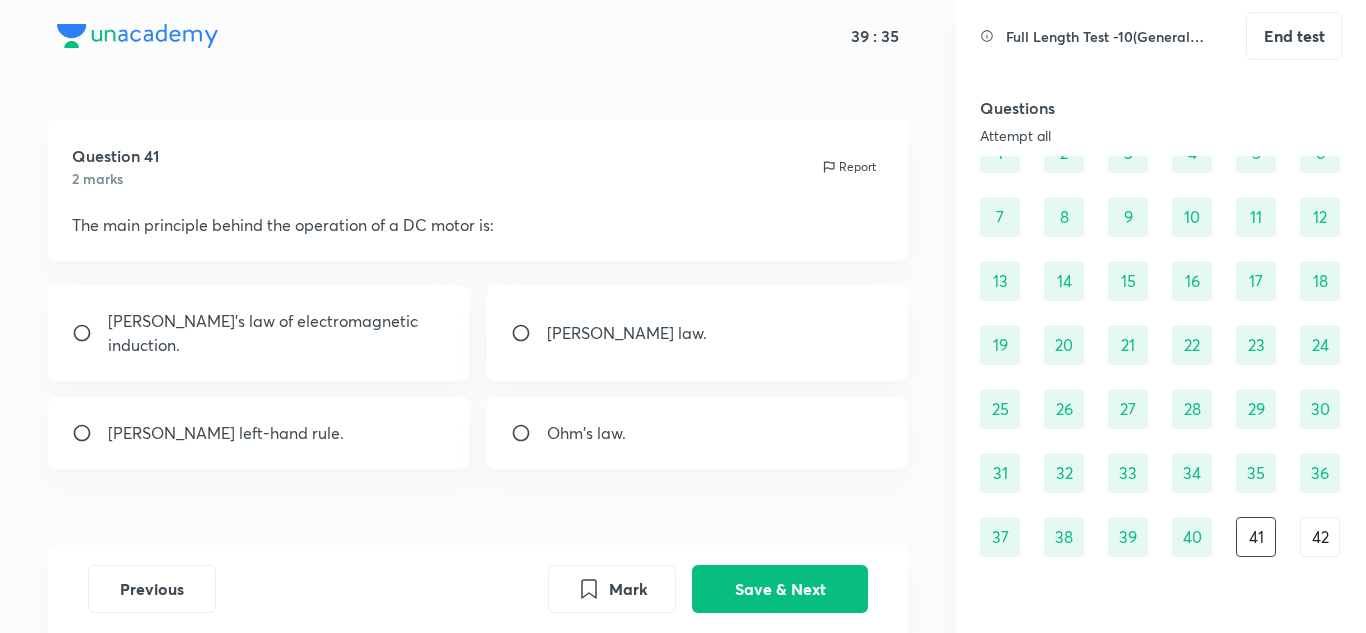 click on "Ohm's law." at bounding box center (586, 433) 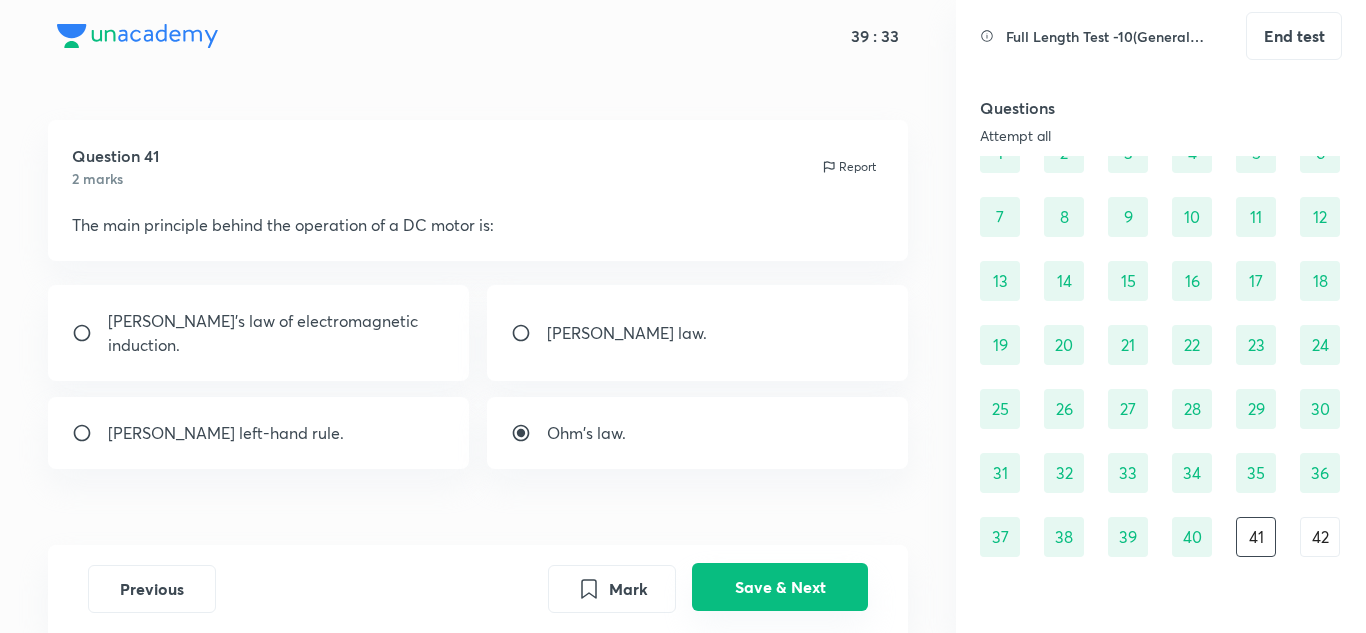 click on "Save & Next" at bounding box center [780, 587] 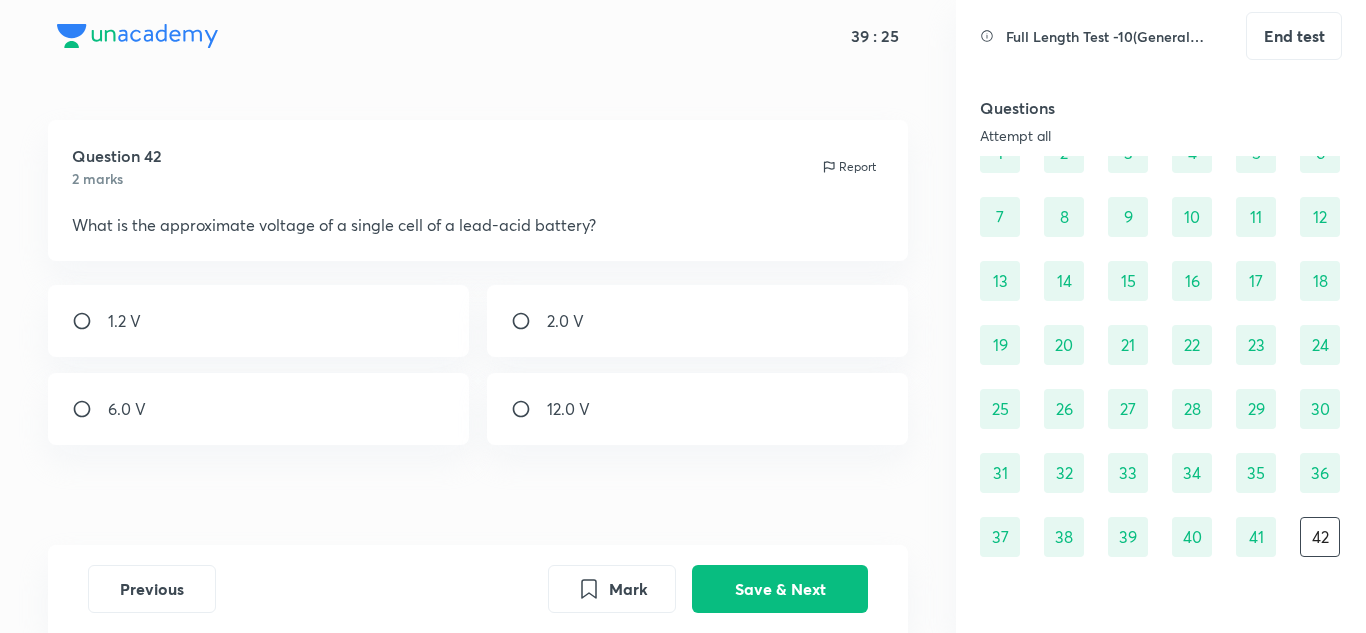 click on "12.0 V" at bounding box center [698, 409] 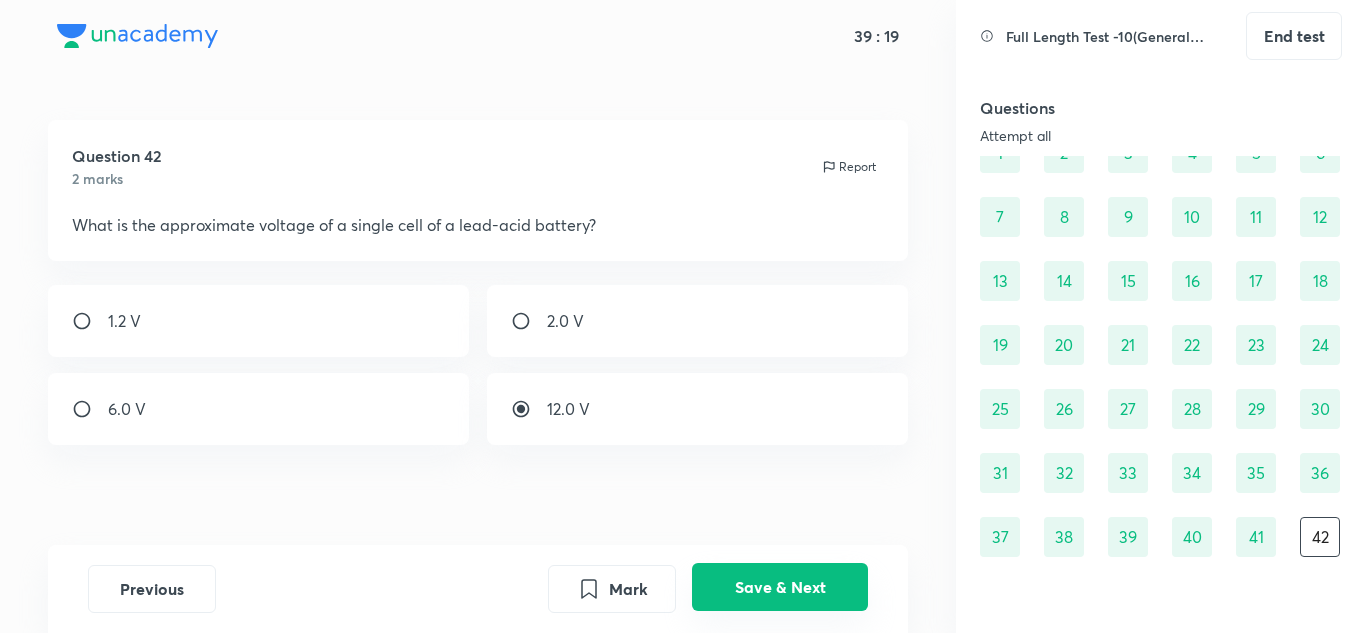 click on "Save & Next" at bounding box center [780, 587] 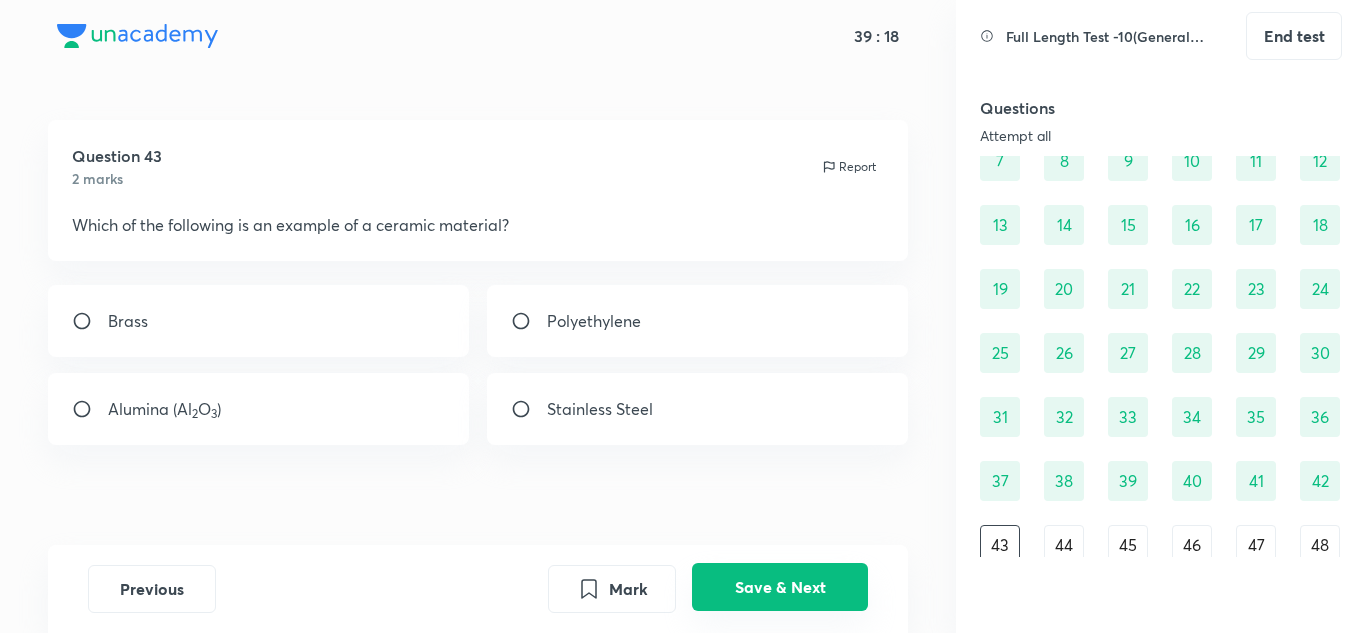 scroll, scrollTop: 168, scrollLeft: 0, axis: vertical 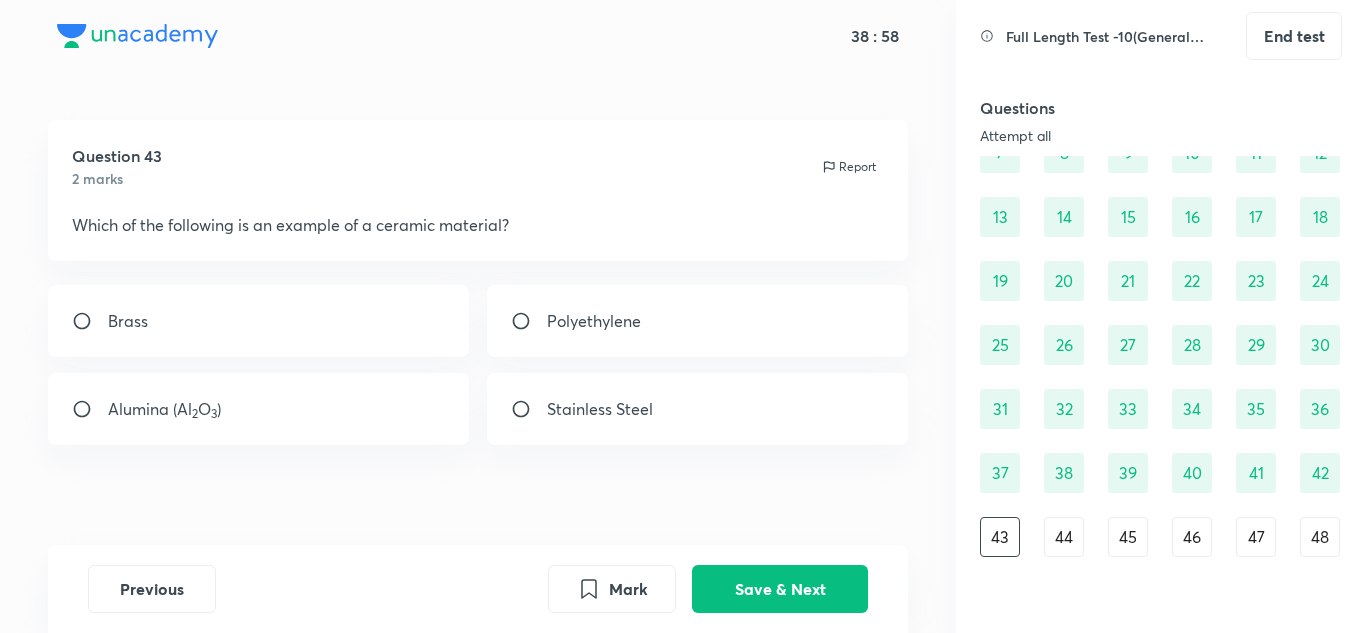 click on "Alumina (Al 2 ​O 3 ​)" at bounding box center (164, 409) 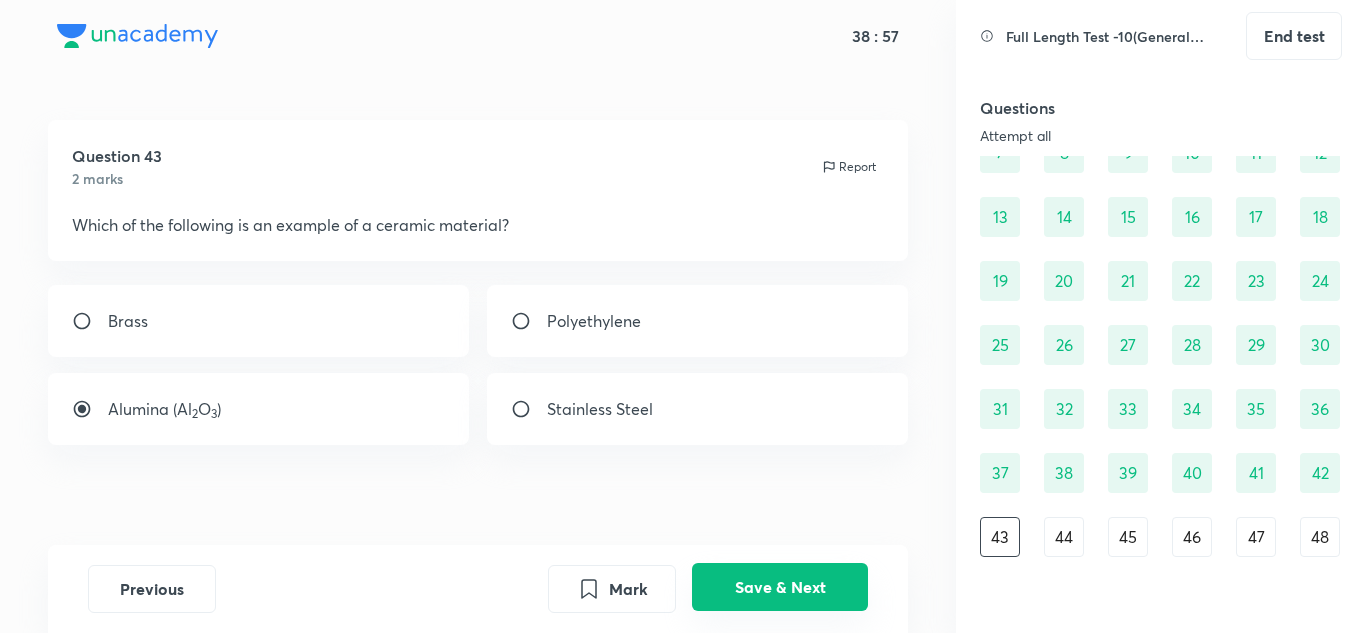 click on "Save & Next" at bounding box center (780, 587) 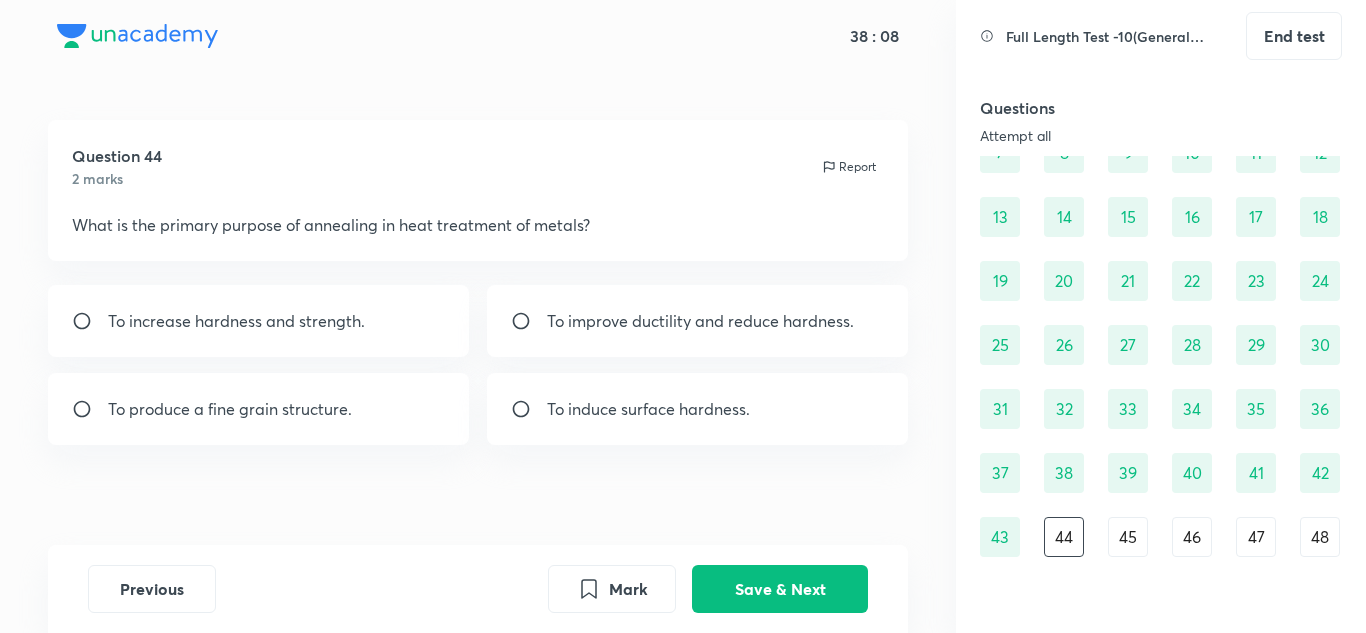 click on "To induce surface hardness." at bounding box center [648, 409] 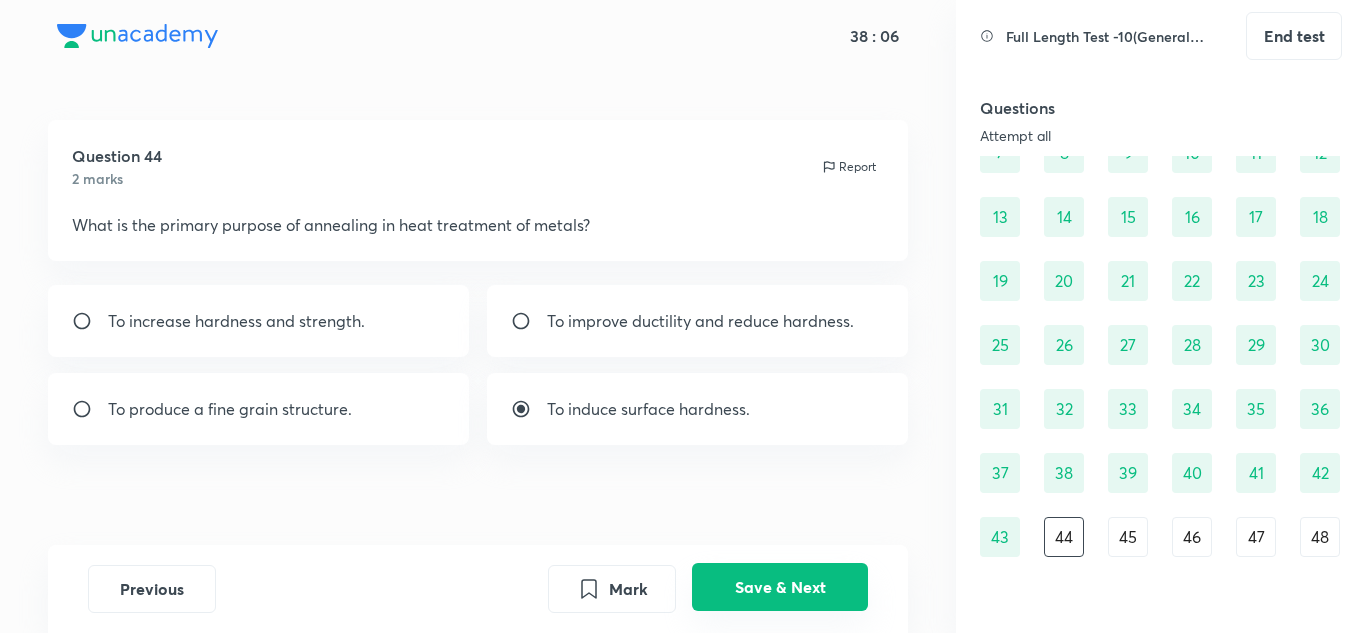 click on "Save & Next" at bounding box center [780, 587] 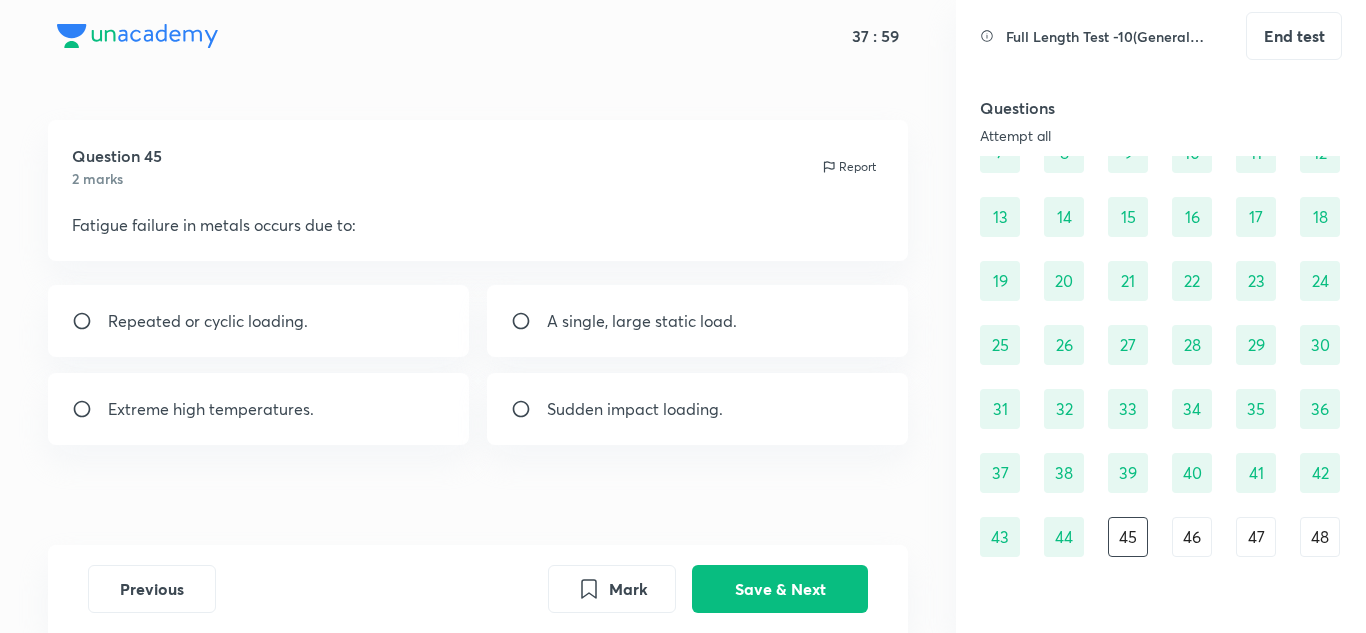click on "Repeated or cyclic loading." at bounding box center (259, 321) 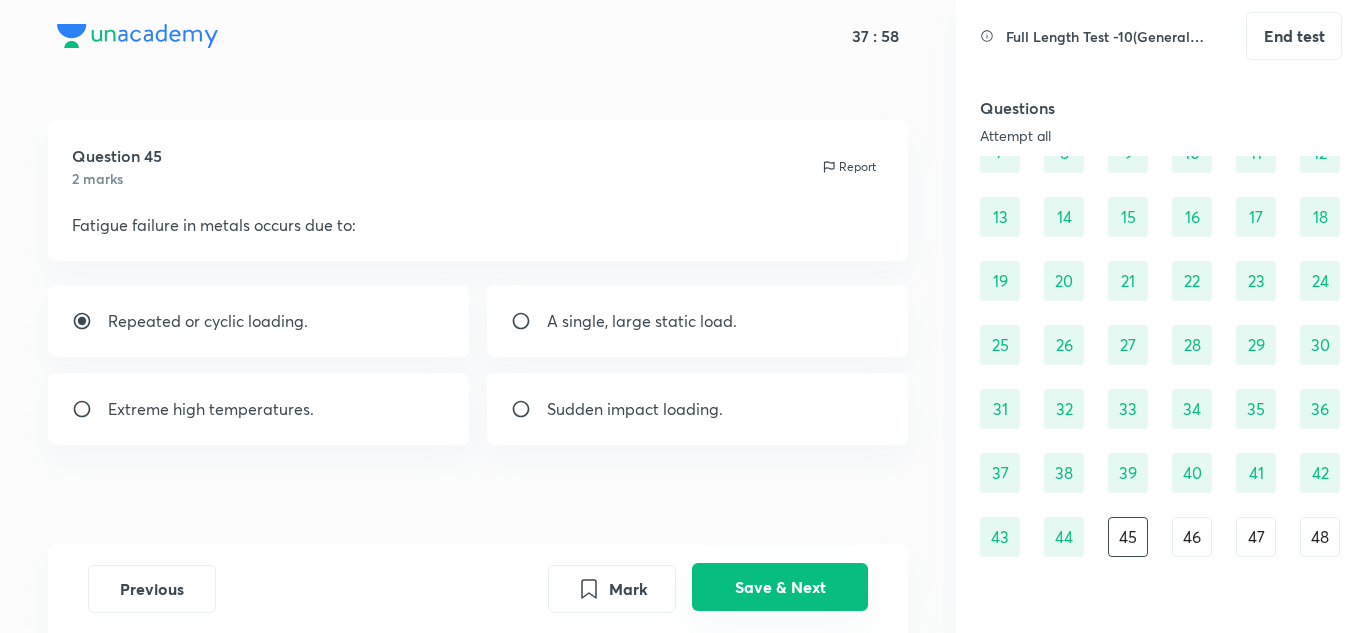 click on "Save & Next" at bounding box center (780, 587) 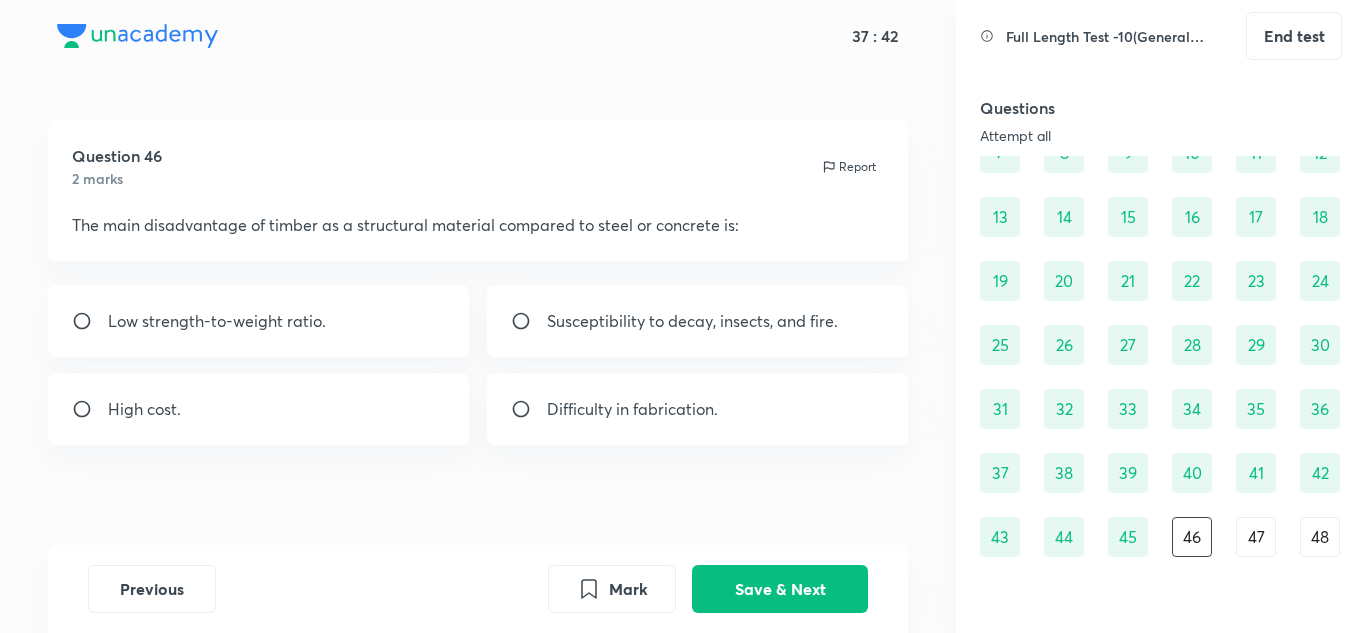 click on "Susceptibility to decay, insects, and fire." at bounding box center (692, 321) 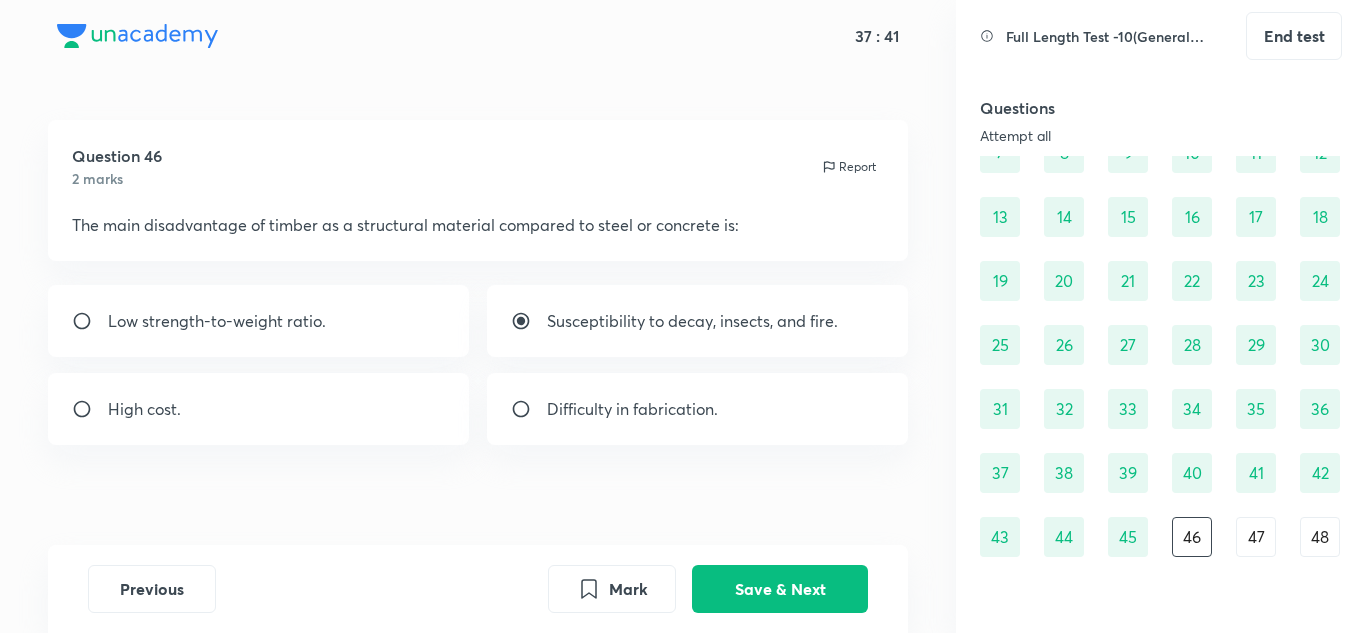 radio on "true" 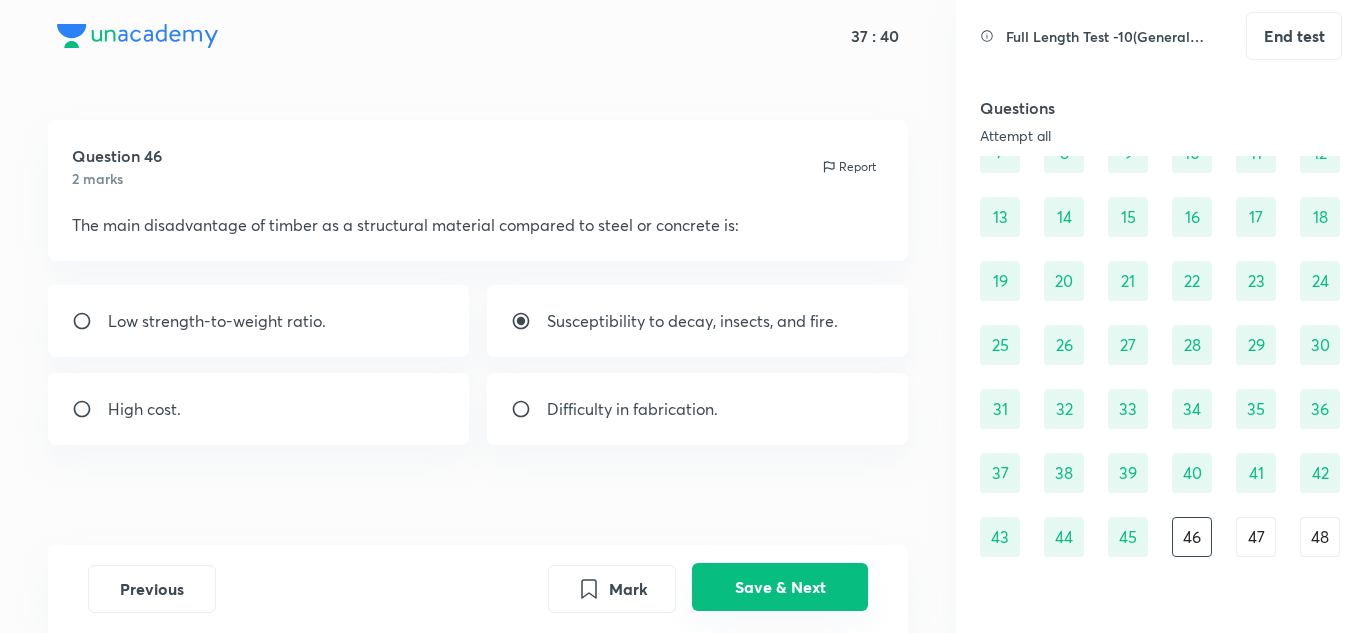 click on "Save & Next" at bounding box center (780, 587) 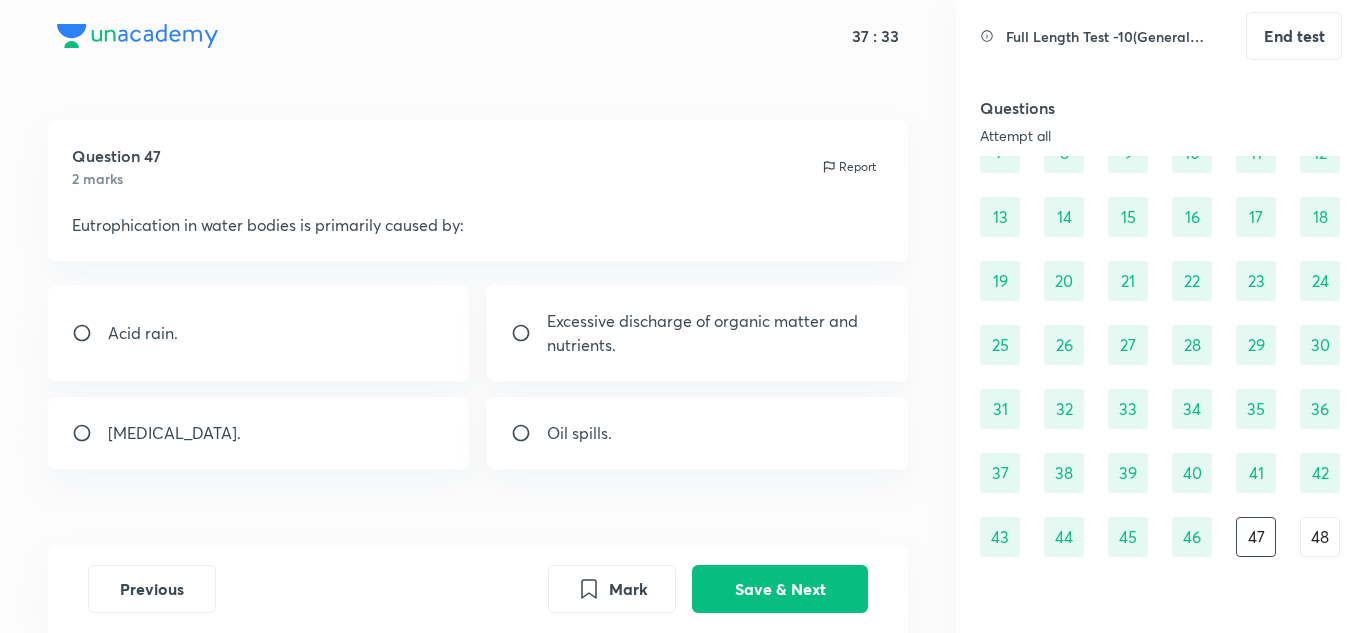 click on "Excessive discharge of organic matter and nutrients." at bounding box center (716, 333) 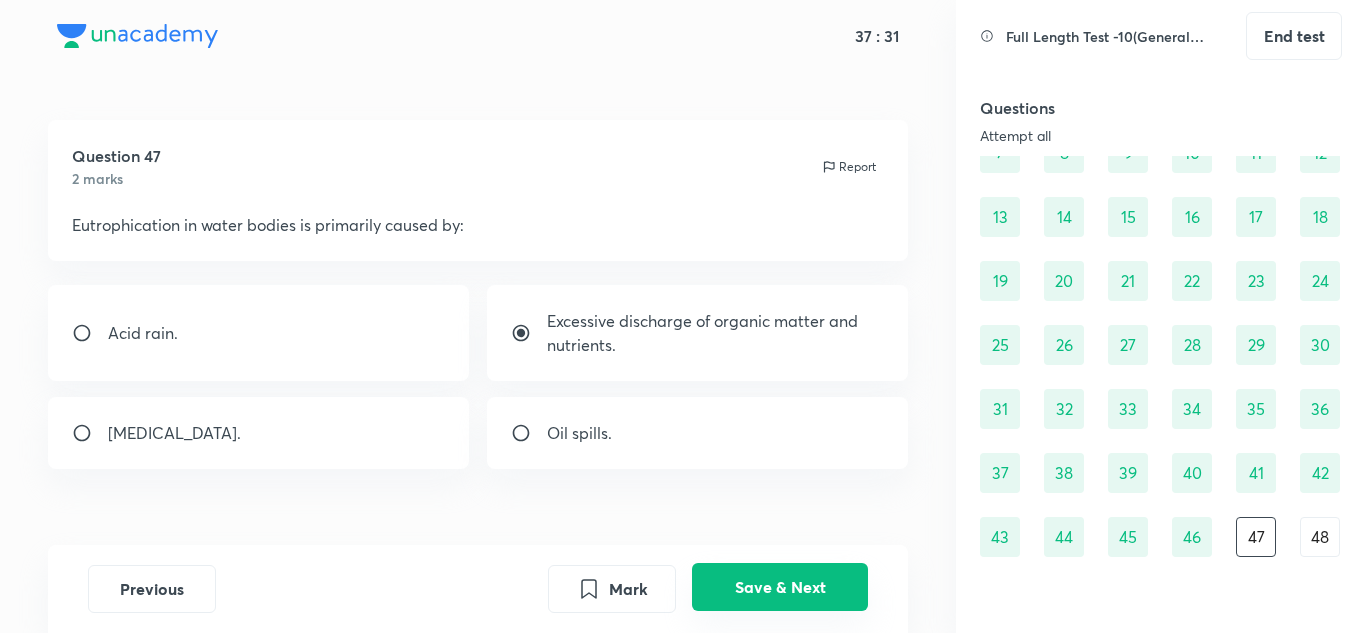 click on "Save & Next" at bounding box center [780, 587] 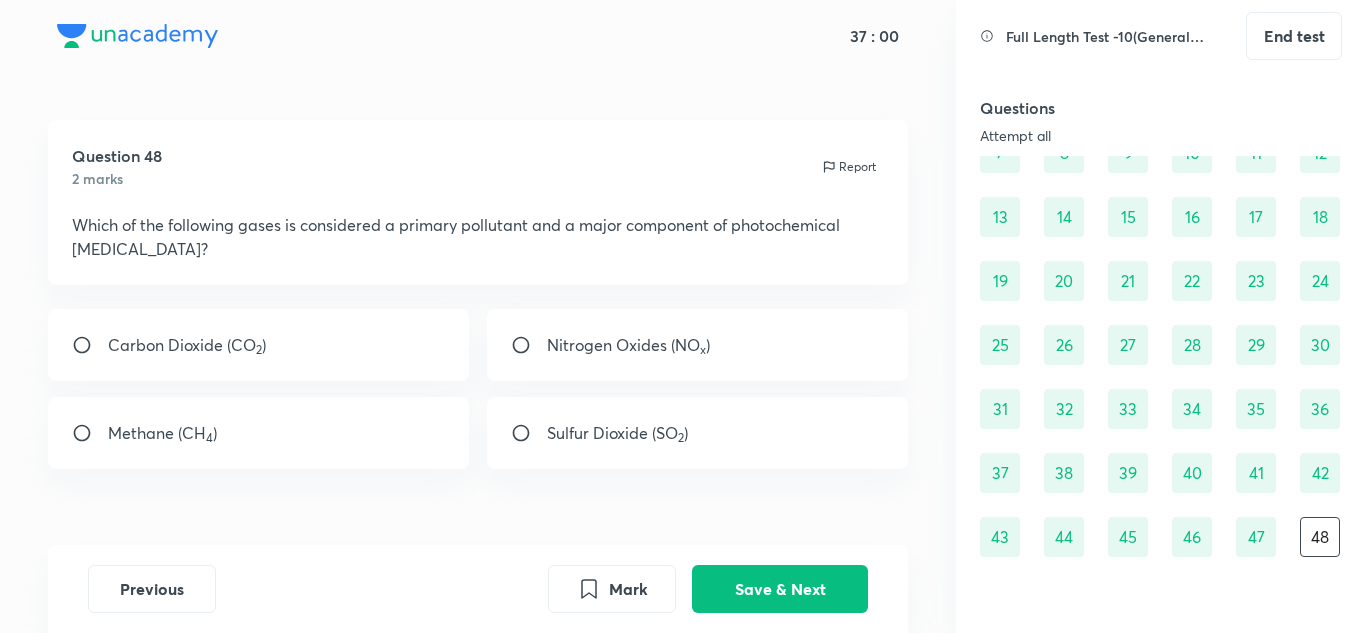 click on "Sulfur Dioxide (SO 2 ​)" at bounding box center (617, 433) 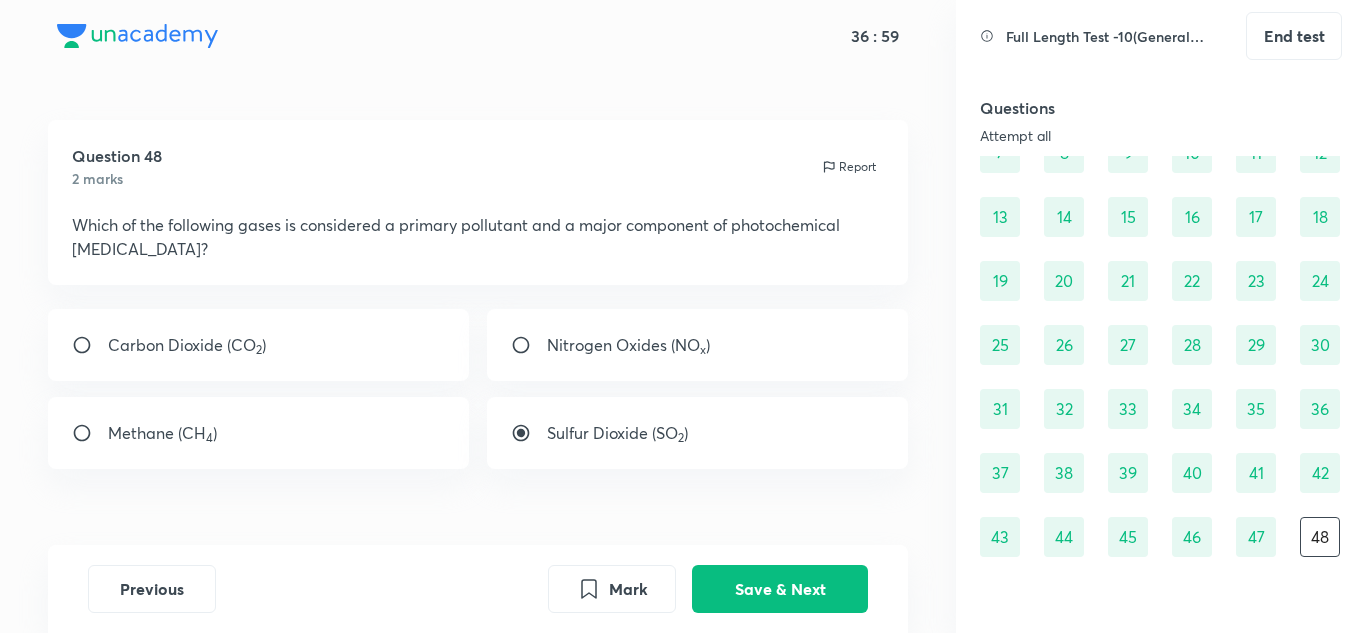 drag, startPoint x: 830, startPoint y: 579, endPoint x: 514, endPoint y: 500, distance: 325.72534 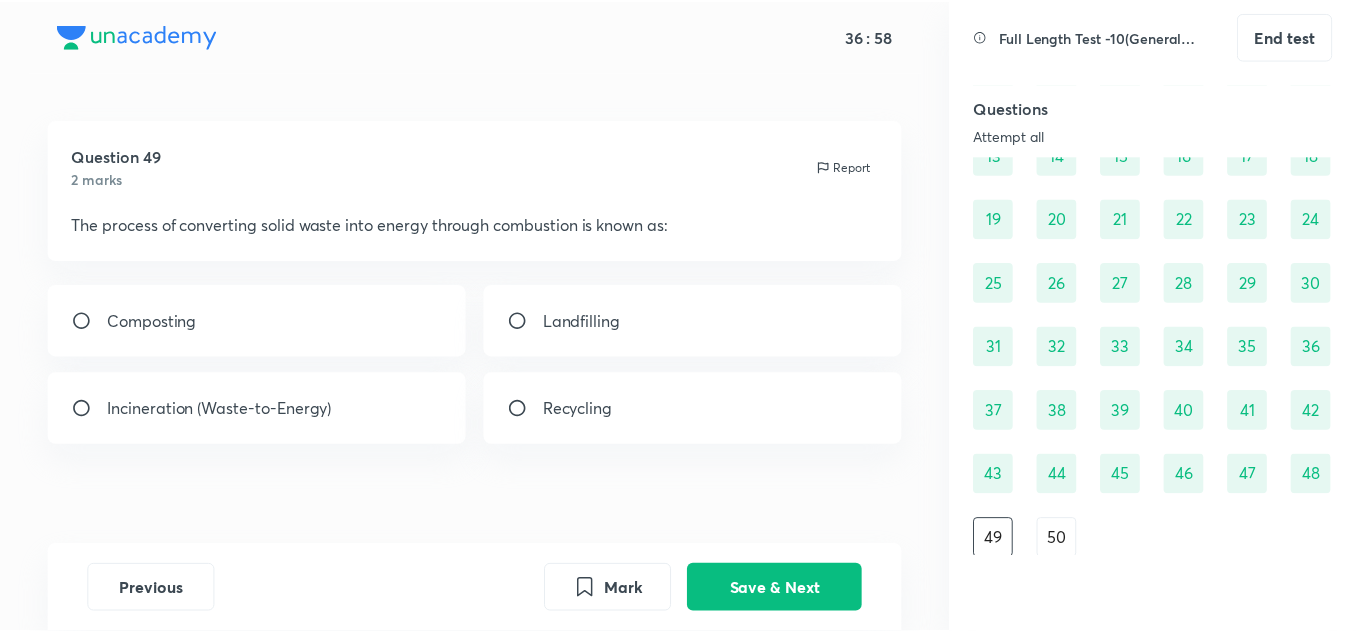 scroll, scrollTop: 232, scrollLeft: 0, axis: vertical 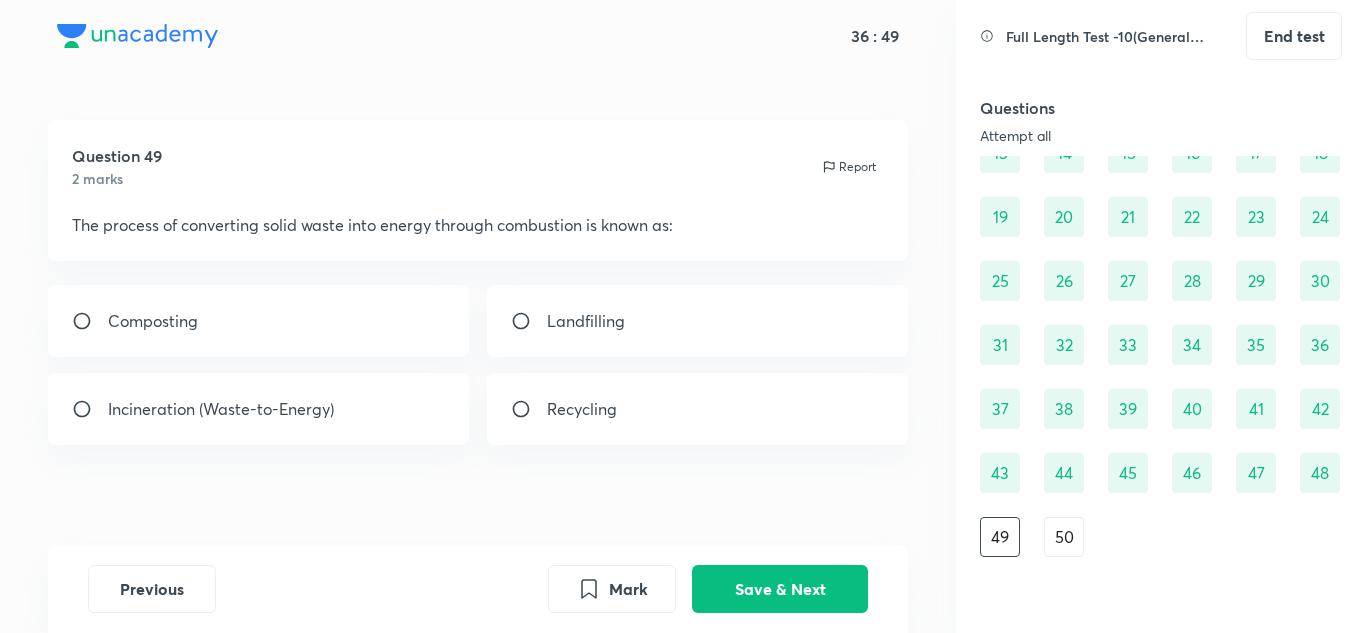 click on "Incineration (Waste-to-Energy)" at bounding box center (259, 409) 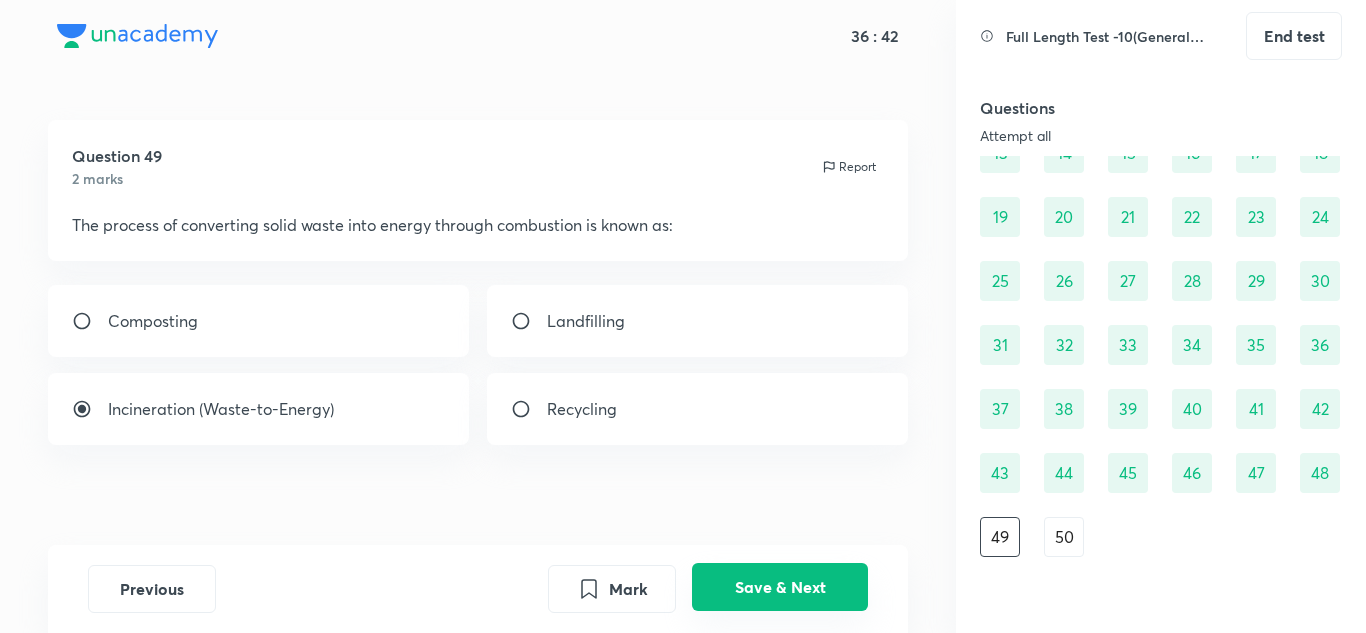 click on "Save & Next" at bounding box center [780, 587] 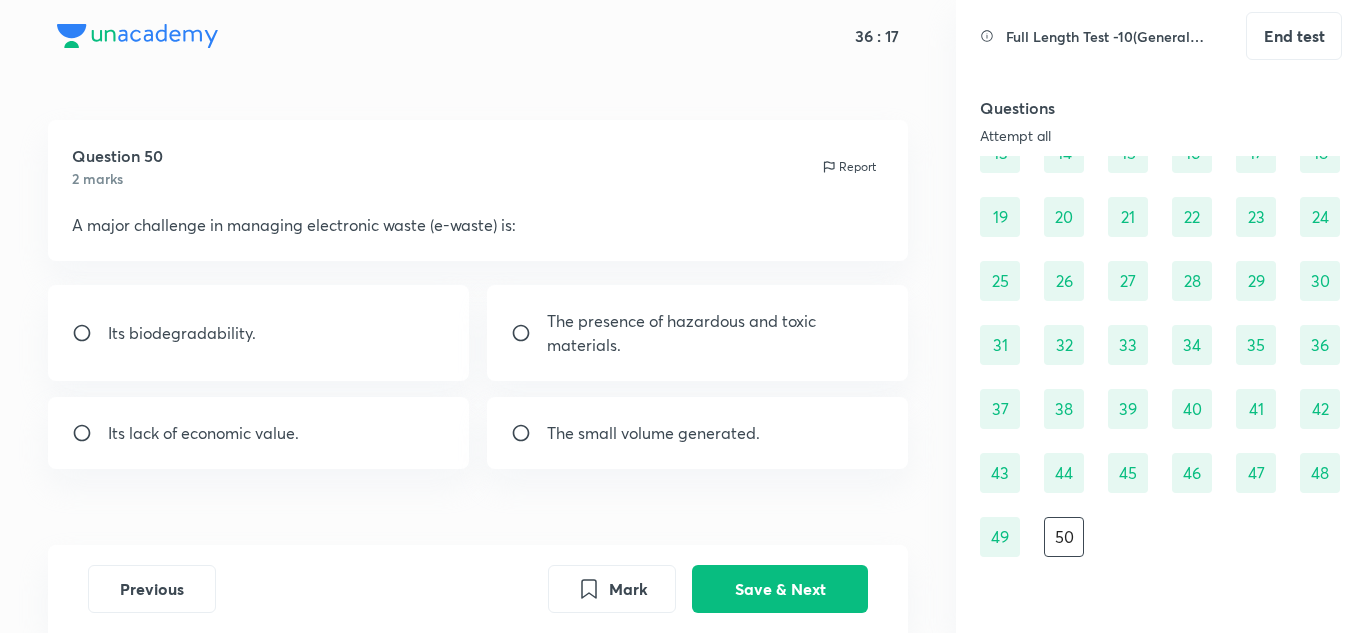 click on "The presence of hazardous and toxic materials." at bounding box center (716, 333) 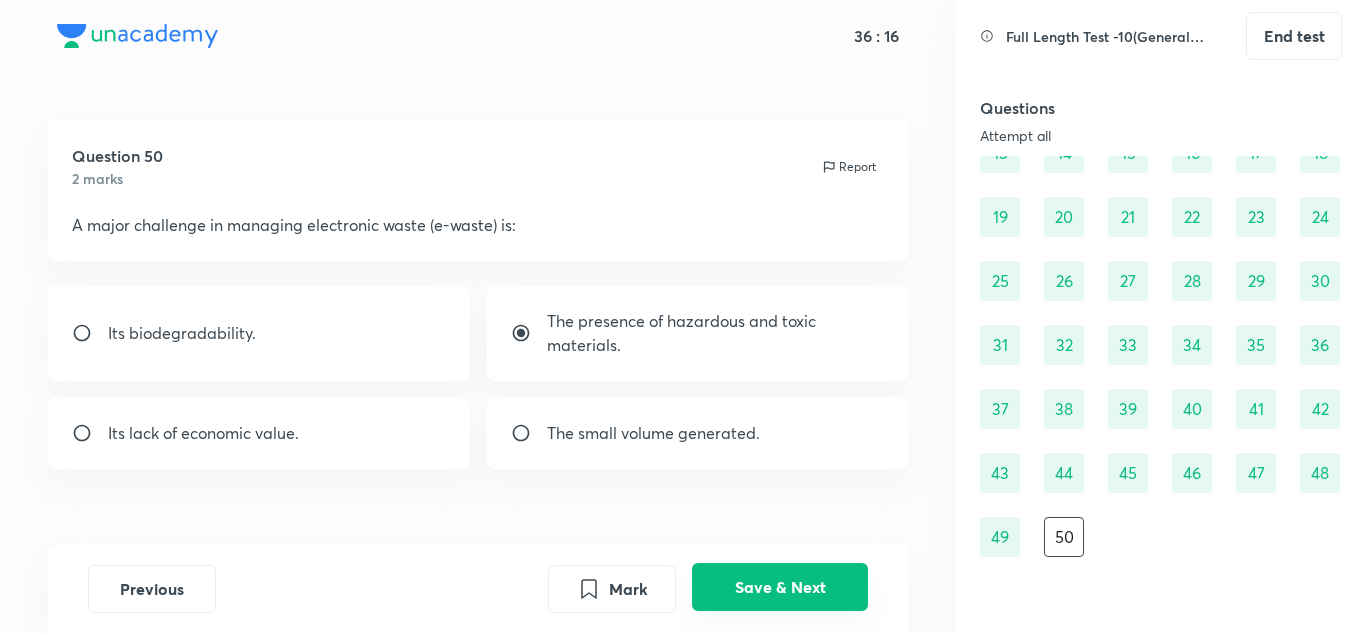 click on "Save & Next" at bounding box center (780, 587) 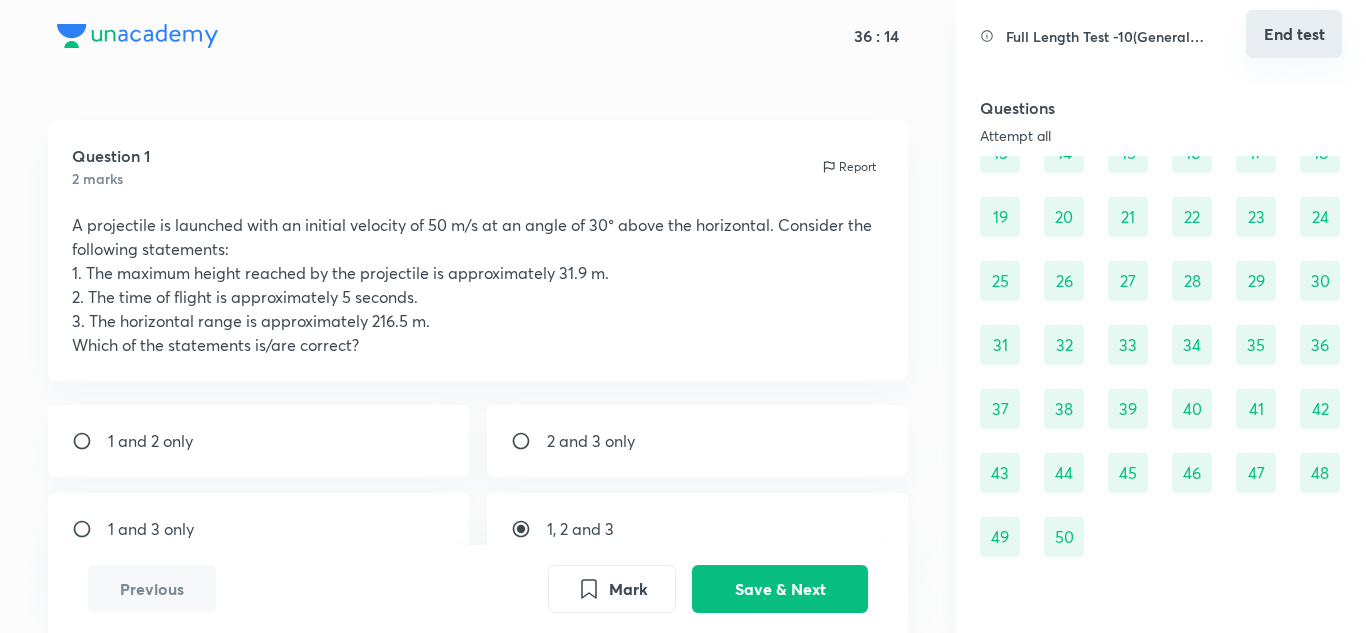 click on "End test" at bounding box center (1294, 34) 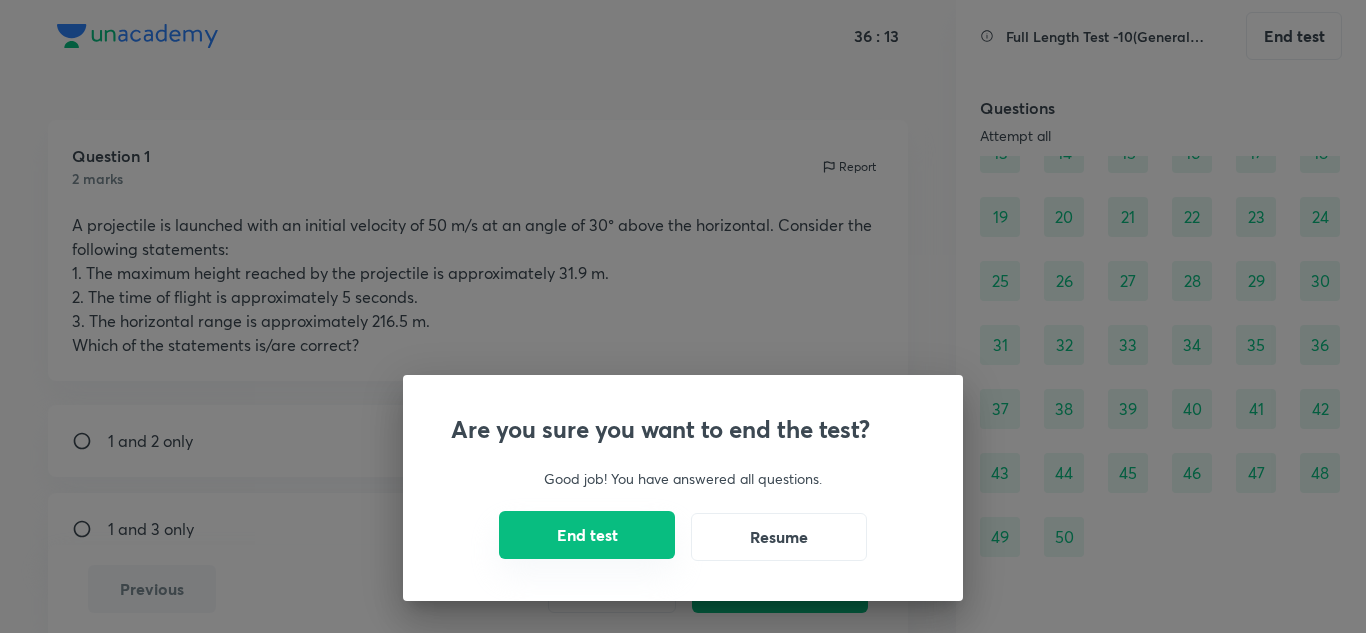 click on "End test" at bounding box center (587, 535) 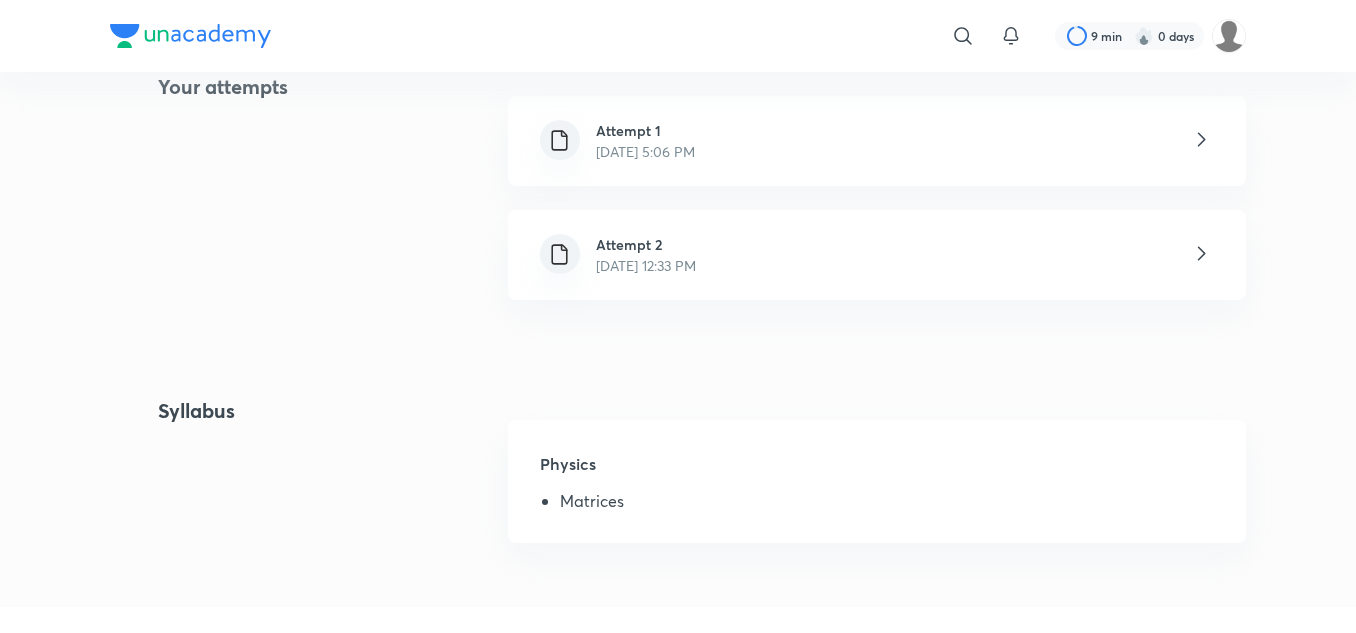 scroll, scrollTop: 500, scrollLeft: 0, axis: vertical 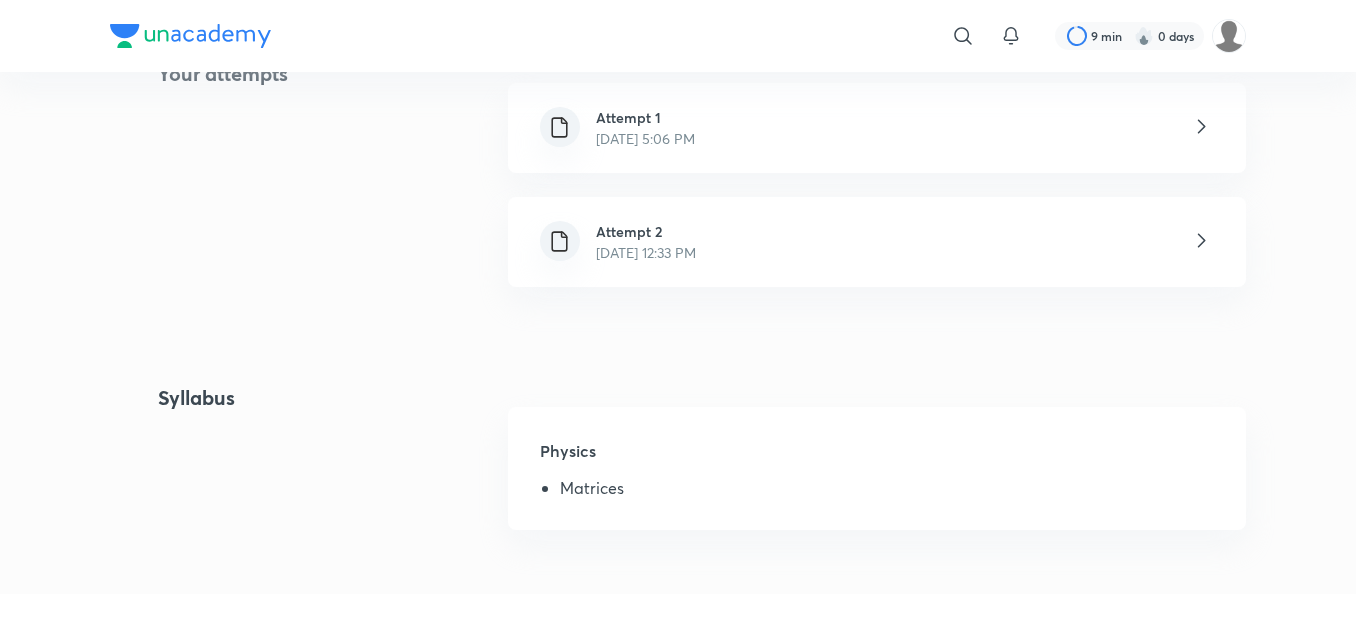 click 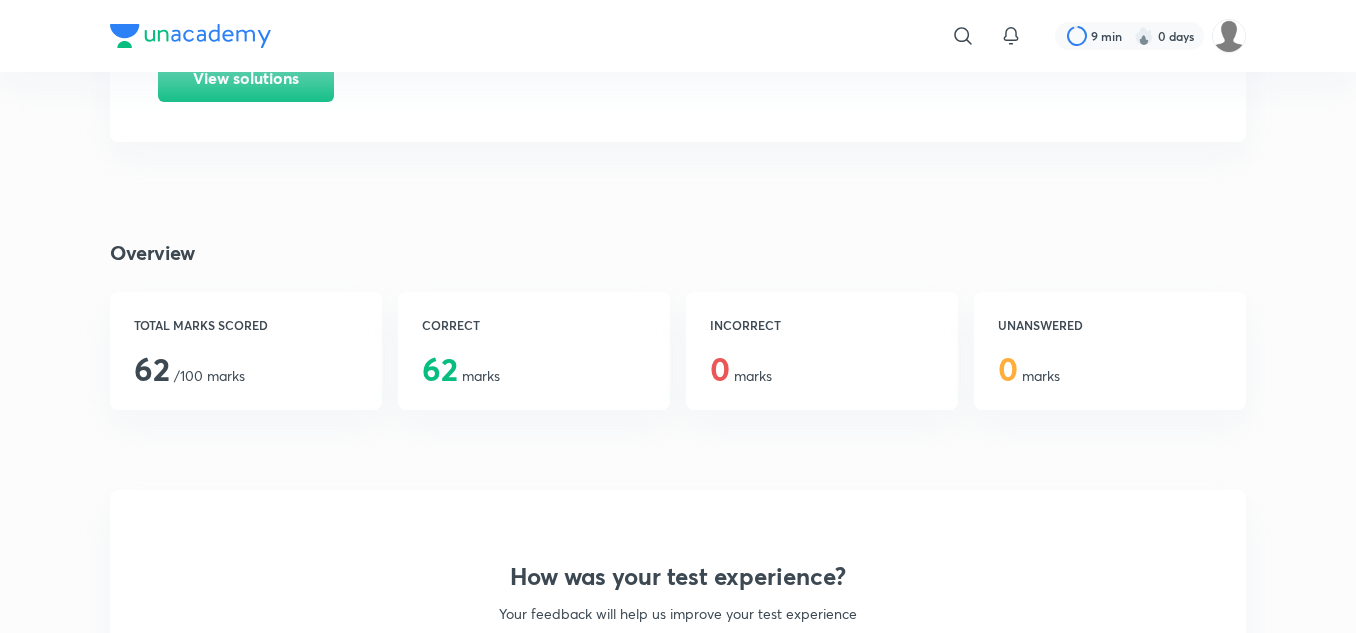 scroll, scrollTop: 0, scrollLeft: 0, axis: both 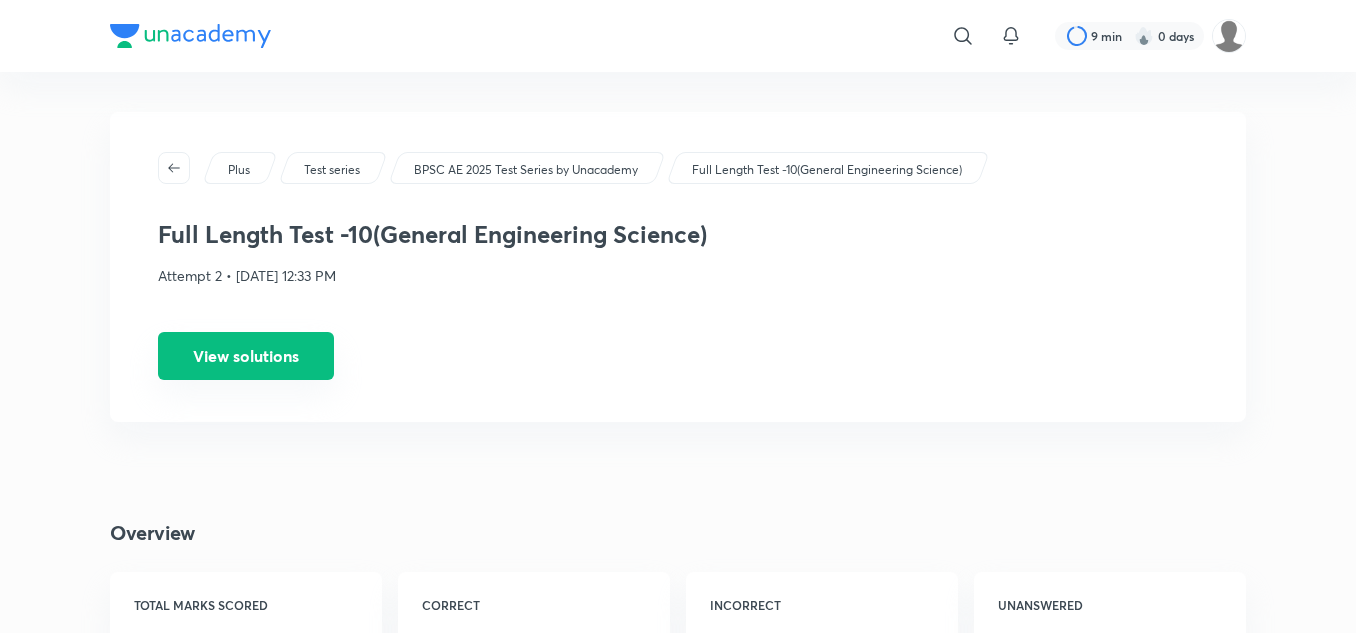 click on "View solutions" at bounding box center (246, 356) 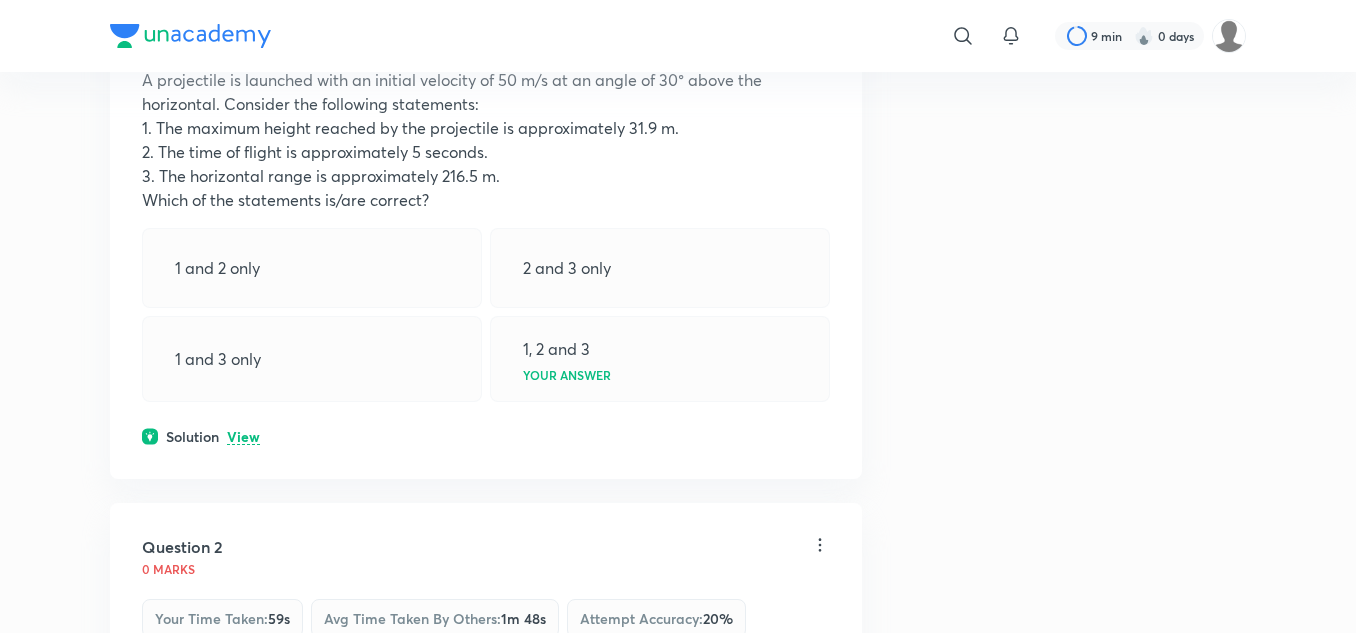 scroll, scrollTop: 504, scrollLeft: 0, axis: vertical 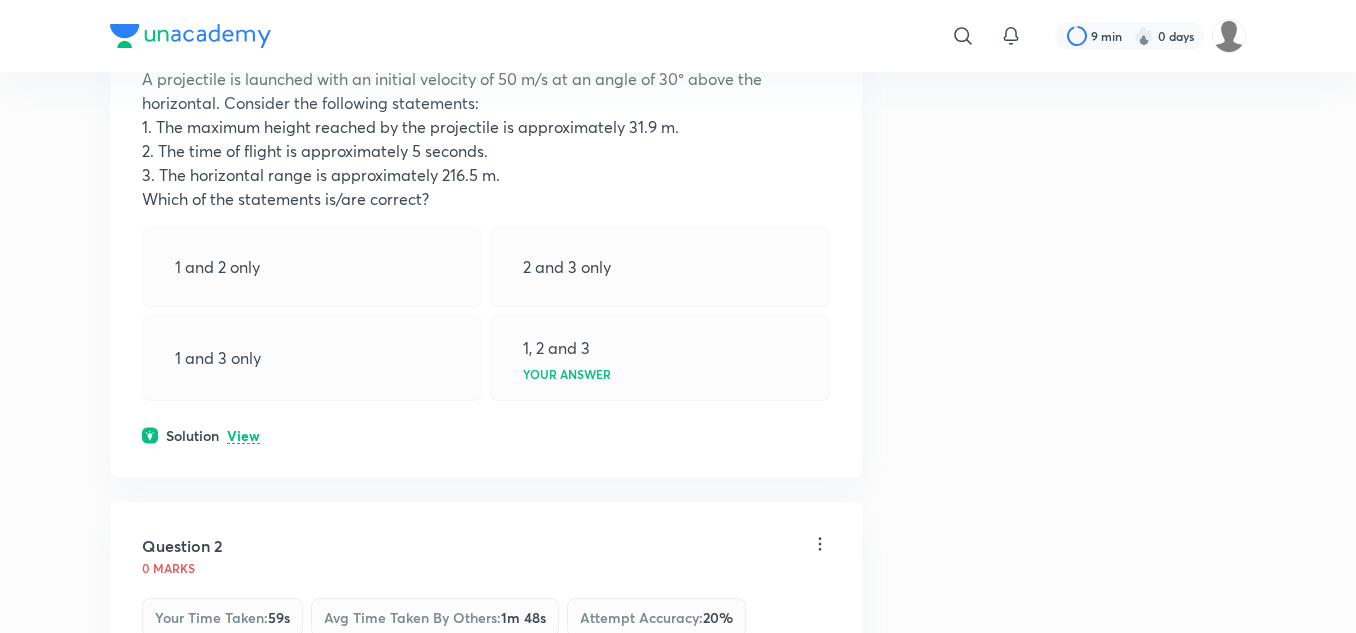 click on "View" at bounding box center [243, 436] 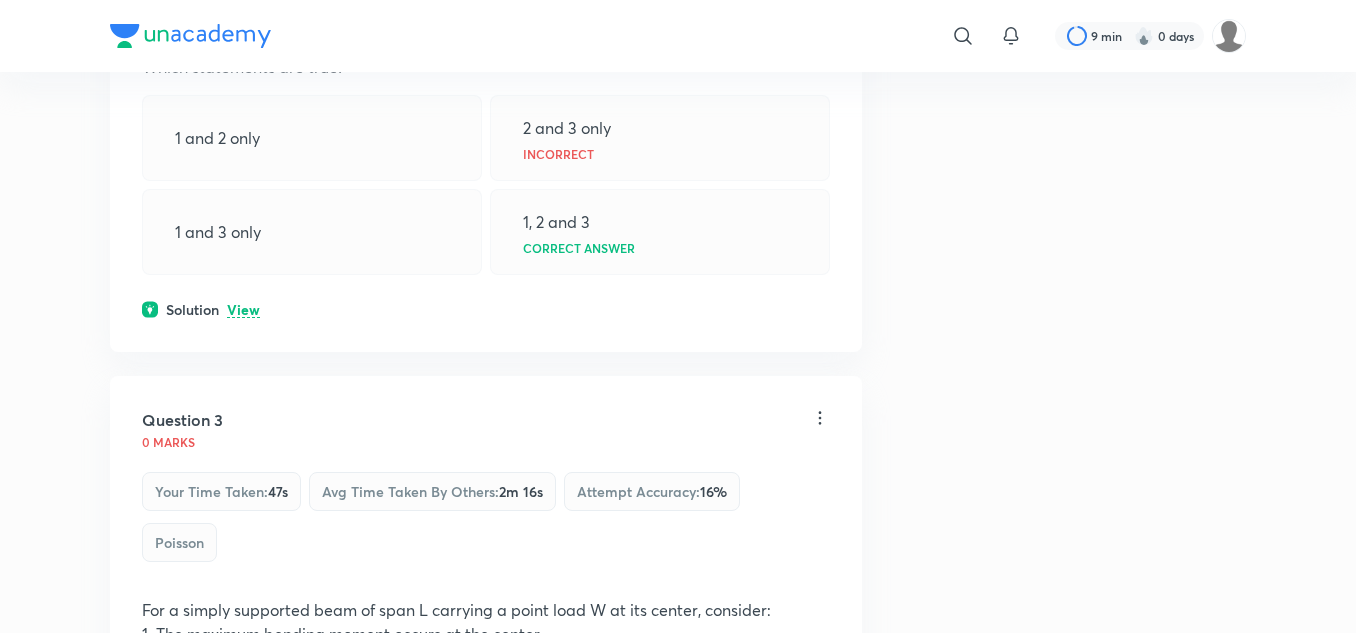 scroll, scrollTop: 1457, scrollLeft: 0, axis: vertical 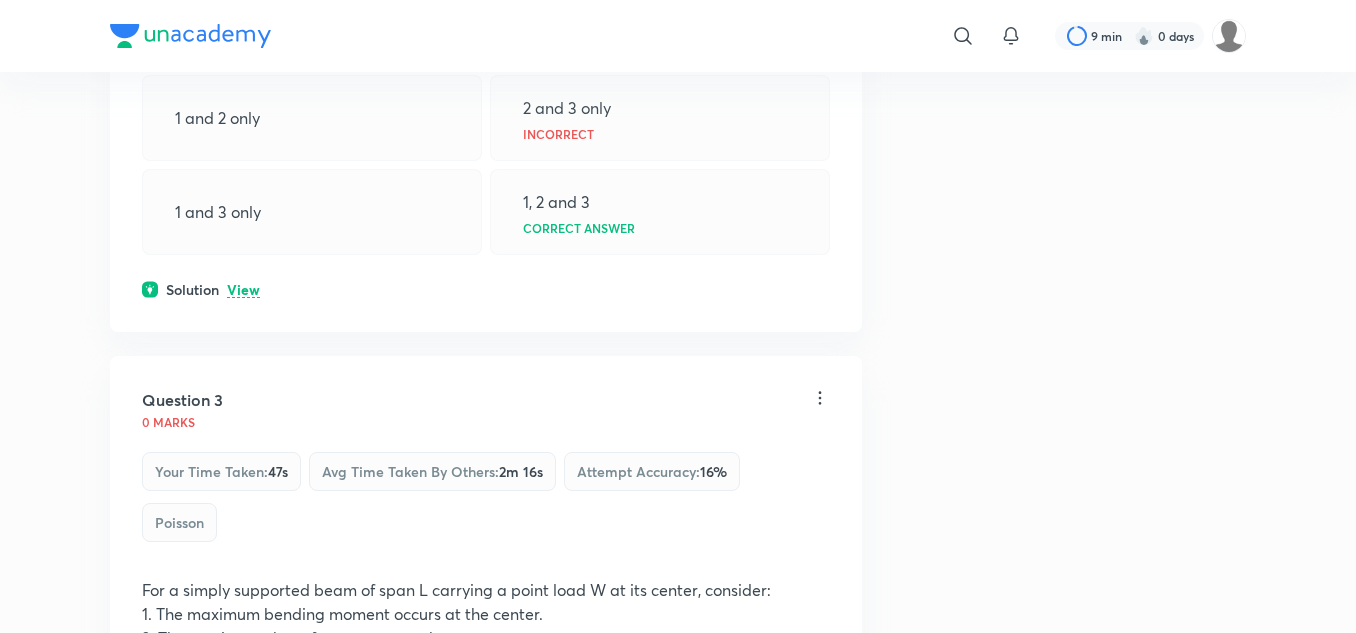 click on "View" at bounding box center (243, 290) 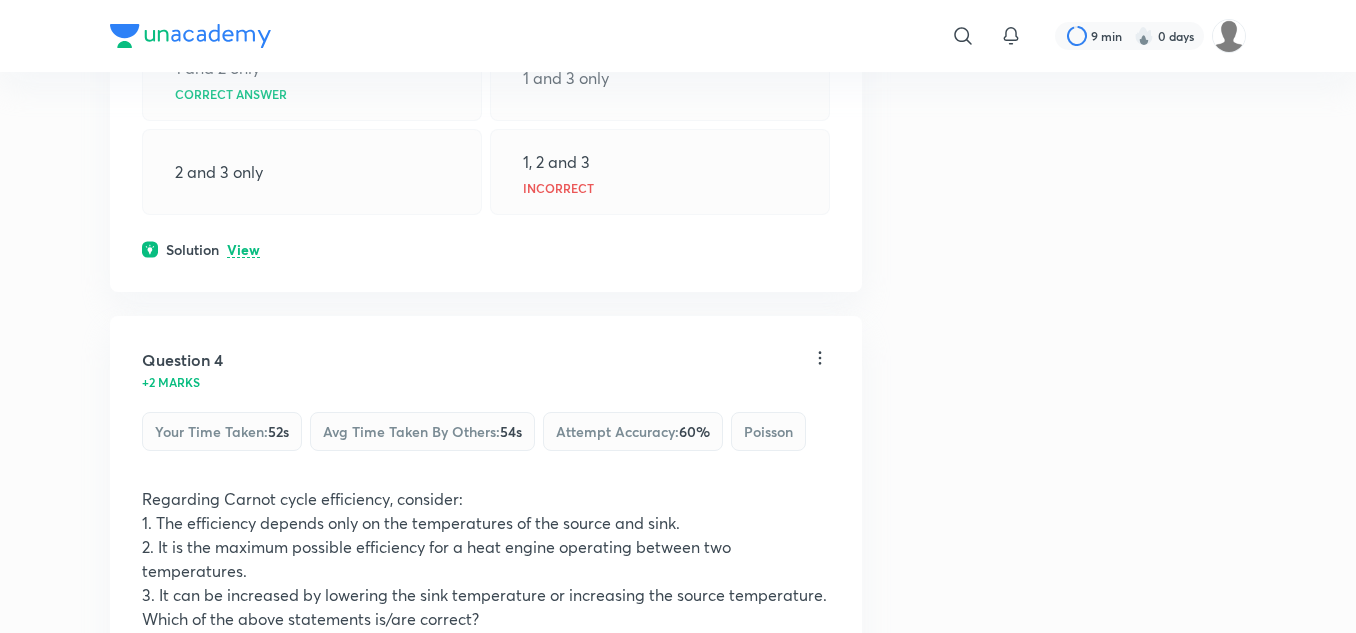 scroll, scrollTop: 2257, scrollLeft: 0, axis: vertical 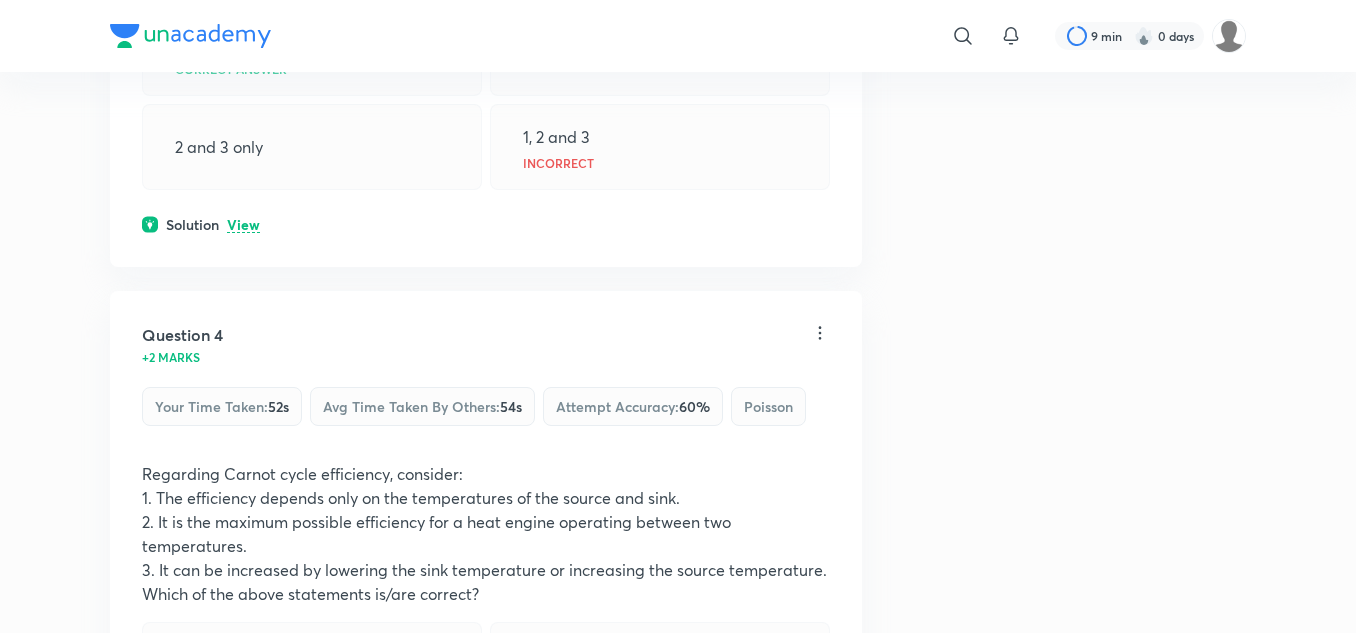 click on "View" at bounding box center (243, 225) 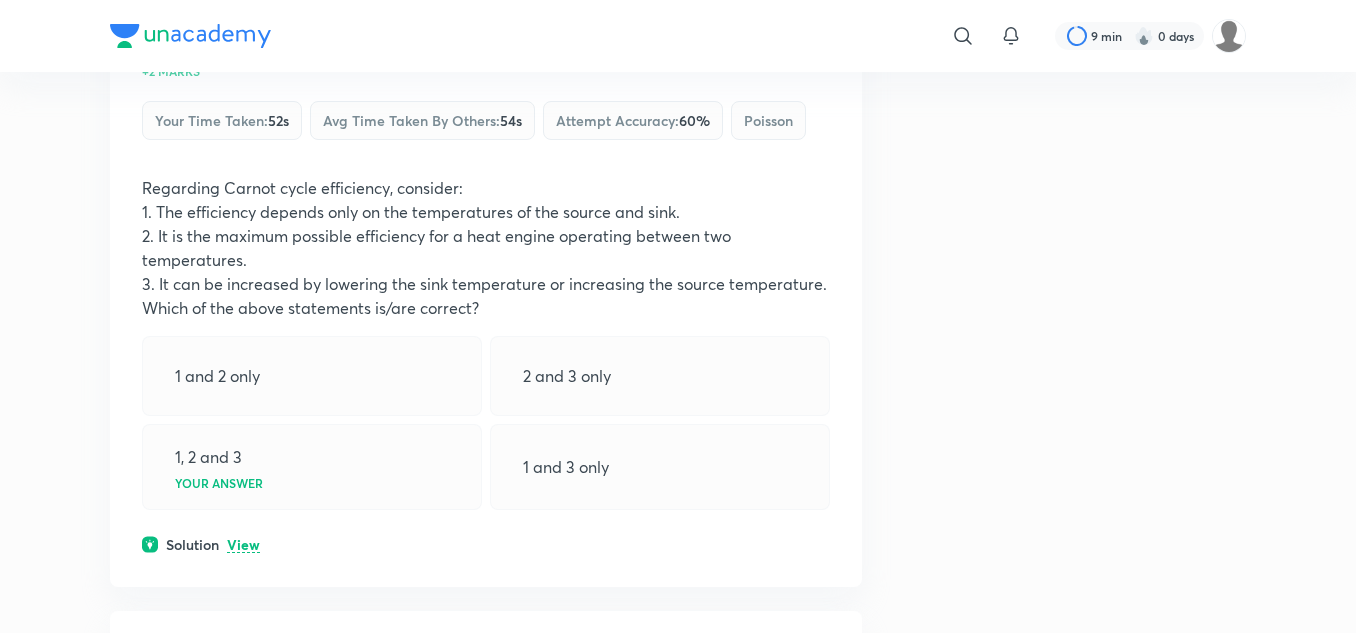 scroll, scrollTop: 2857, scrollLeft: 0, axis: vertical 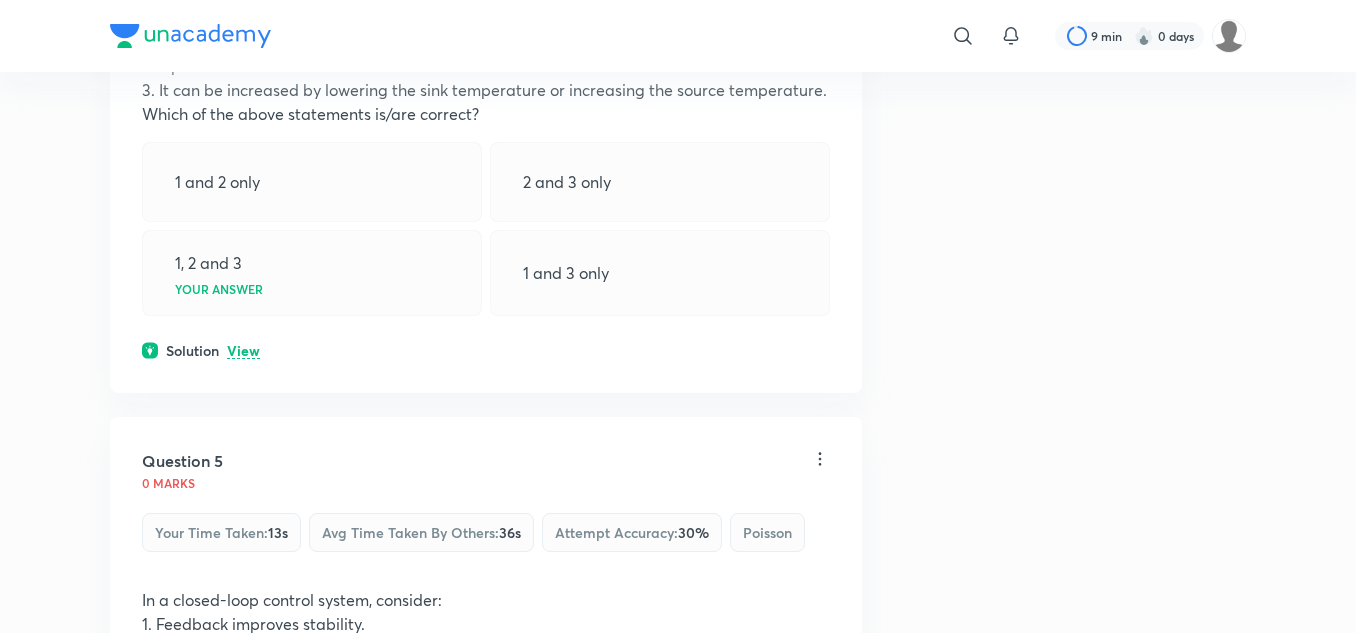 click on "View" at bounding box center (243, 351) 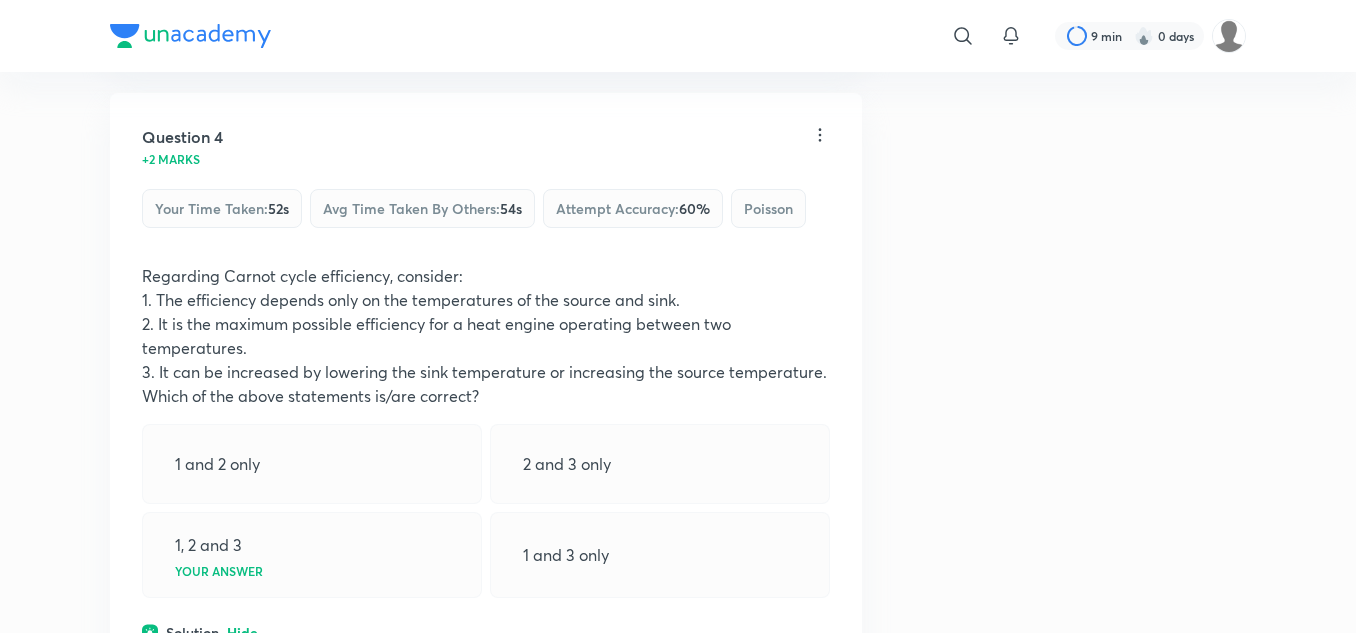 scroll, scrollTop: 2457, scrollLeft: 0, axis: vertical 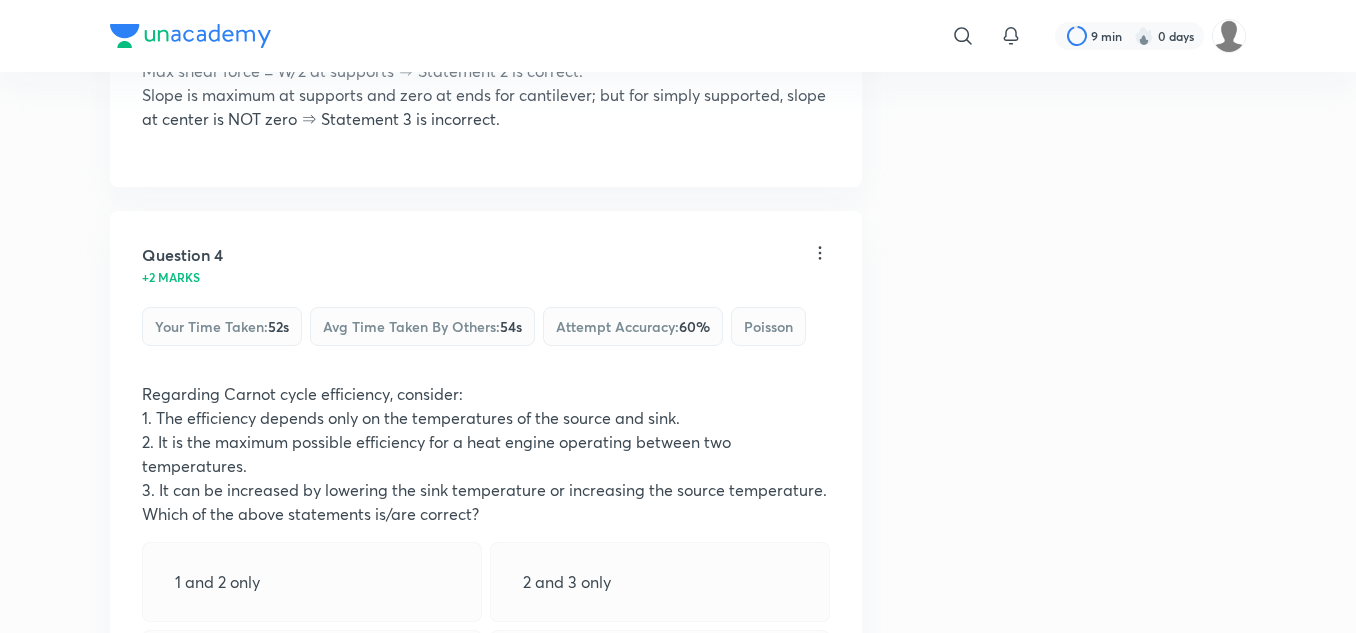 drag, startPoint x: 847, startPoint y: 361, endPoint x: 926, endPoint y: 366, distance: 79.15807 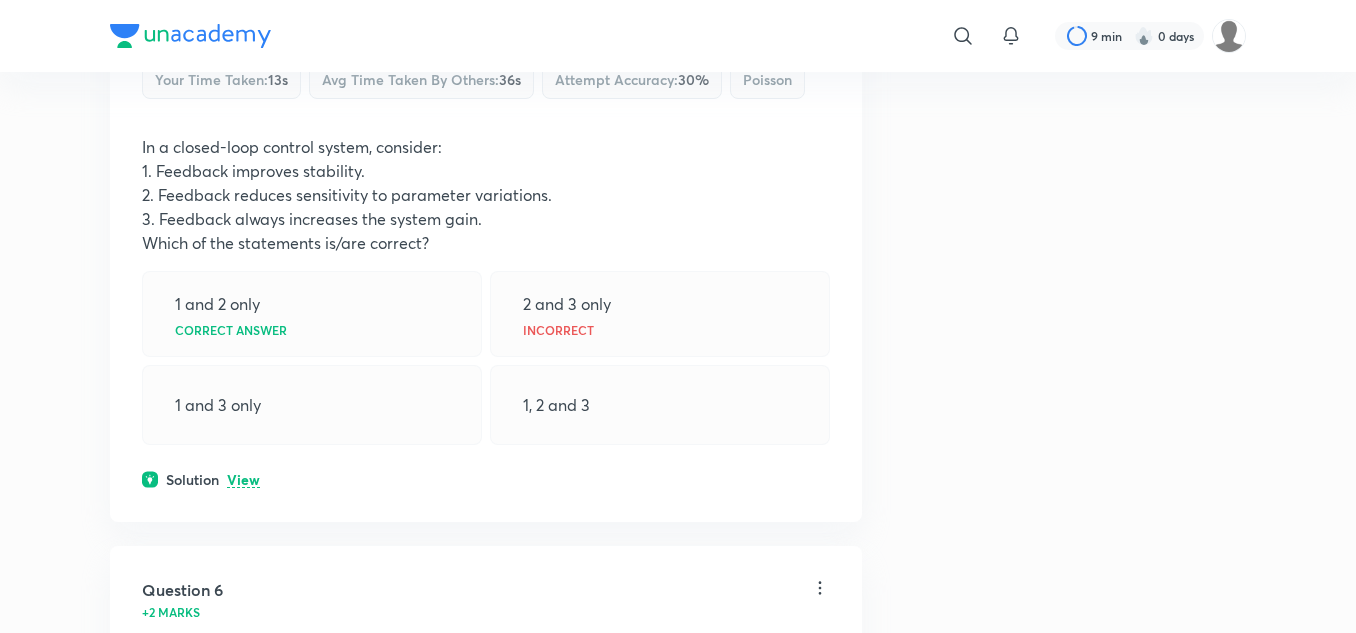 scroll, scrollTop: 3457, scrollLeft: 0, axis: vertical 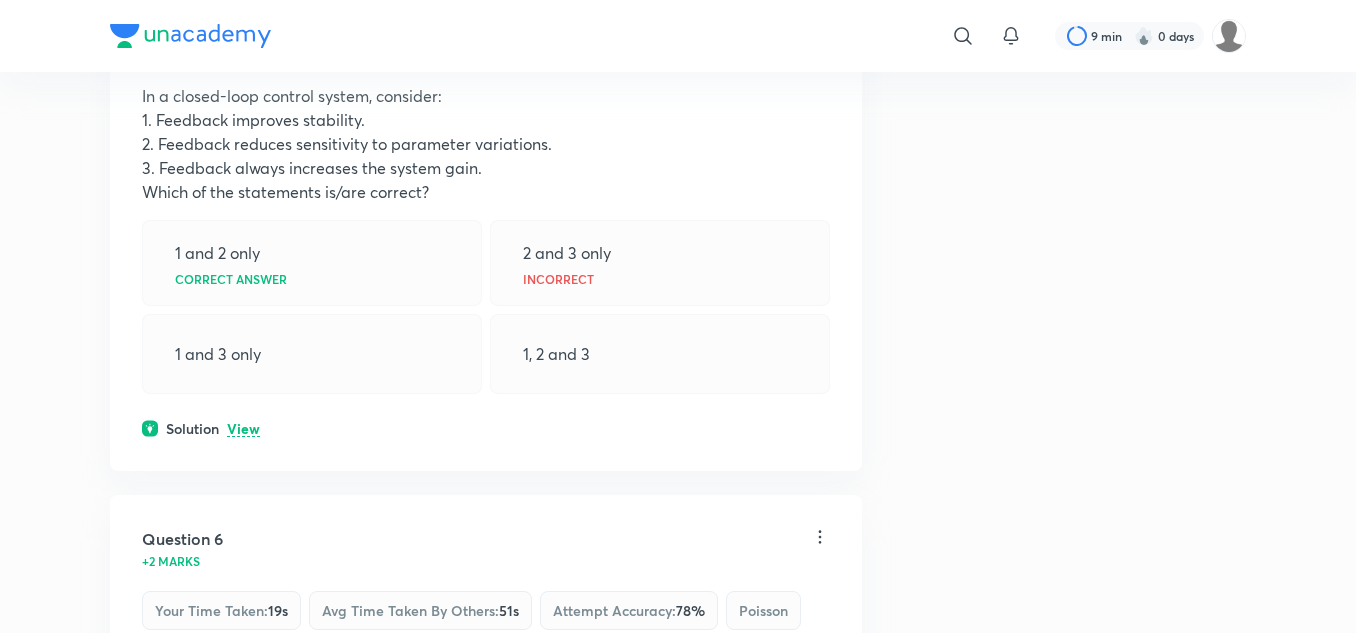 click on "View" at bounding box center [243, 429] 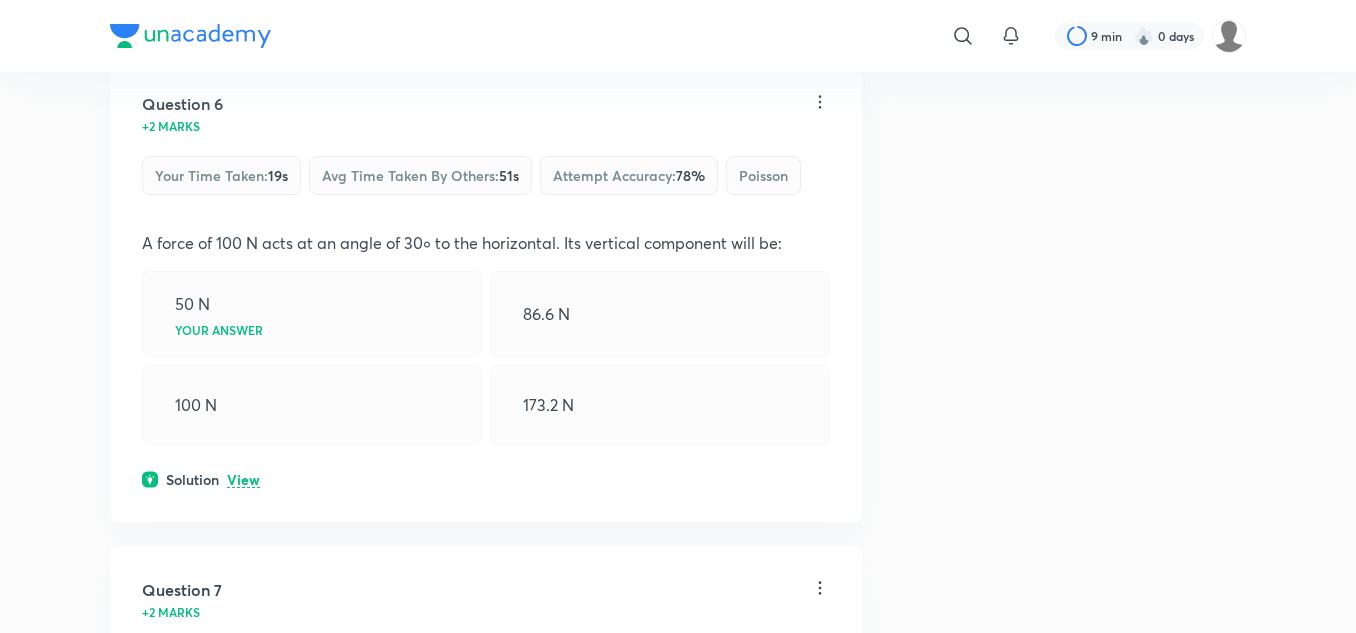 scroll, scrollTop: 4057, scrollLeft: 0, axis: vertical 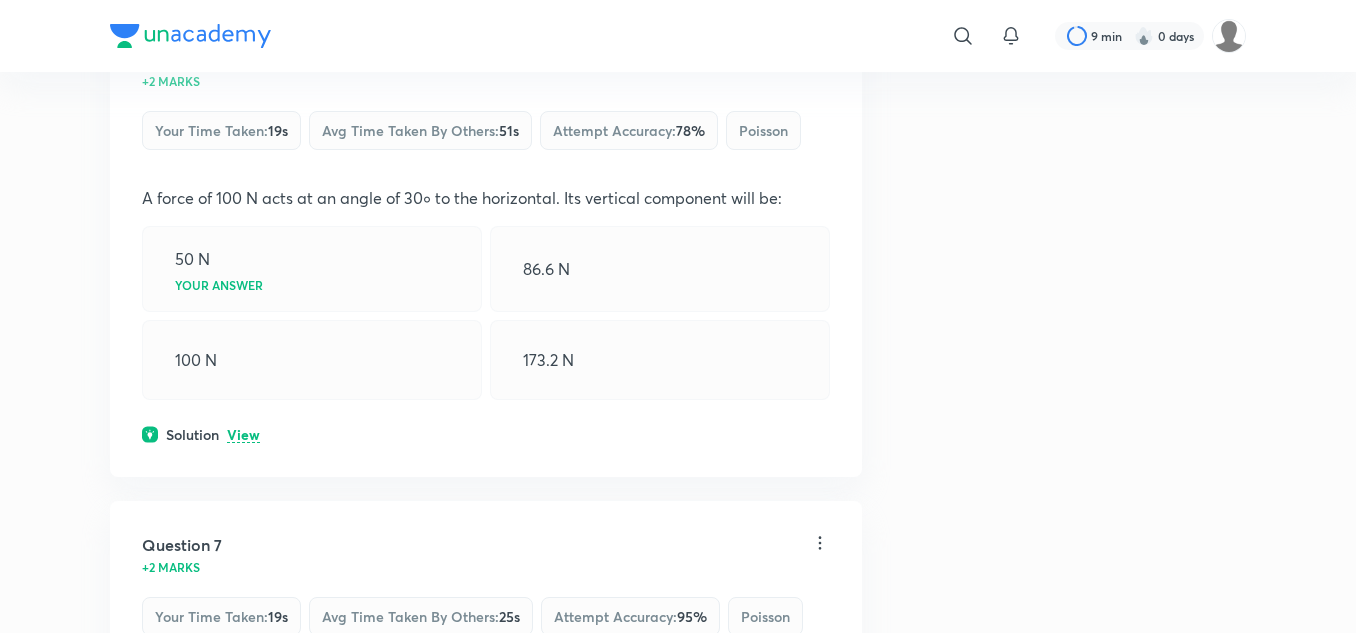 click on "Solution" at bounding box center (192, 434) 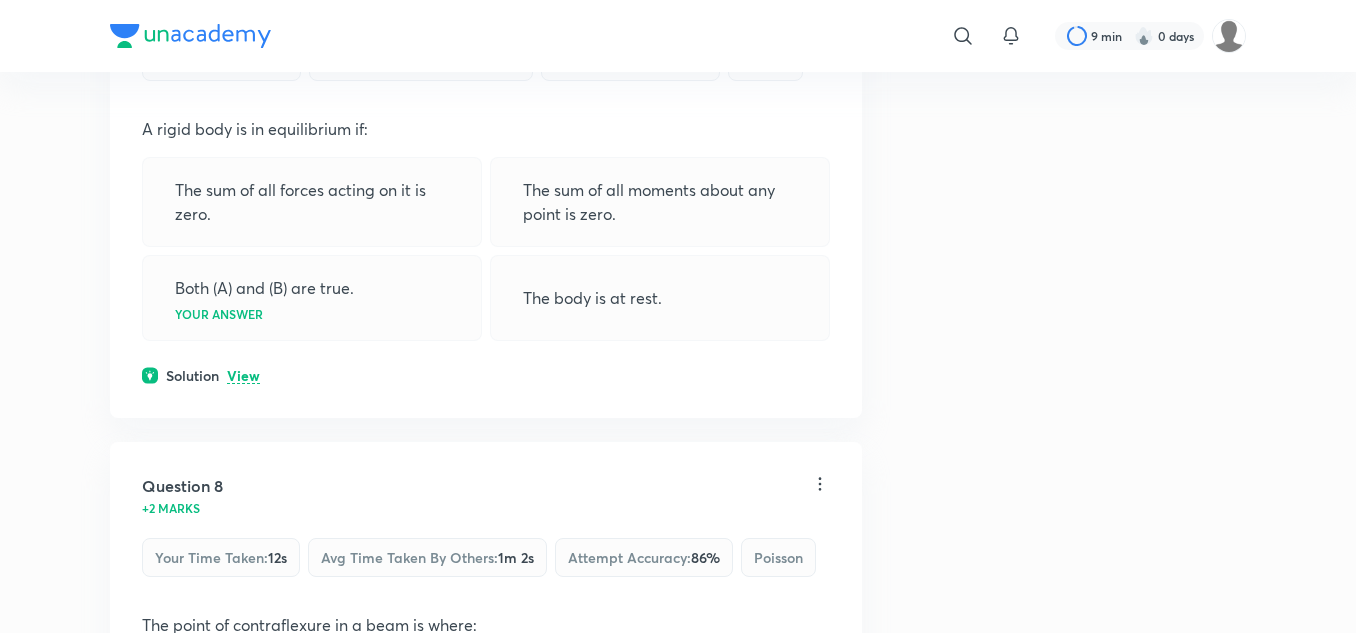 scroll, scrollTop: 4757, scrollLeft: 0, axis: vertical 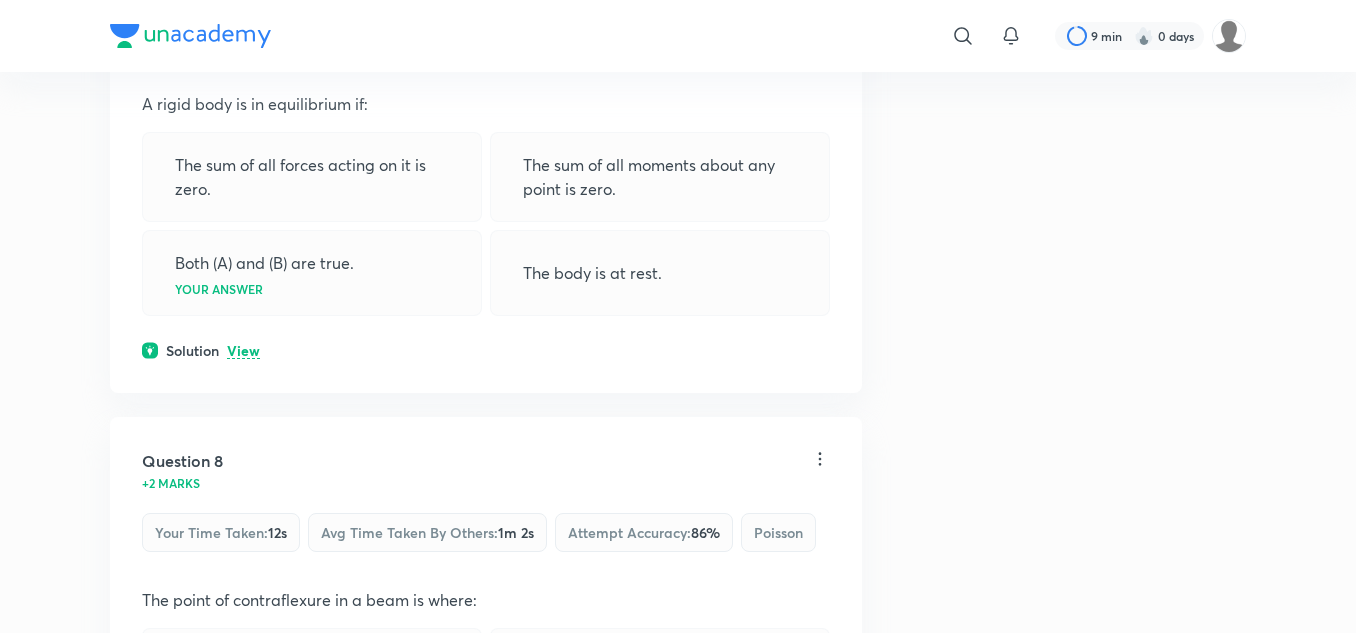 click on "View" at bounding box center [243, 351] 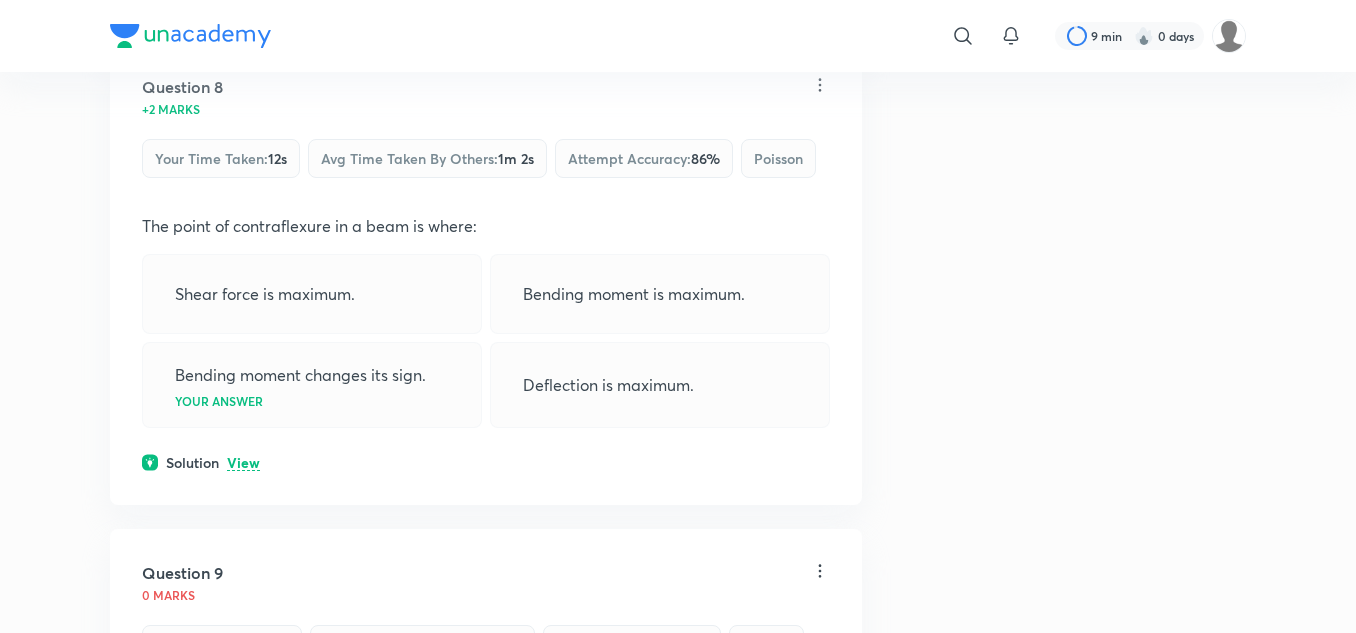 scroll, scrollTop: 5357, scrollLeft: 0, axis: vertical 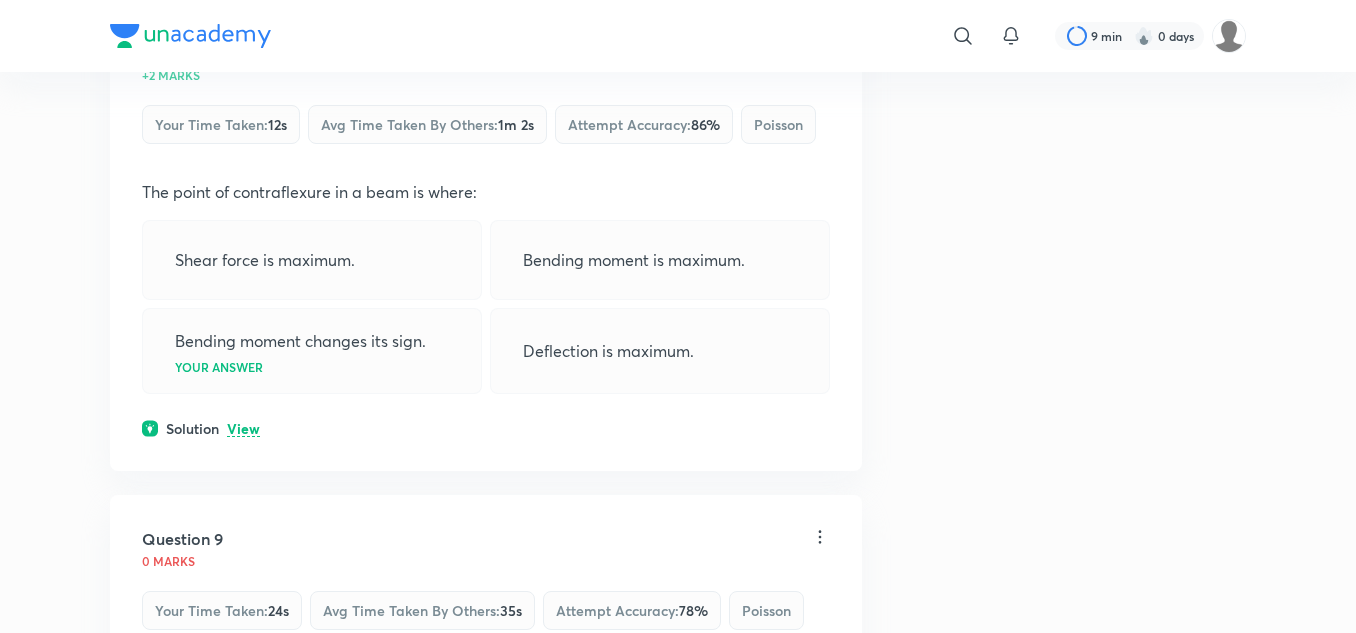 click on "View" at bounding box center (243, 429) 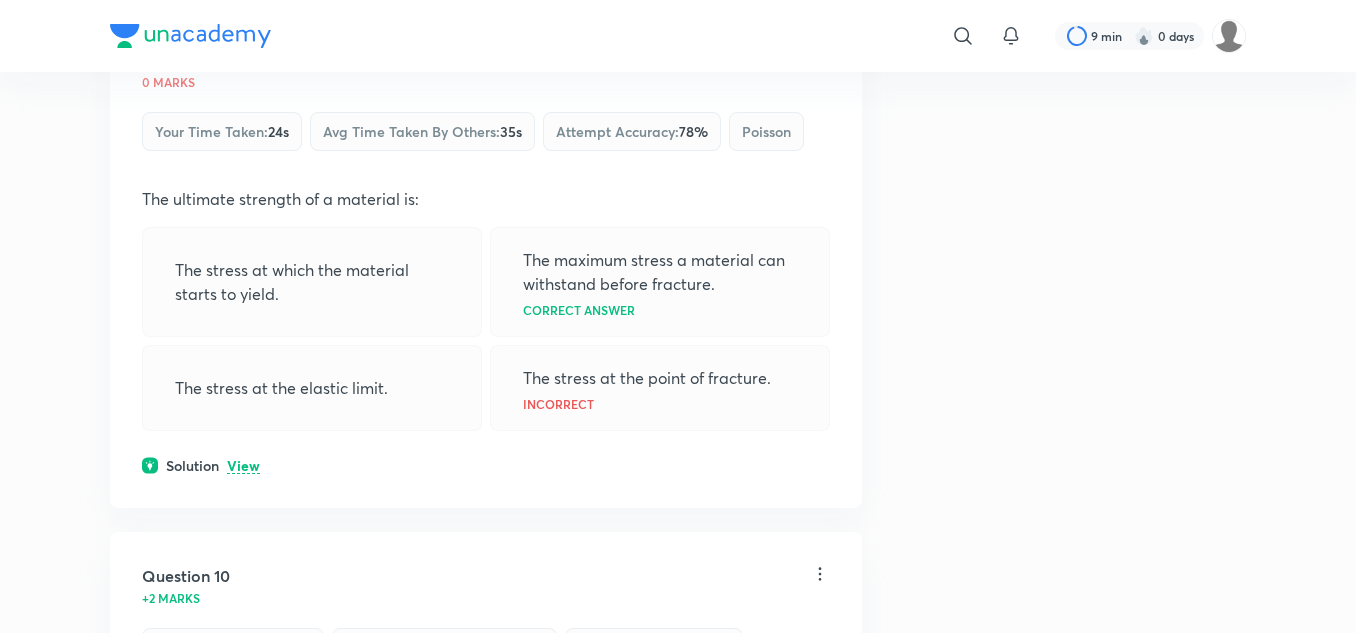 scroll, scrollTop: 5957, scrollLeft: 0, axis: vertical 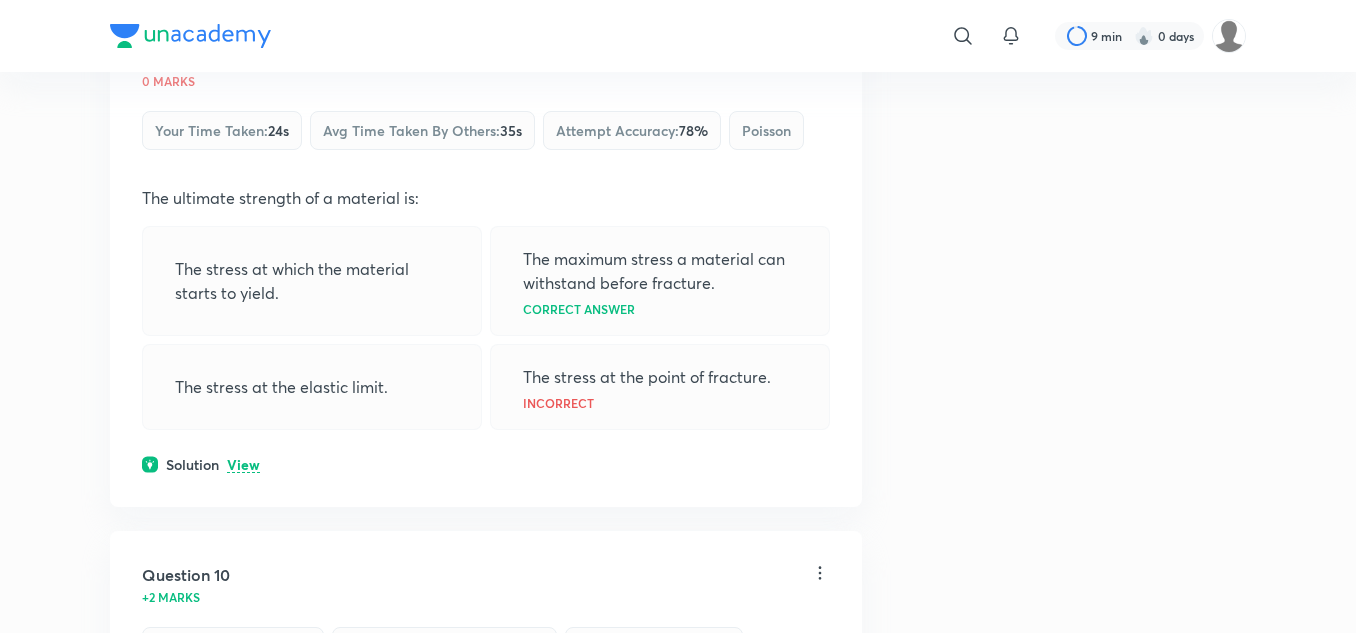 click on "View" at bounding box center (243, 465) 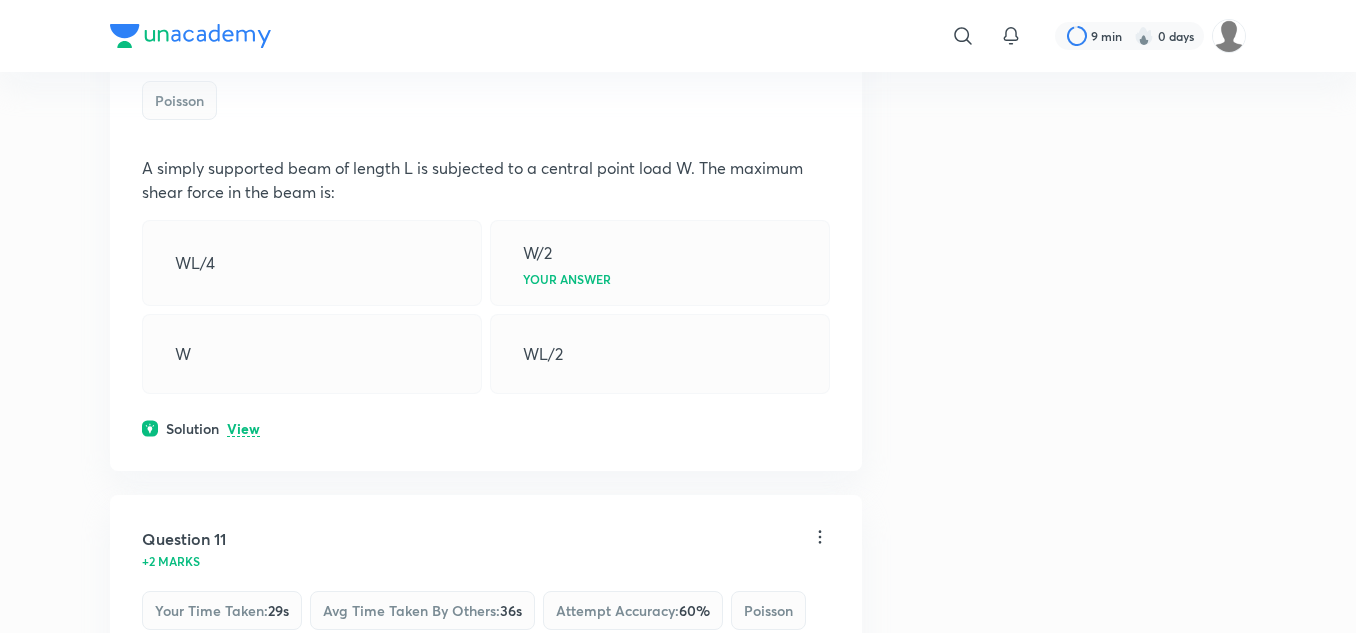 scroll, scrollTop: 6757, scrollLeft: 0, axis: vertical 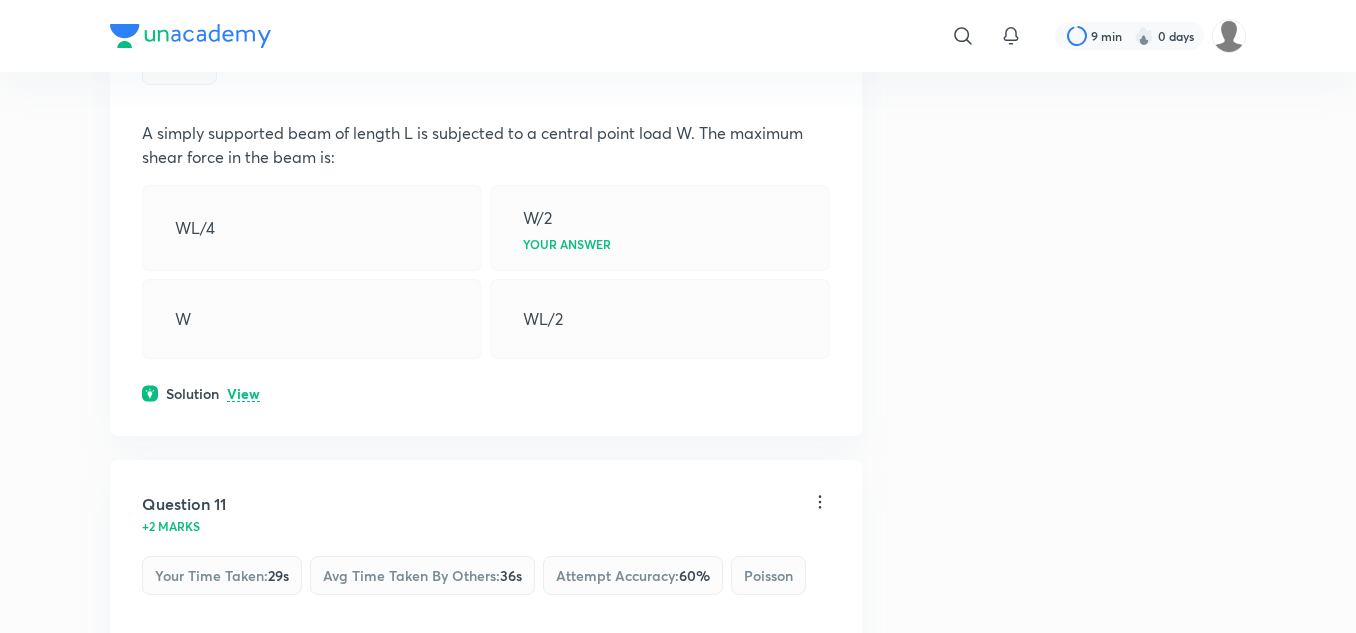 click on "View" at bounding box center (243, 394) 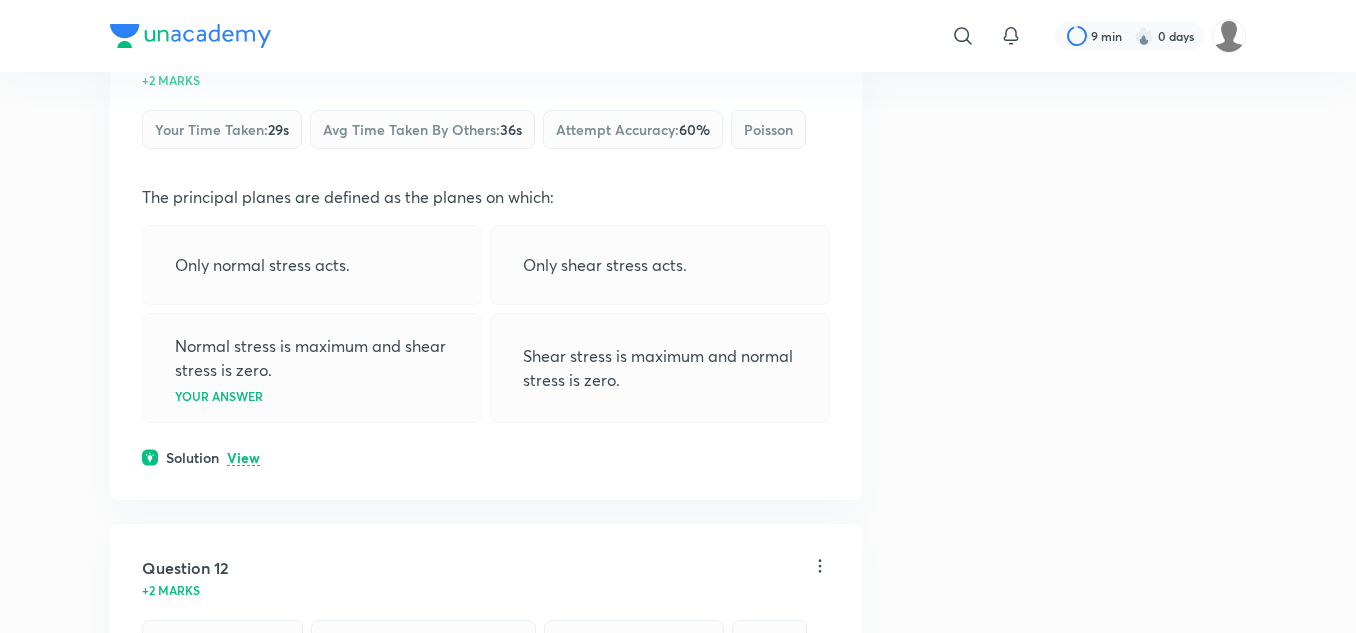 scroll, scrollTop: 7357, scrollLeft: 0, axis: vertical 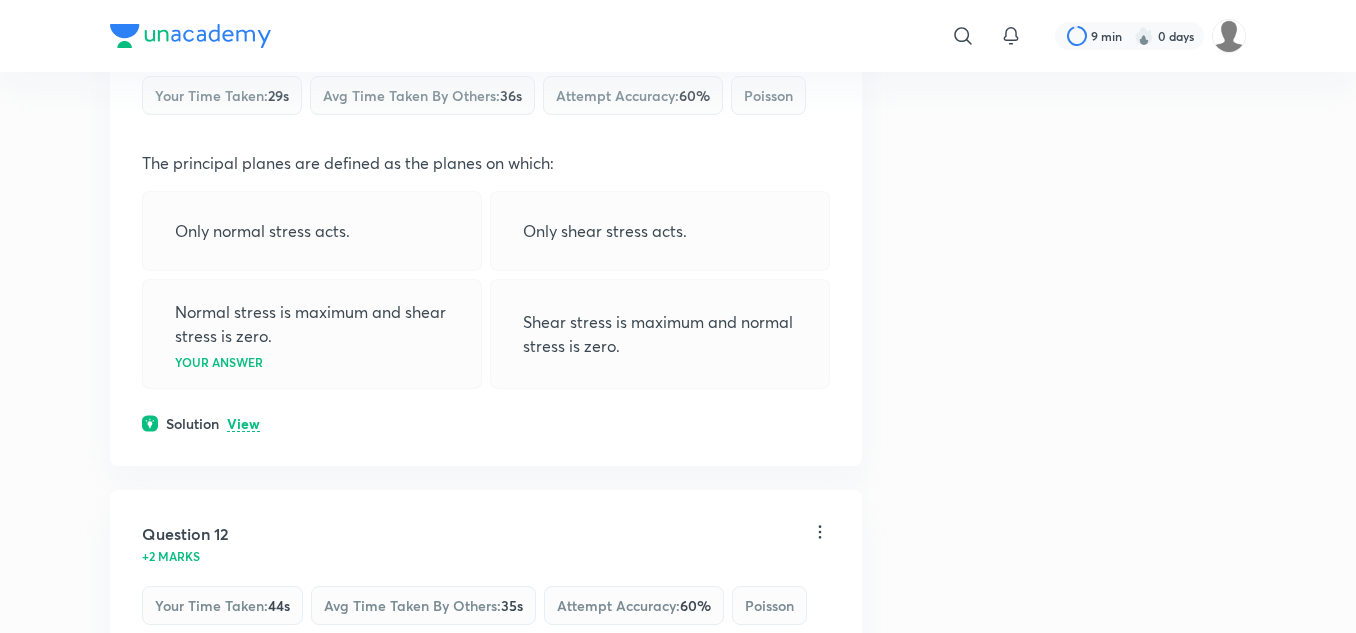 click on "View" at bounding box center [243, 424] 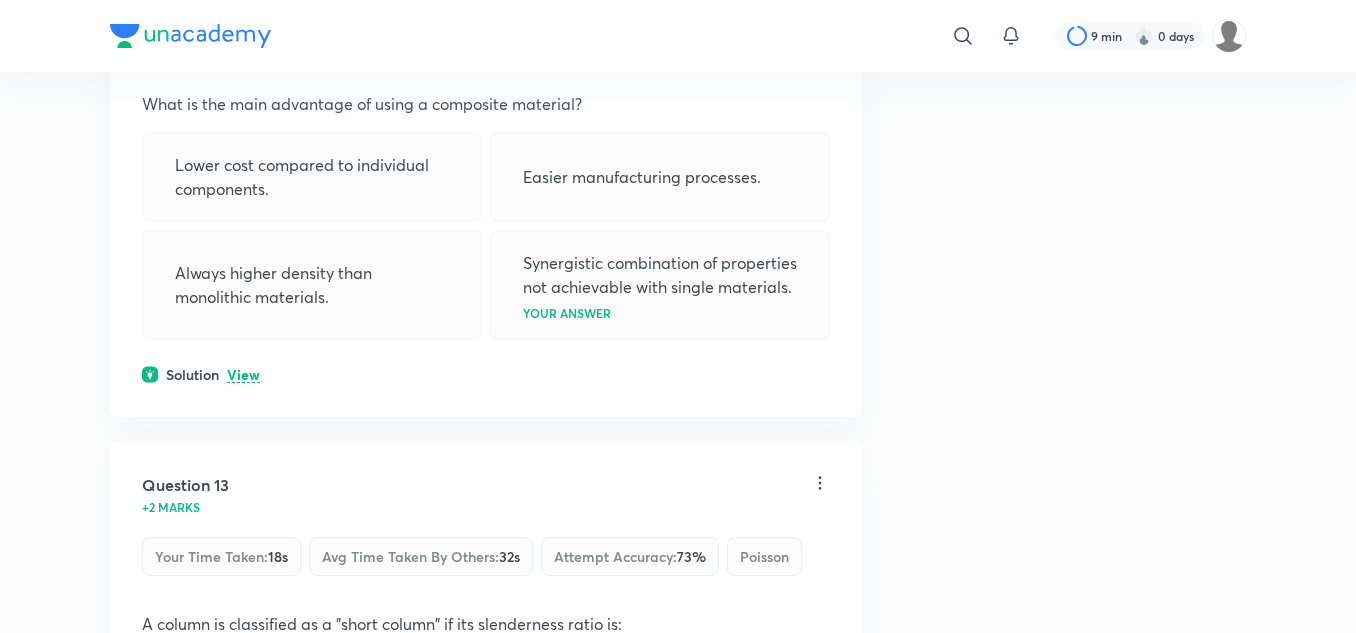 scroll, scrollTop: 8057, scrollLeft: 0, axis: vertical 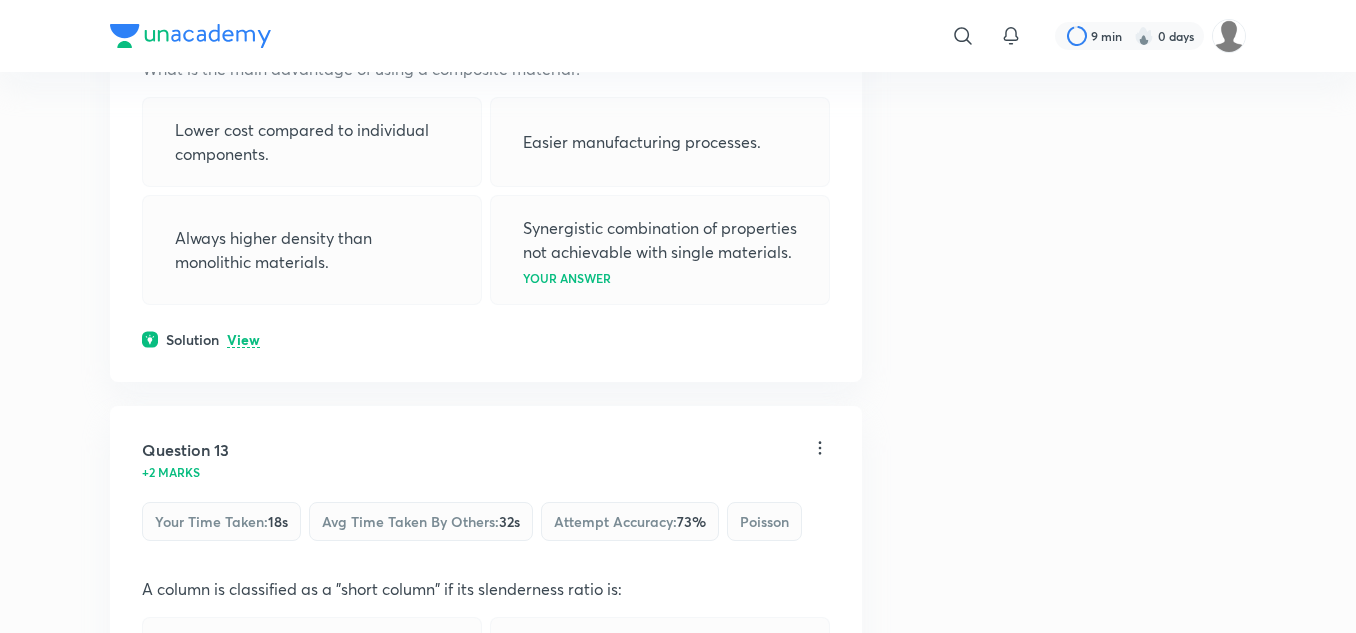 click on "View" at bounding box center (243, 340) 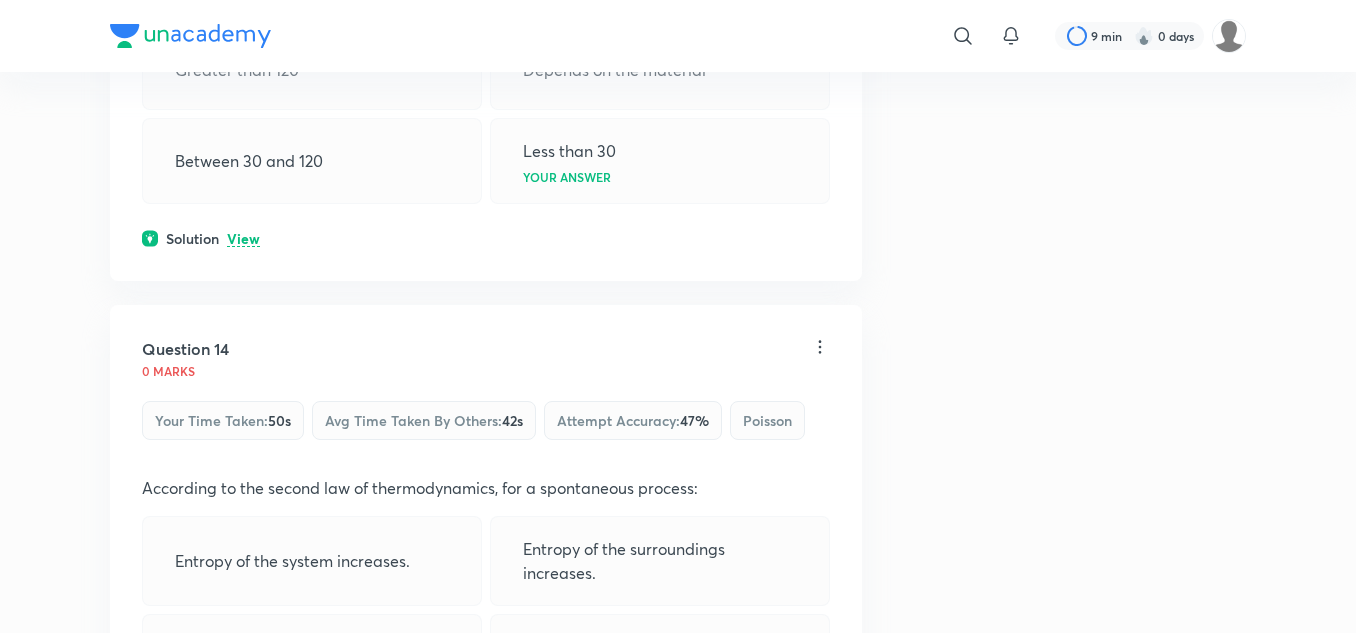 scroll, scrollTop: 8857, scrollLeft: 0, axis: vertical 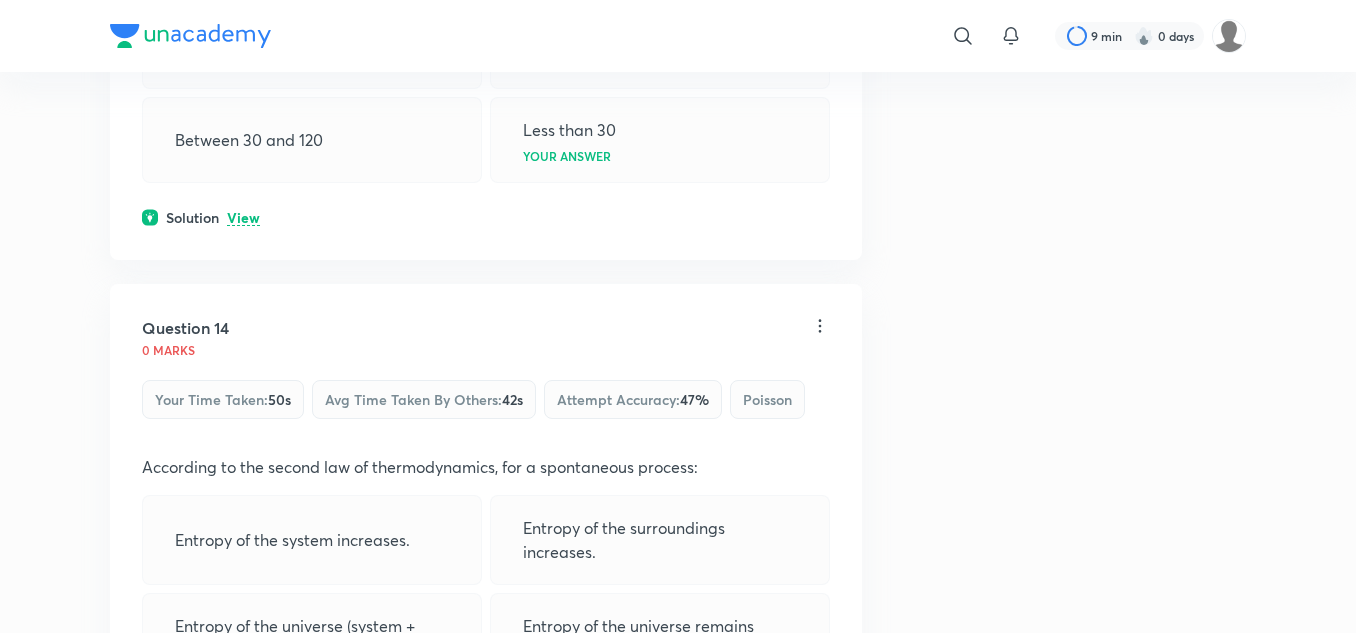 click on "View" at bounding box center [243, 218] 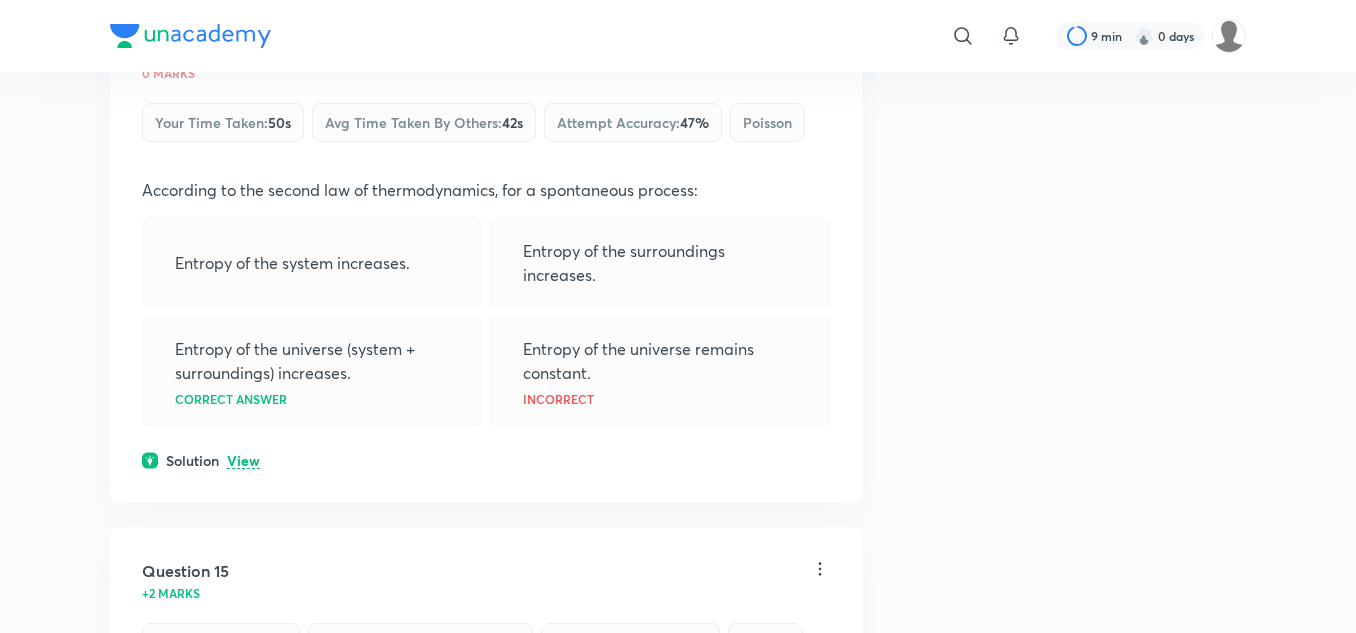 scroll, scrollTop: 9357, scrollLeft: 0, axis: vertical 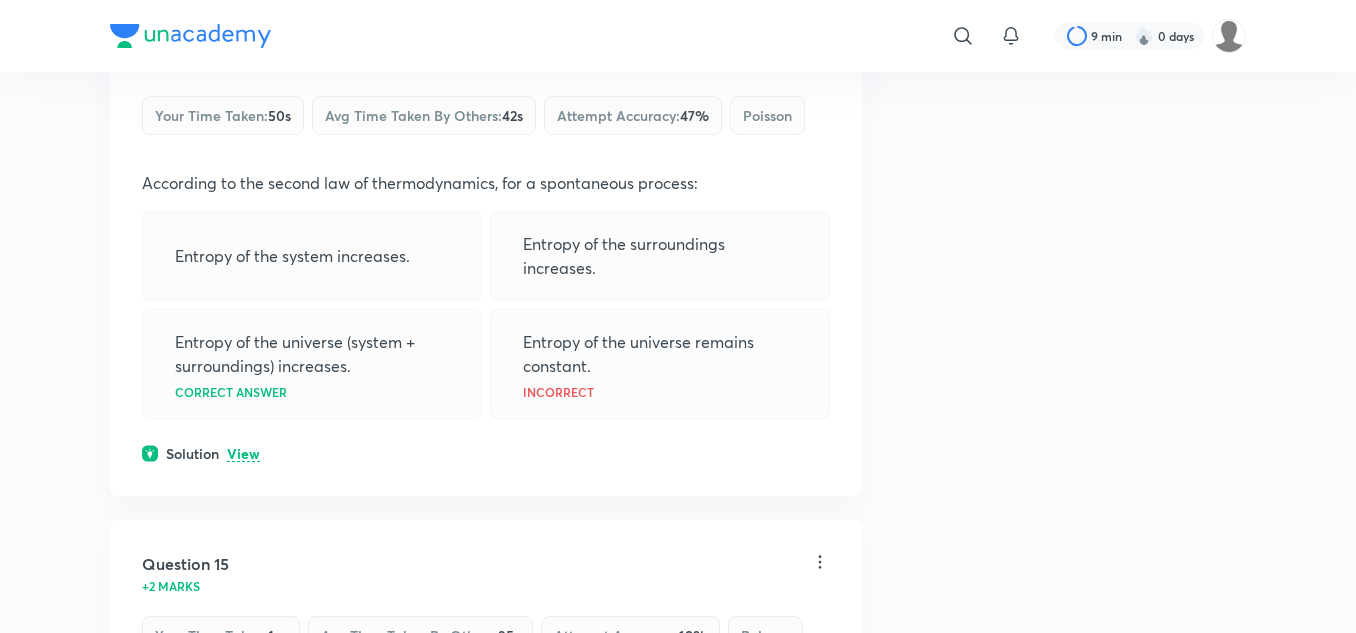 click on "View" at bounding box center (243, 454) 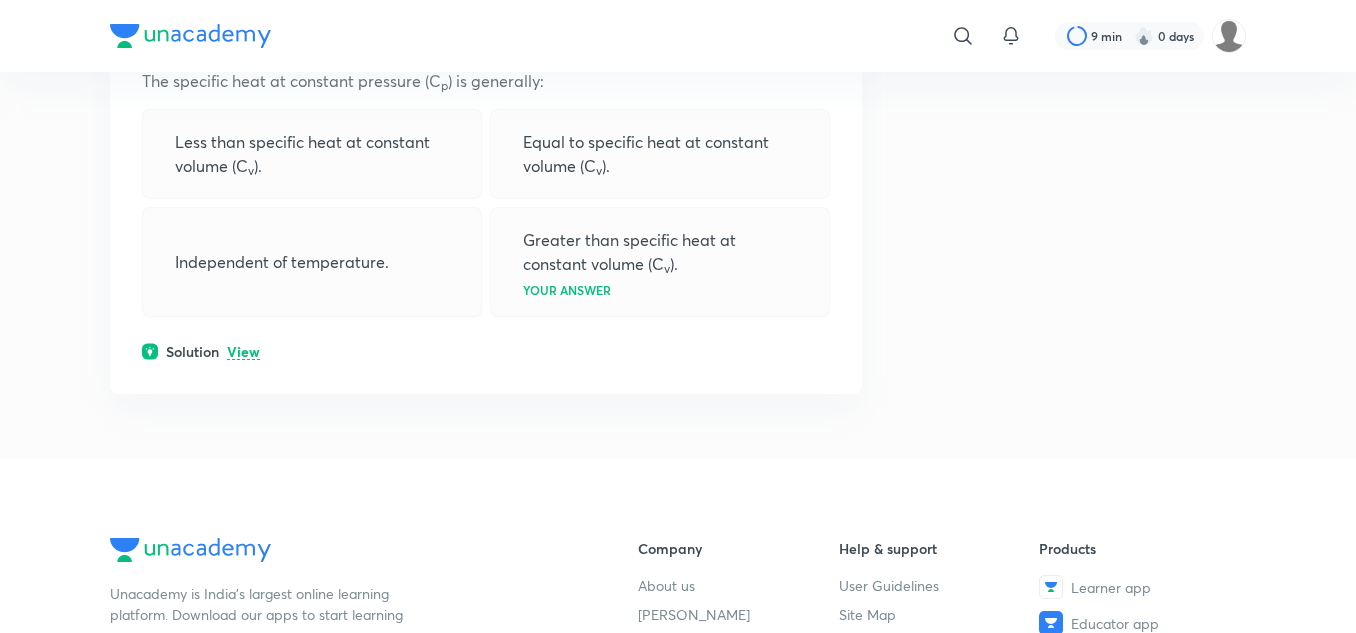 scroll, scrollTop: 10157, scrollLeft: 0, axis: vertical 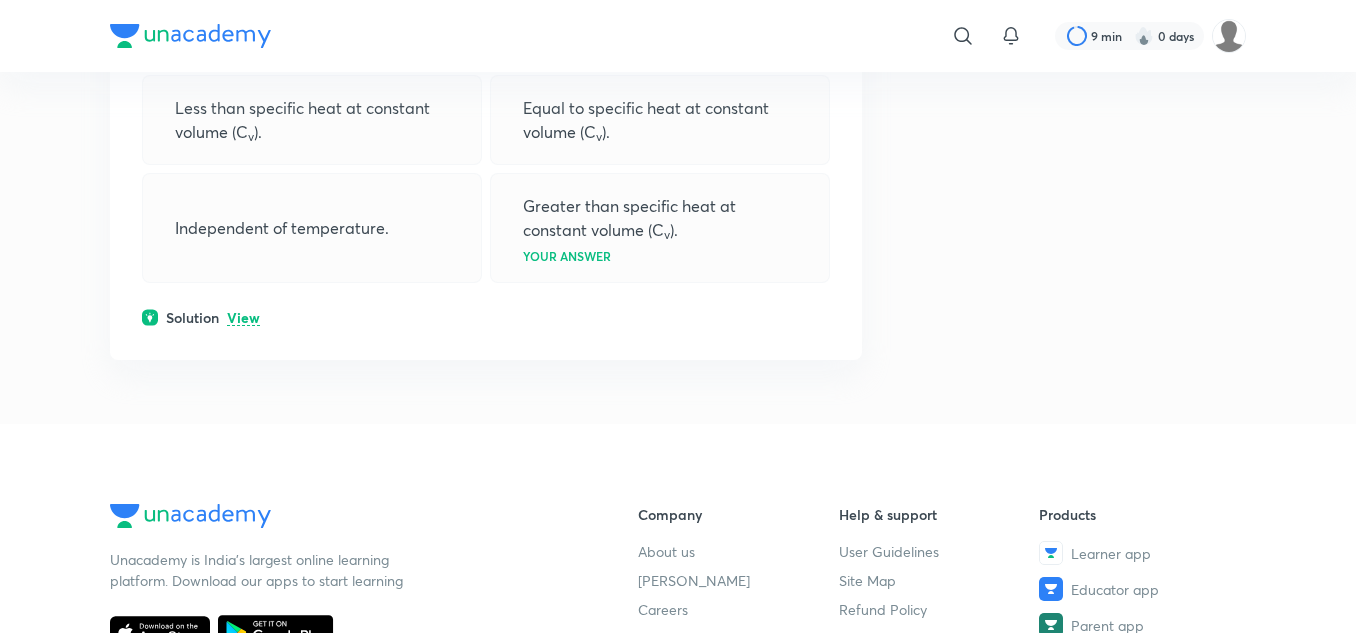 click on "View" at bounding box center (243, 318) 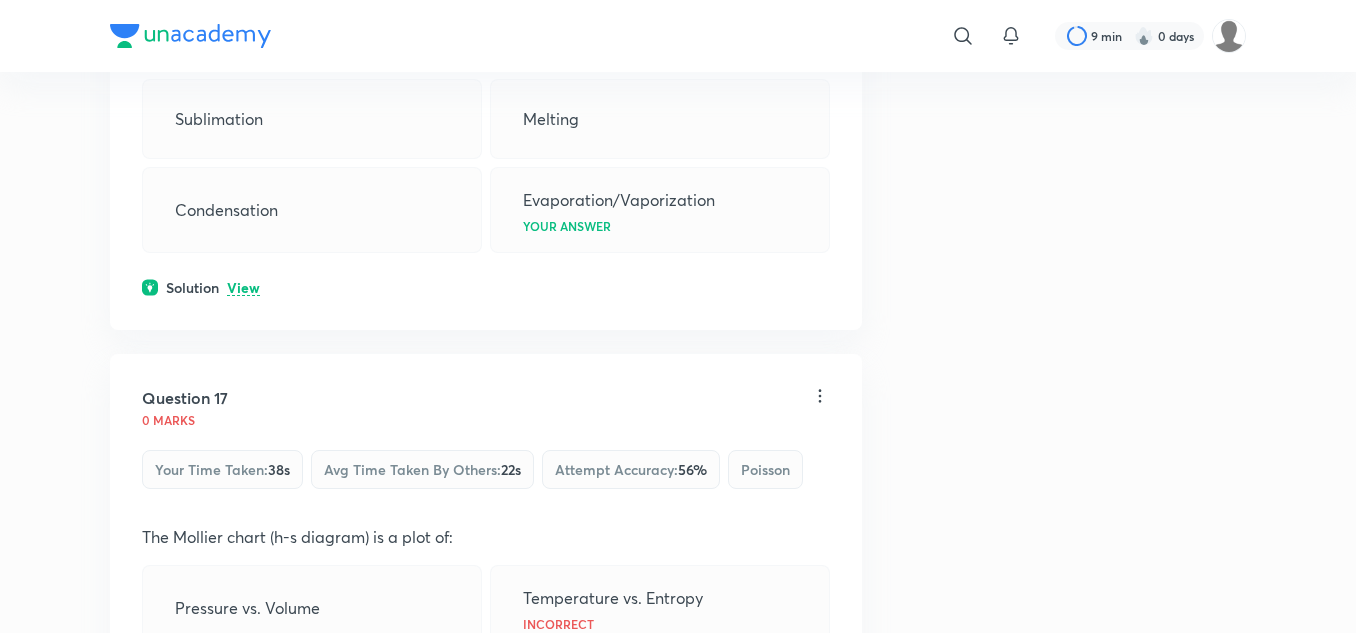 scroll, scrollTop: 10857, scrollLeft: 0, axis: vertical 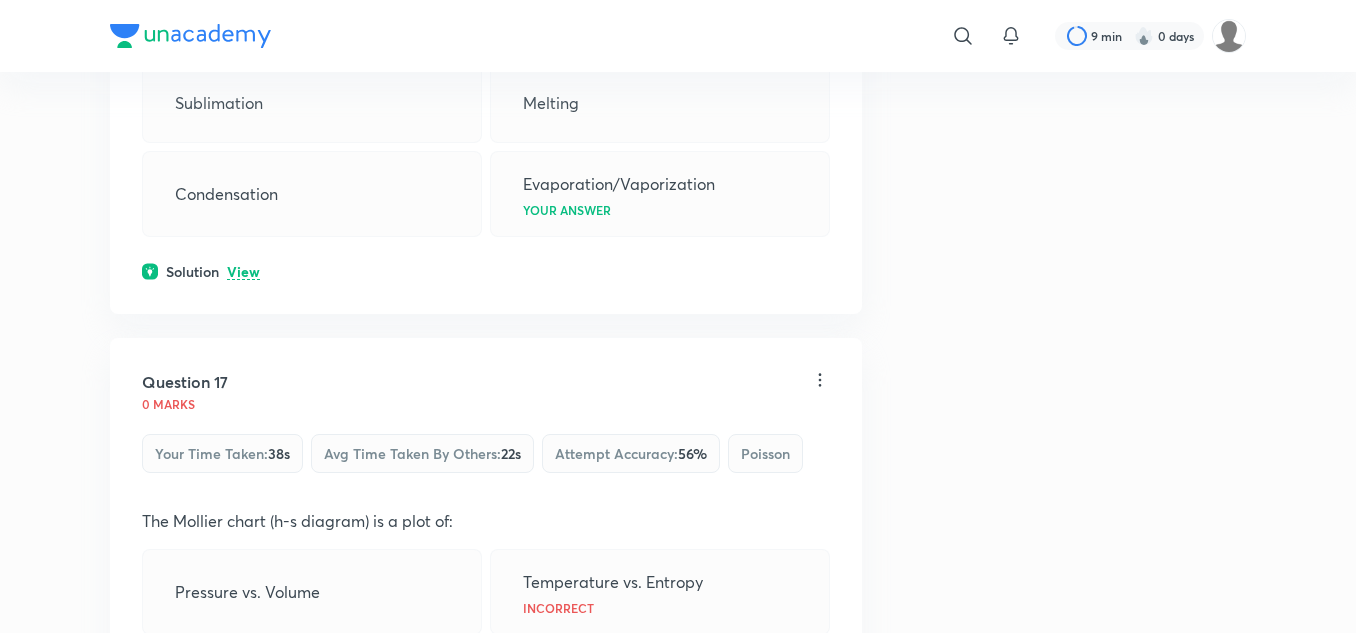 click on "View" at bounding box center (243, 272) 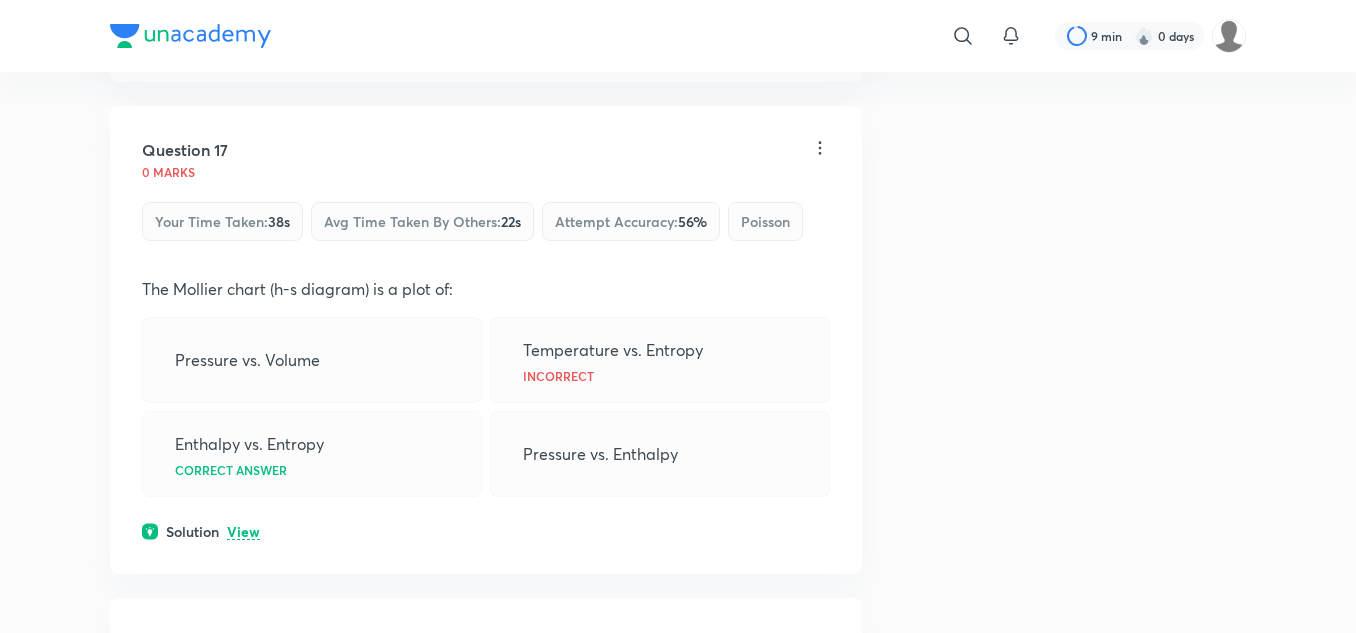 scroll, scrollTop: 11357, scrollLeft: 0, axis: vertical 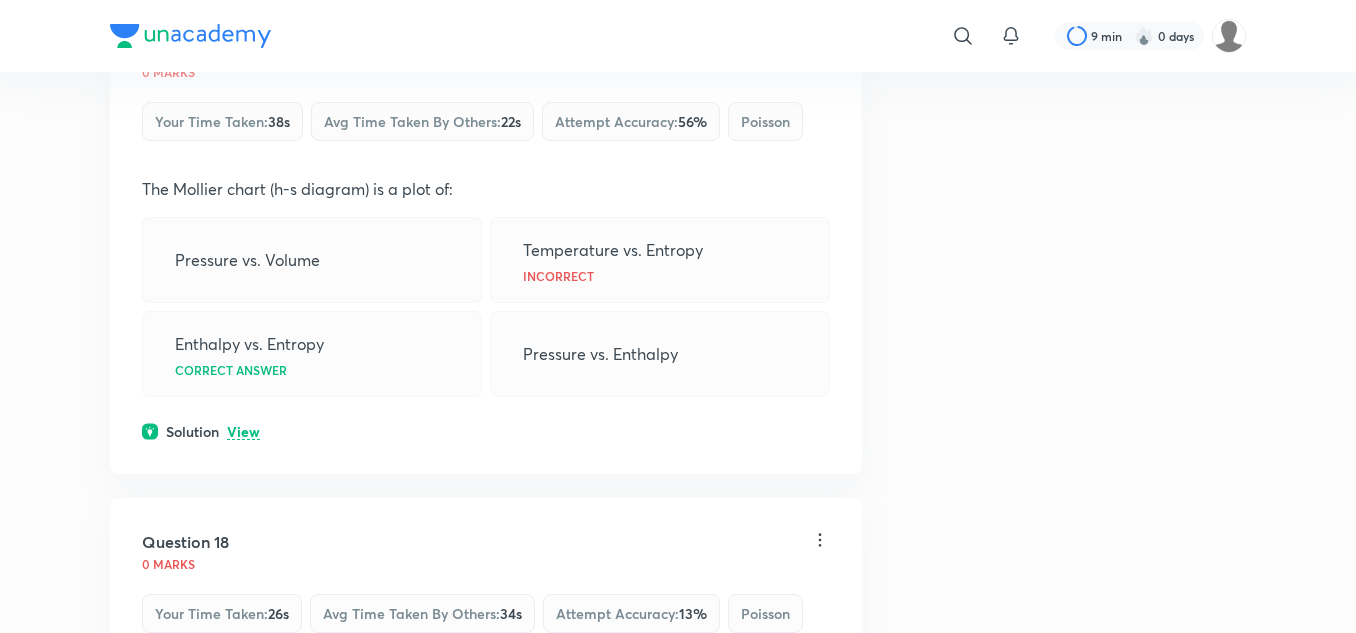 click on "View" at bounding box center [243, 432] 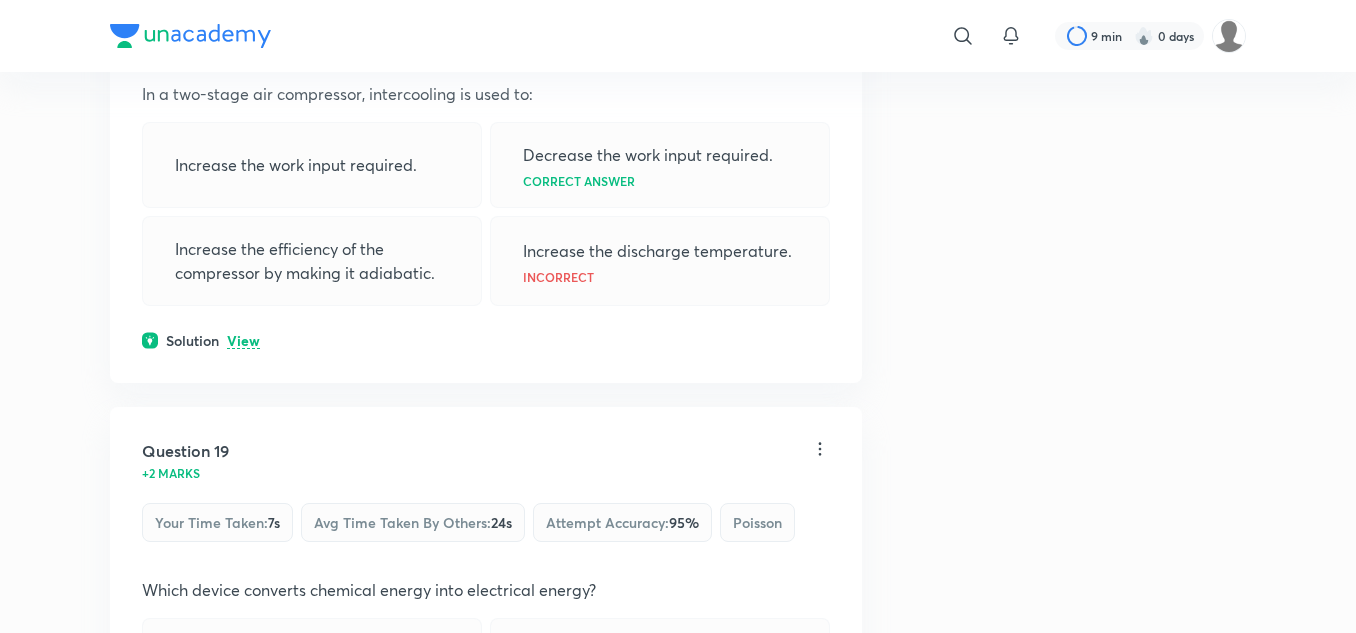 scroll, scrollTop: 12157, scrollLeft: 0, axis: vertical 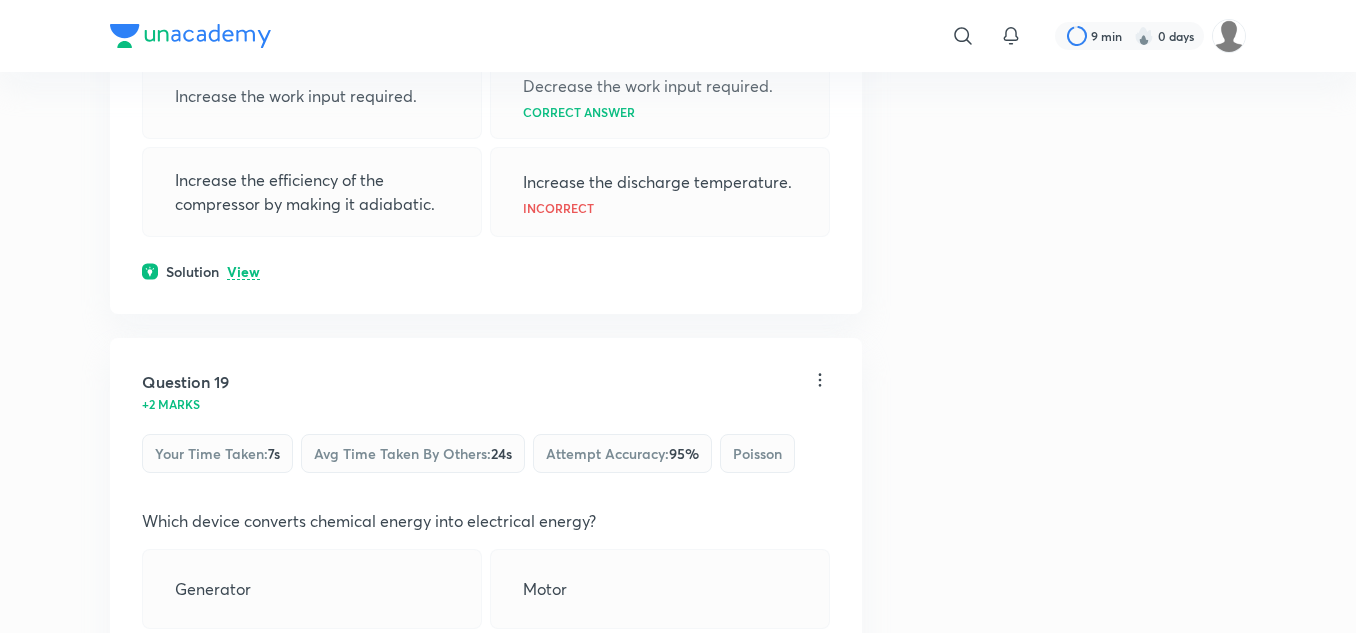 click on "View" at bounding box center [243, 272] 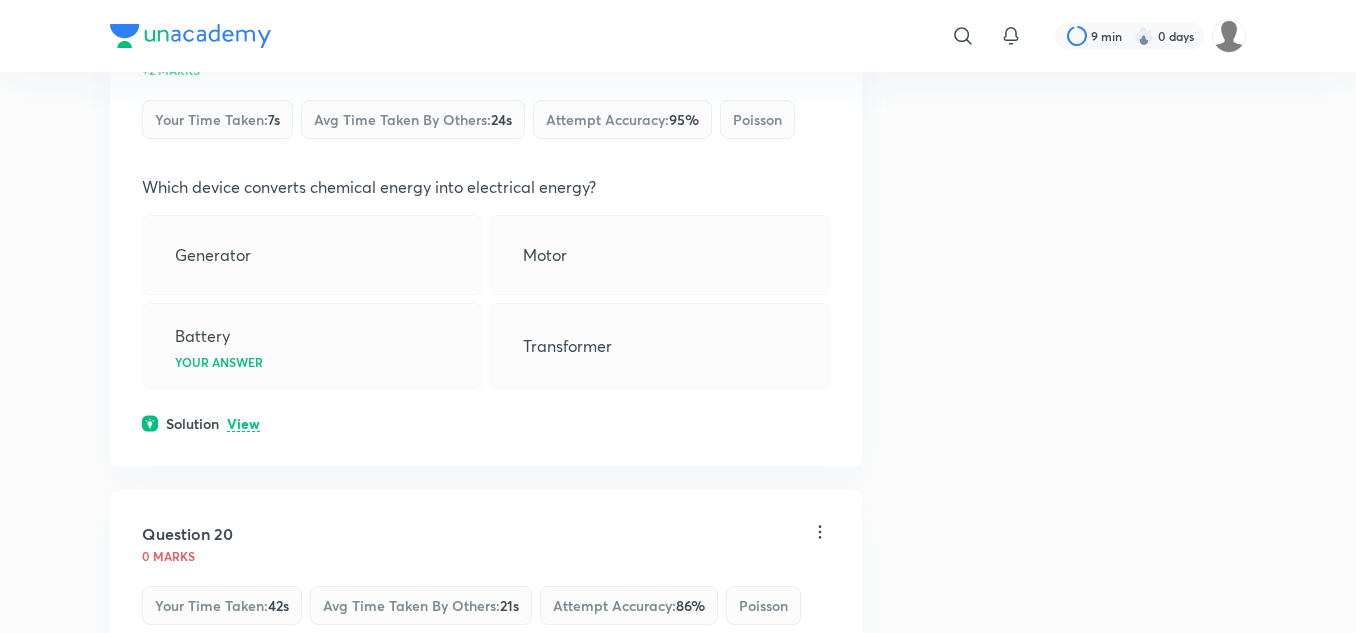 scroll, scrollTop: 12757, scrollLeft: 0, axis: vertical 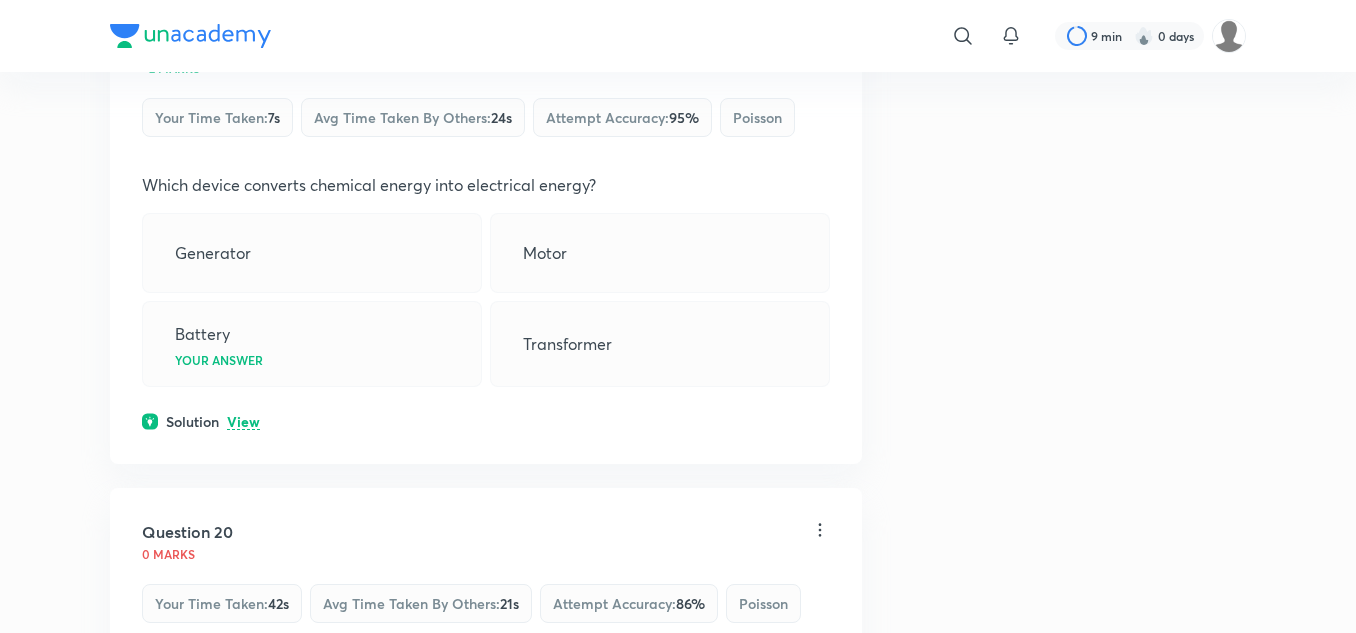 click on "View" at bounding box center (243, 422) 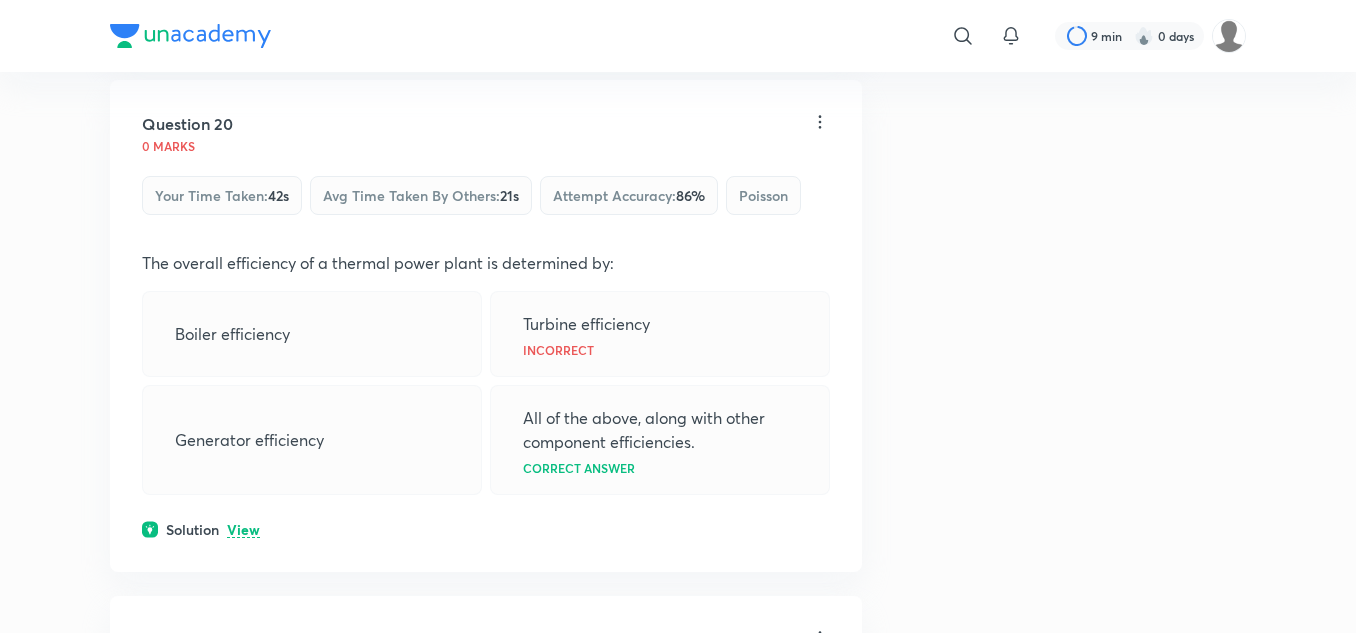 scroll, scrollTop: 13457, scrollLeft: 0, axis: vertical 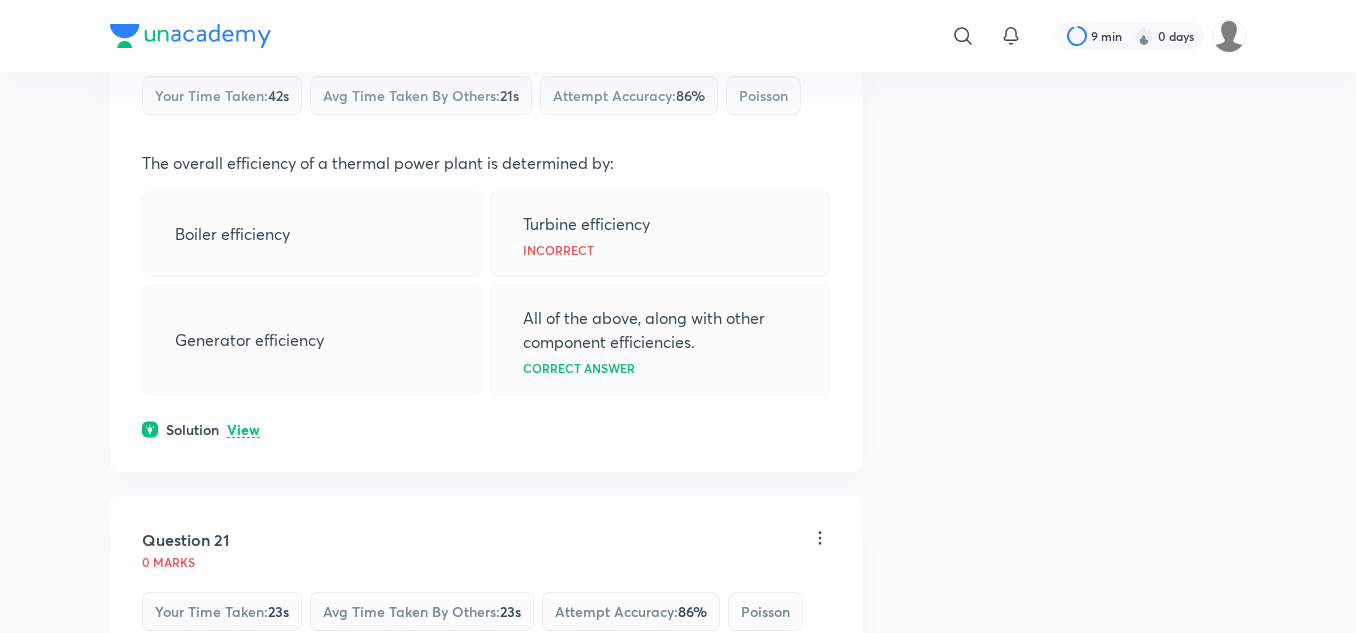 click on "View" at bounding box center (243, 430) 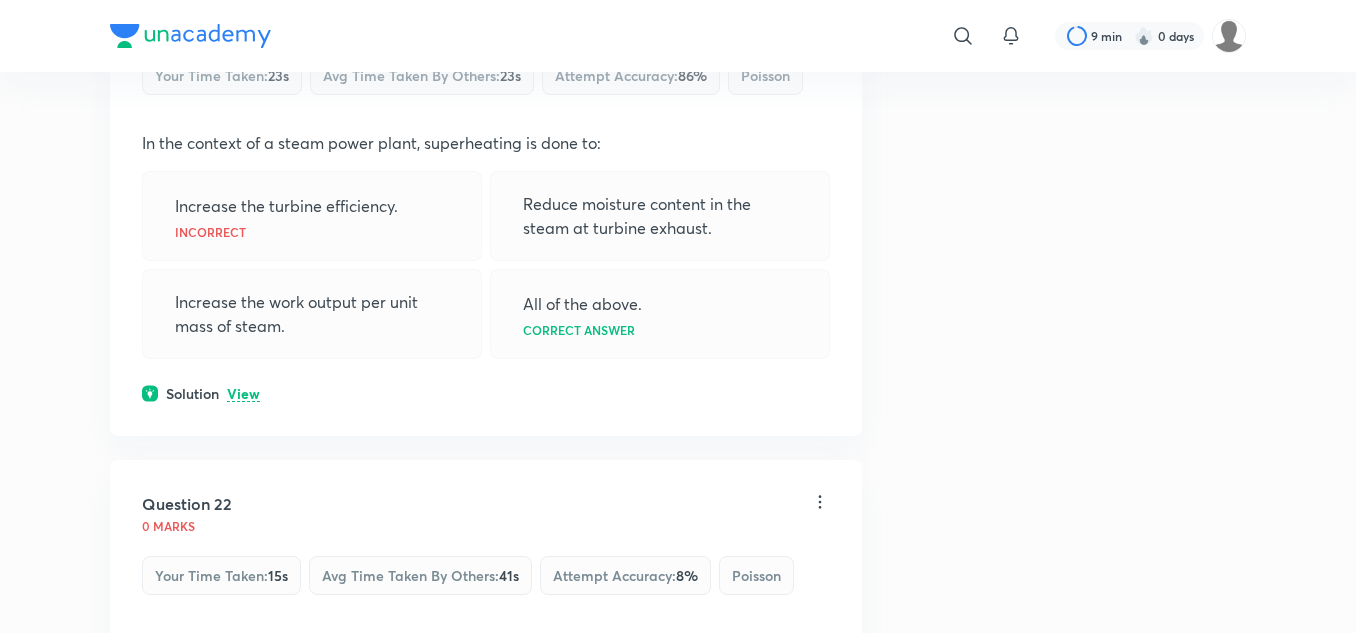 scroll, scrollTop: 14157, scrollLeft: 0, axis: vertical 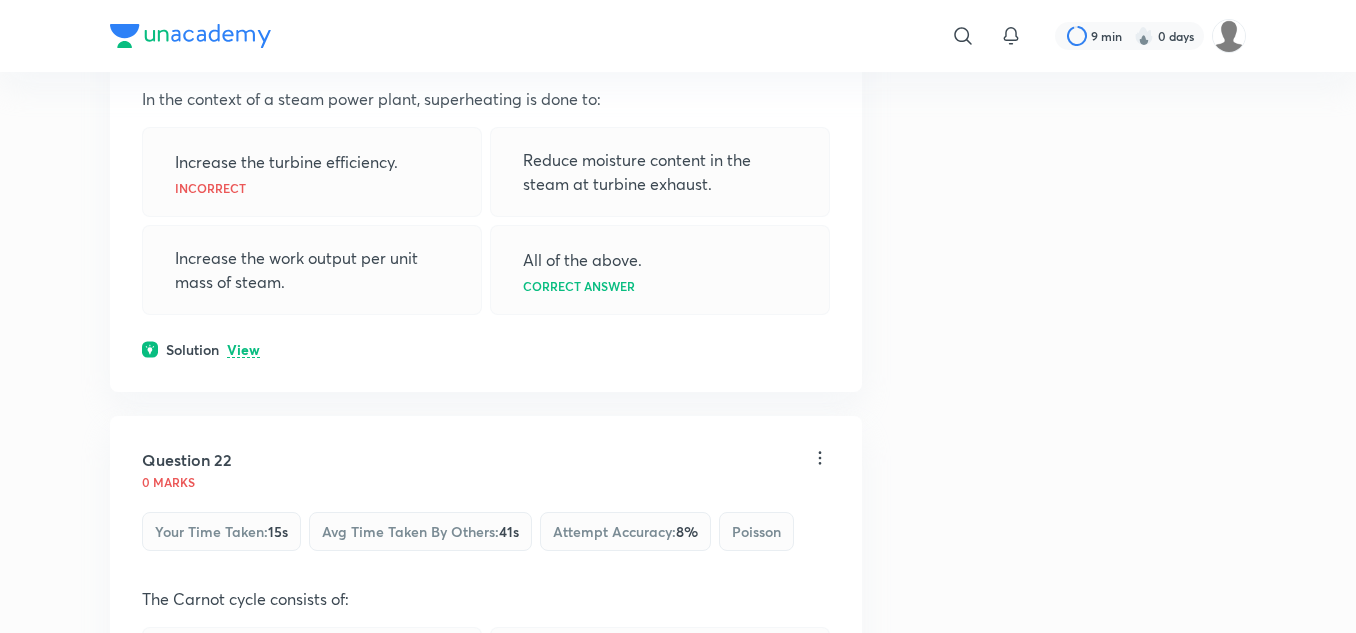 click on "View" at bounding box center (243, 350) 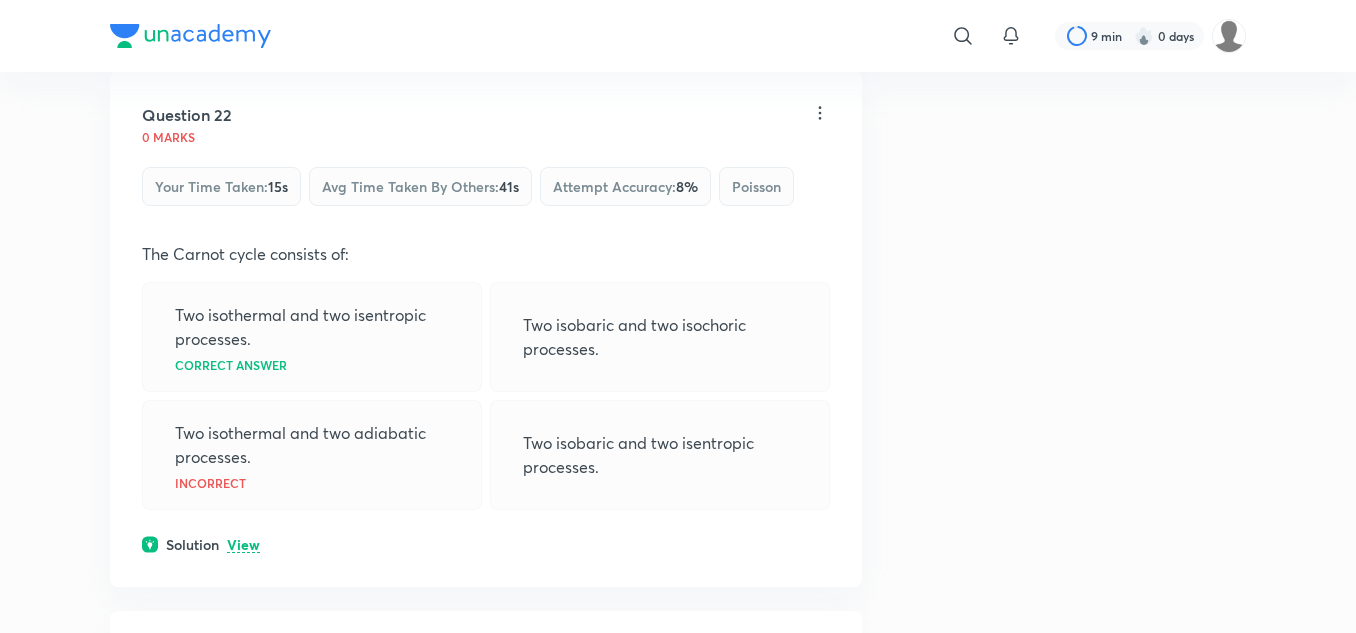scroll, scrollTop: 14857, scrollLeft: 0, axis: vertical 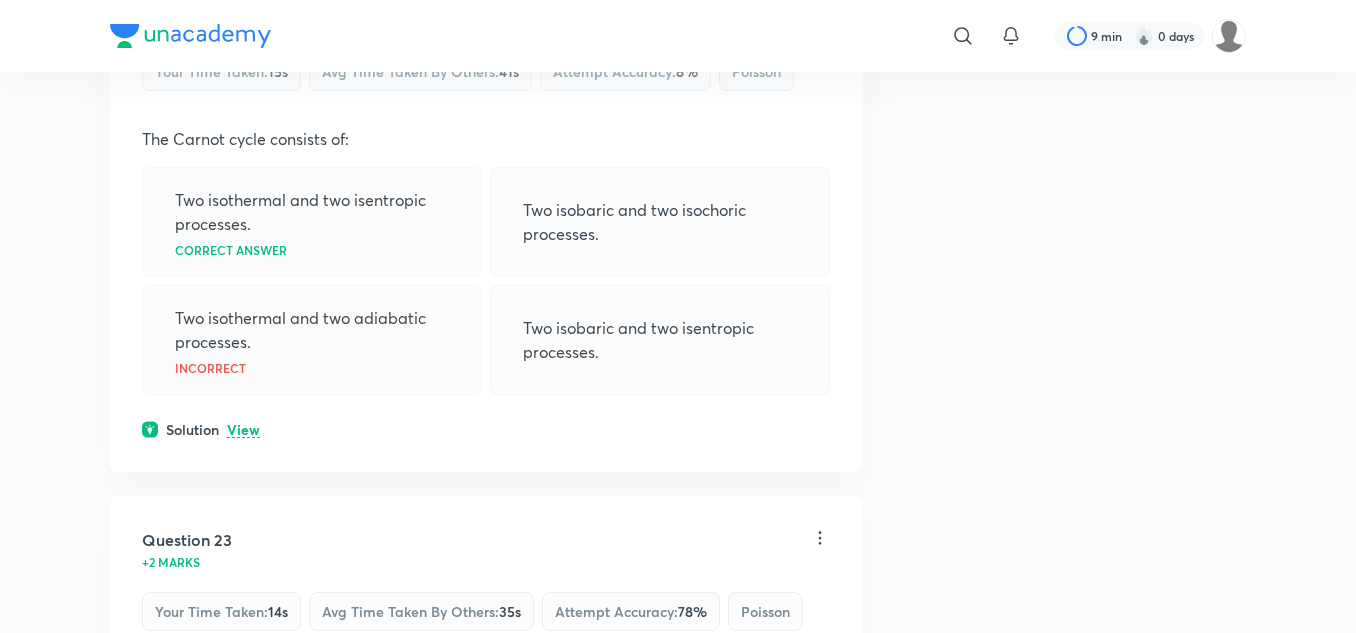 click on "View" at bounding box center (243, 430) 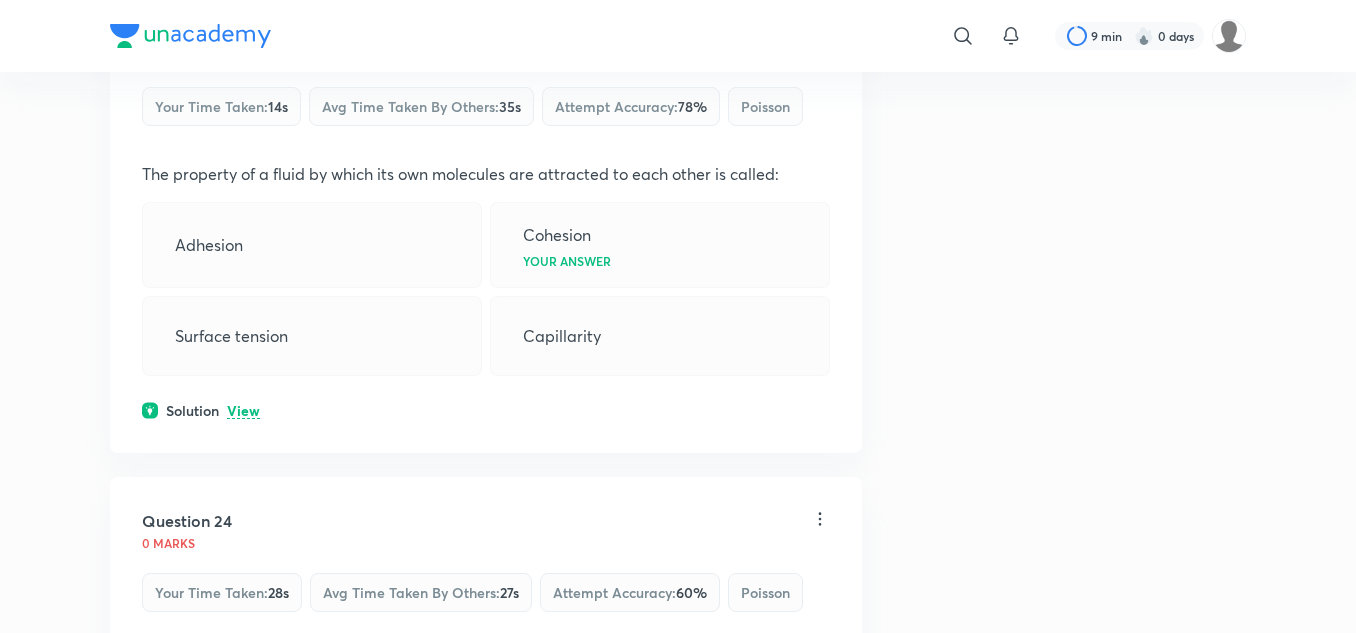 scroll, scrollTop: 15557, scrollLeft: 0, axis: vertical 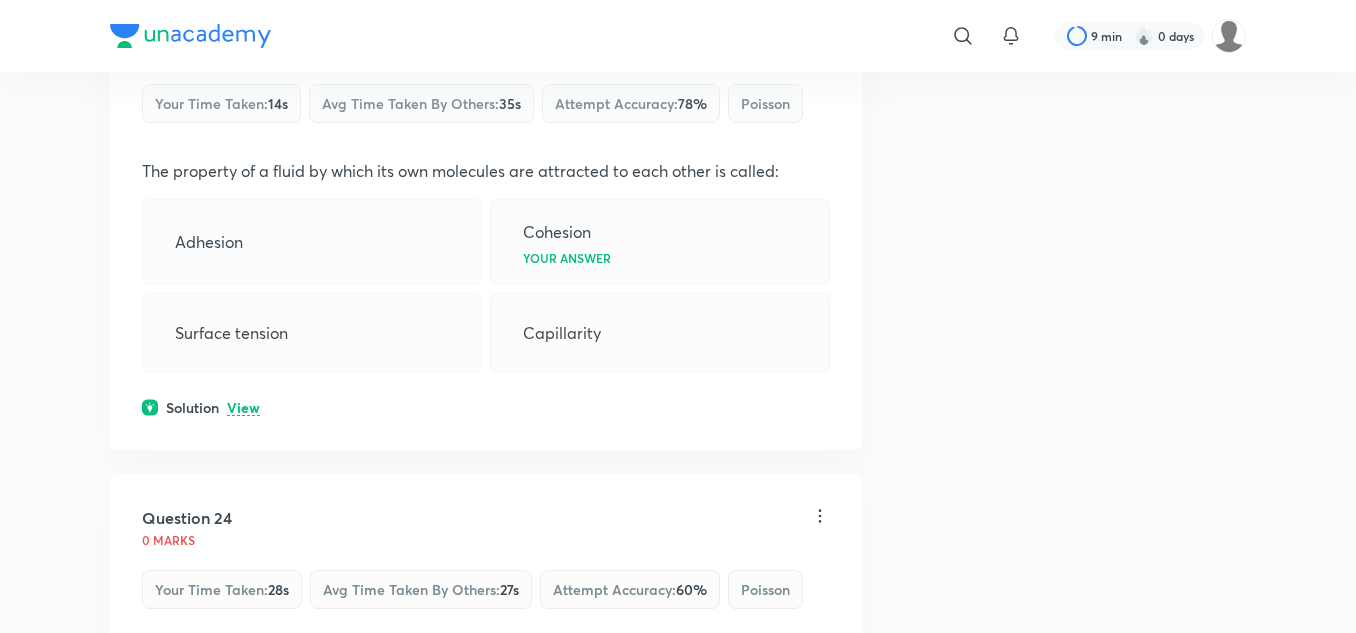 click on "View" at bounding box center [243, 408] 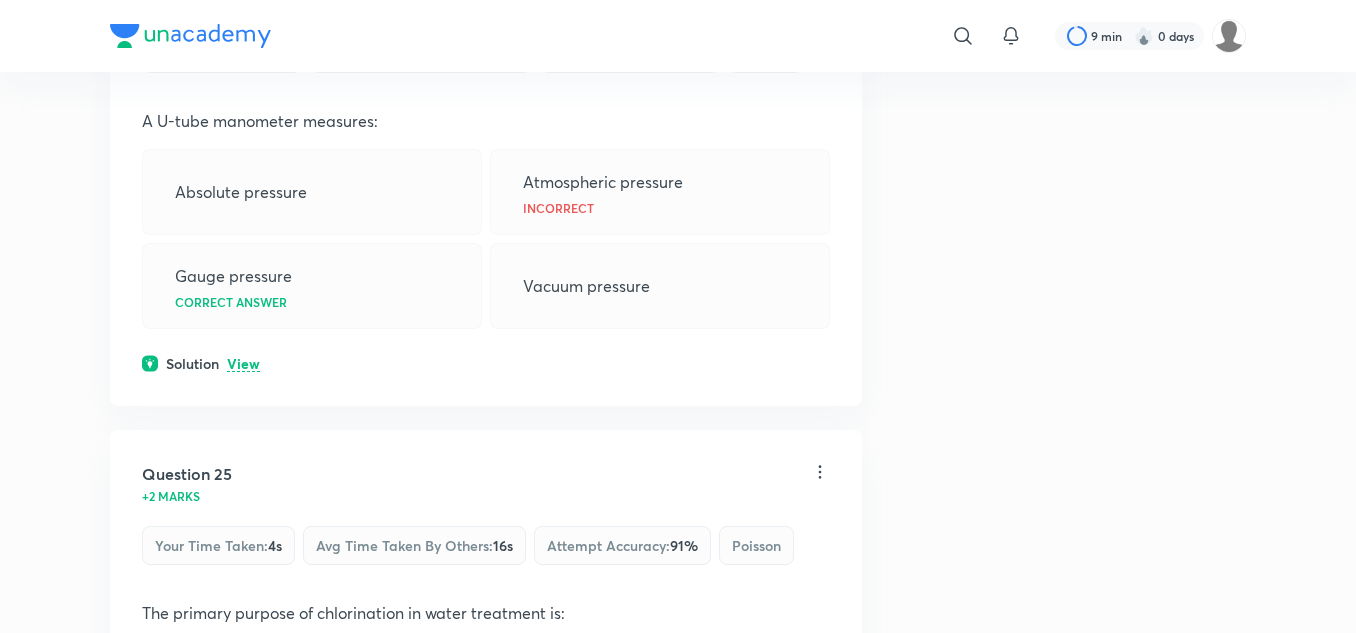 scroll, scrollTop: 16357, scrollLeft: 0, axis: vertical 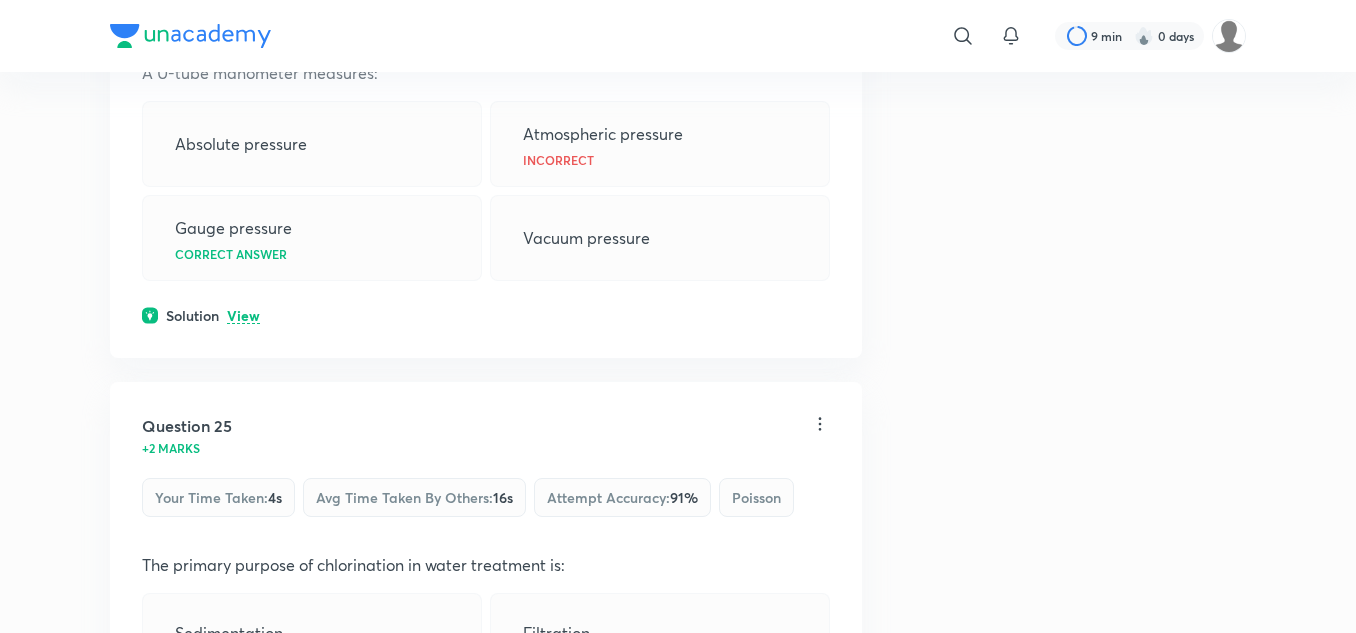 click on "View" at bounding box center (243, 316) 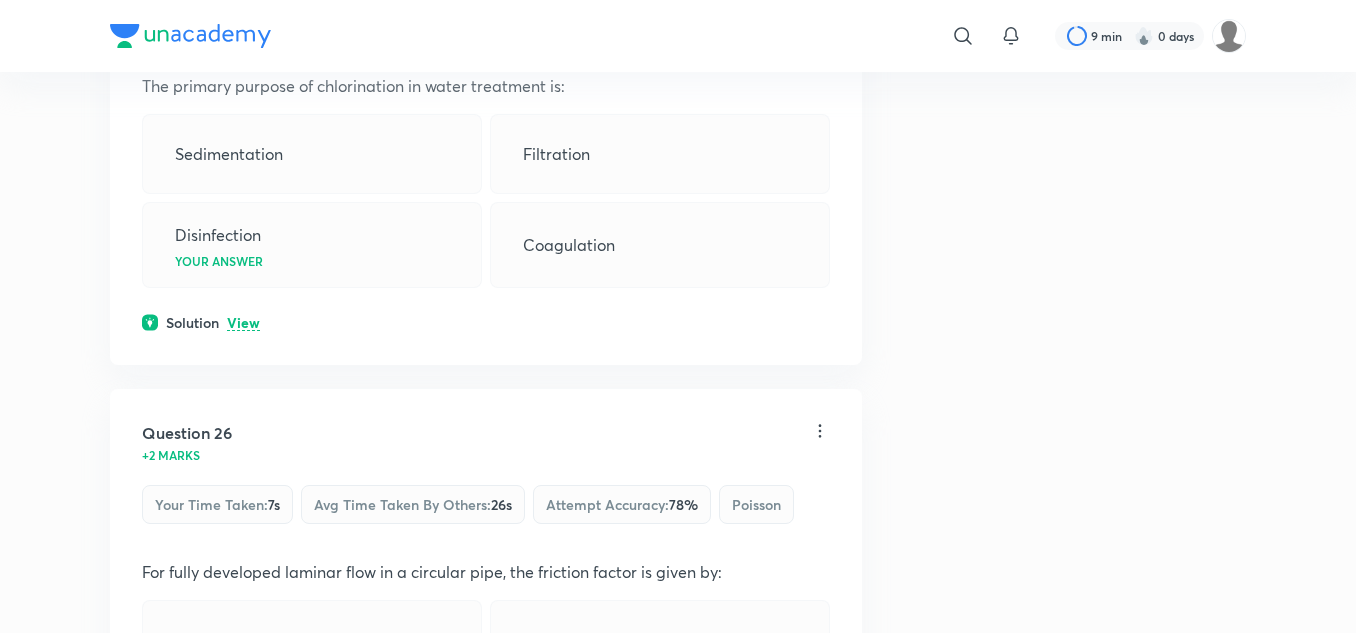 scroll, scrollTop: 16957, scrollLeft: 0, axis: vertical 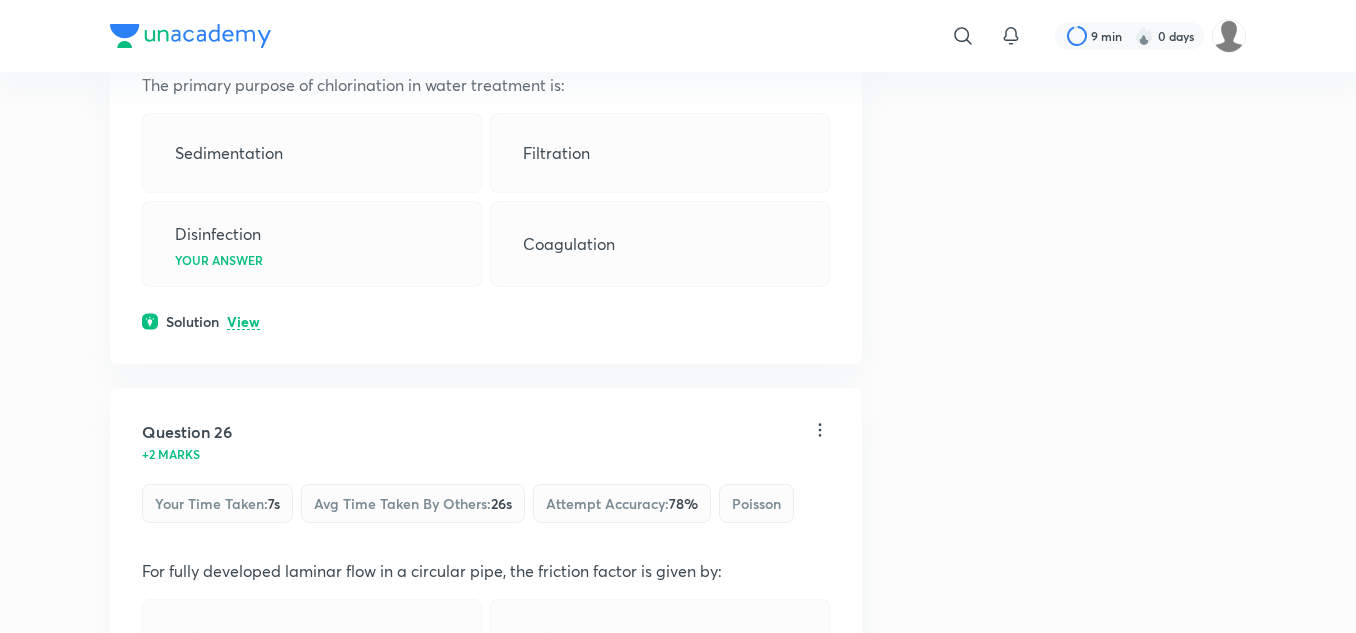 click on "View" at bounding box center [243, 322] 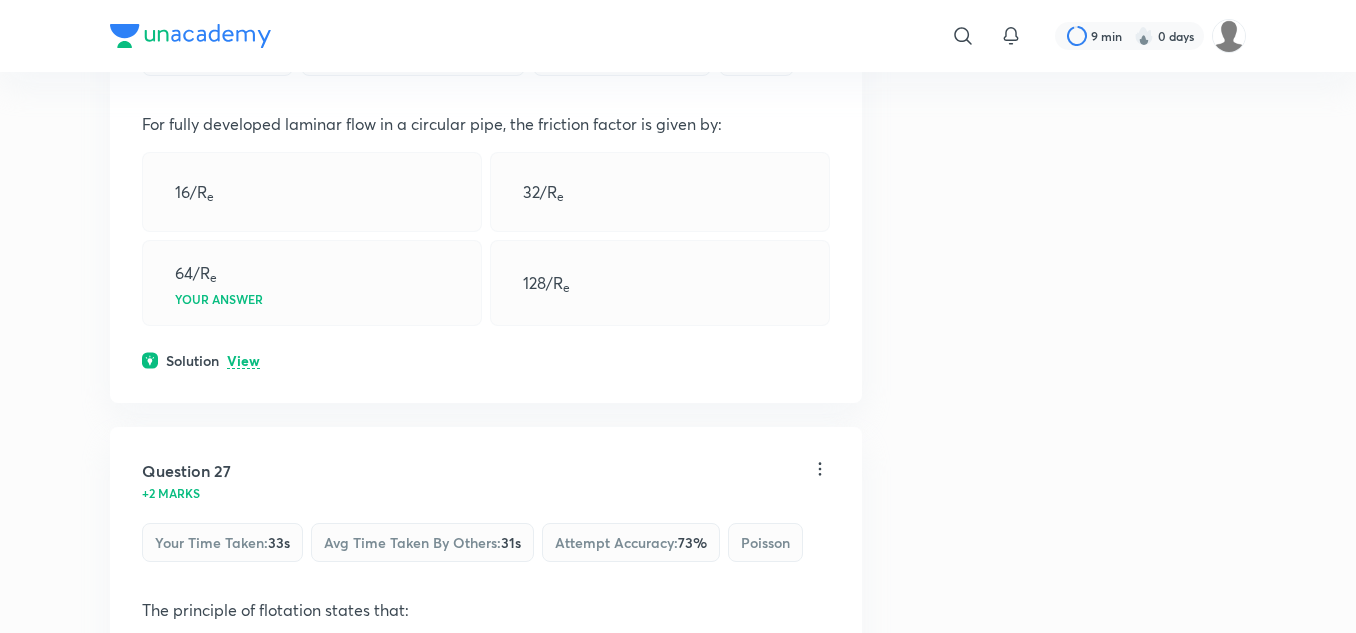 scroll, scrollTop: 17557, scrollLeft: 0, axis: vertical 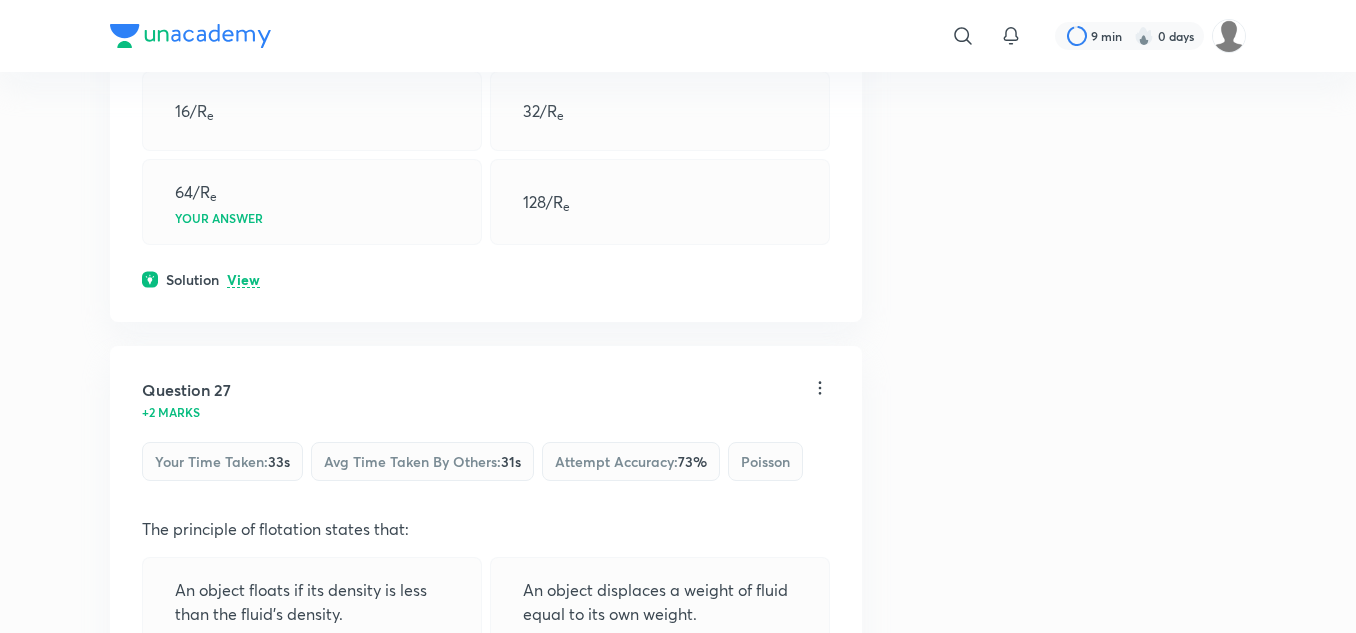 click on "View" at bounding box center (243, 280) 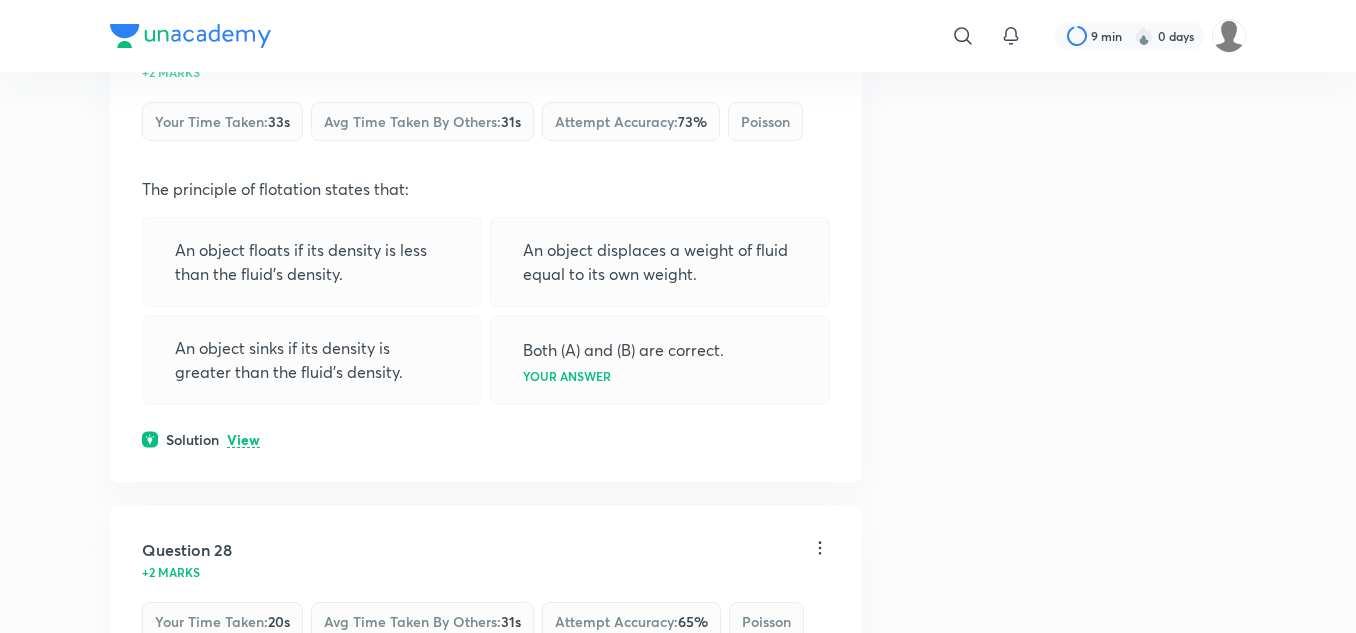 scroll, scrollTop: 18057, scrollLeft: 0, axis: vertical 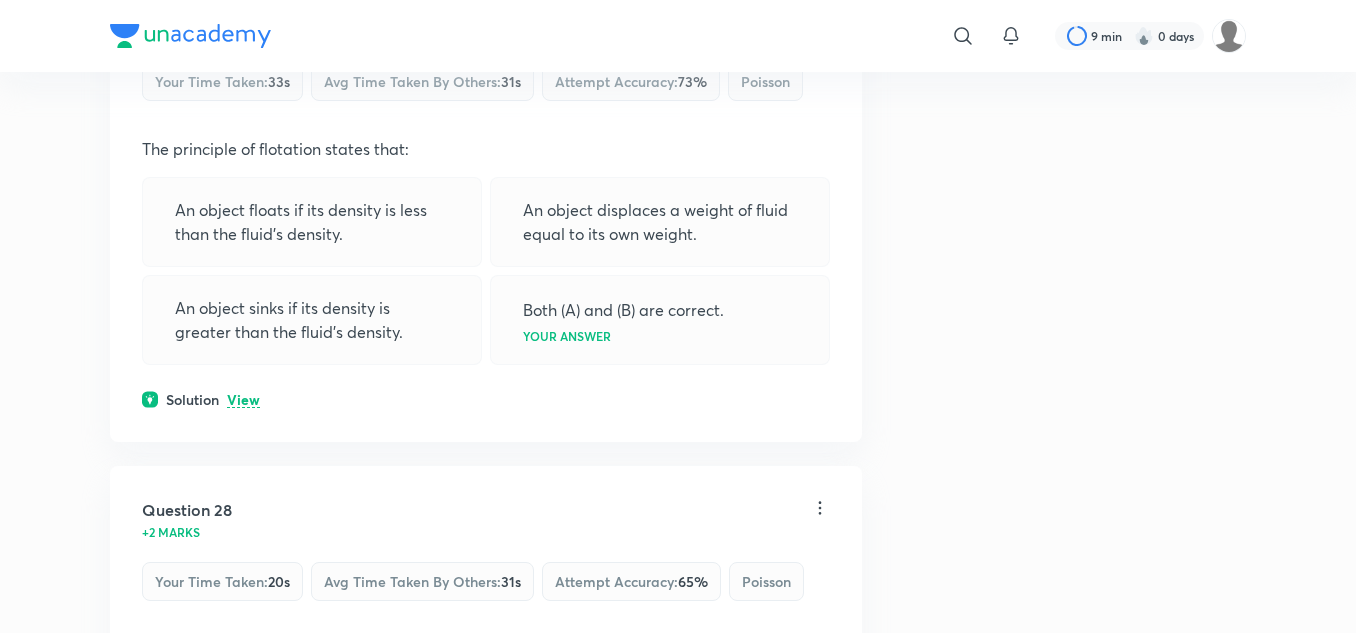 click on "View" at bounding box center (243, 400) 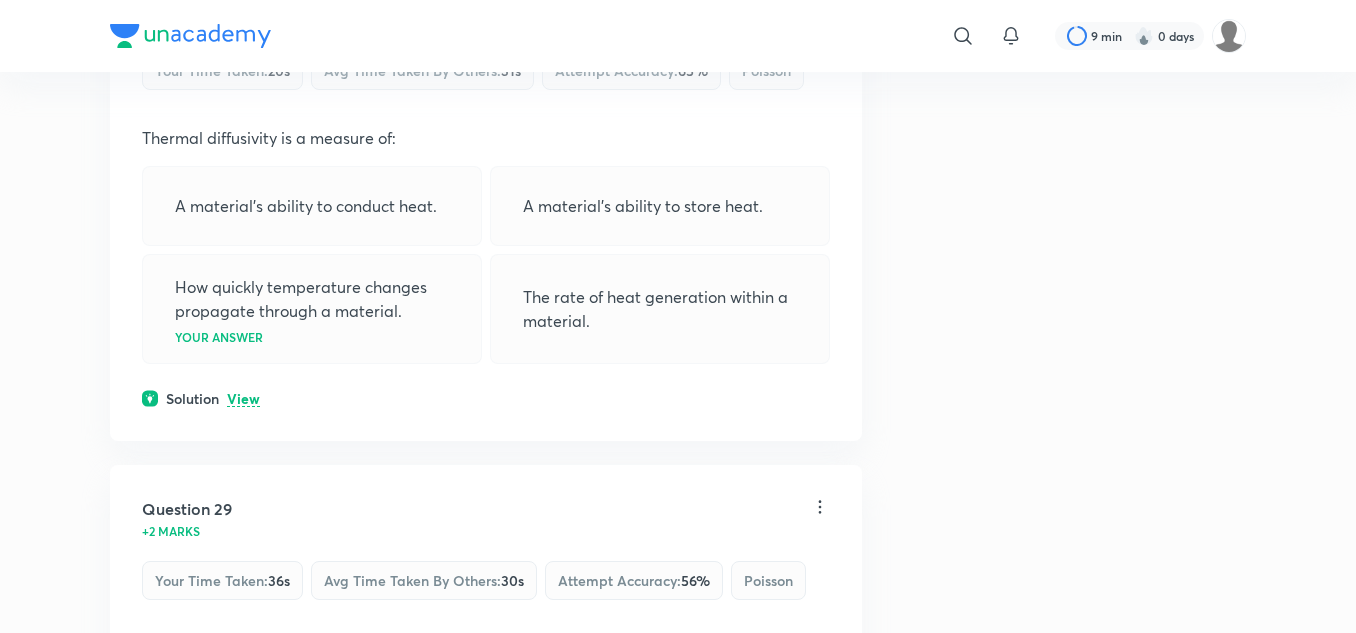 scroll, scrollTop: 18757, scrollLeft: 0, axis: vertical 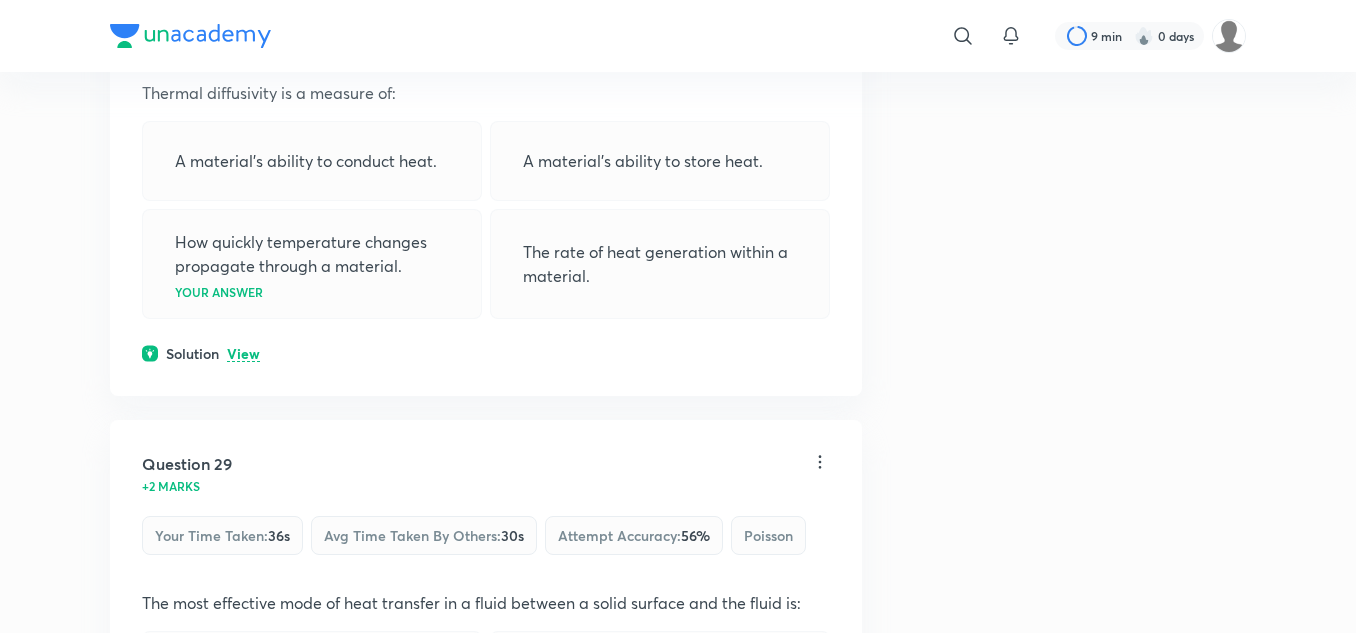 click on "View" at bounding box center [243, 354] 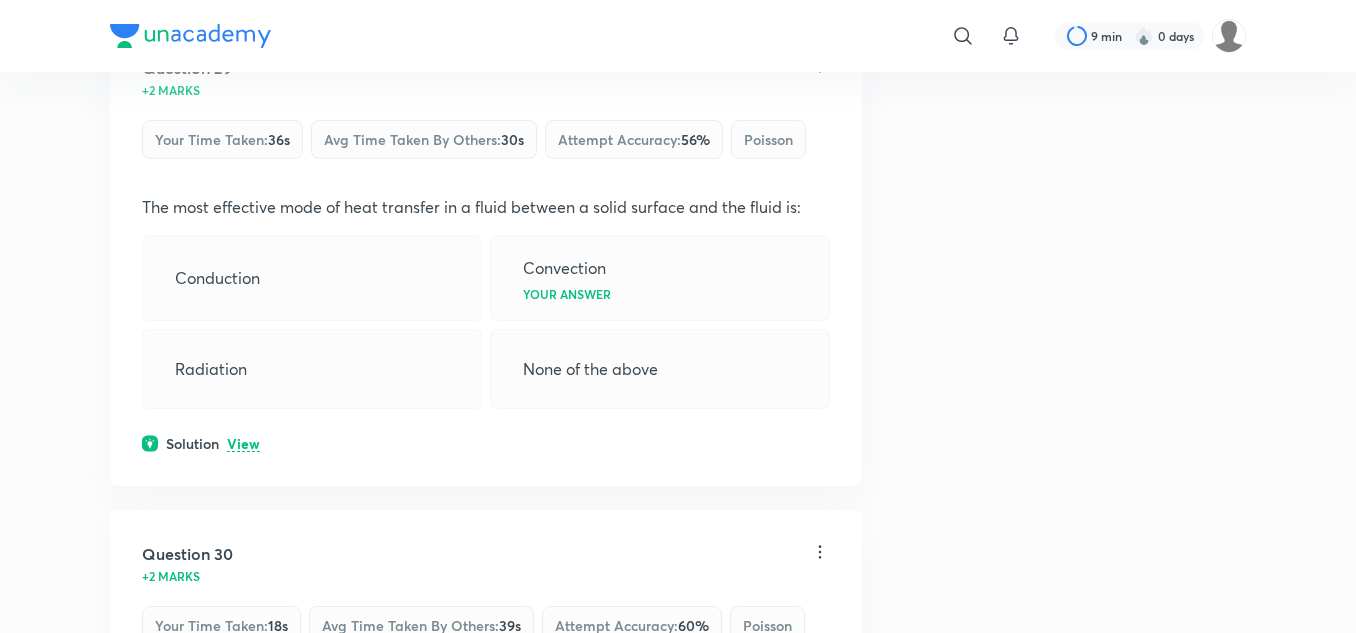 scroll, scrollTop: 19357, scrollLeft: 0, axis: vertical 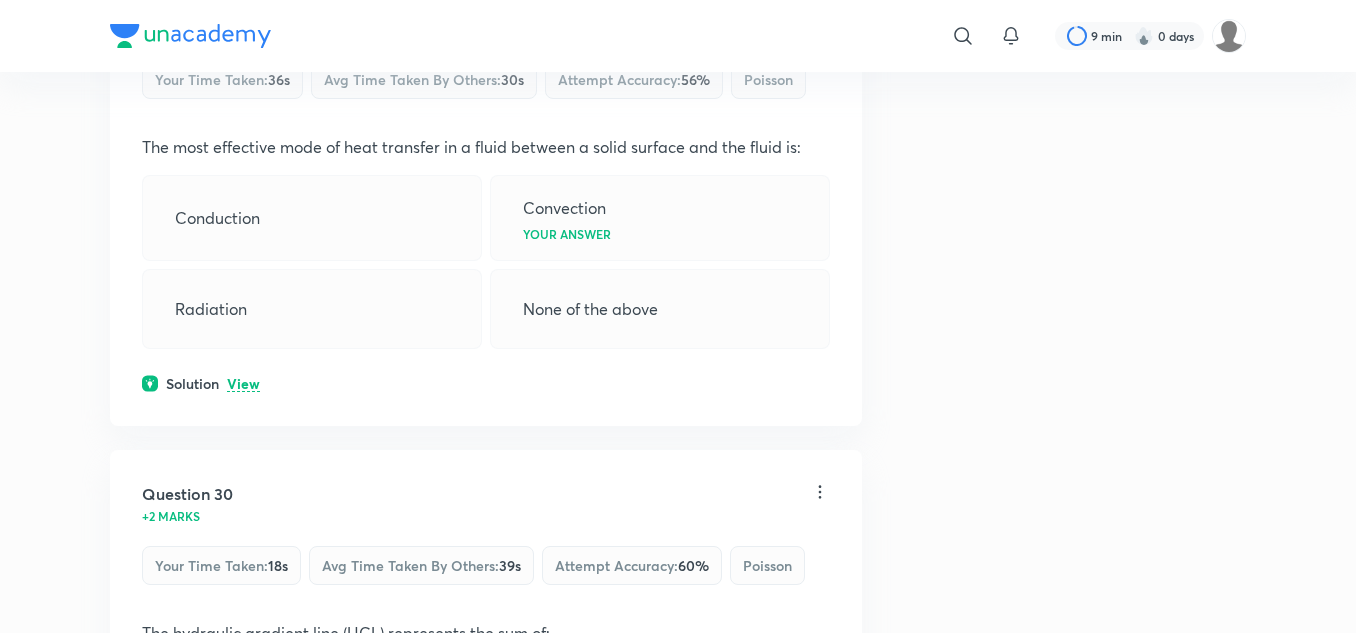 click on "View" at bounding box center [243, 384] 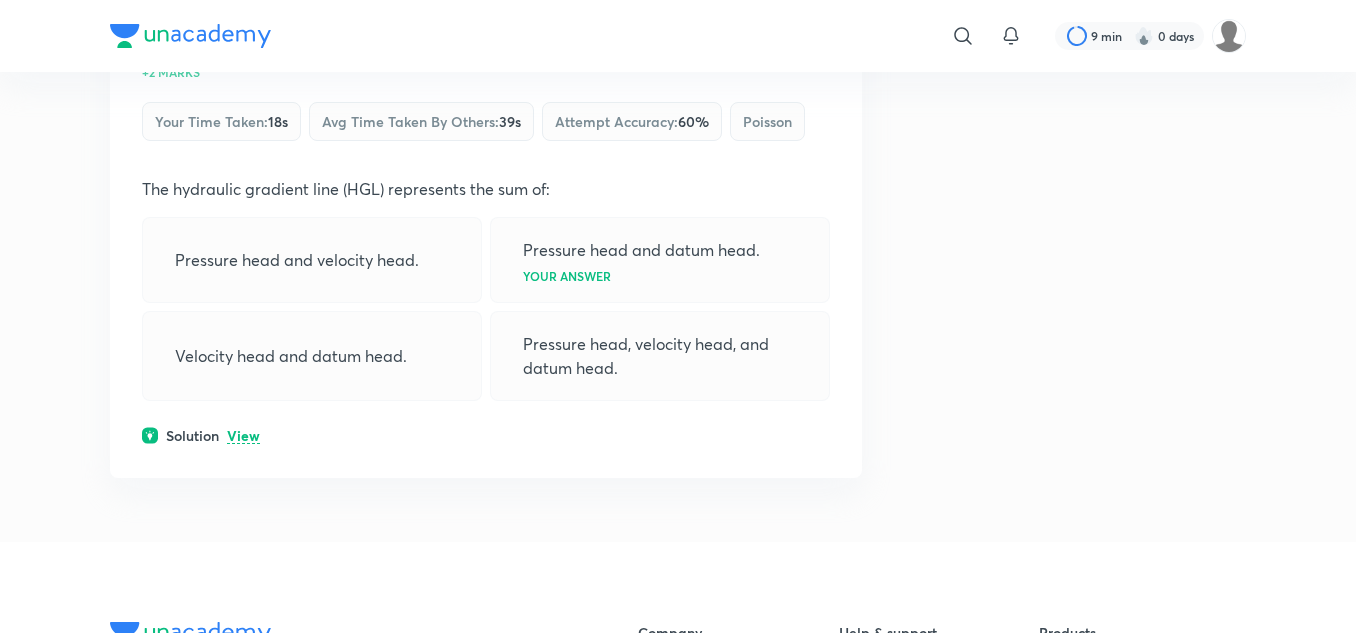 scroll, scrollTop: 19957, scrollLeft: 0, axis: vertical 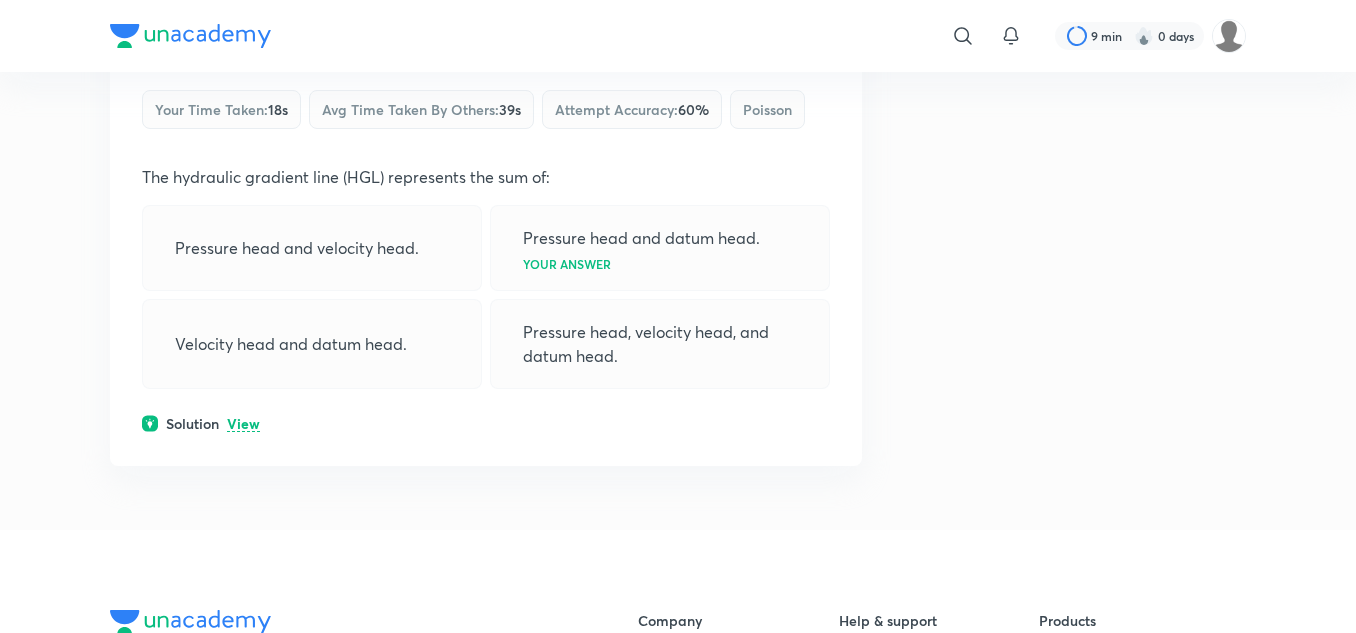click on "View" at bounding box center [243, 424] 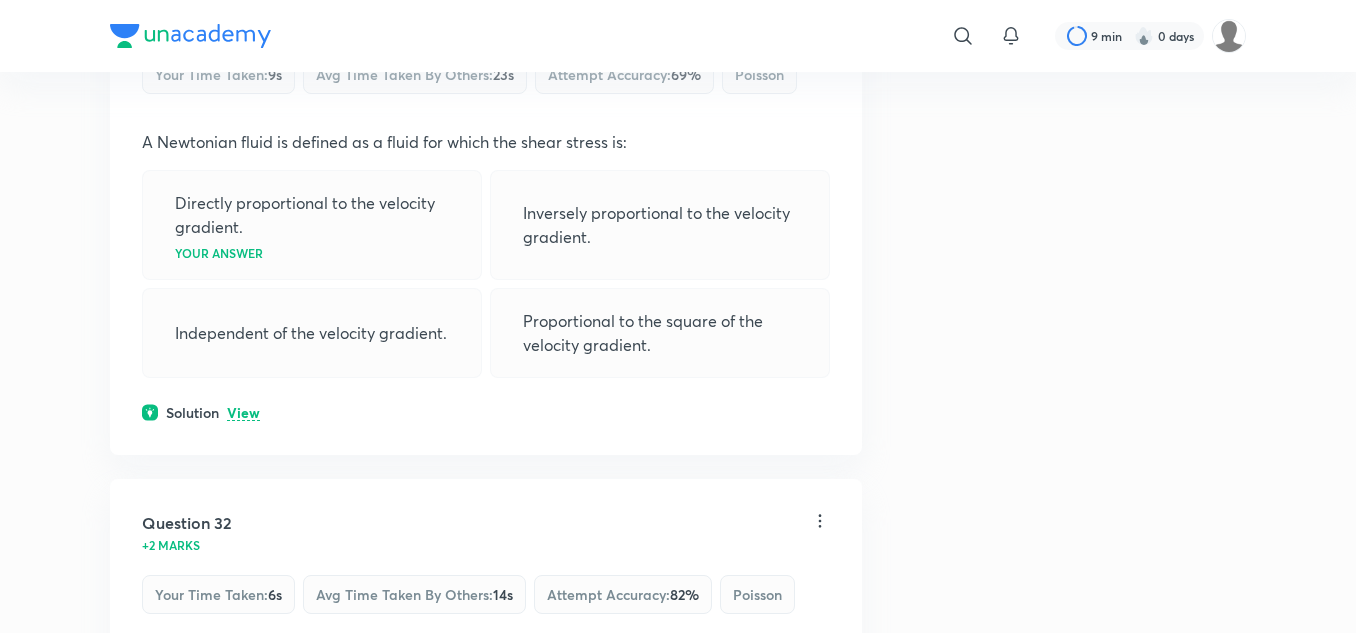 scroll, scrollTop: 20657, scrollLeft: 0, axis: vertical 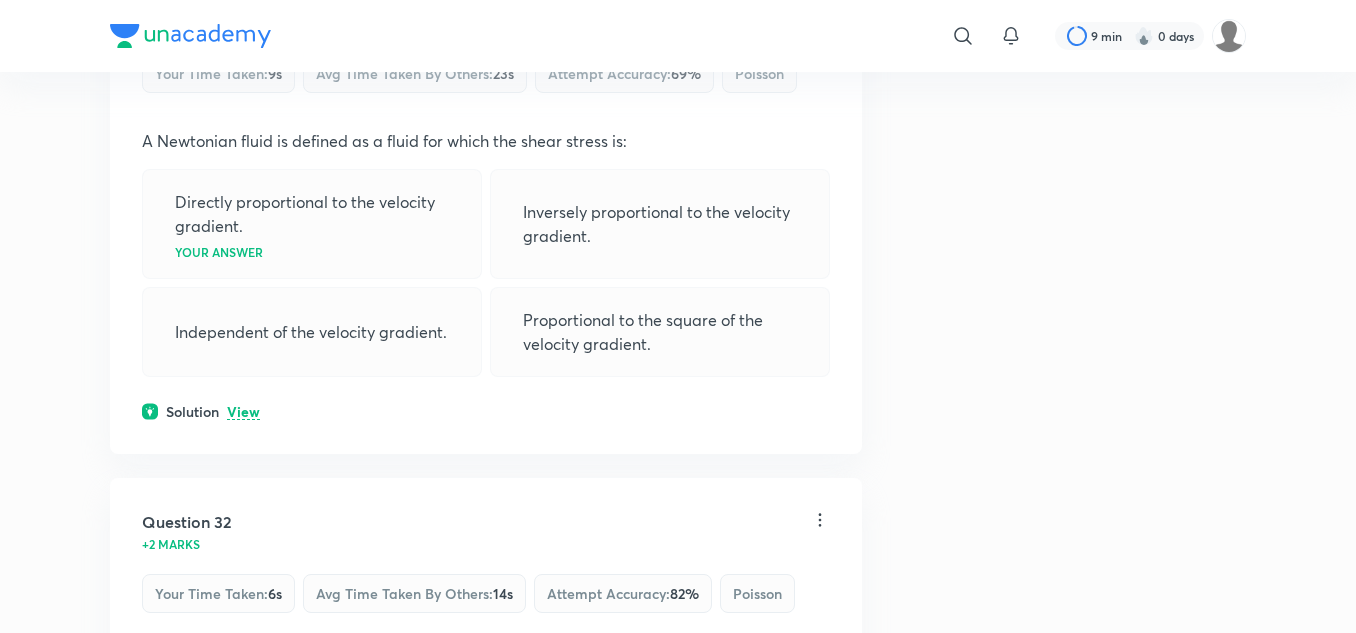 click on "View" at bounding box center [243, 412] 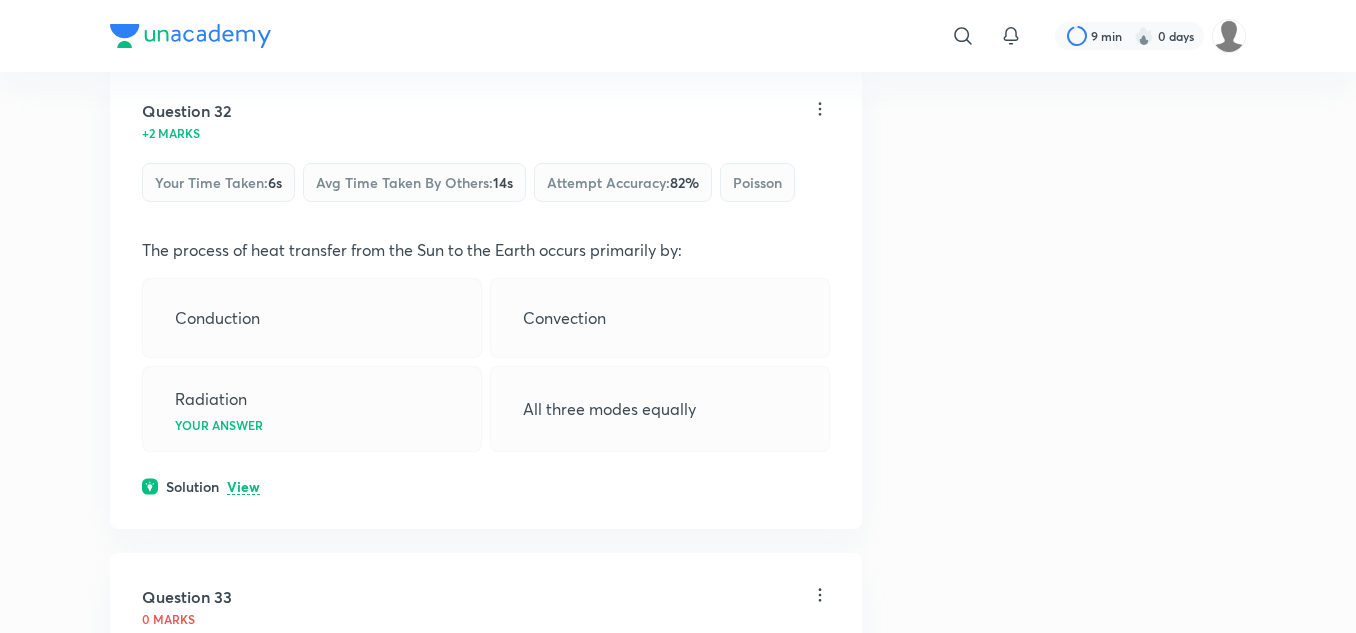 scroll, scrollTop: 21257, scrollLeft: 0, axis: vertical 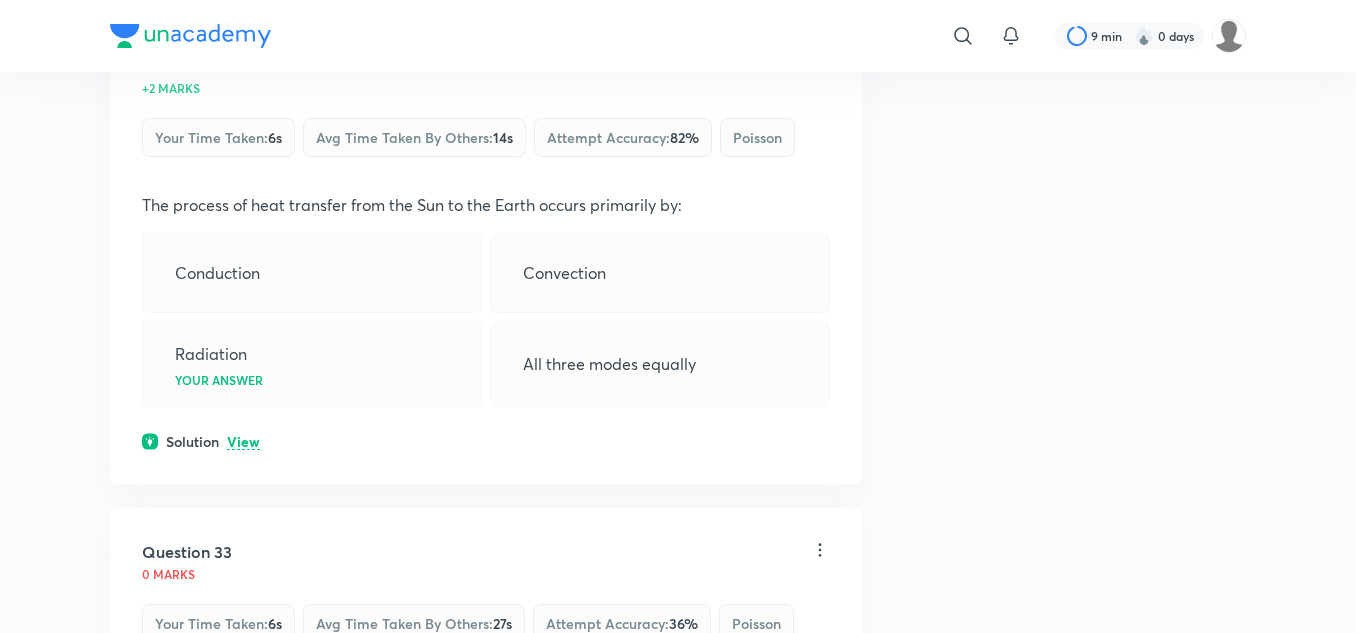 click on "View" at bounding box center (243, 442) 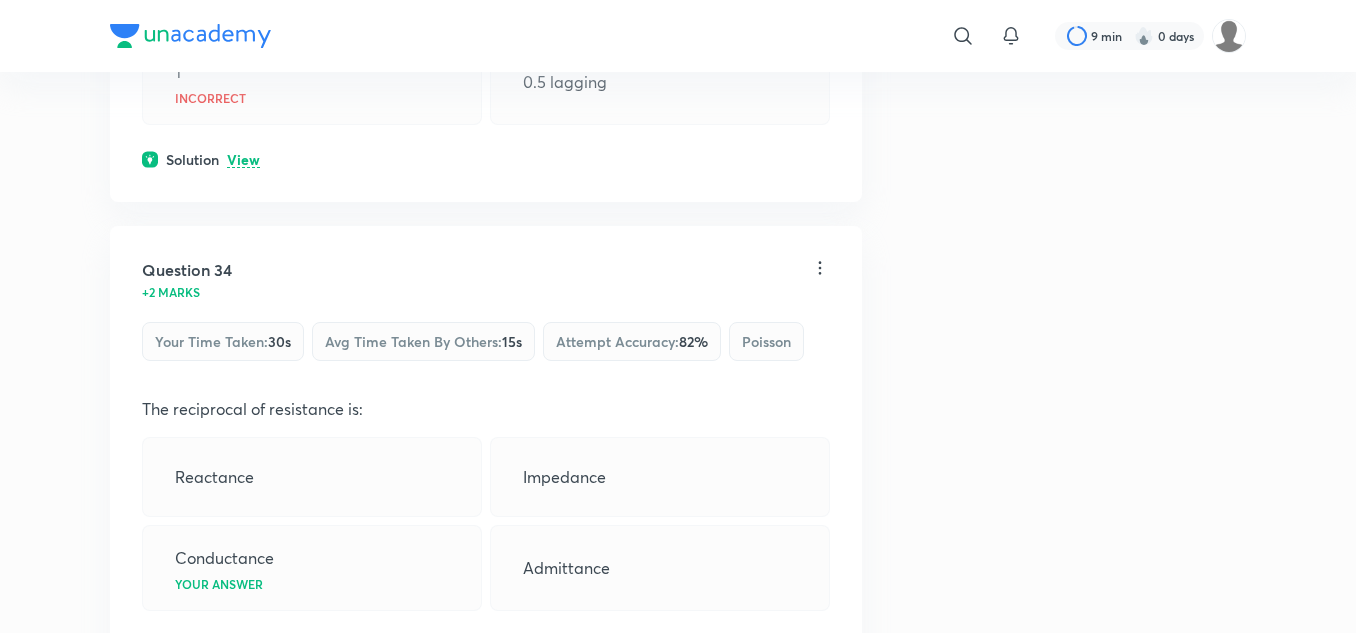 scroll, scrollTop: 22157, scrollLeft: 0, axis: vertical 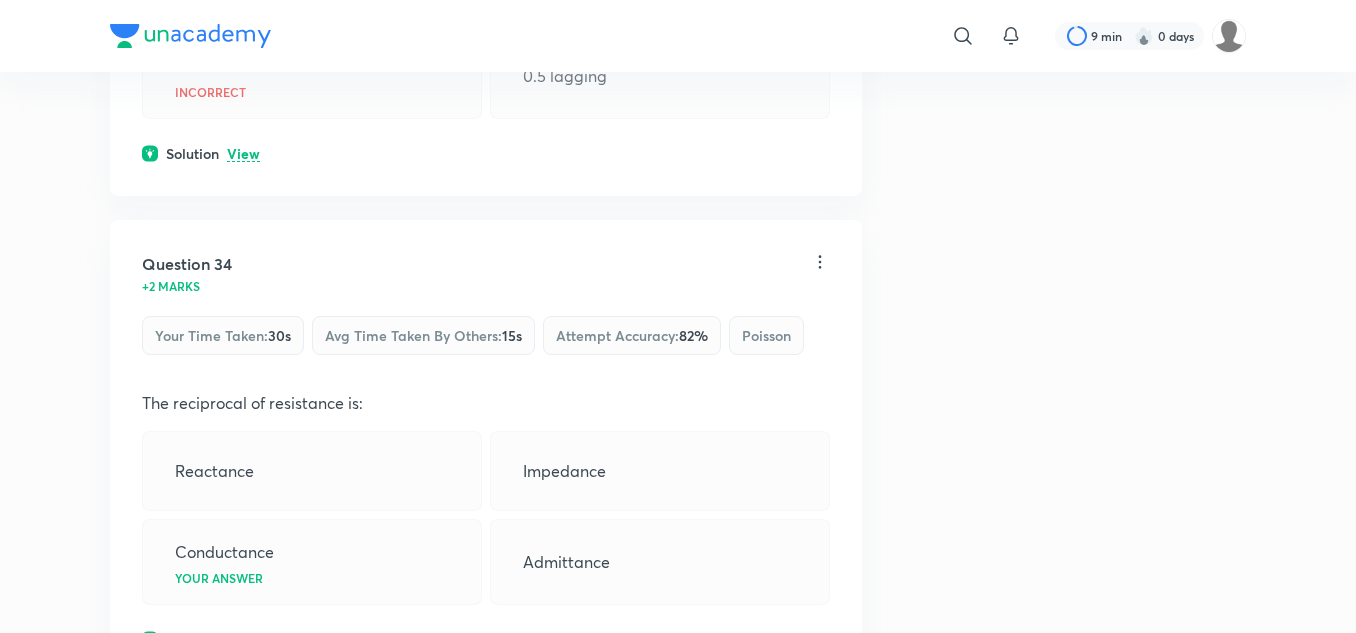 click on "View" at bounding box center [243, 154] 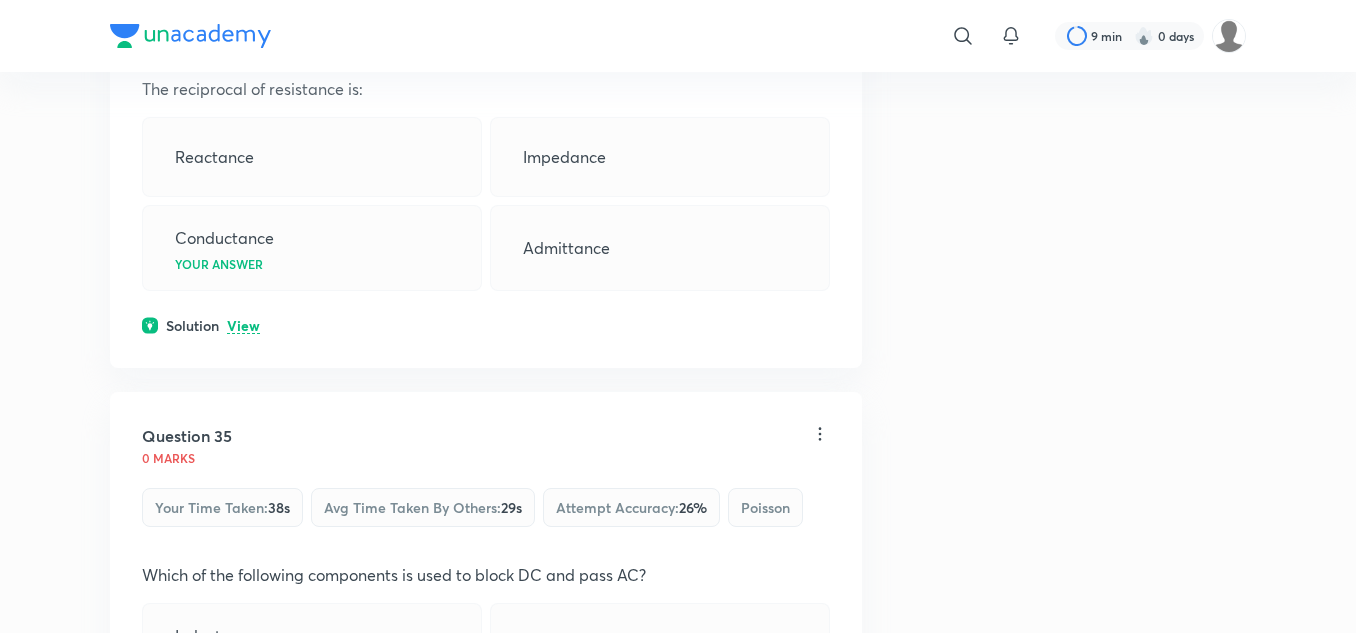 scroll, scrollTop: 22657, scrollLeft: 0, axis: vertical 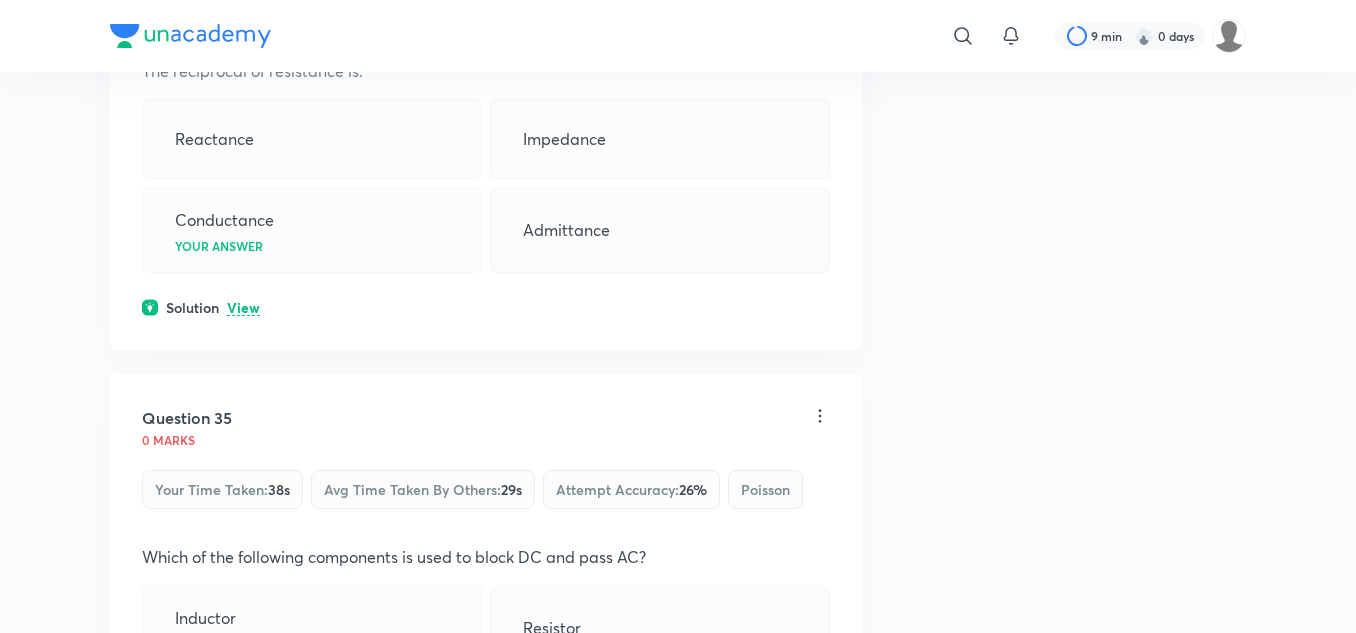 click on "View" at bounding box center [243, 308] 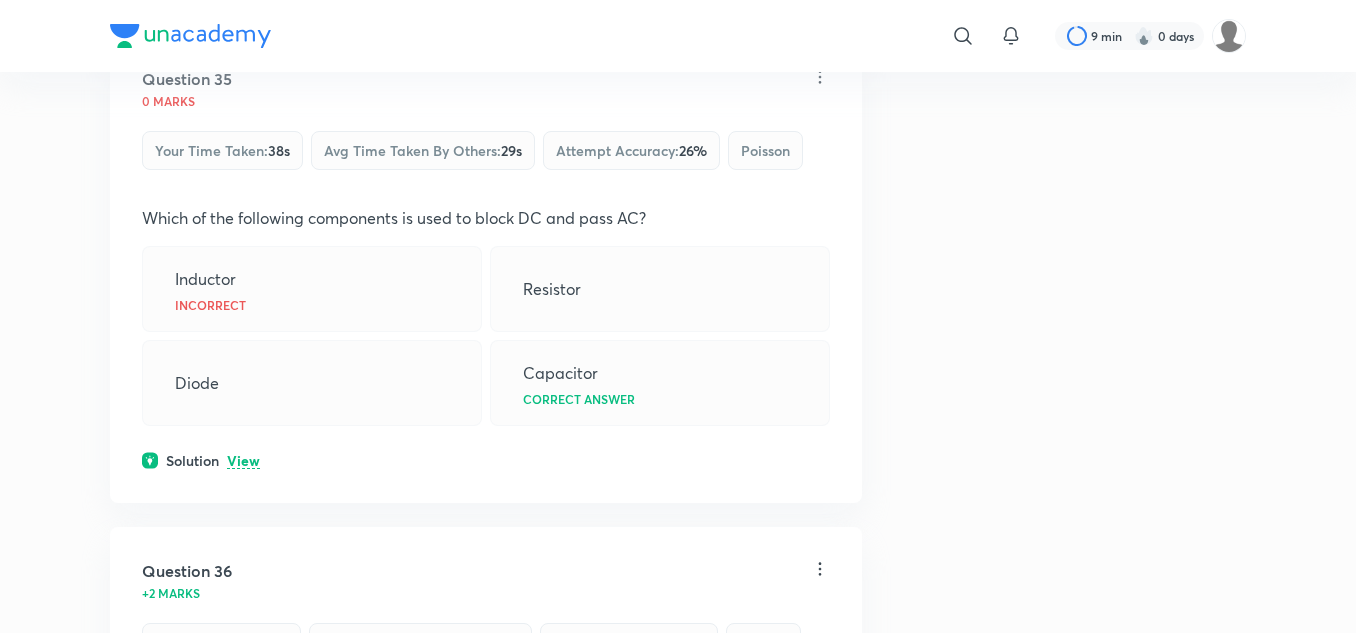 scroll, scrollTop: 23257, scrollLeft: 0, axis: vertical 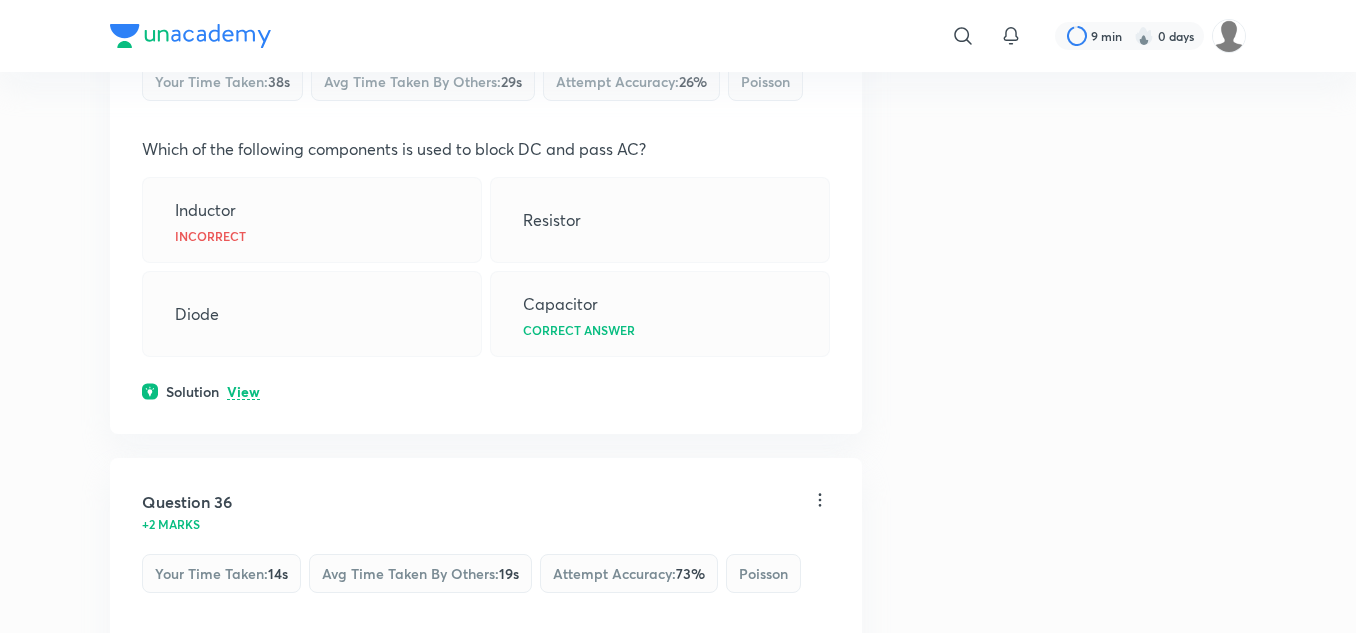 click on "View" at bounding box center (243, 392) 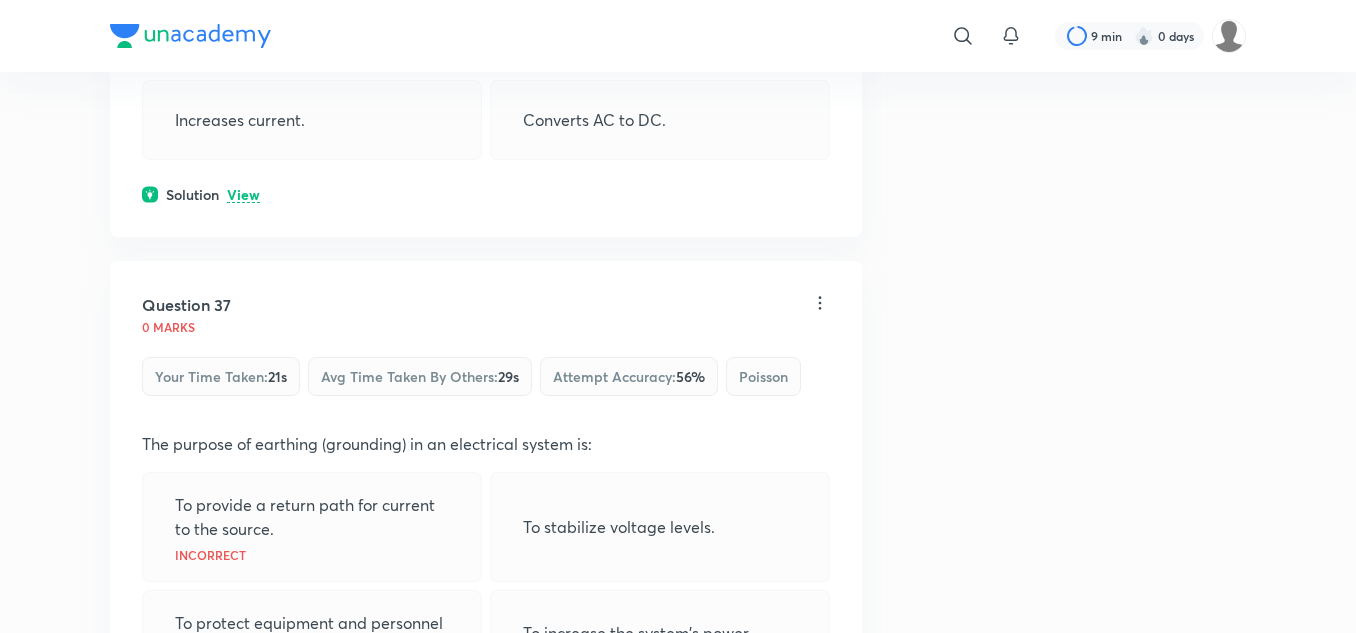 scroll, scrollTop: 24157, scrollLeft: 0, axis: vertical 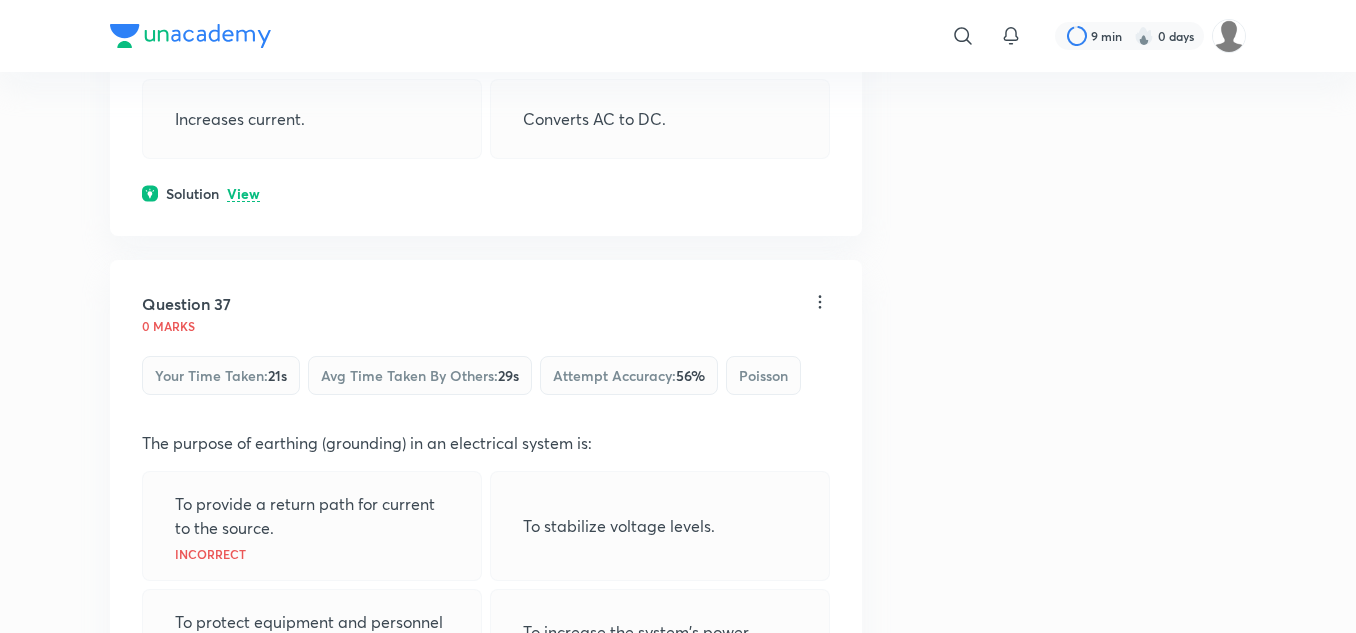 click on "View" at bounding box center (243, 194) 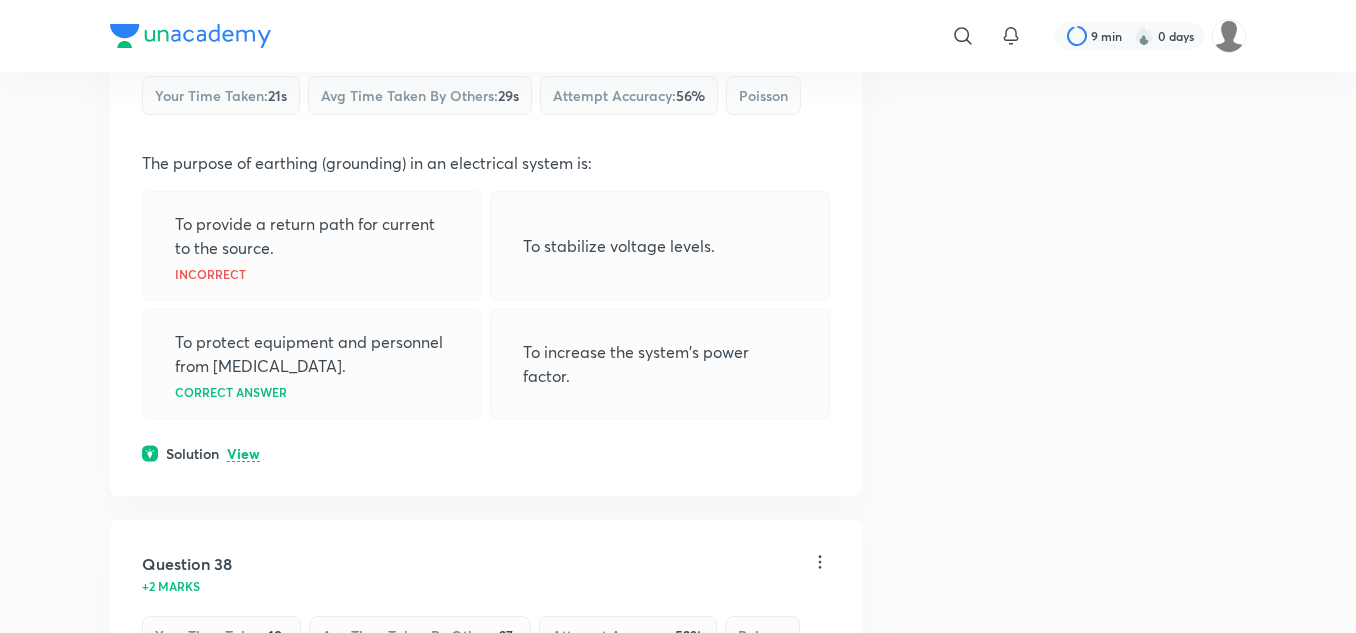 scroll, scrollTop: 24657, scrollLeft: 0, axis: vertical 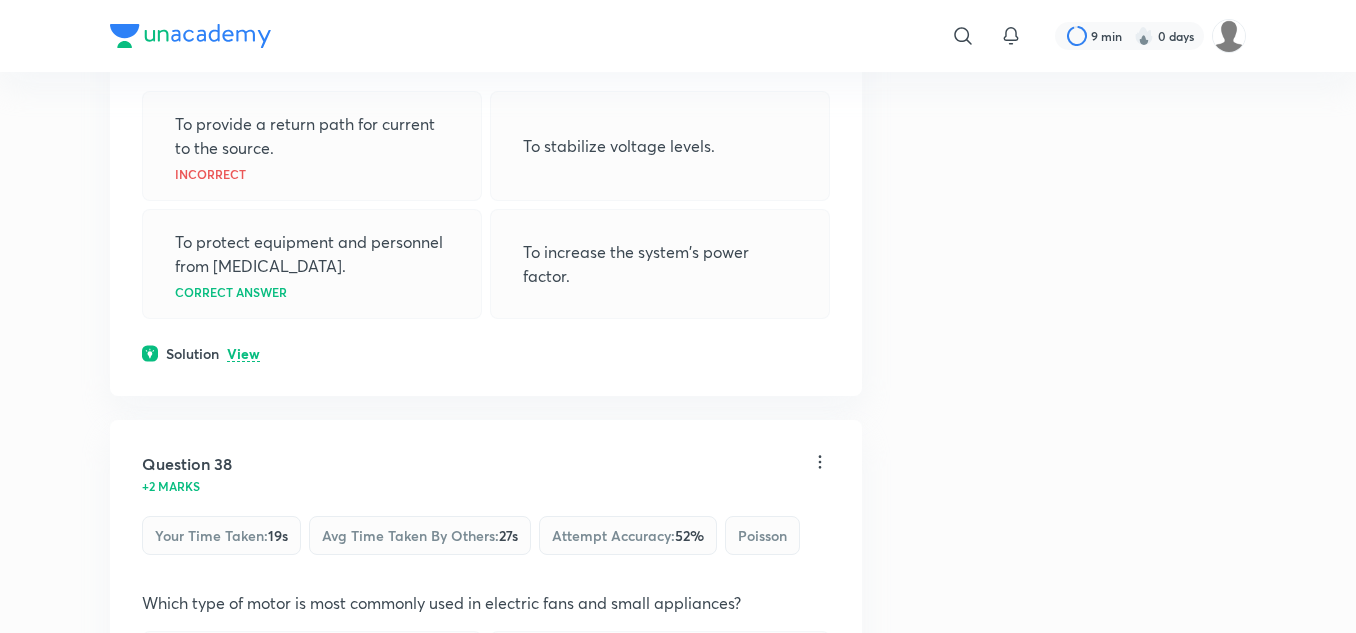 click on "View" at bounding box center [243, 354] 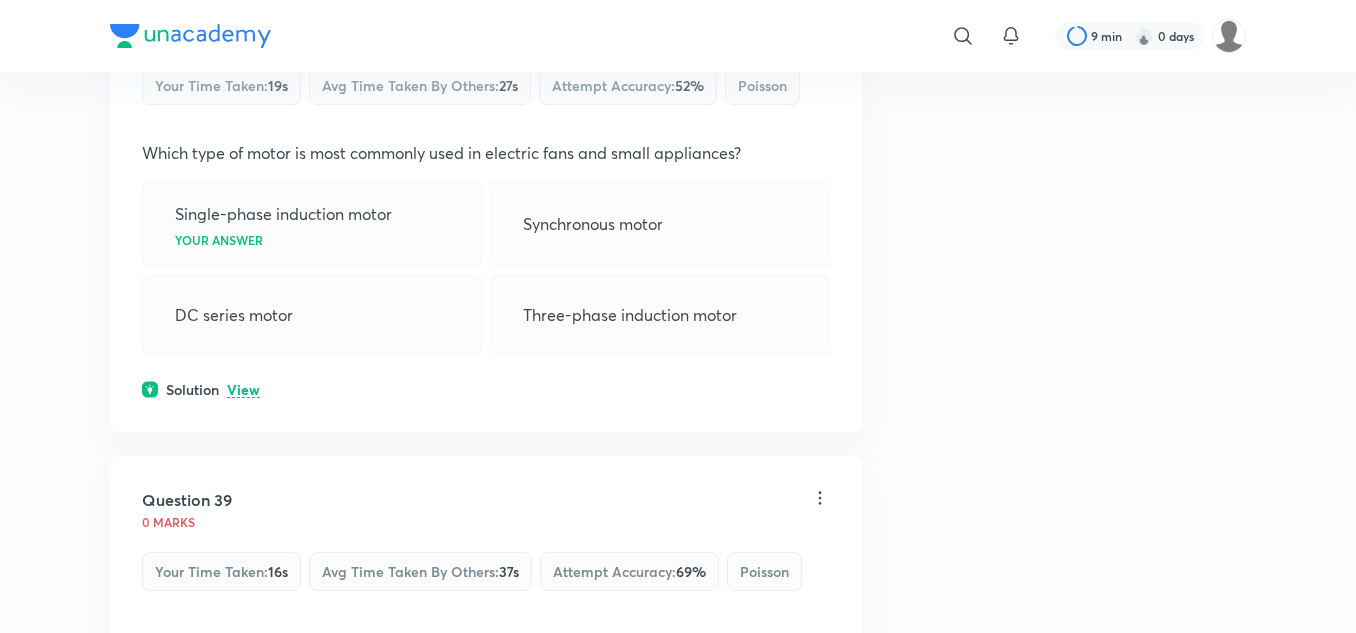 scroll, scrollTop: 25257, scrollLeft: 0, axis: vertical 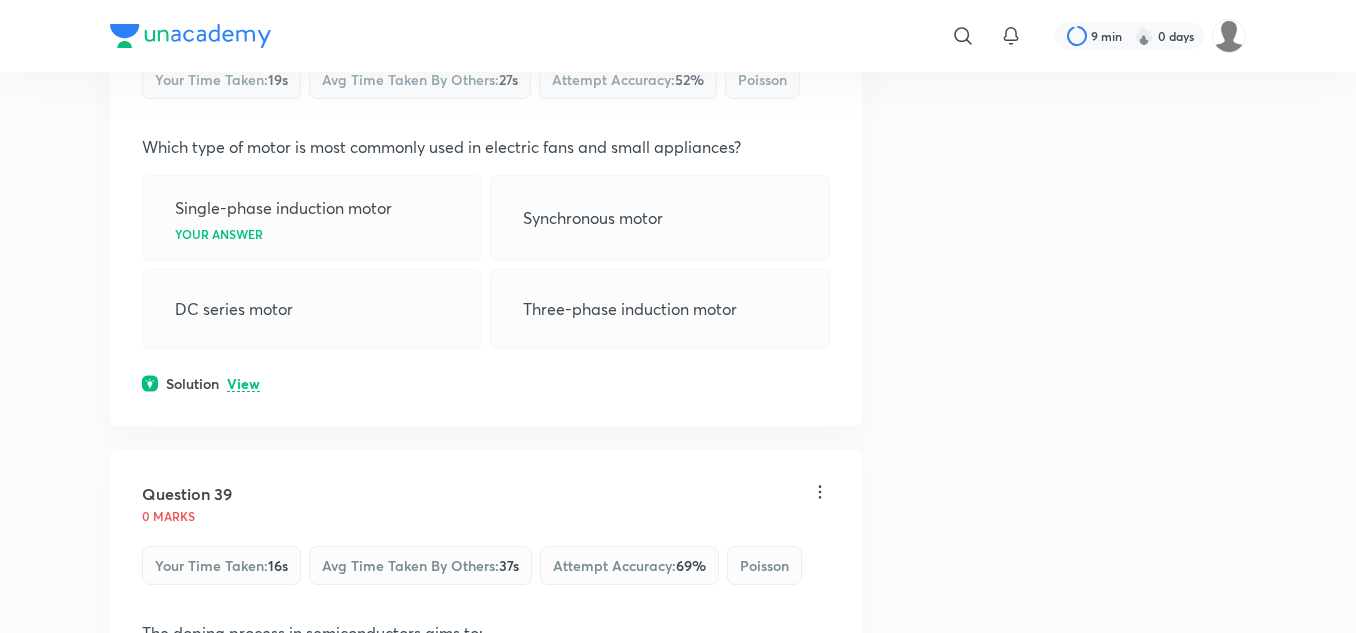 click on "View" at bounding box center [243, 384] 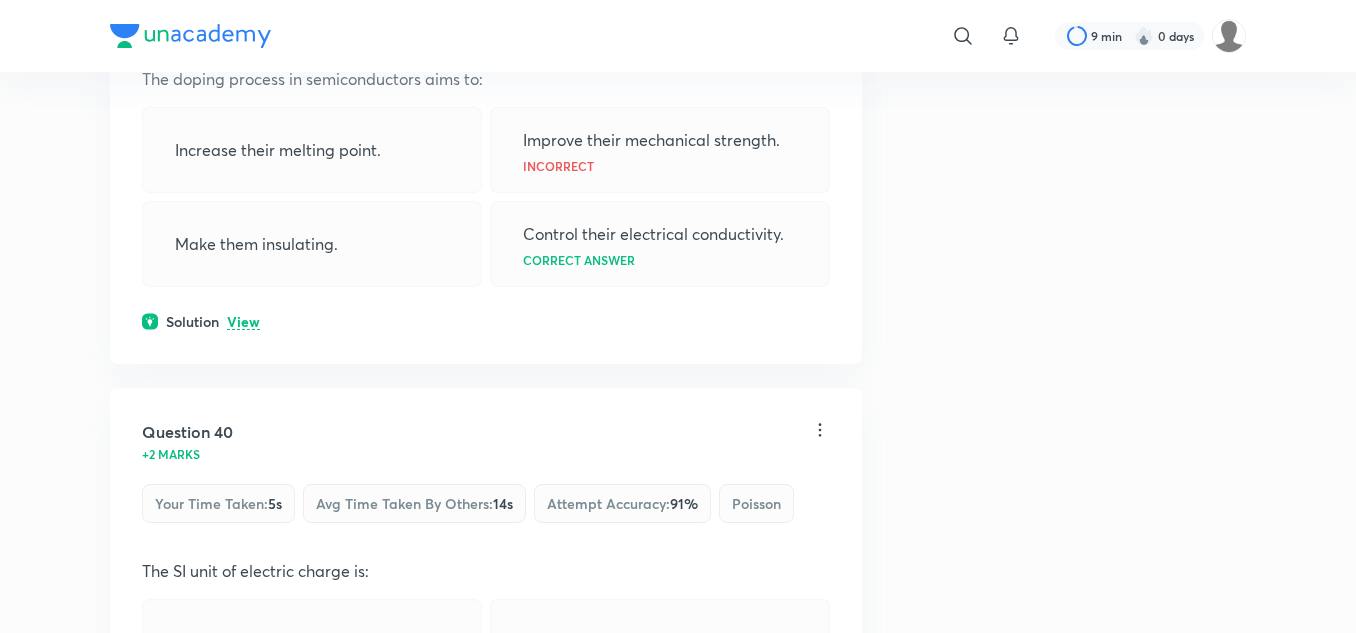 scroll, scrollTop: 26057, scrollLeft: 0, axis: vertical 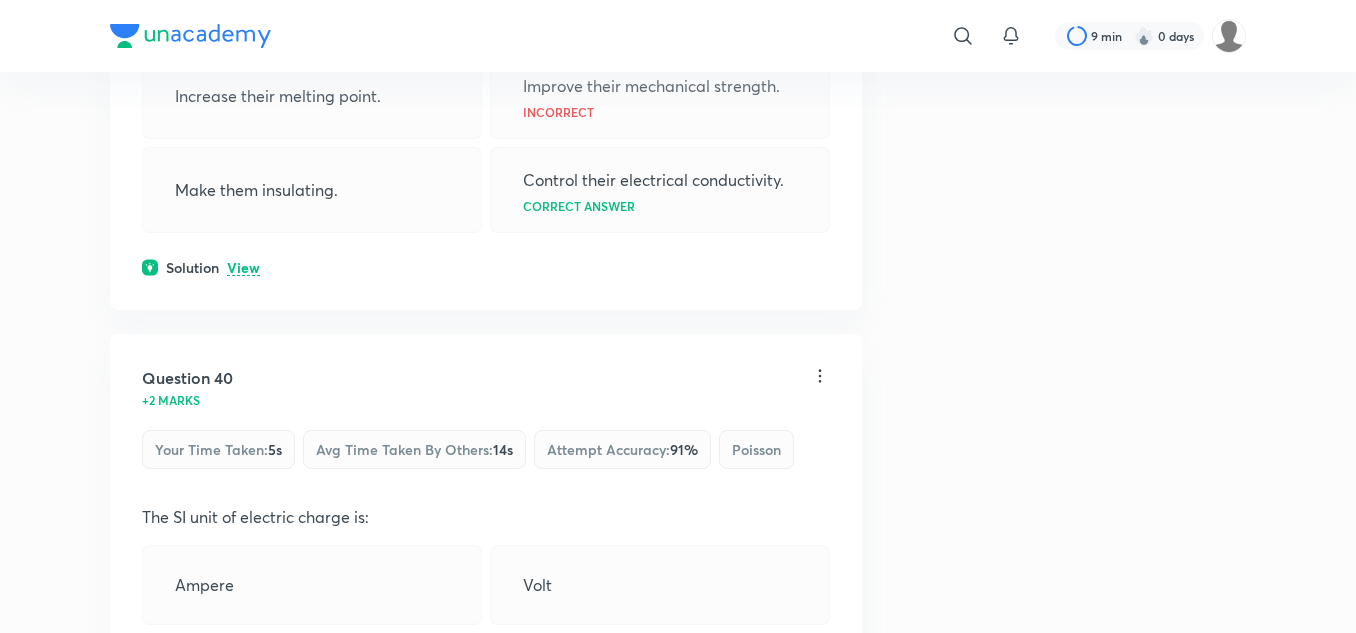 click on "View" at bounding box center [243, 268] 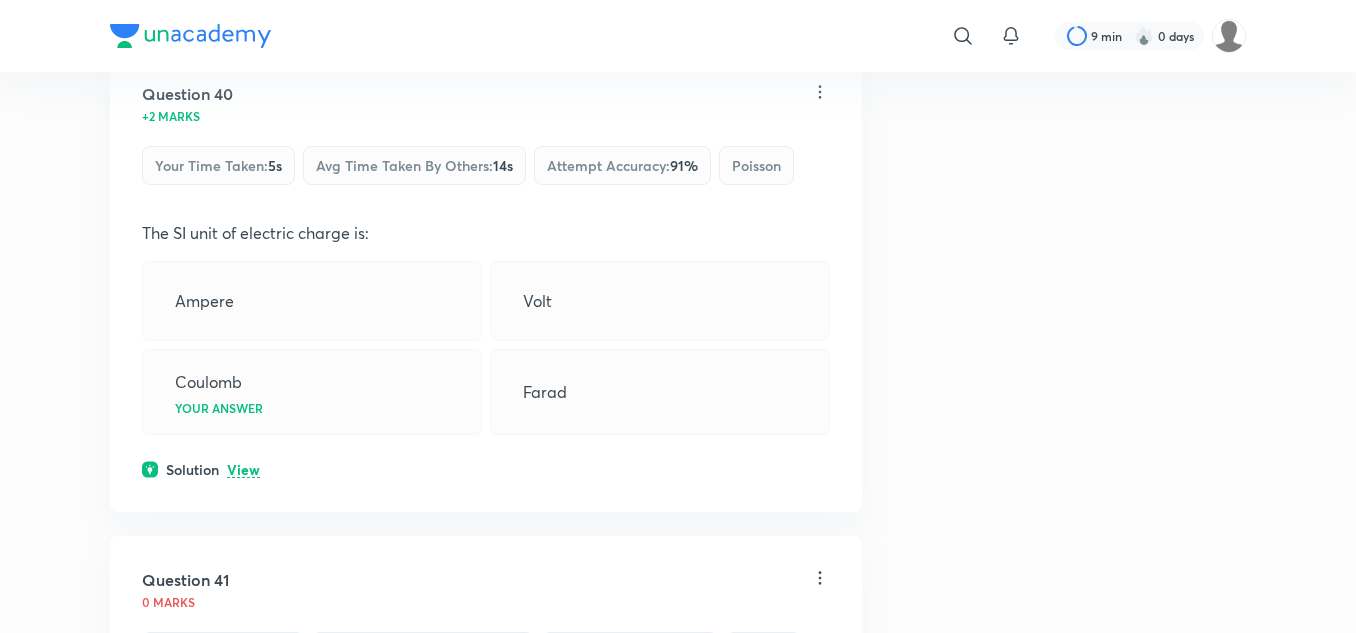 scroll, scrollTop: 26657, scrollLeft: 0, axis: vertical 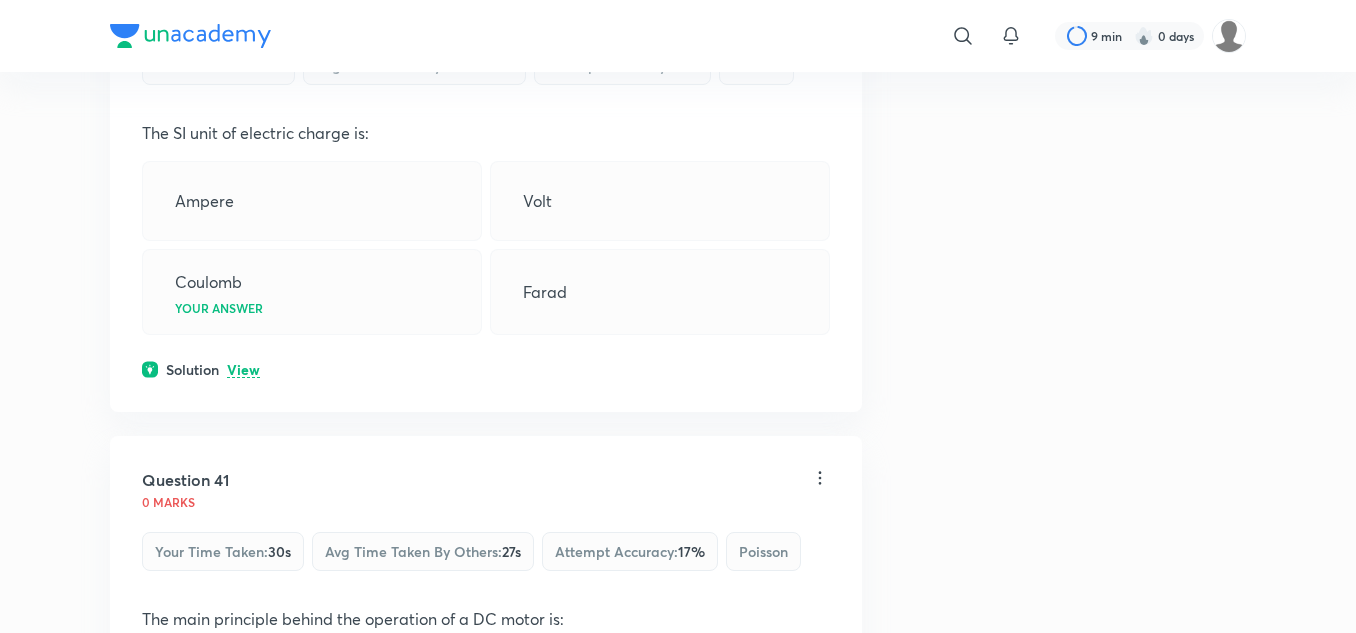 click on "View" at bounding box center [243, 370] 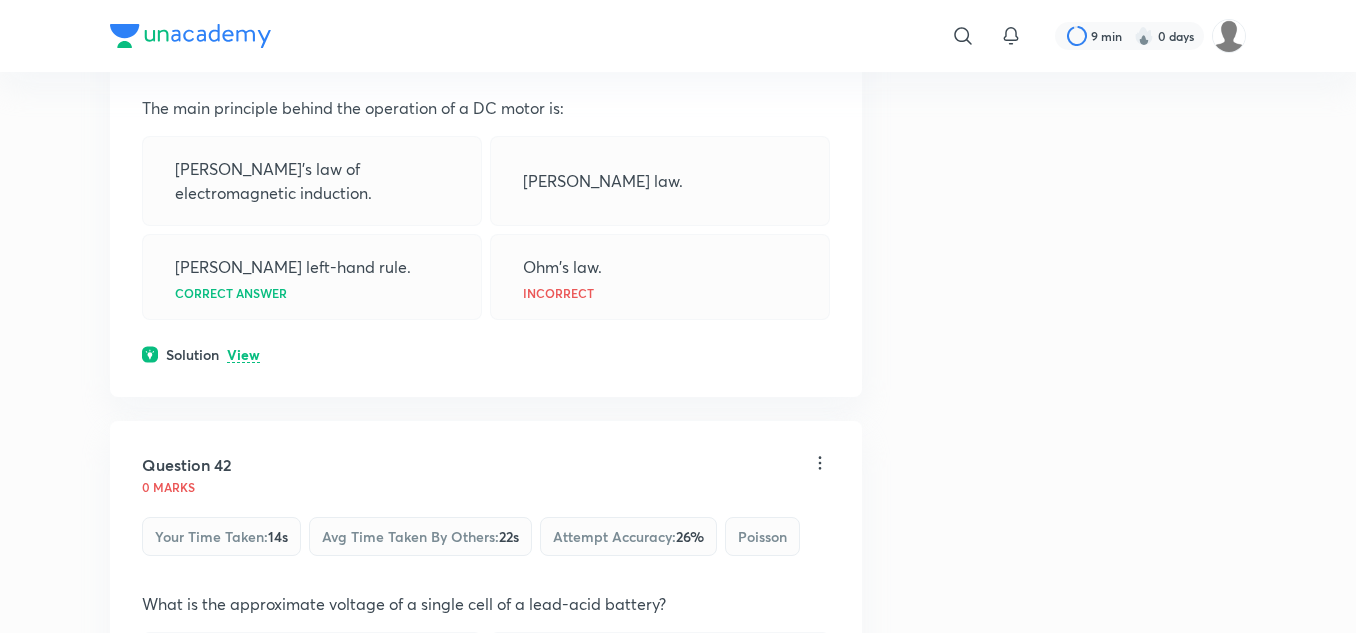 scroll, scrollTop: 27457, scrollLeft: 0, axis: vertical 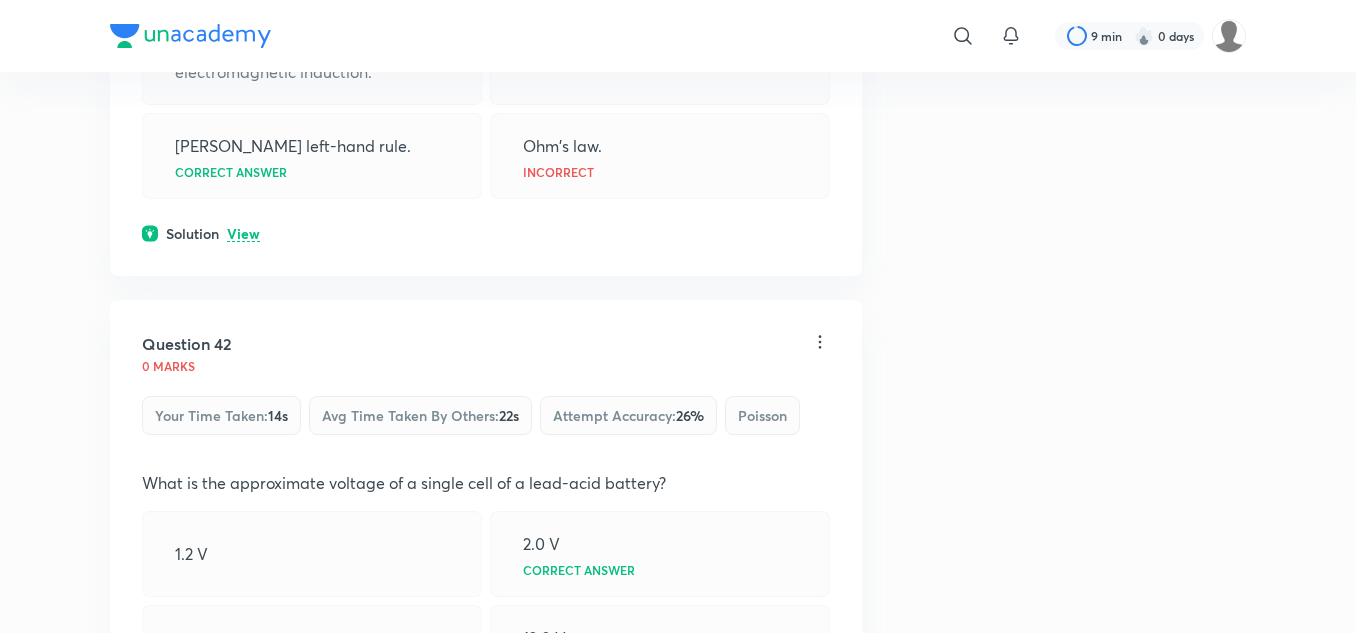 click on "Solution View" at bounding box center [486, 233] 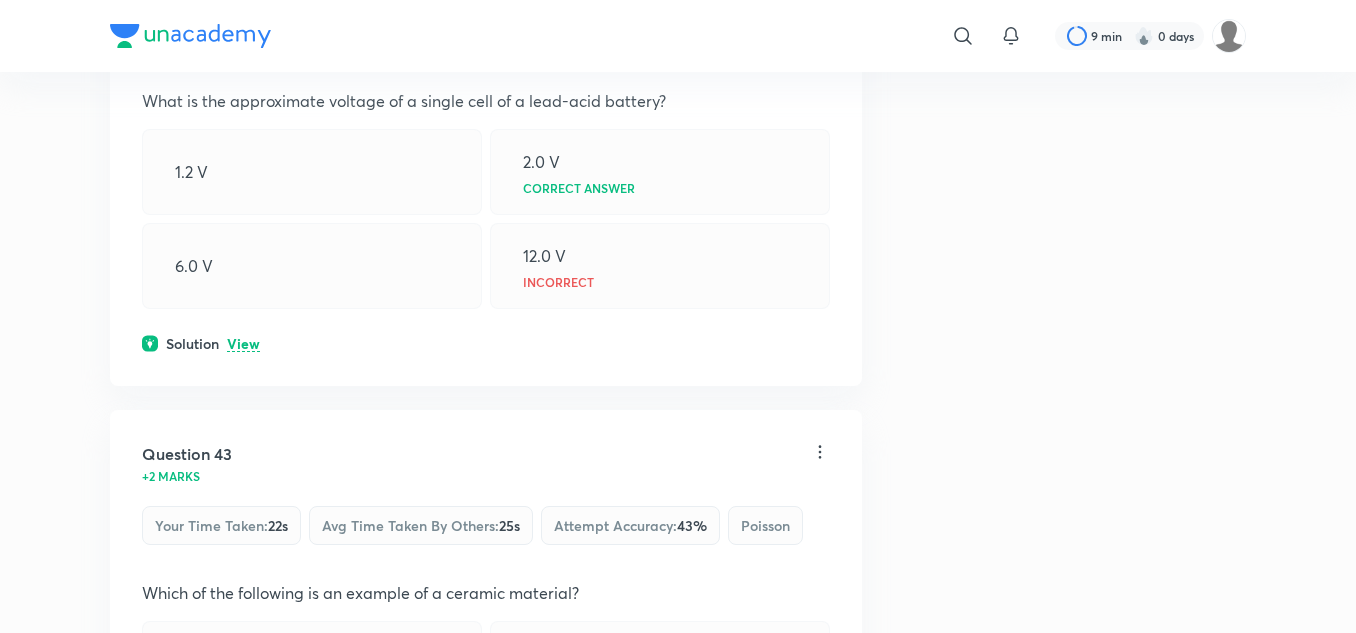 scroll, scrollTop: 28057, scrollLeft: 0, axis: vertical 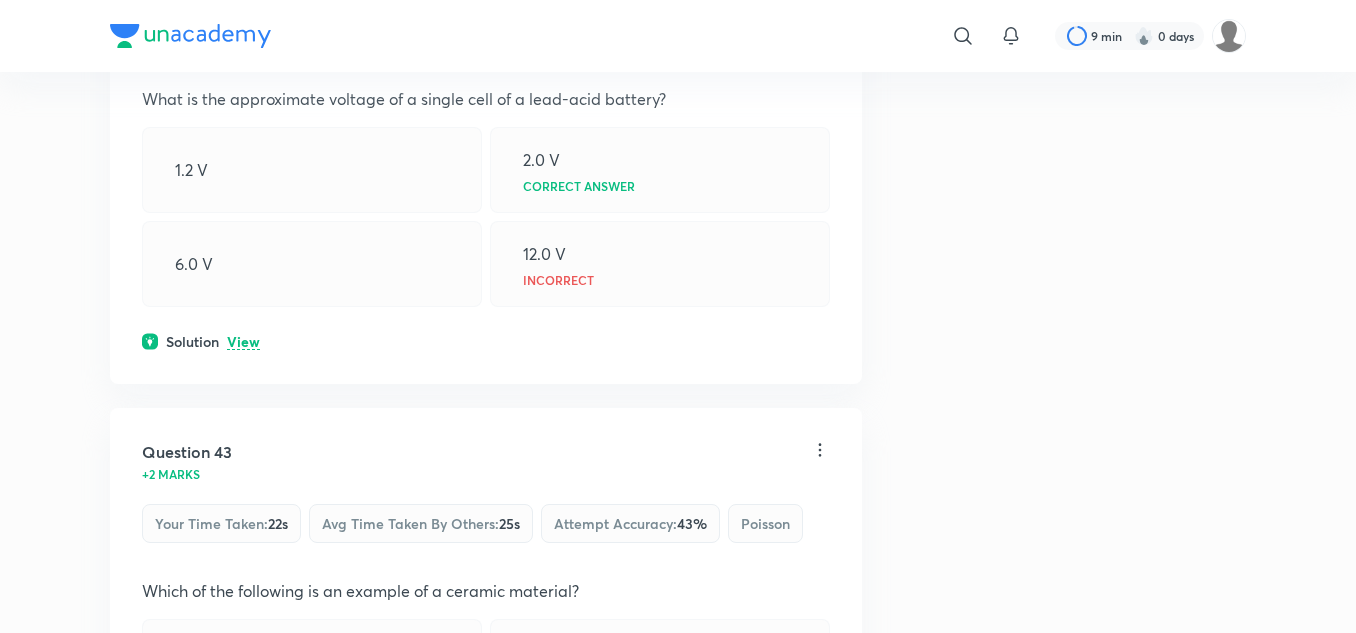click on "View" at bounding box center (243, 342) 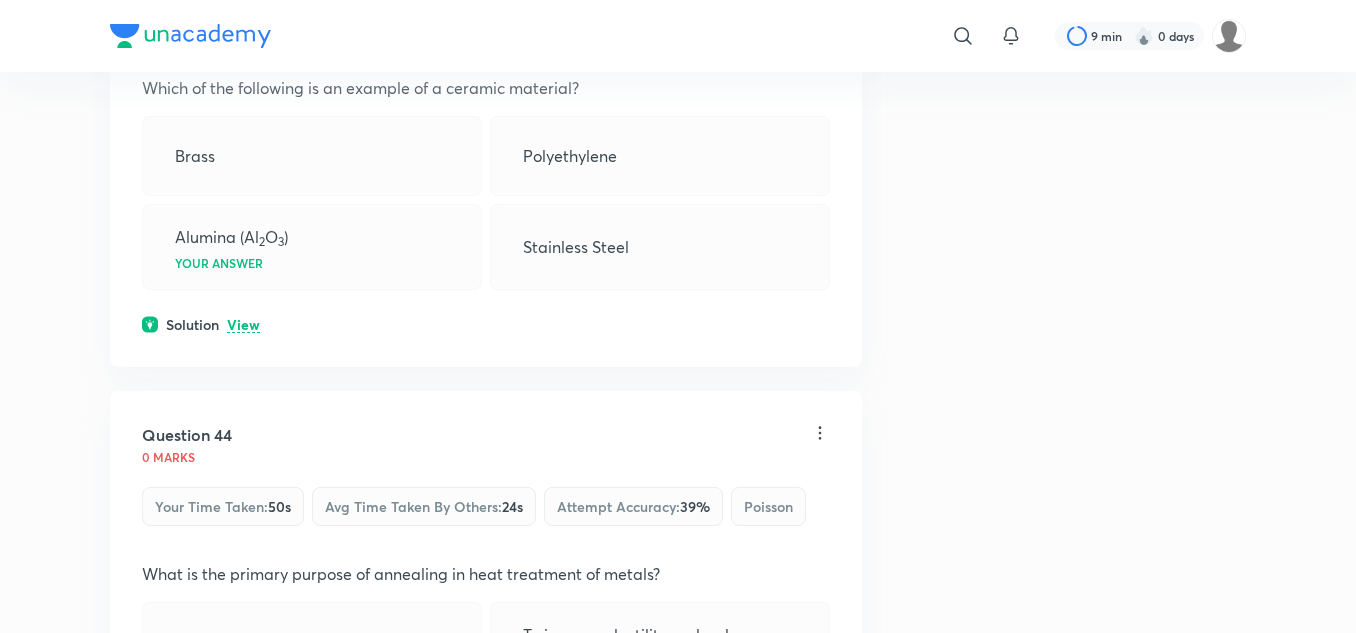 scroll, scrollTop: 28657, scrollLeft: 0, axis: vertical 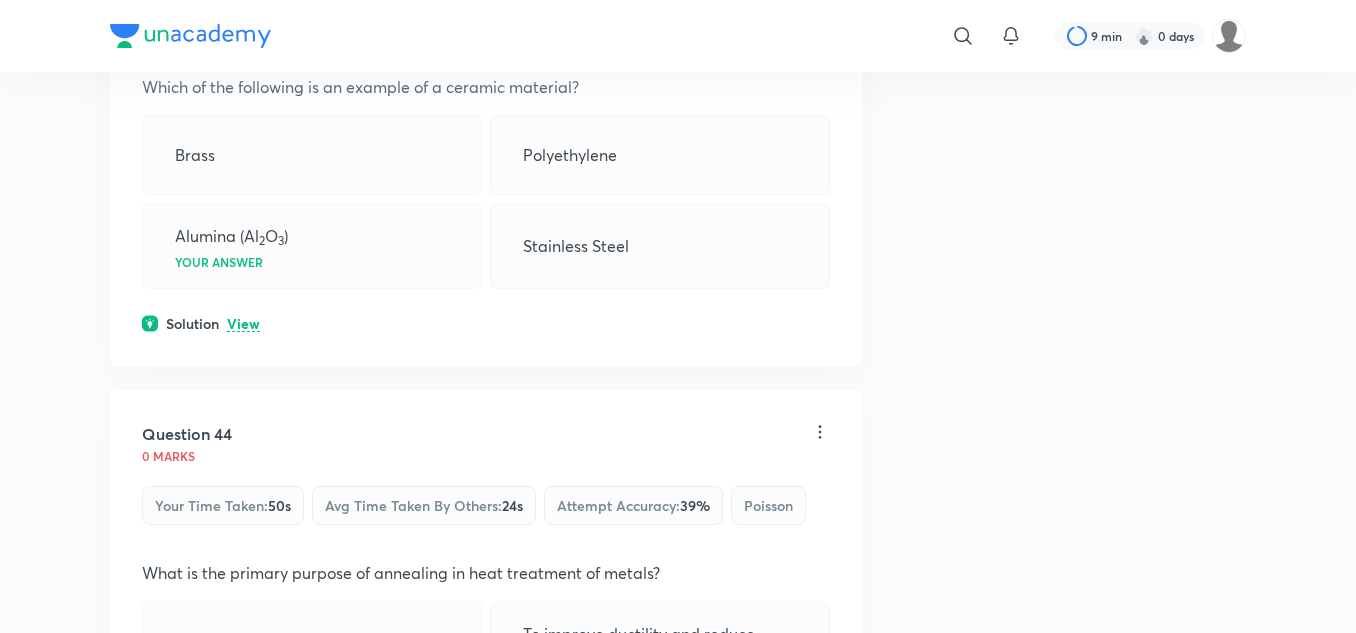 click on "View" at bounding box center [243, 324] 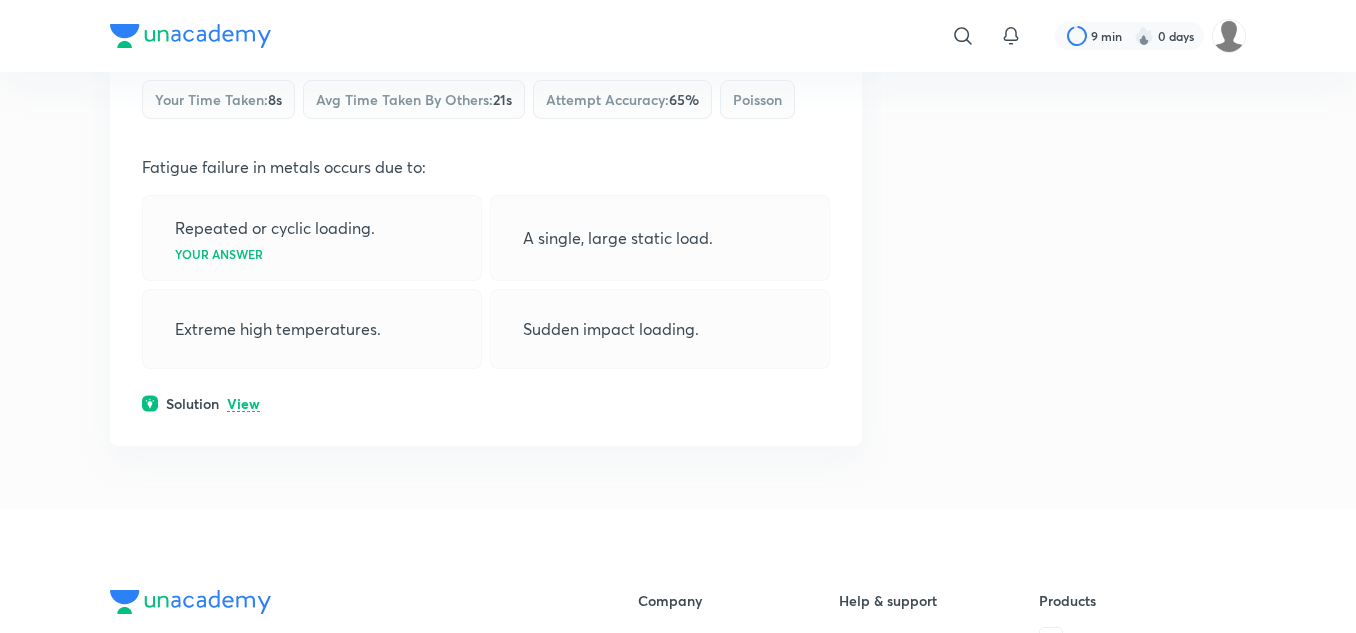 scroll, scrollTop: 29857, scrollLeft: 0, axis: vertical 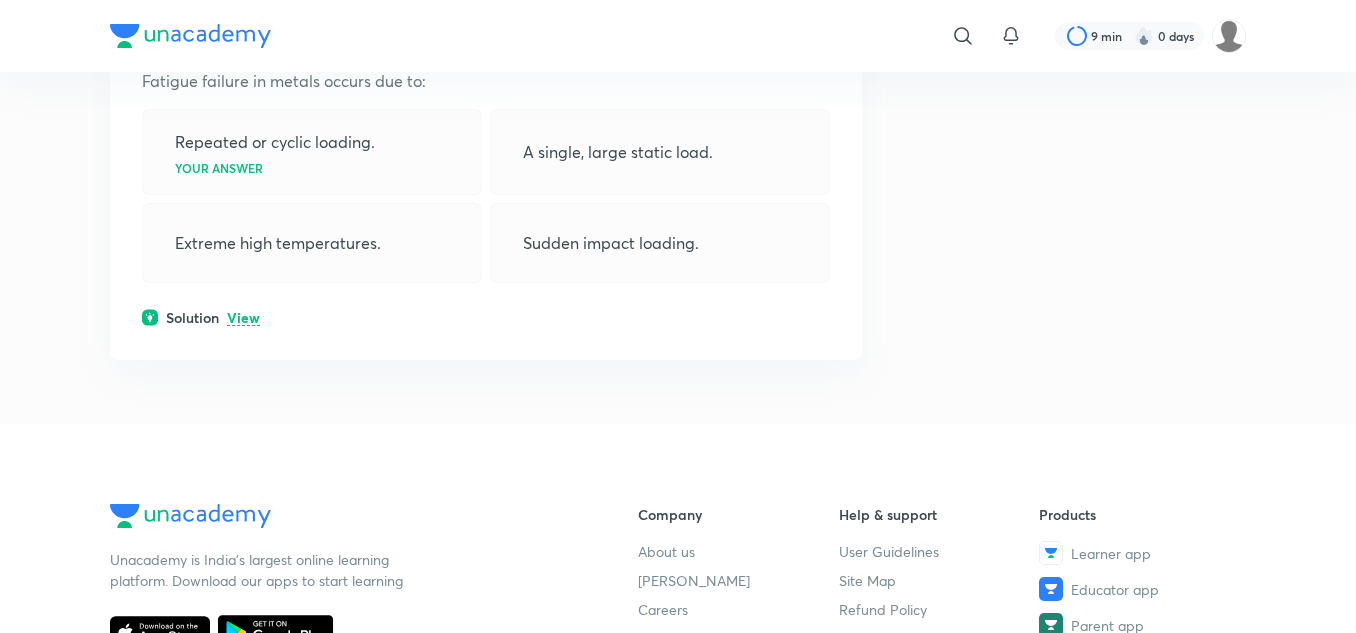 click on "View" at bounding box center (243, 318) 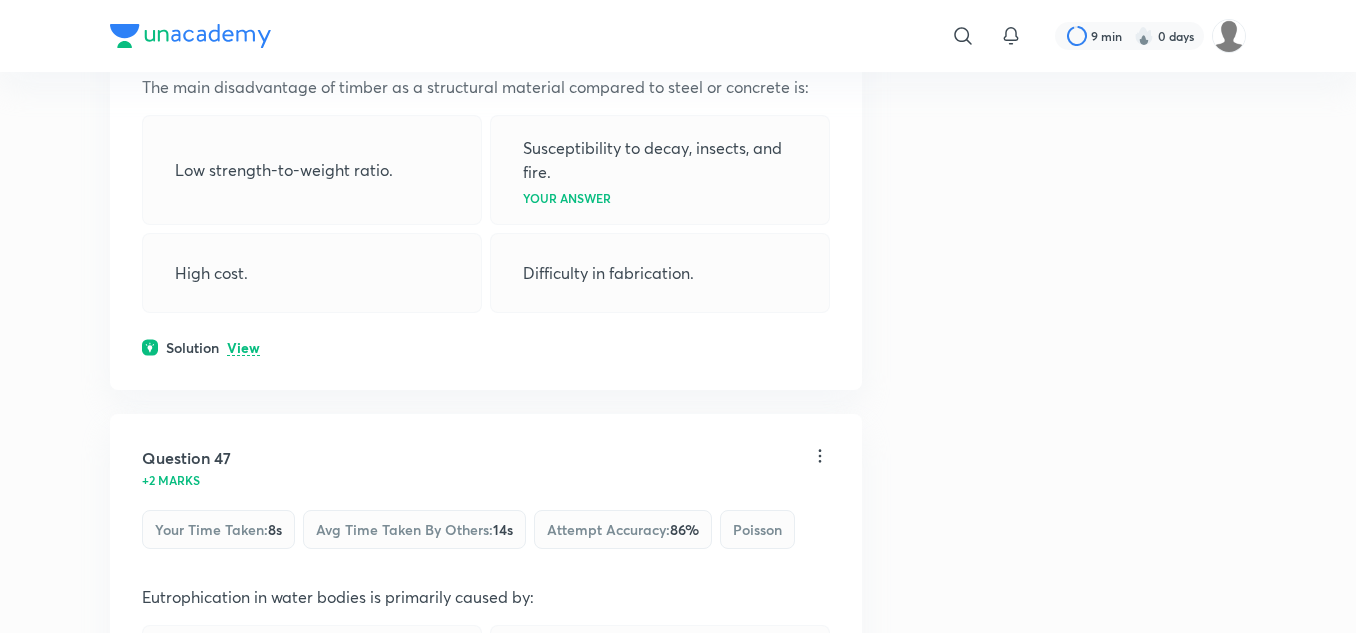 scroll, scrollTop: 30557, scrollLeft: 0, axis: vertical 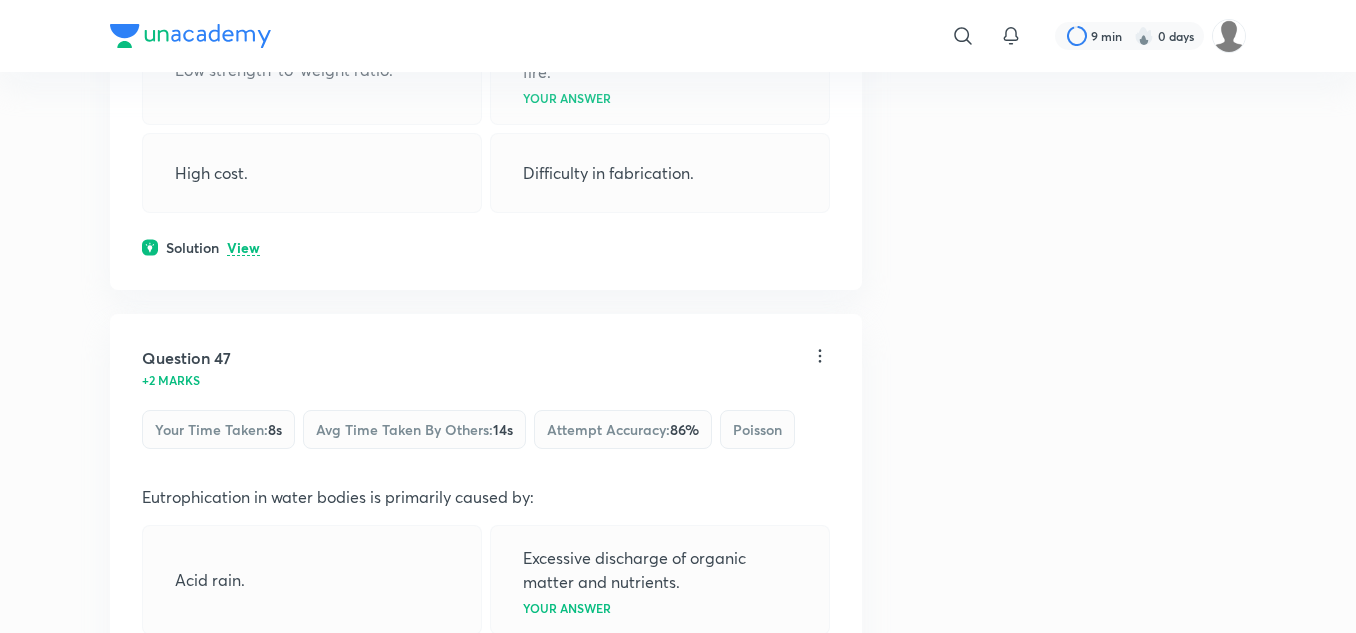 click on "View" at bounding box center (243, 248) 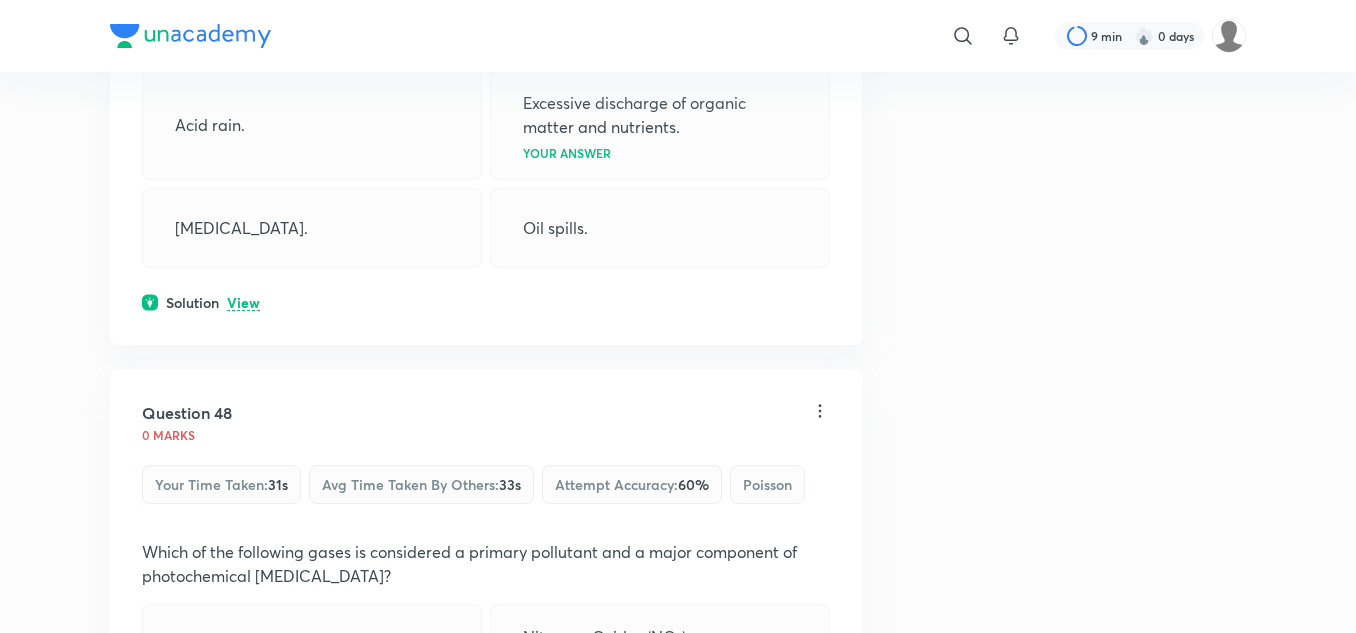 scroll, scrollTop: 31157, scrollLeft: 0, axis: vertical 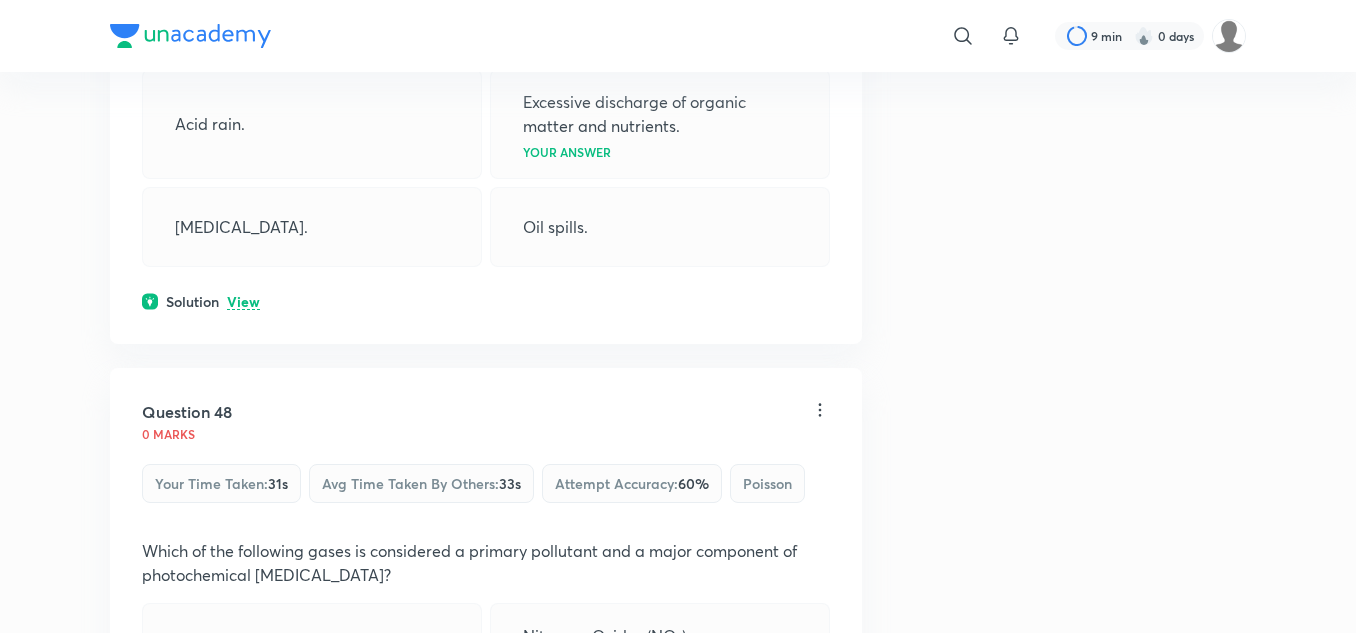 click on "View" at bounding box center [243, 302] 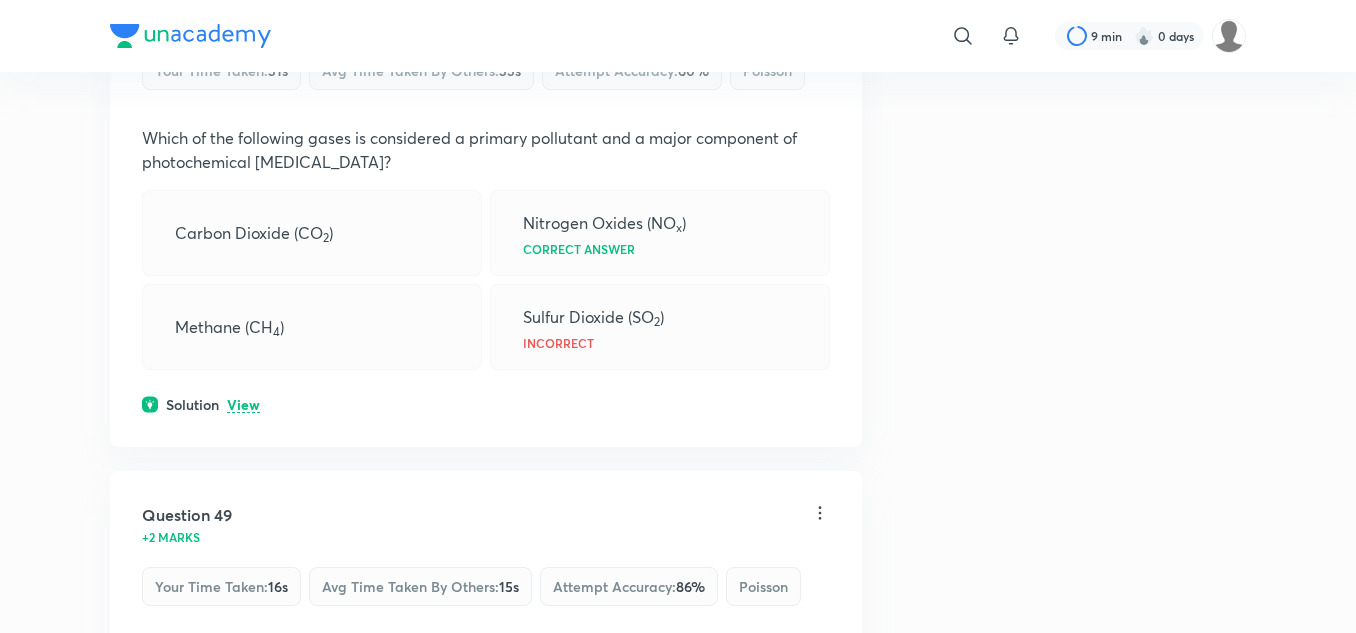 scroll, scrollTop: 31757, scrollLeft: 0, axis: vertical 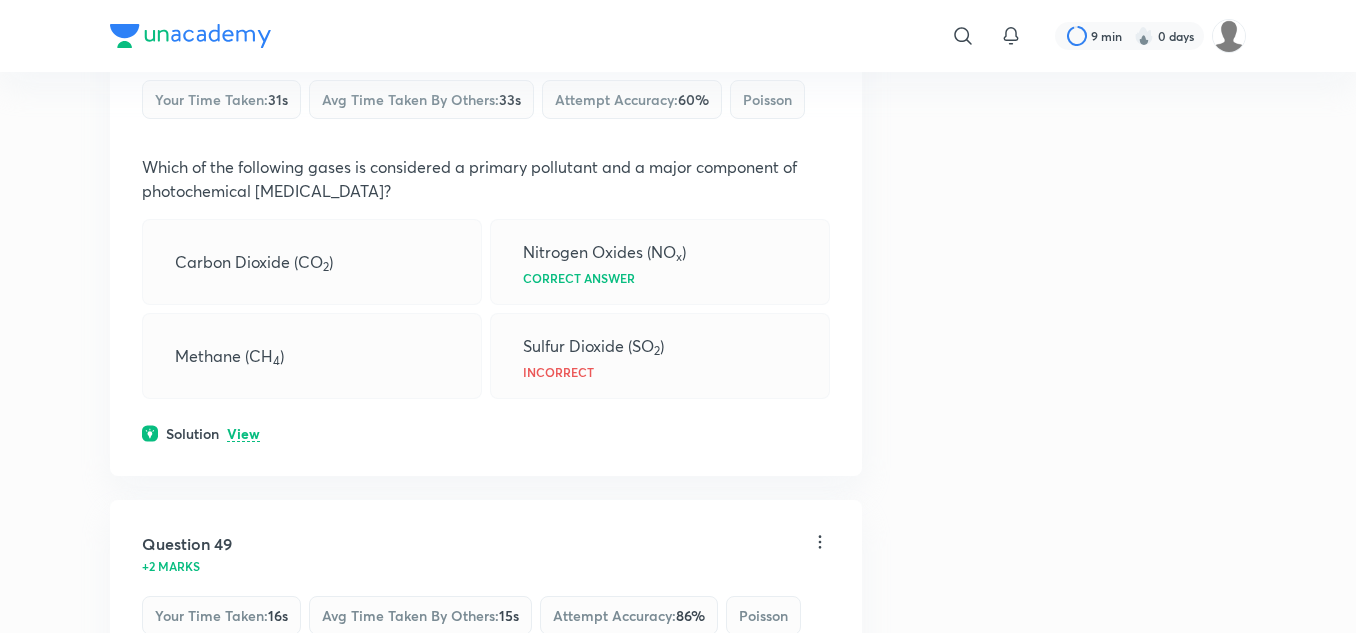 click on "View" at bounding box center [243, 434] 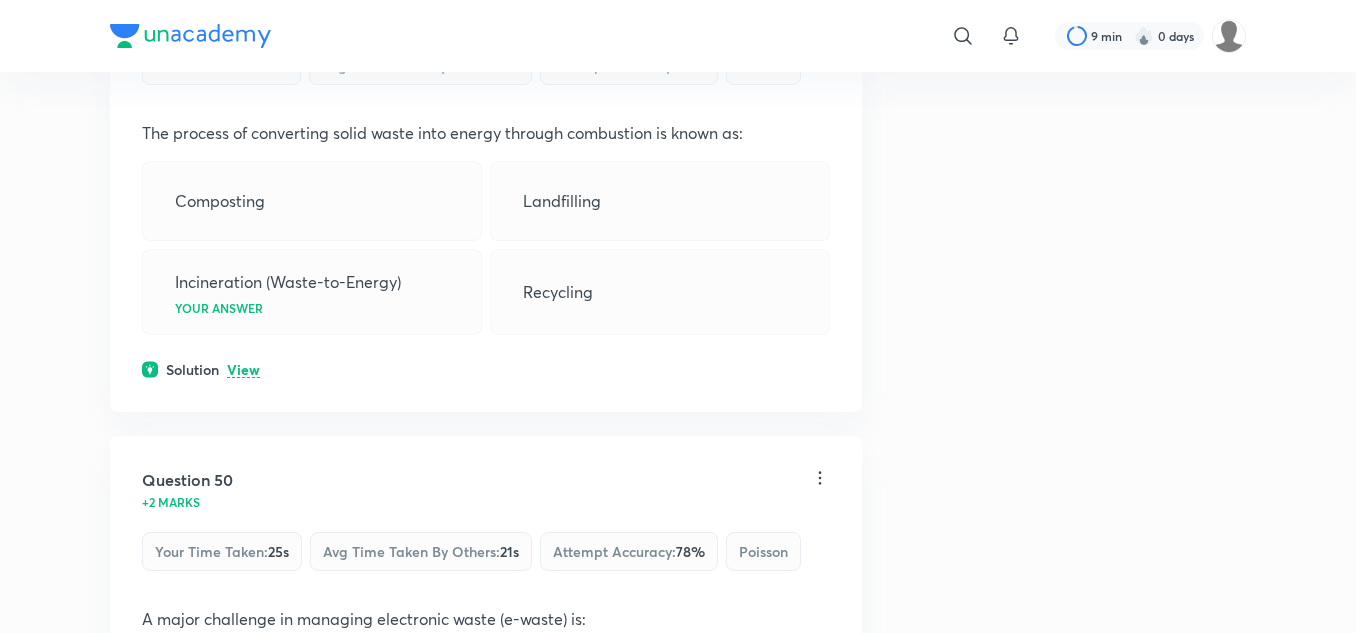 scroll, scrollTop: 32557, scrollLeft: 0, axis: vertical 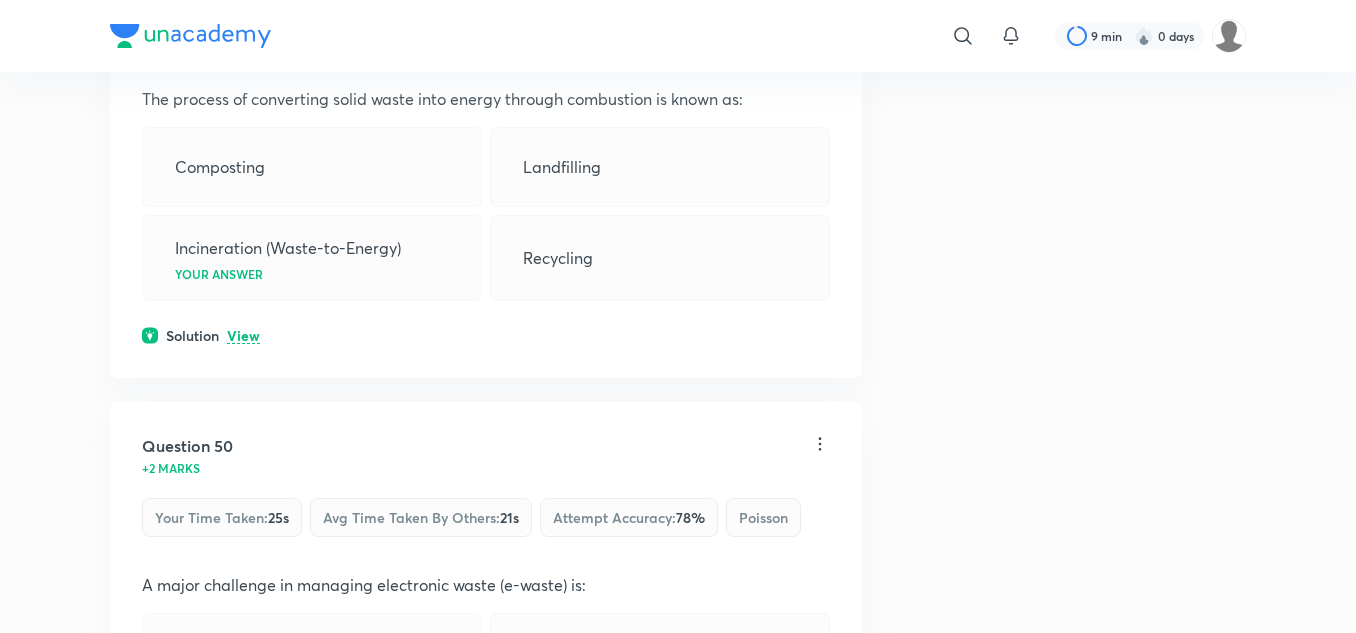 click on "Question 49 +2 marks Your time taken :  16s Avg time taken by others :  15s Attempt accuracy :  86 % Poisson The process of converting solid waste into energy through combustion is known as: Composting Landfilling Incineration (Waste-to-Energy)  Your answer Recycling Solution View" at bounding box center [486, 147] 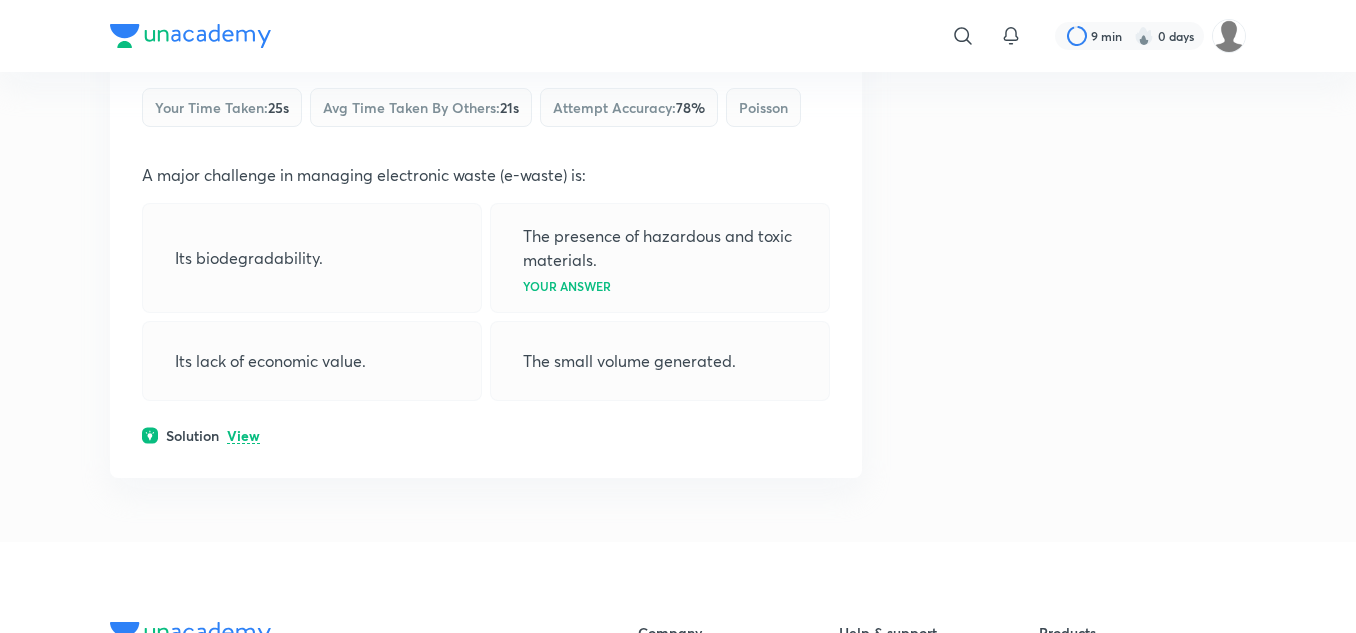 scroll, scrollTop: 33257, scrollLeft: 0, axis: vertical 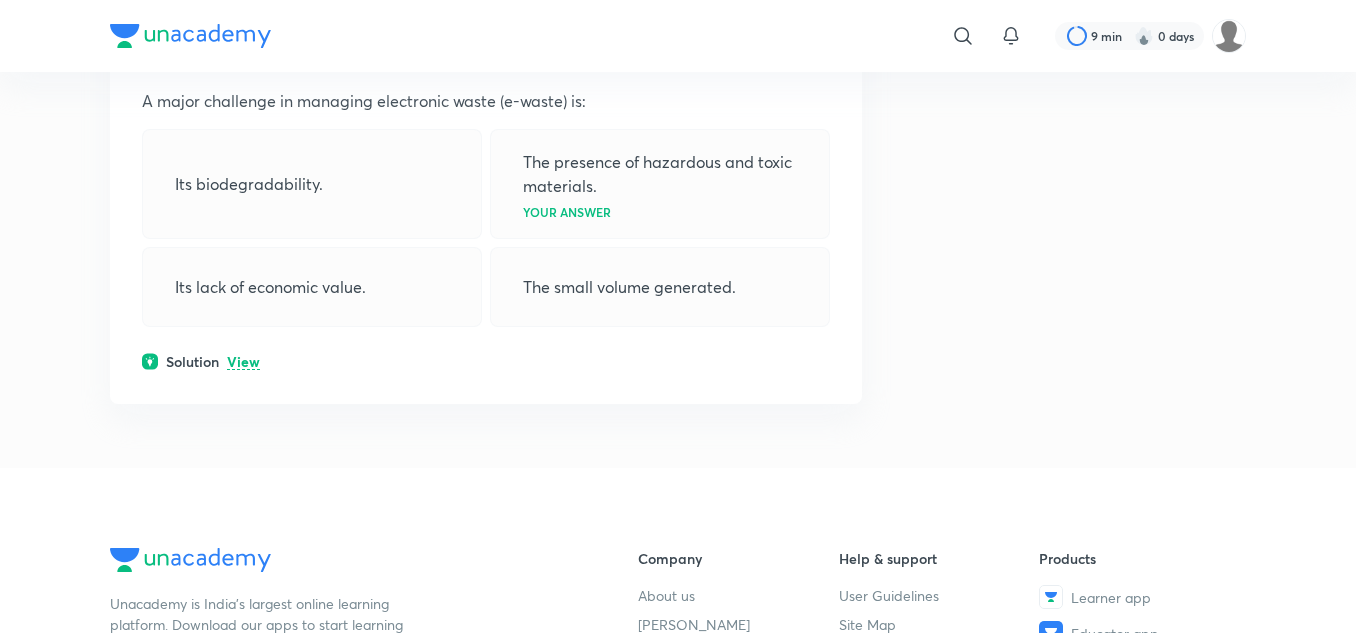 click on "View" at bounding box center [243, 362] 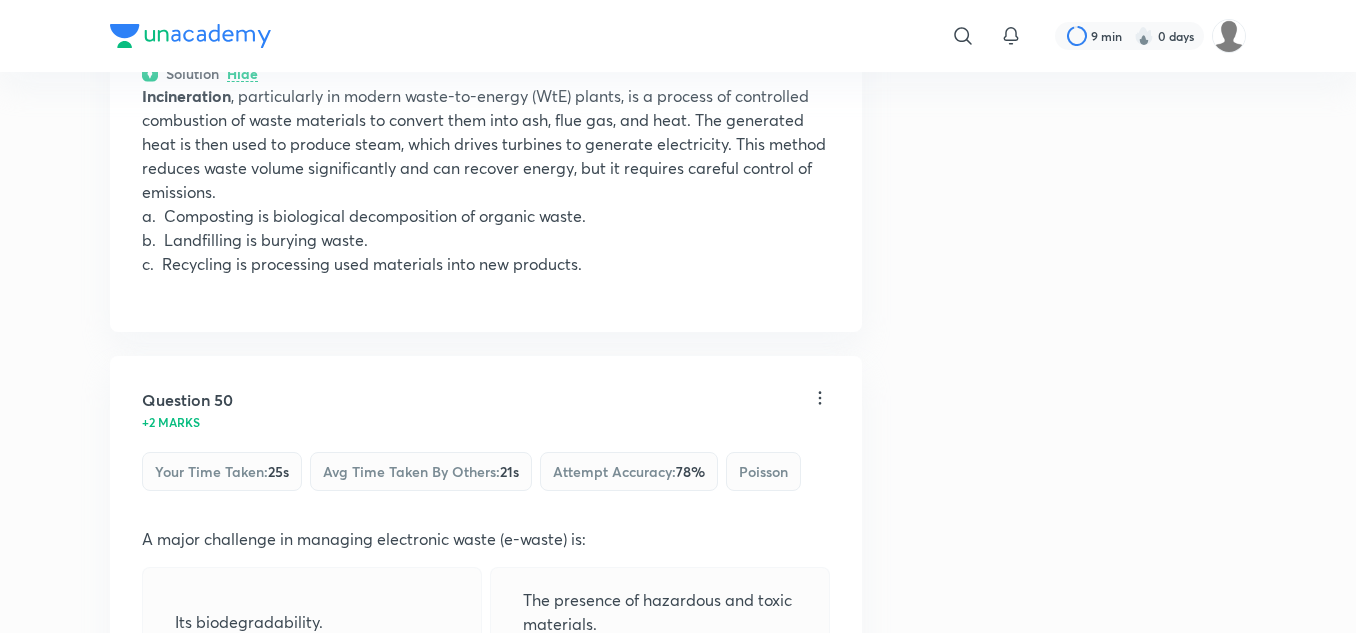 scroll, scrollTop: 32557, scrollLeft: 0, axis: vertical 